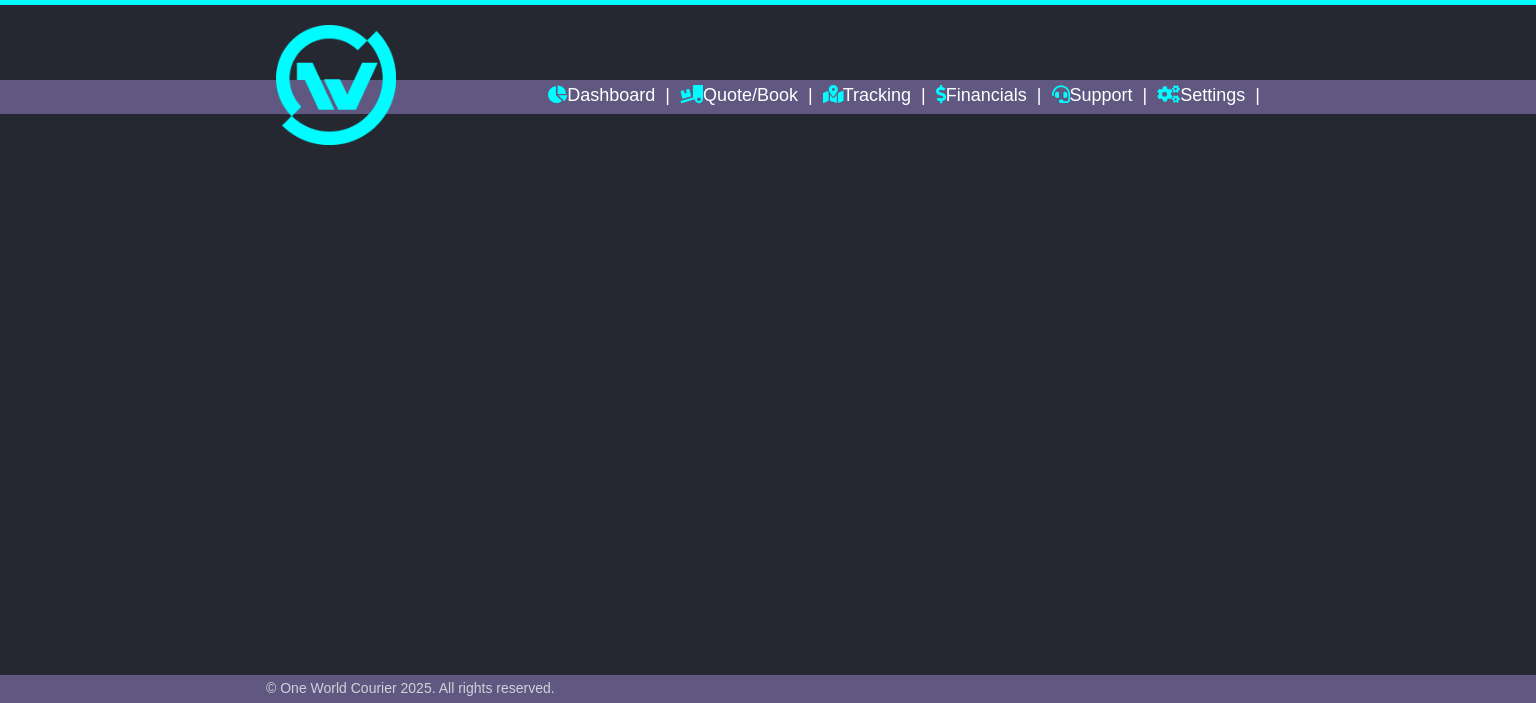 scroll, scrollTop: 0, scrollLeft: 0, axis: both 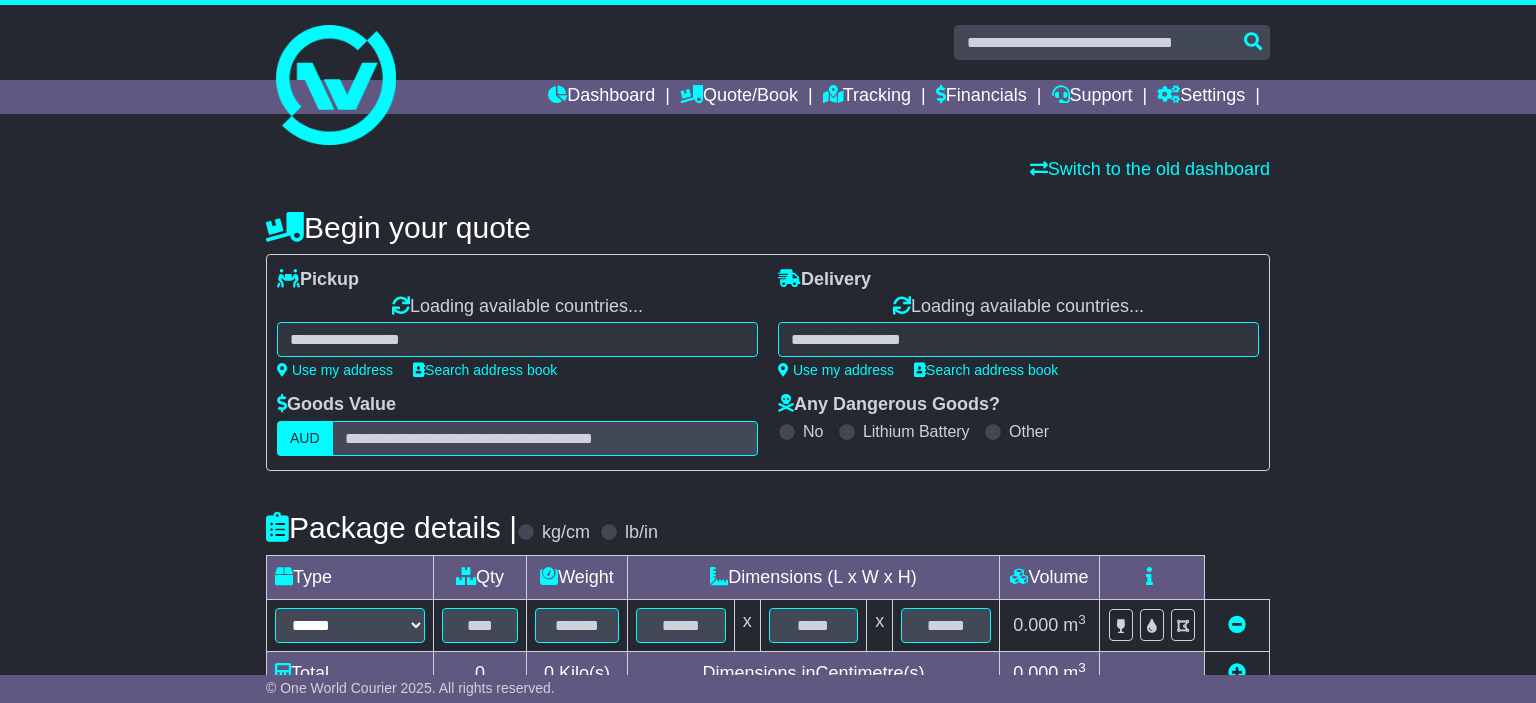 select on "**" 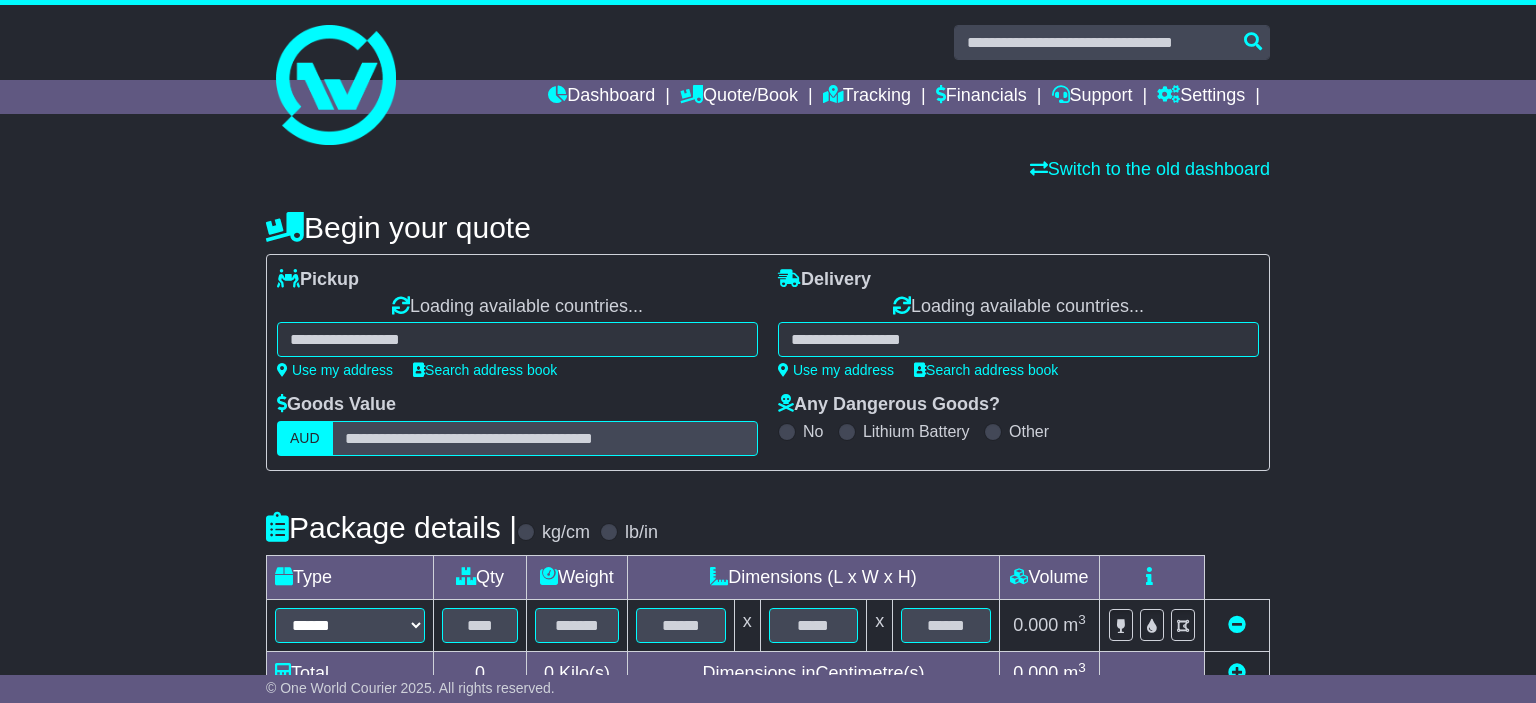 select on "**" 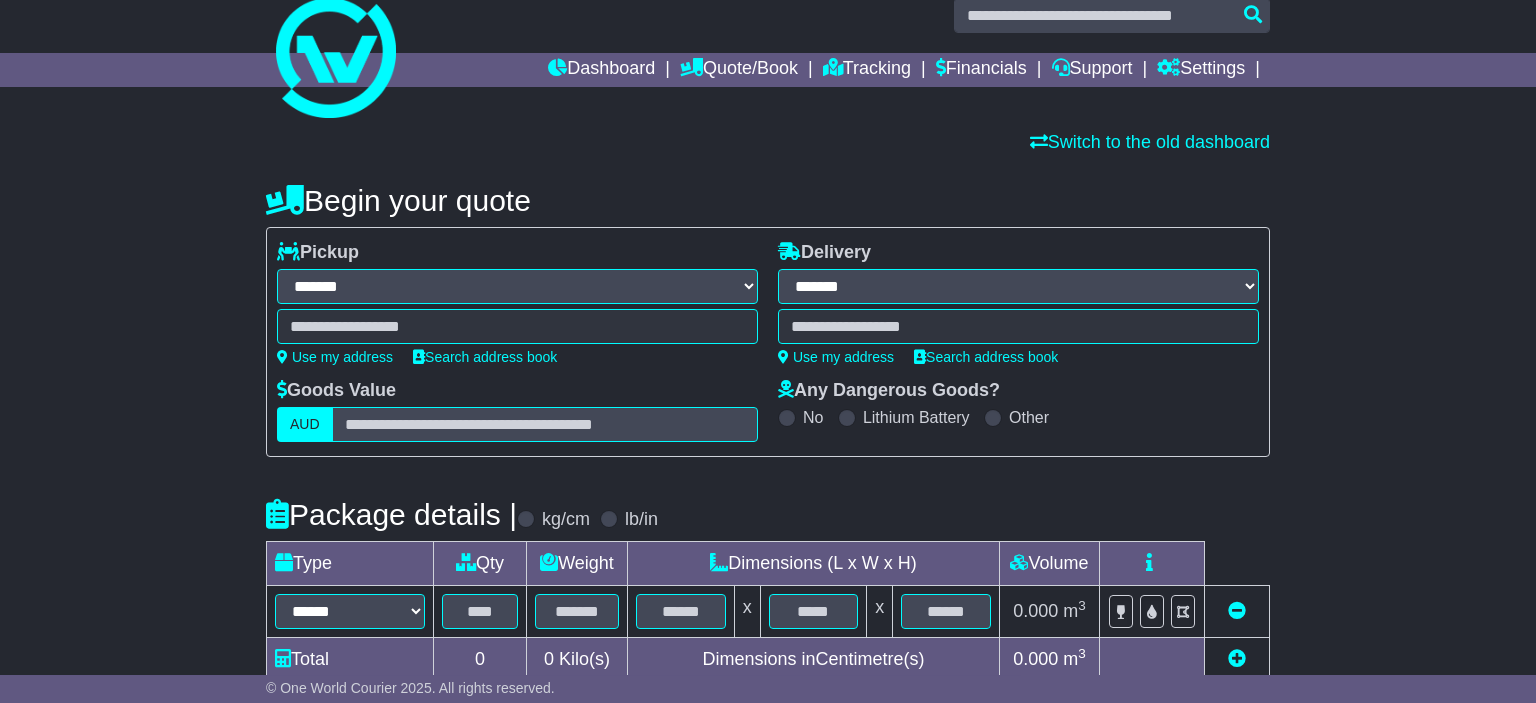 scroll, scrollTop: 0, scrollLeft: 0, axis: both 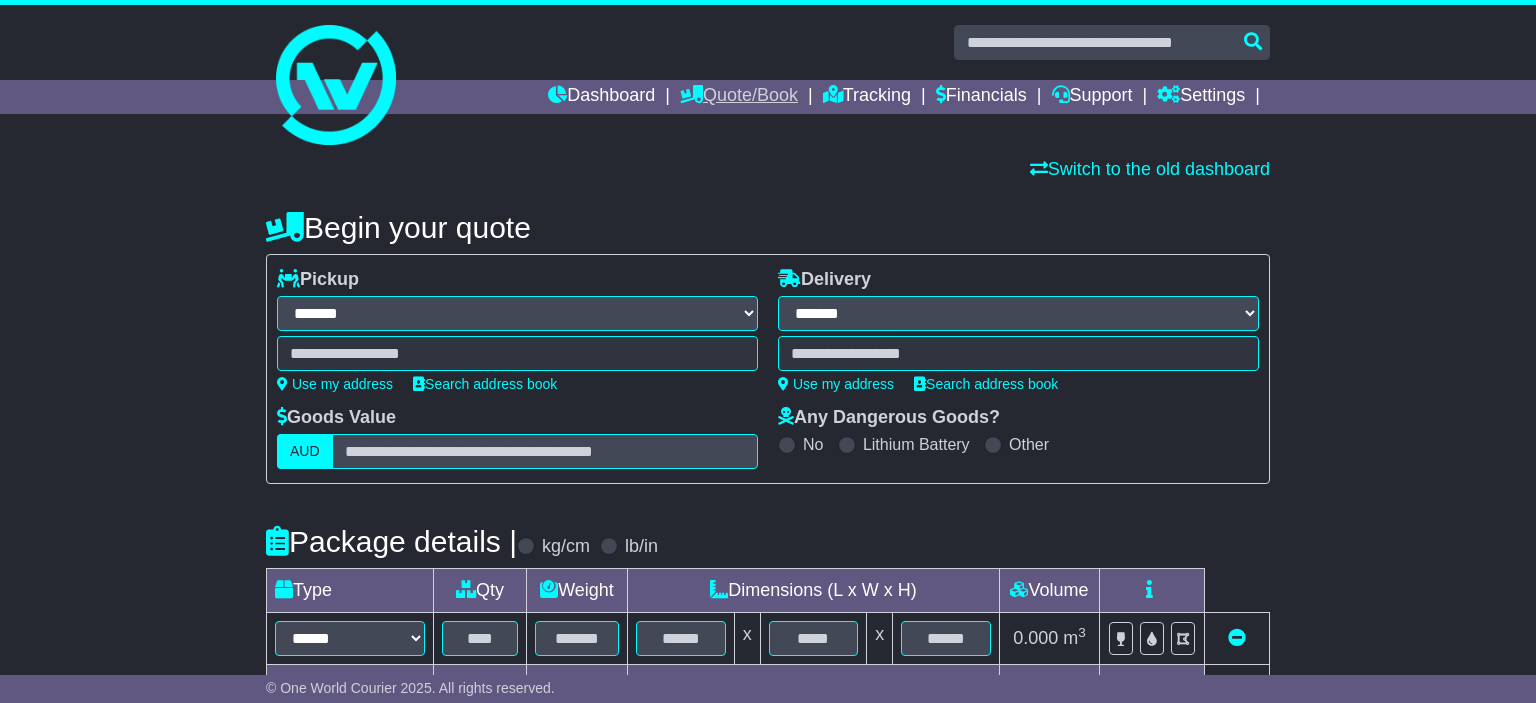 click on "Quote/Book" at bounding box center [739, 97] 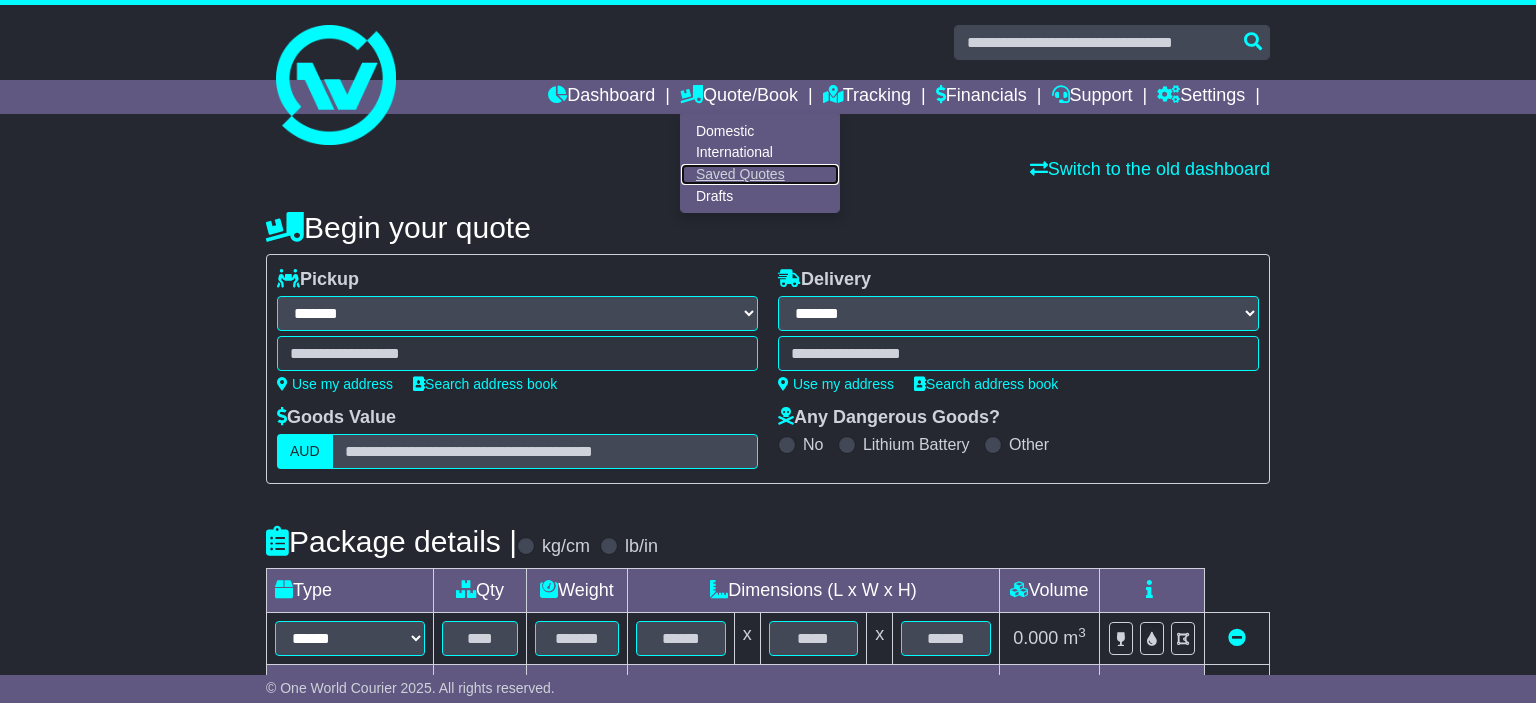 click on "Saved Quotes" at bounding box center (760, 175) 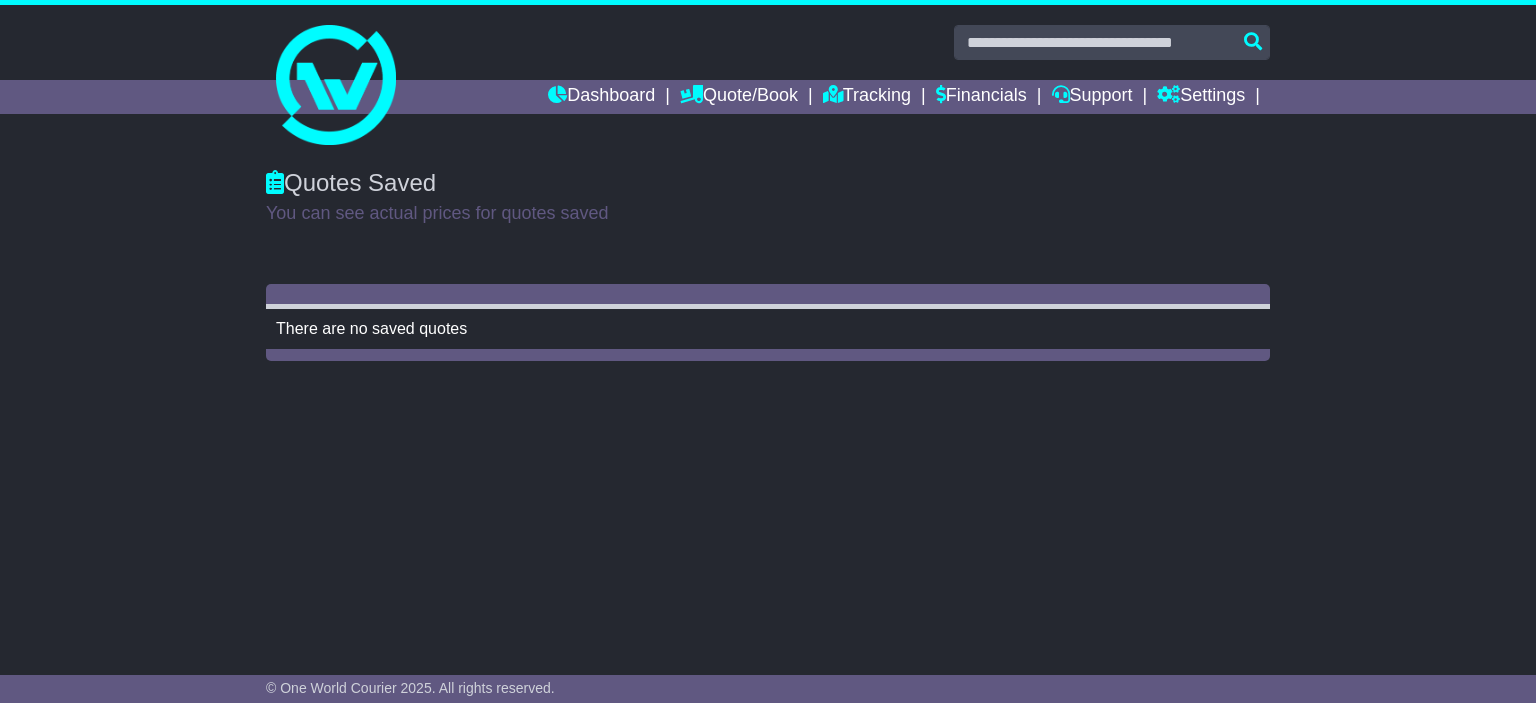 scroll, scrollTop: 0, scrollLeft: 0, axis: both 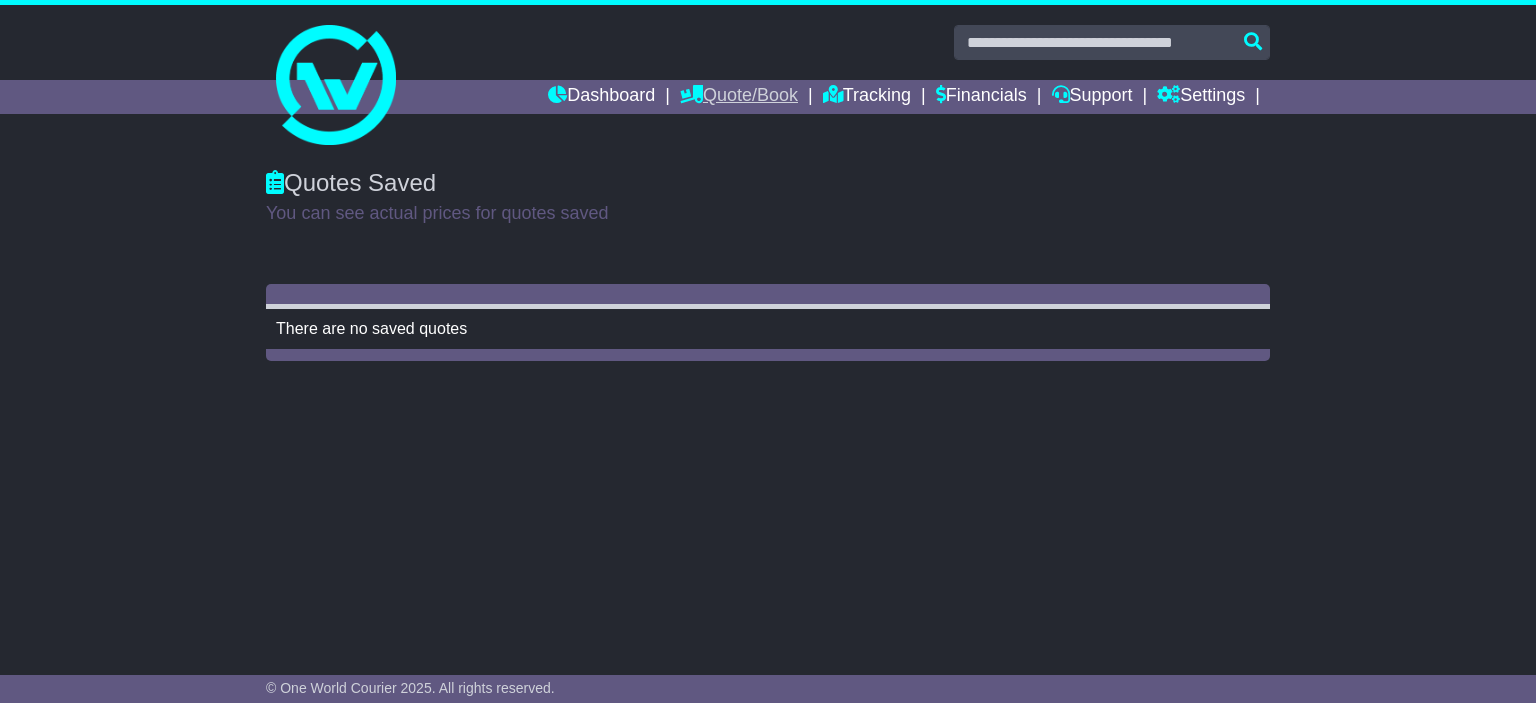 click on "Quote/Book" at bounding box center [739, 97] 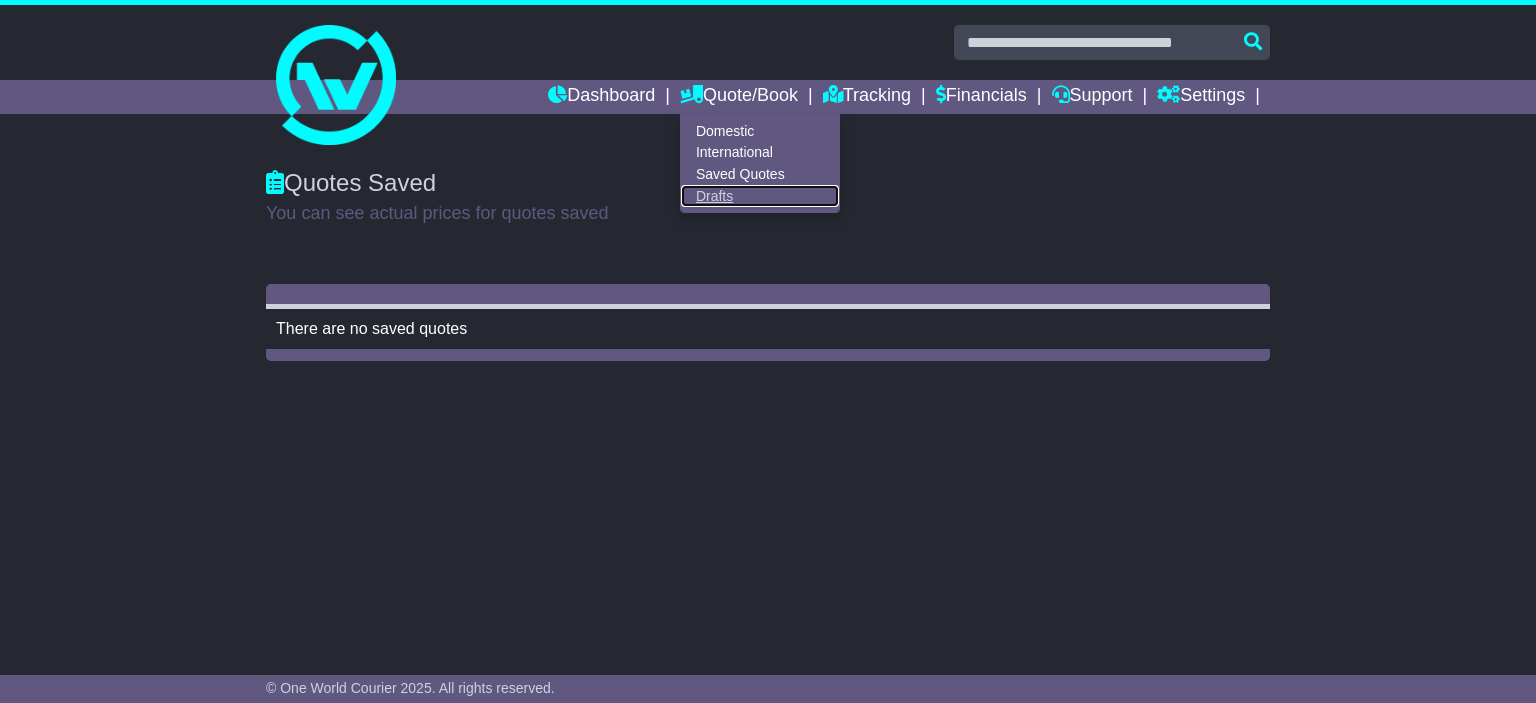 click on "Drafts" at bounding box center (760, 196) 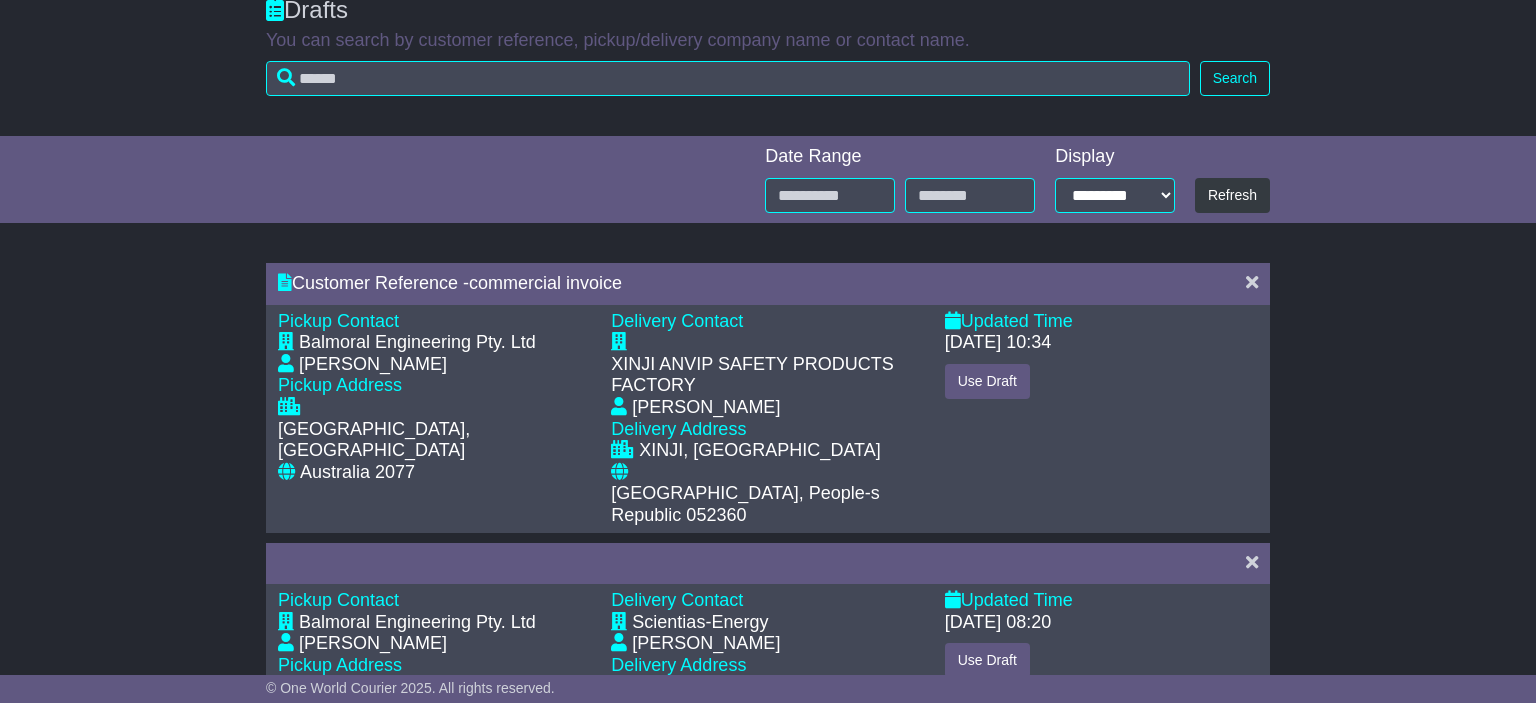 scroll, scrollTop: 52, scrollLeft: 0, axis: vertical 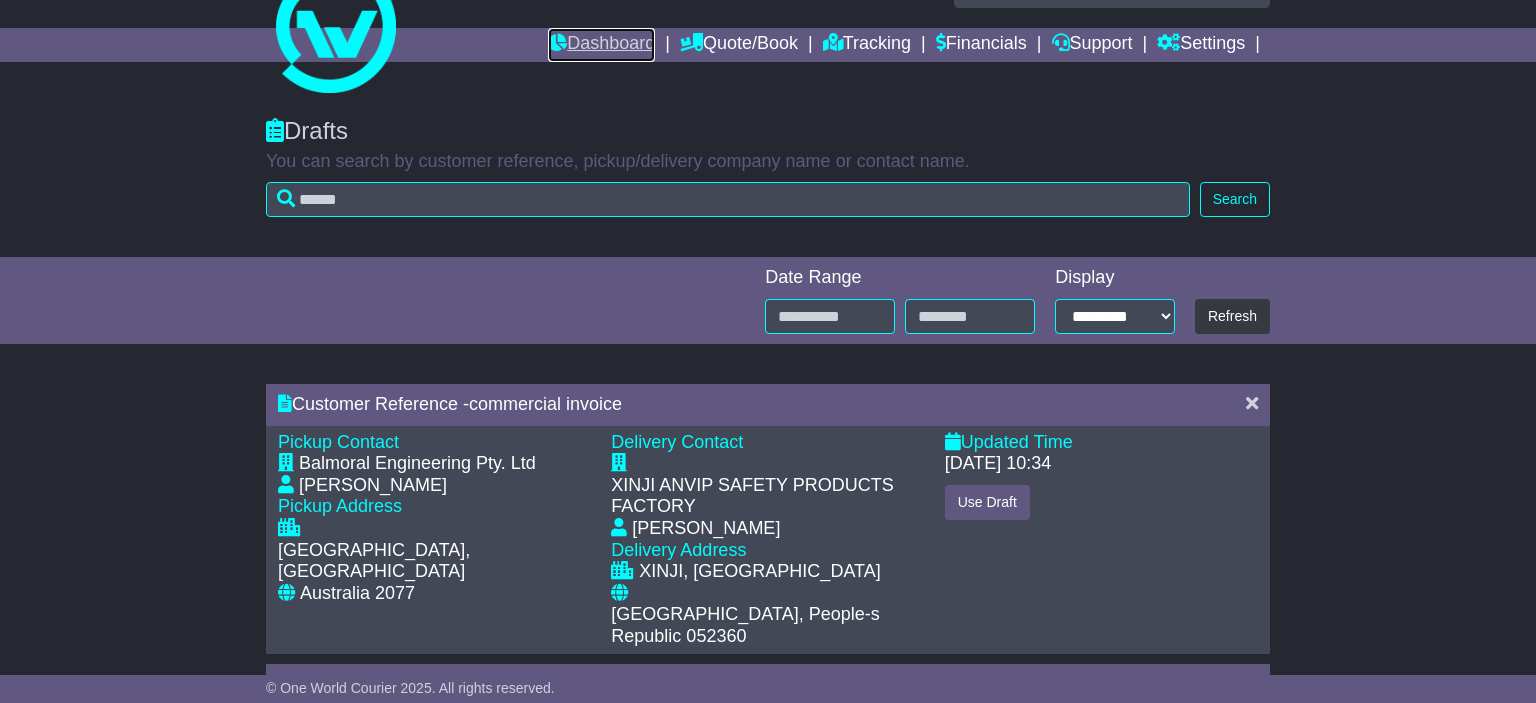 click on "Dashboard" at bounding box center (601, 45) 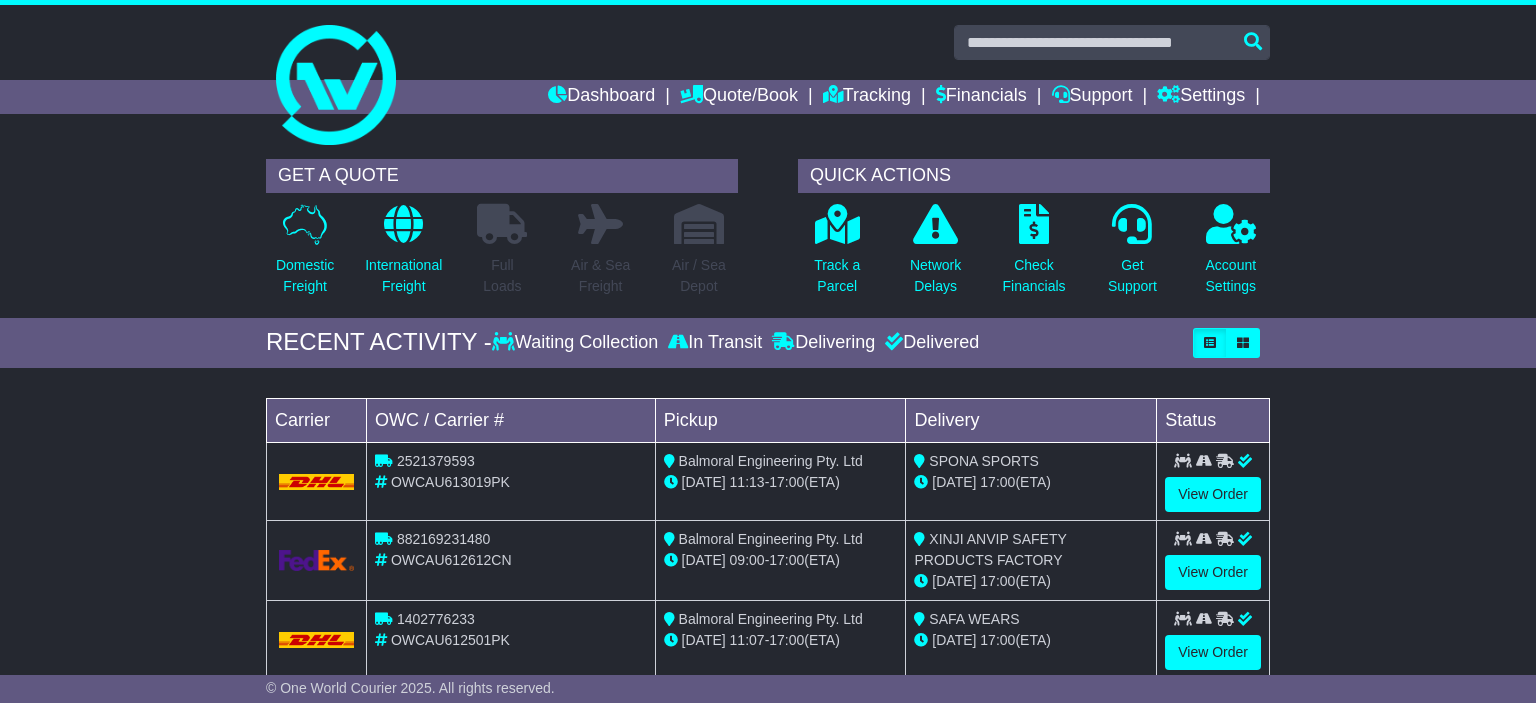 scroll, scrollTop: 0, scrollLeft: 0, axis: both 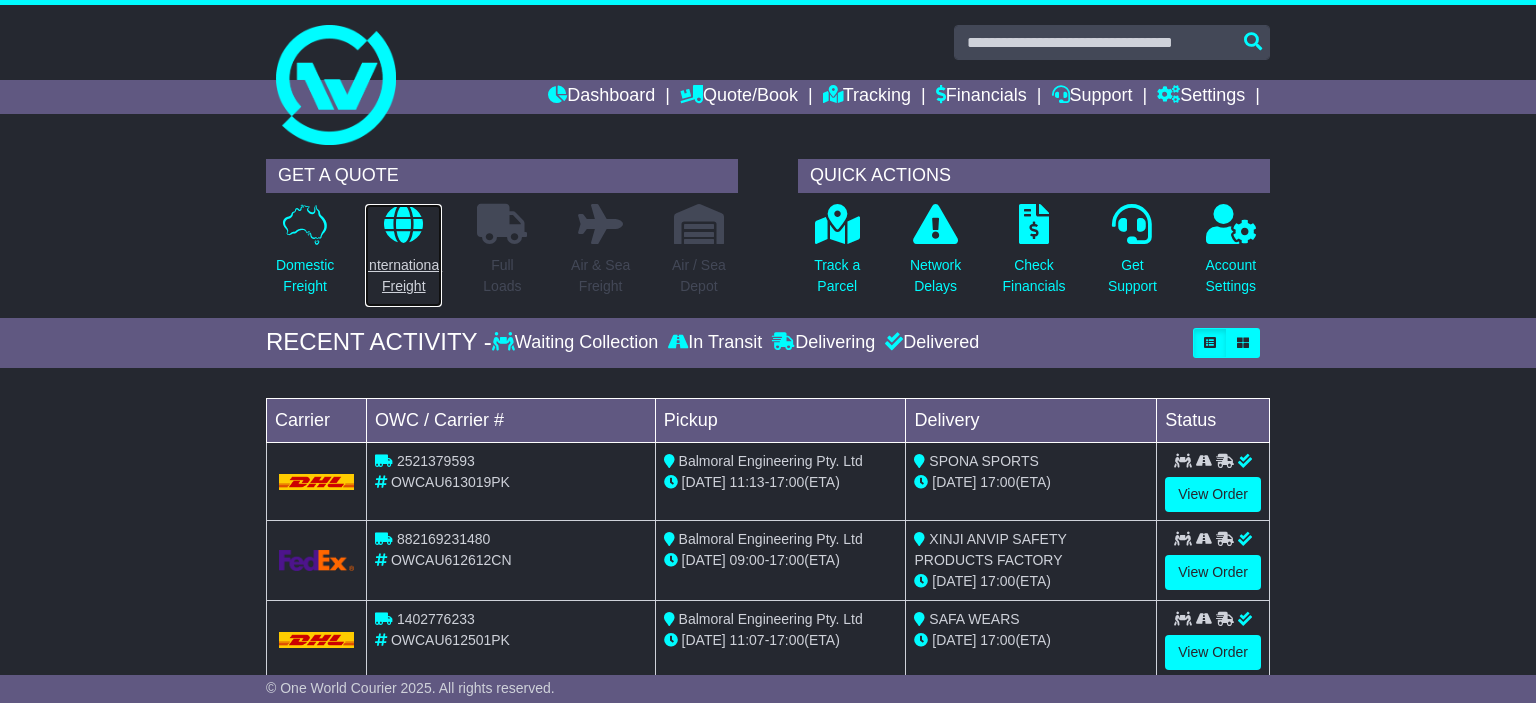 click on "International Freight" at bounding box center (403, 276) 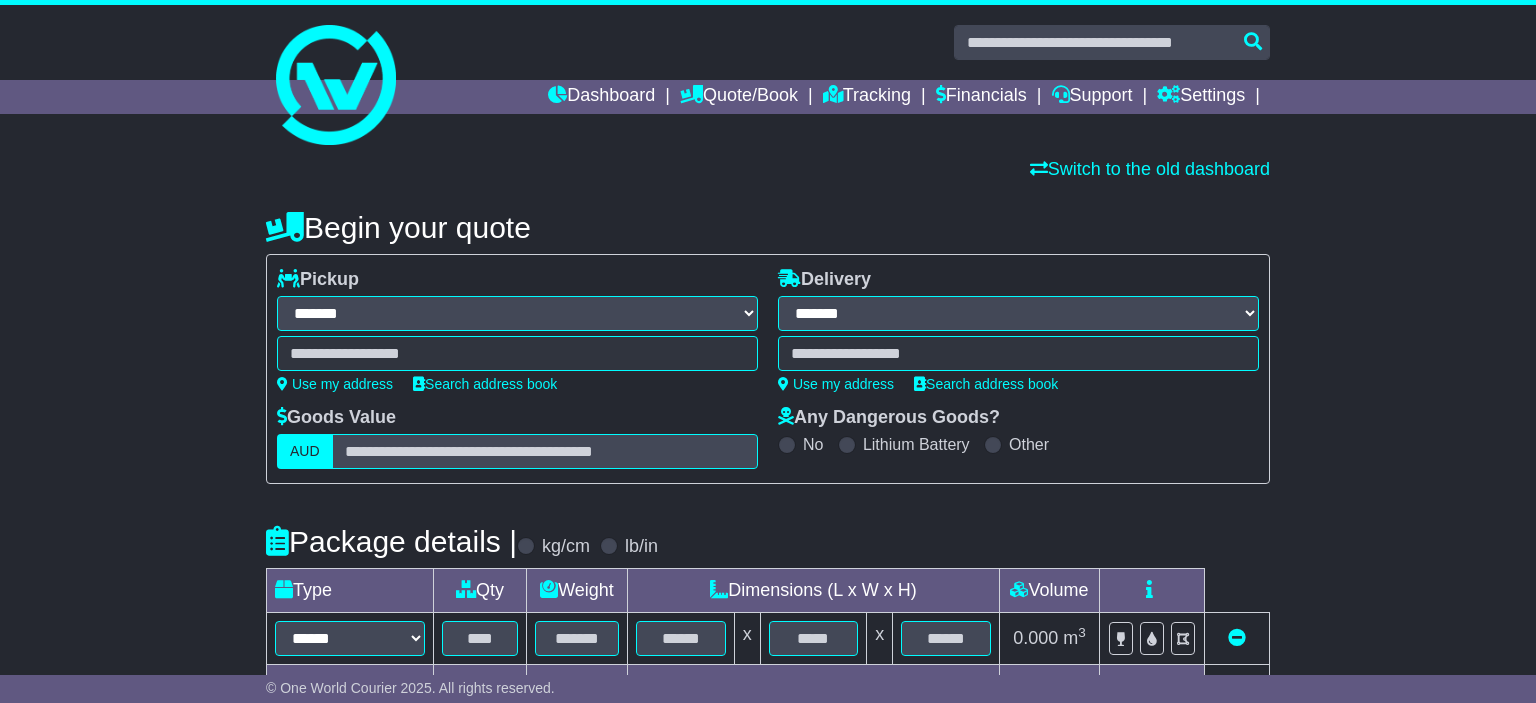select on "**" 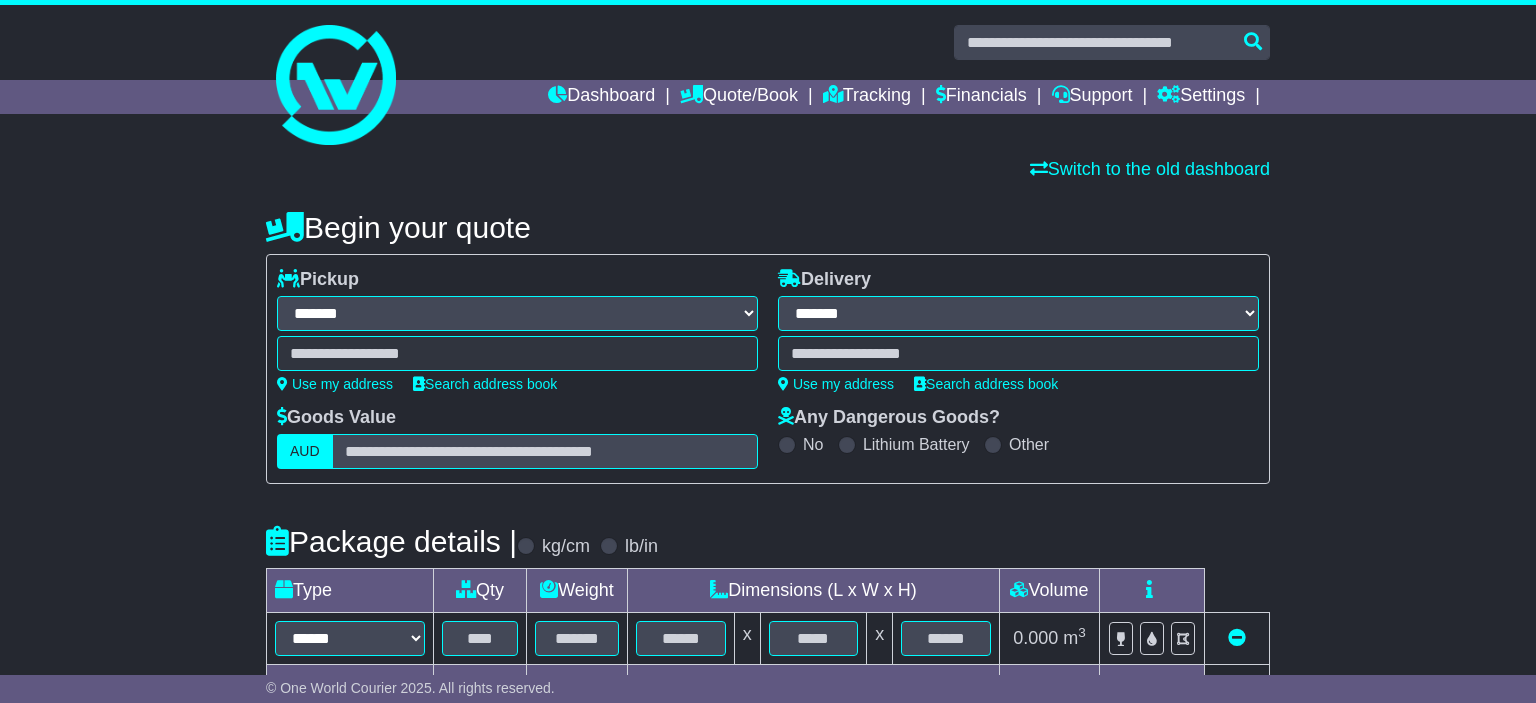 scroll, scrollTop: 0, scrollLeft: 0, axis: both 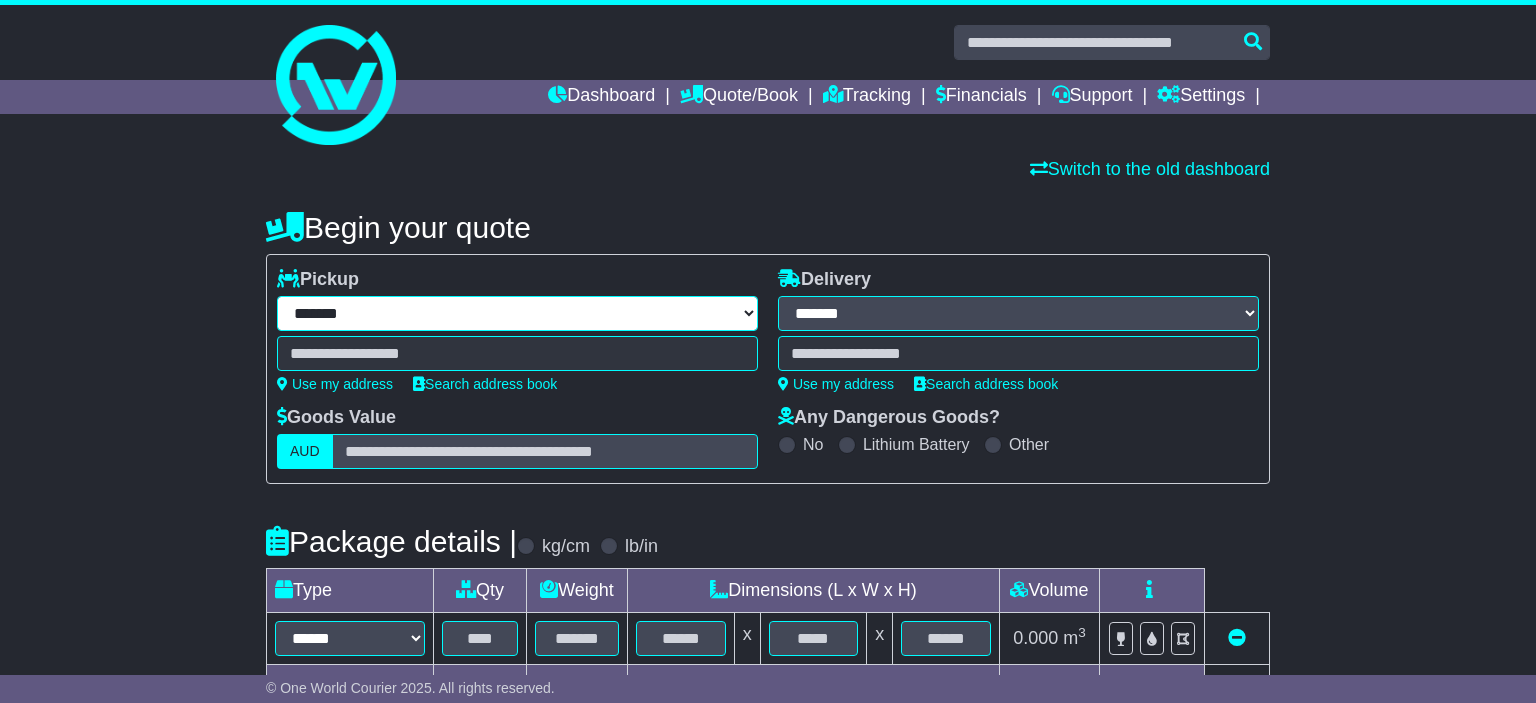 click on "**********" at bounding box center [517, 313] 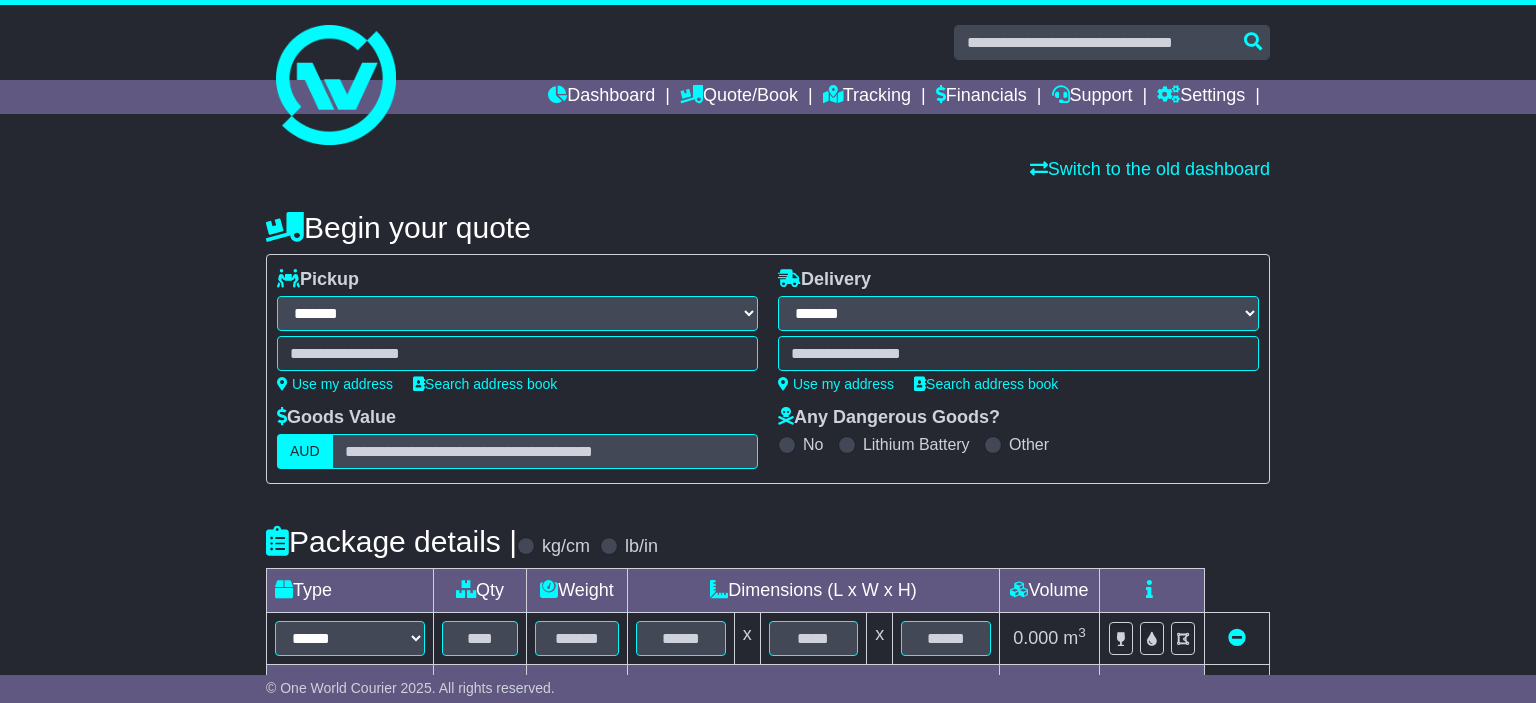 select on "***" 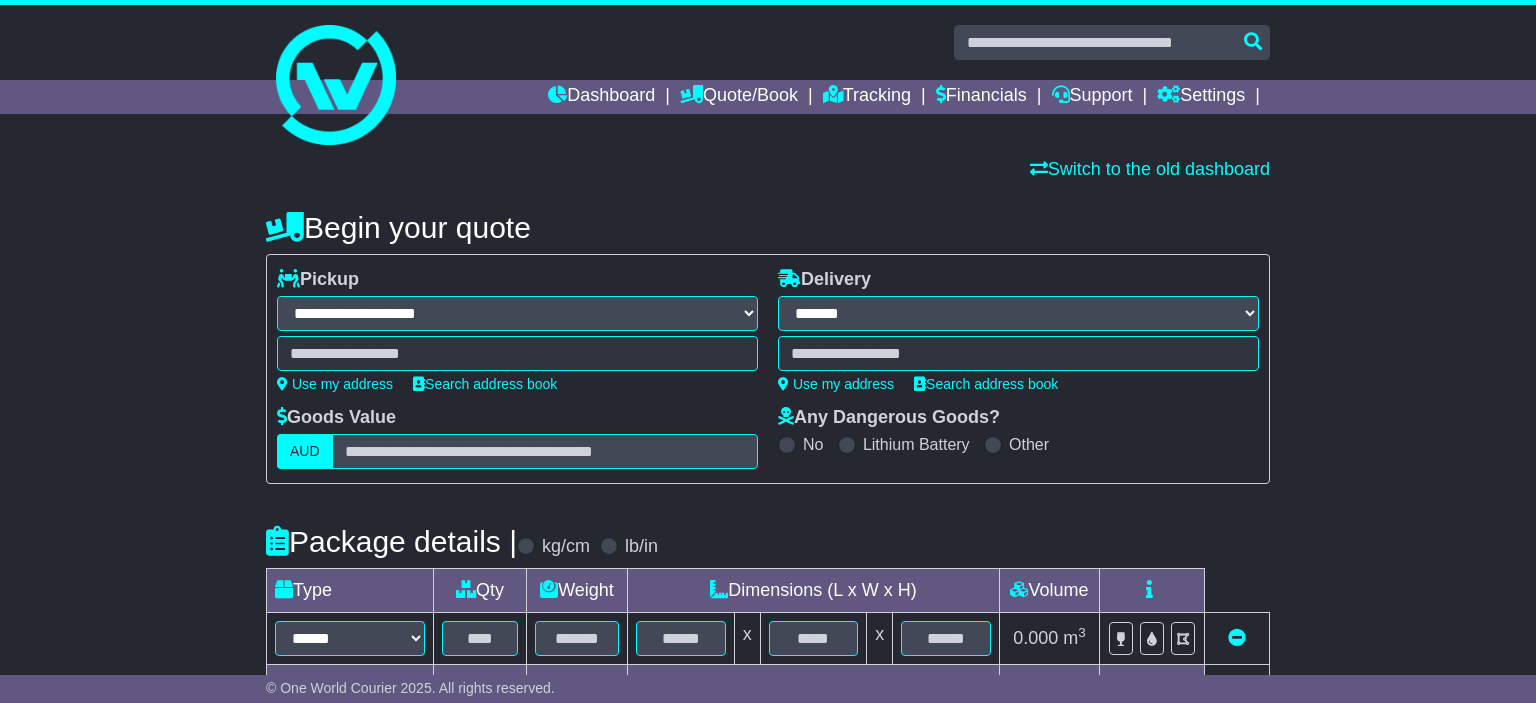 click on "**********" at bounding box center [0, 0] 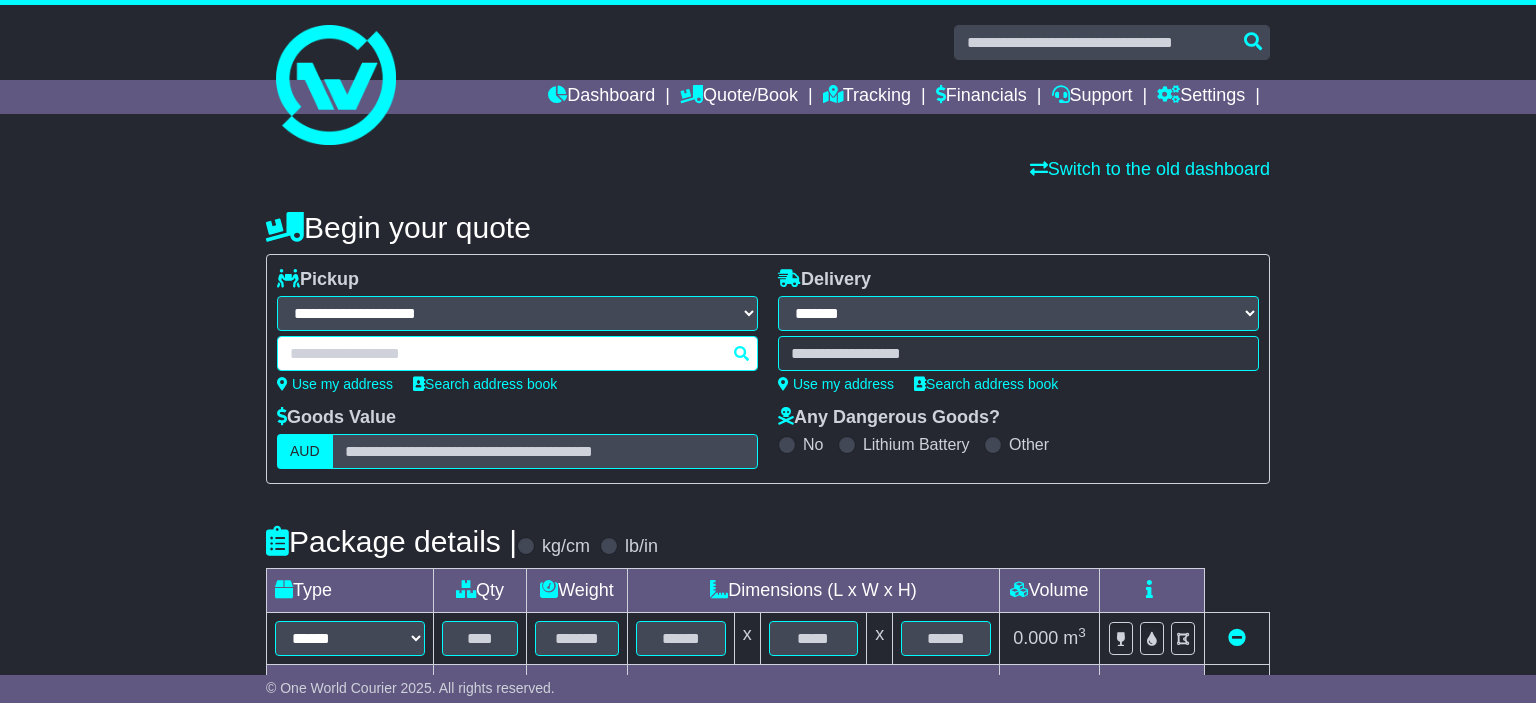 click at bounding box center [517, 353] 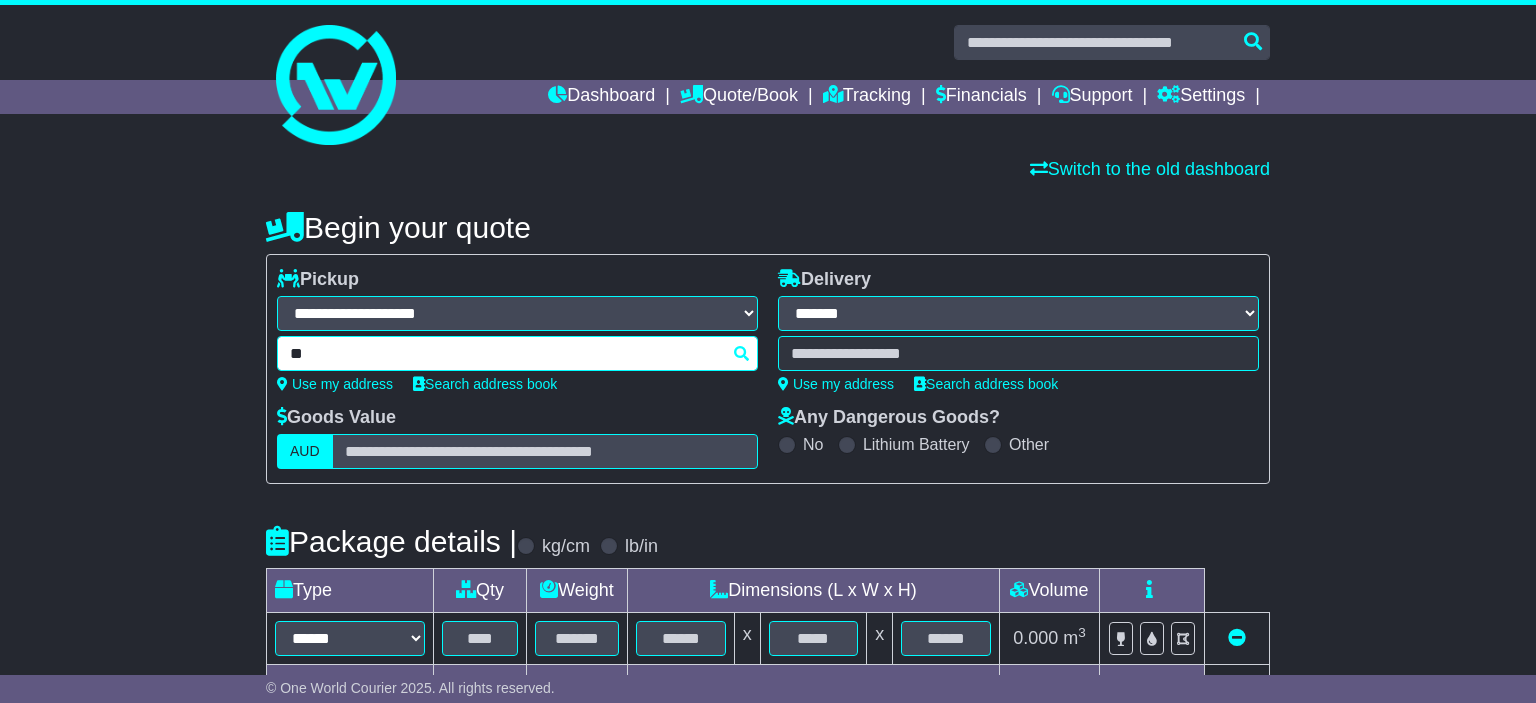 type on "***" 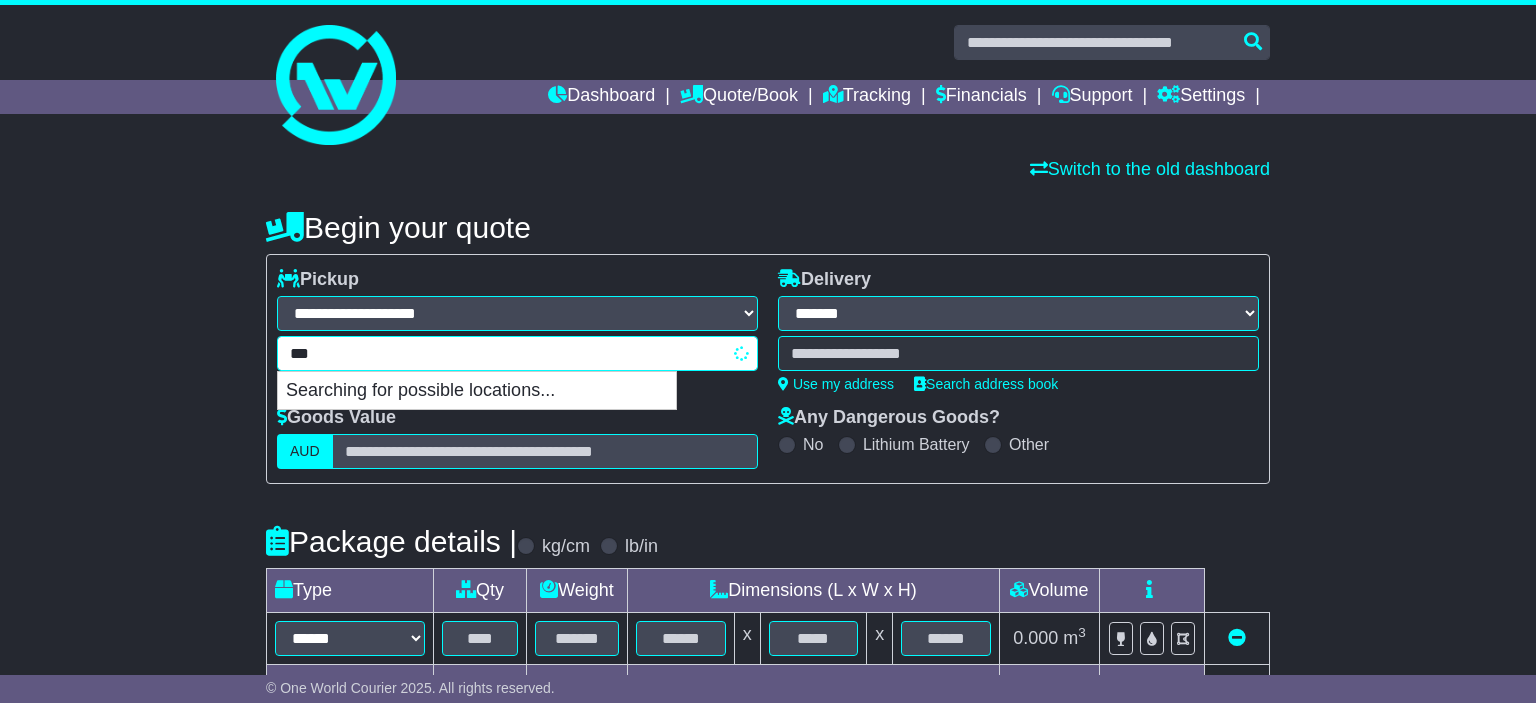 type on "*******" 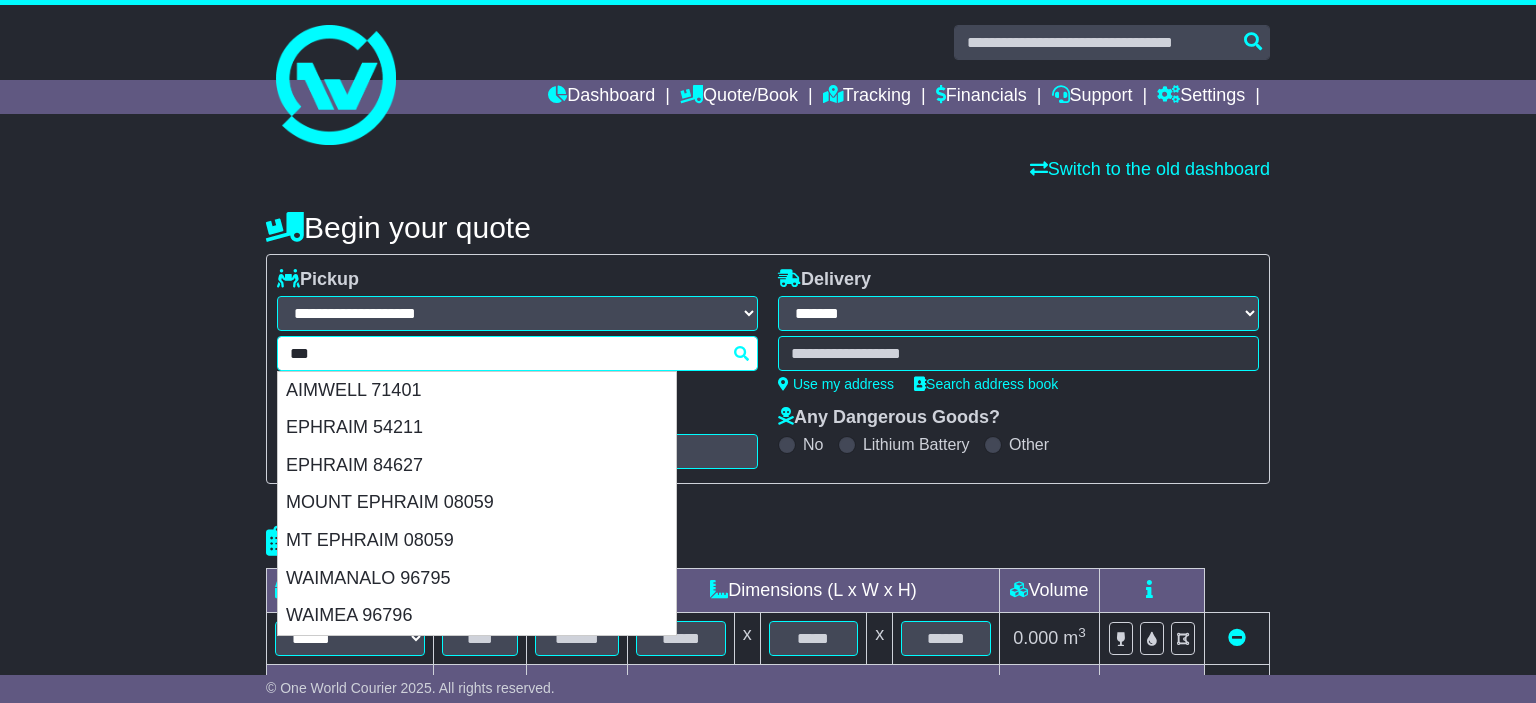 type 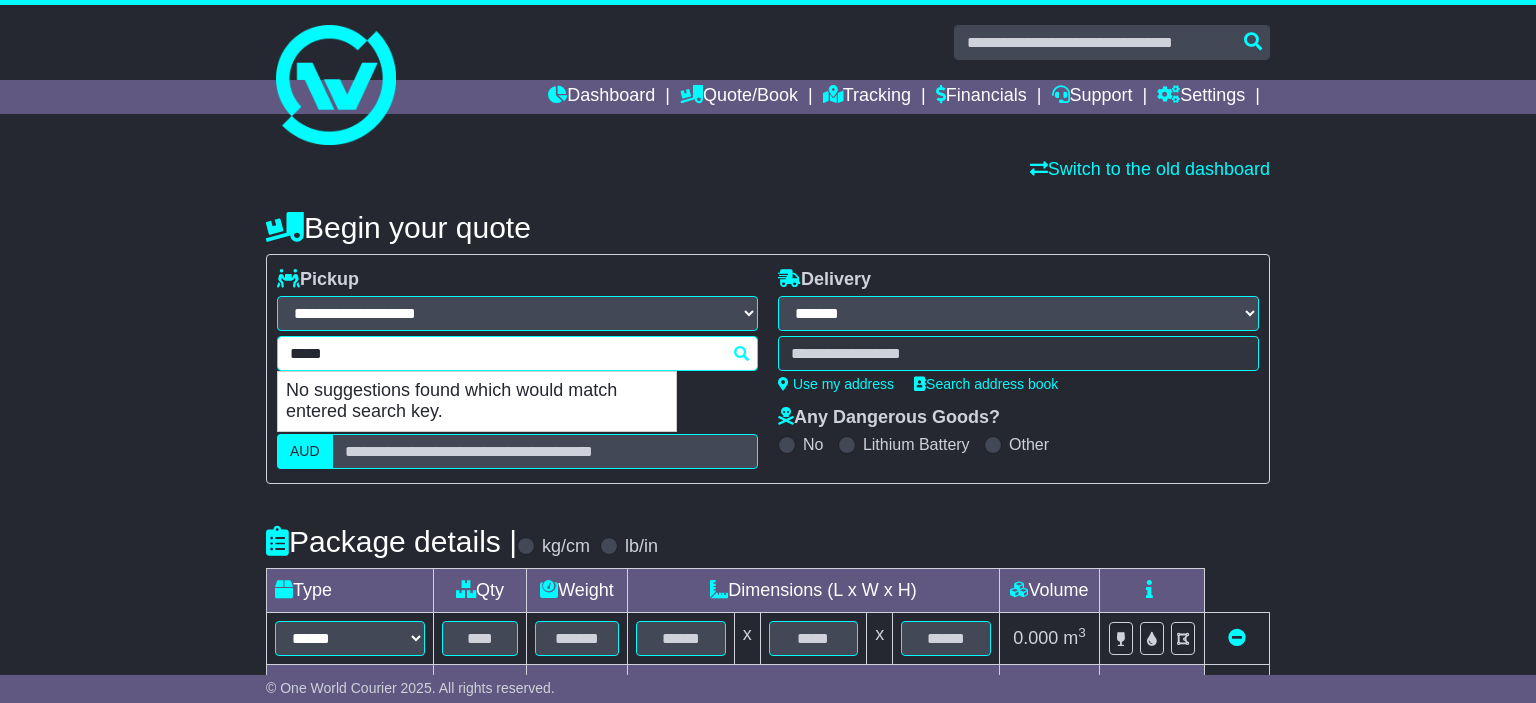 click on "***** aime No suggestions found which would match entered search key." at bounding box center [517, 353] 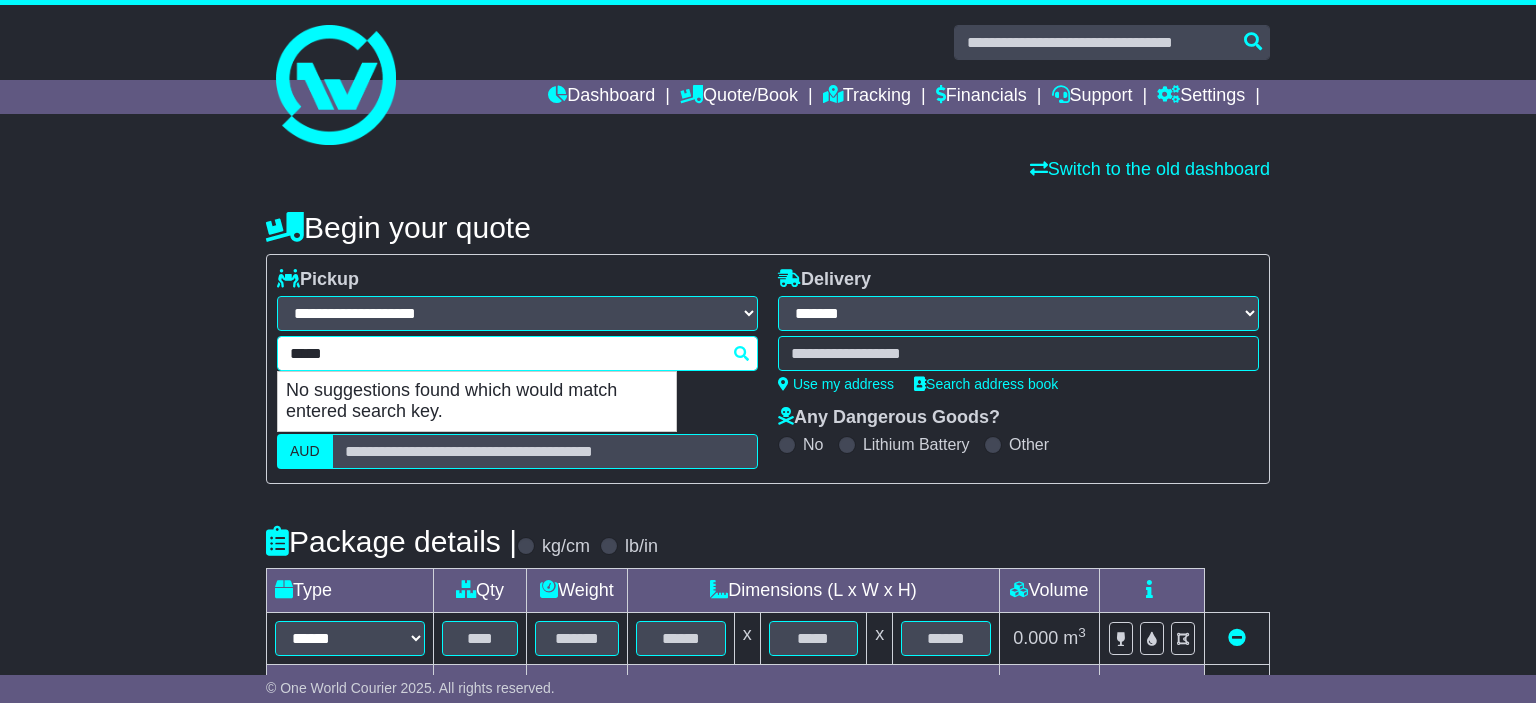 type on "****" 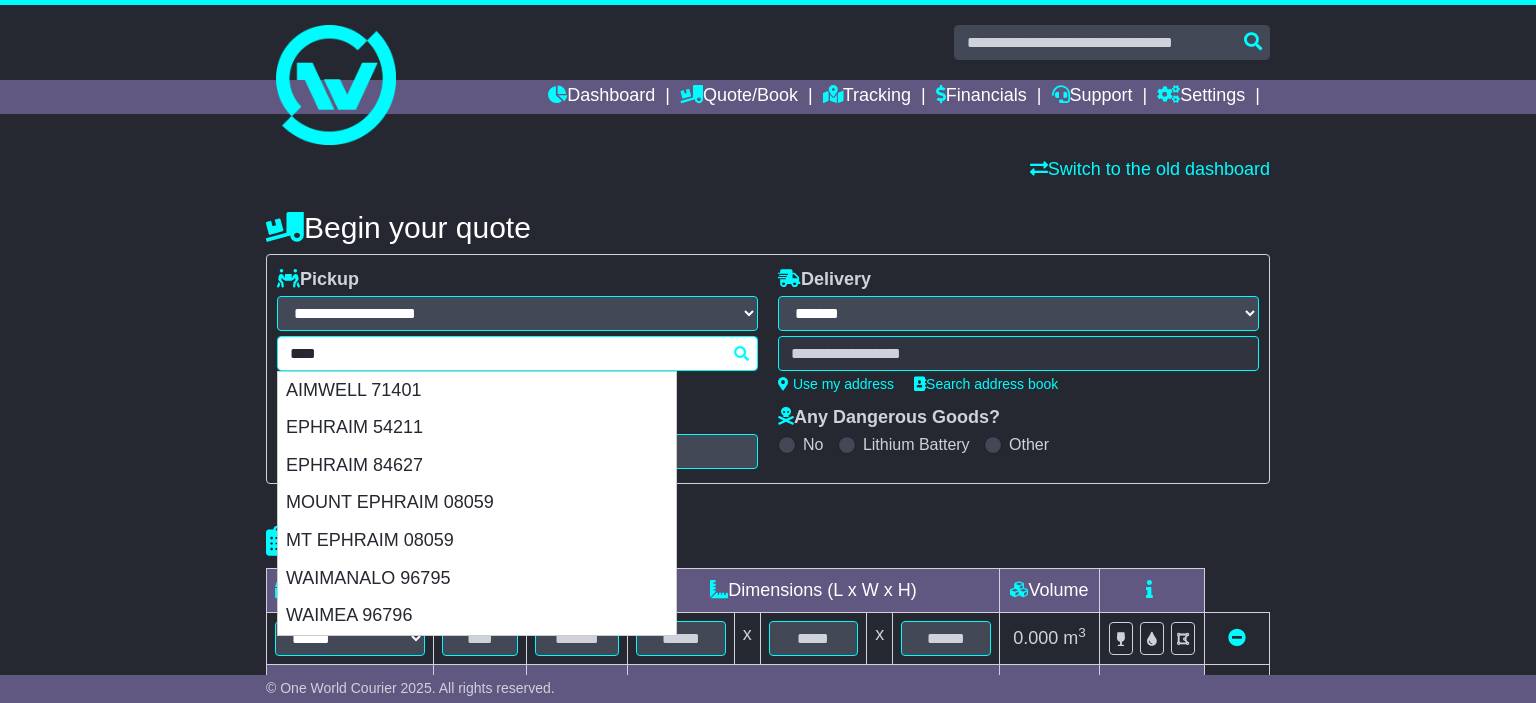 type on "*******" 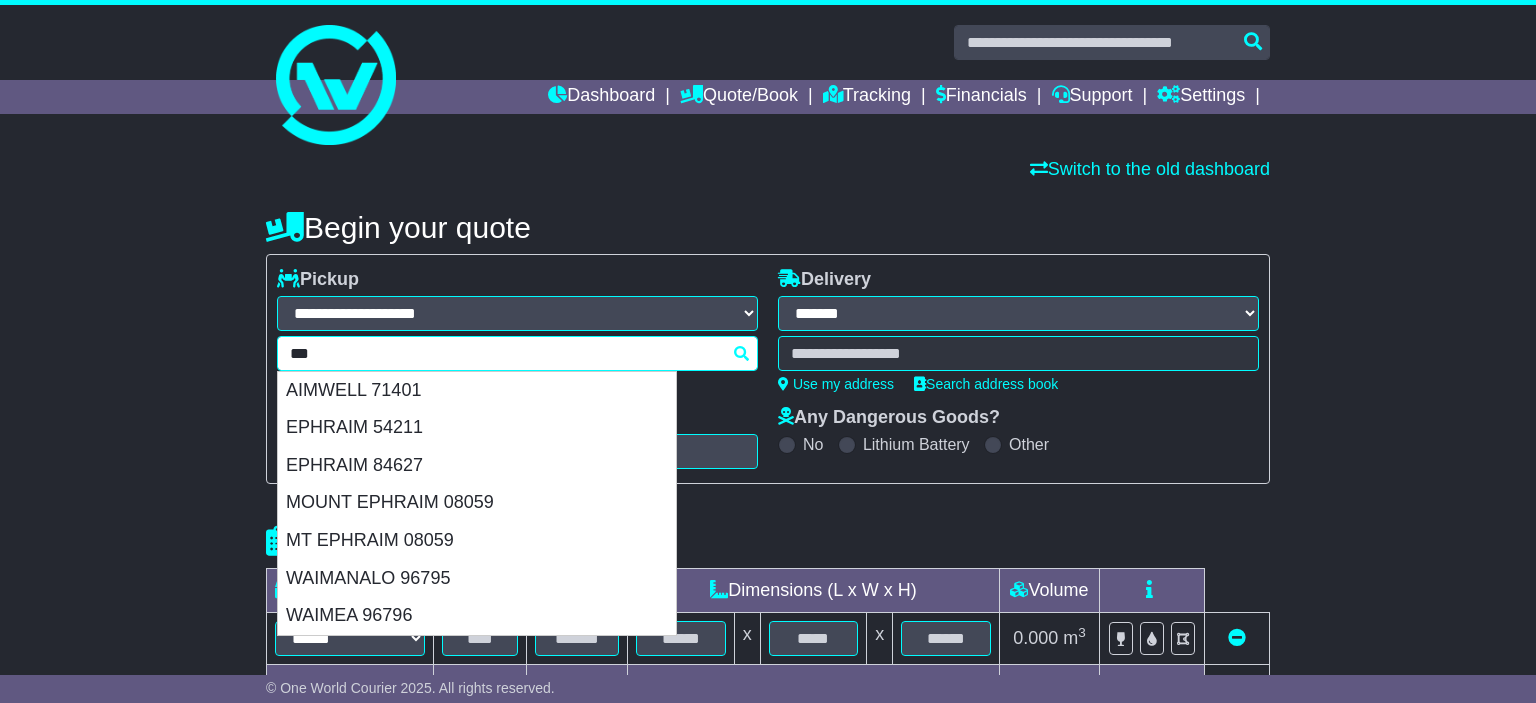 type 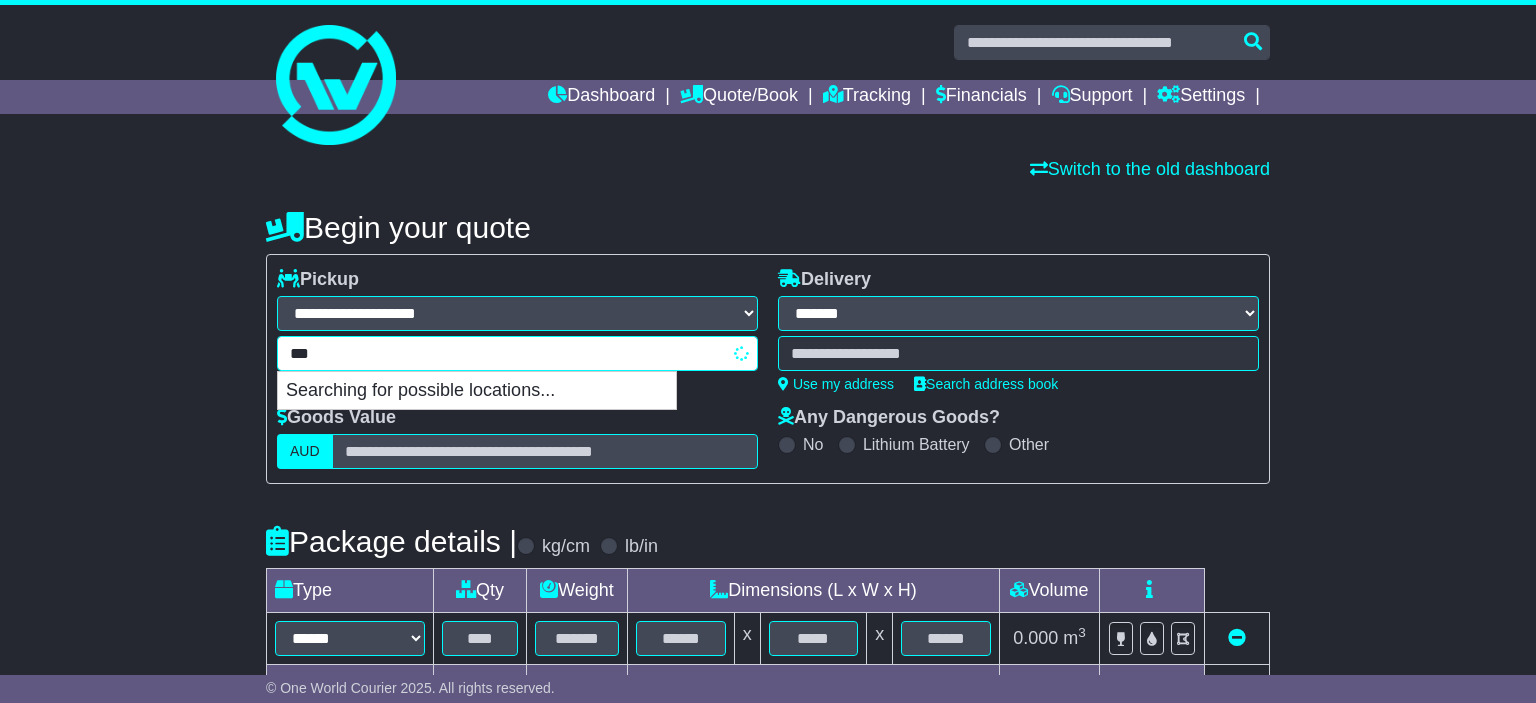 type on "****" 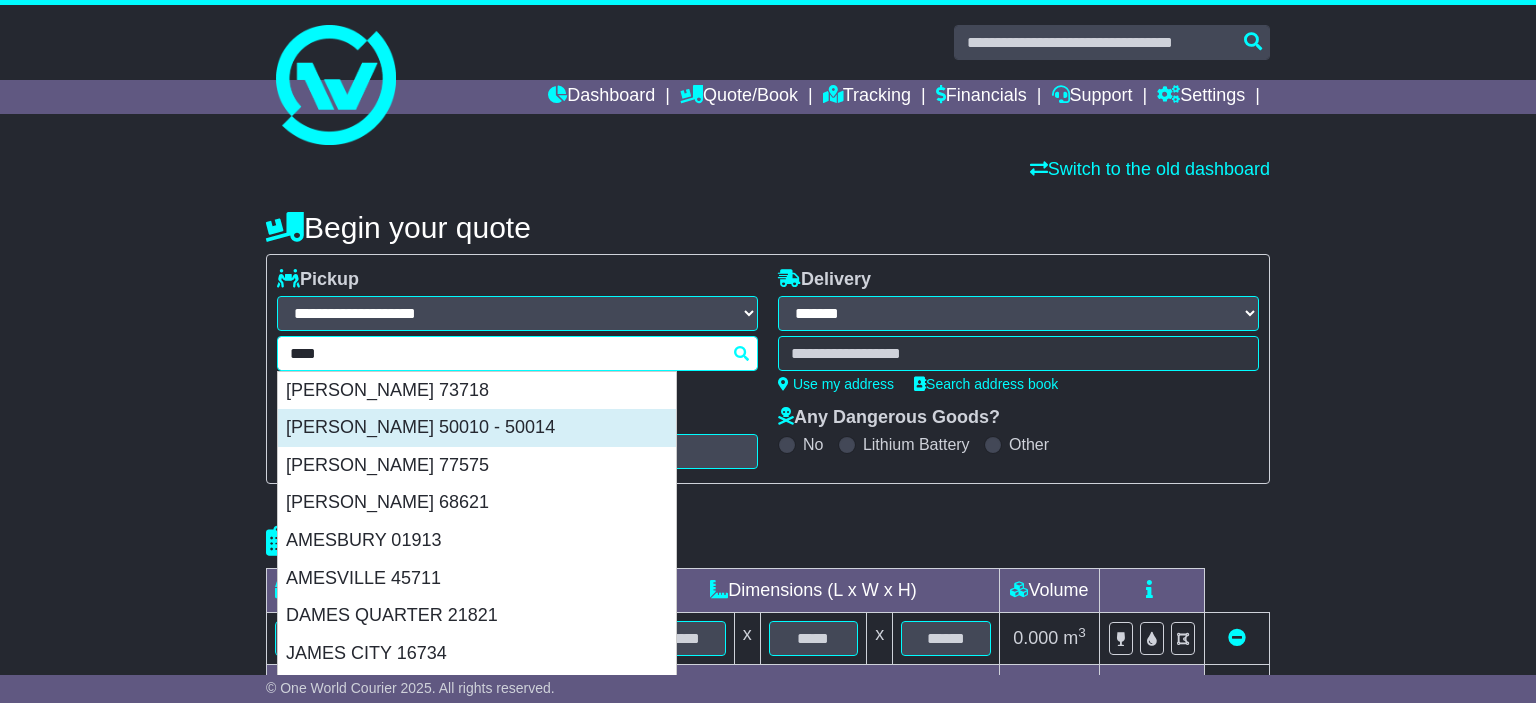 click on "AMES 50010 - 50014" at bounding box center [477, 428] 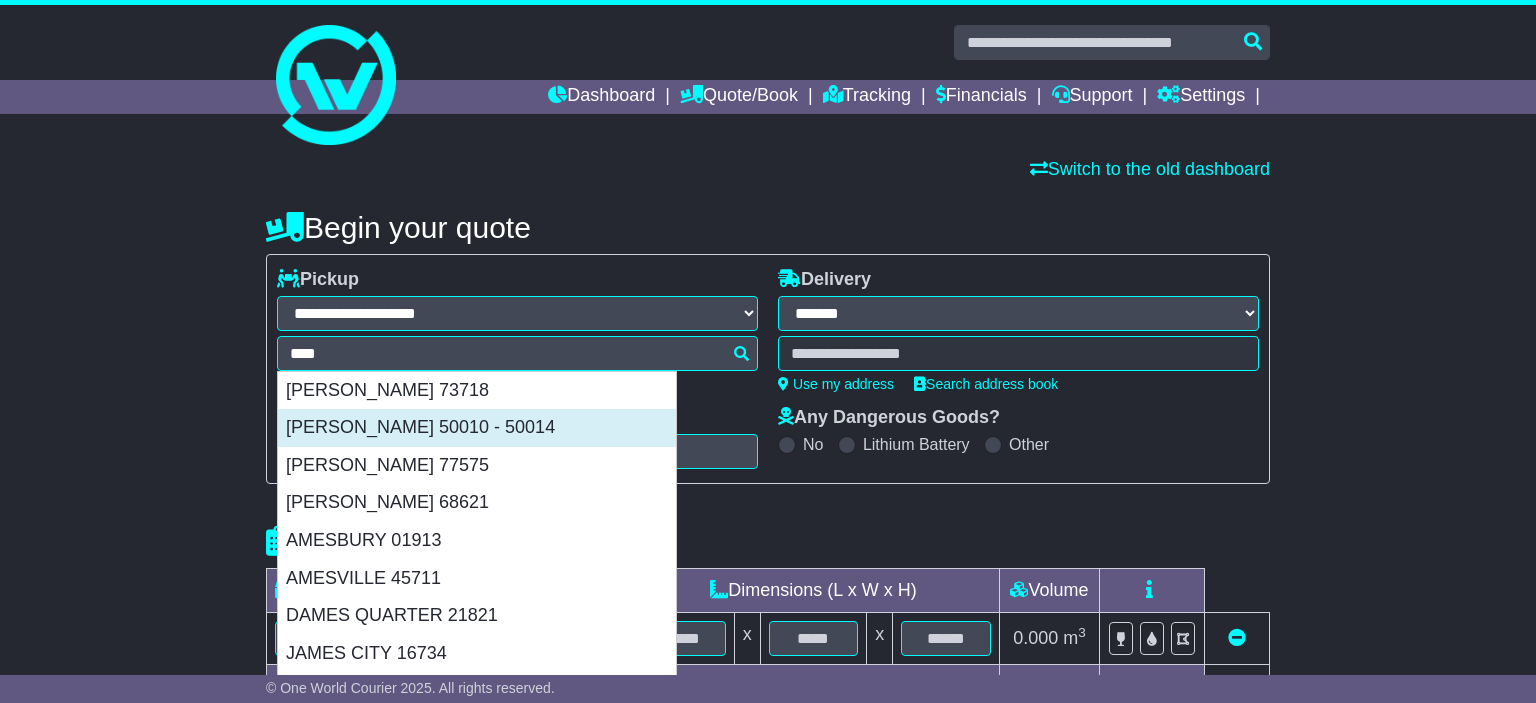 type on "**********" 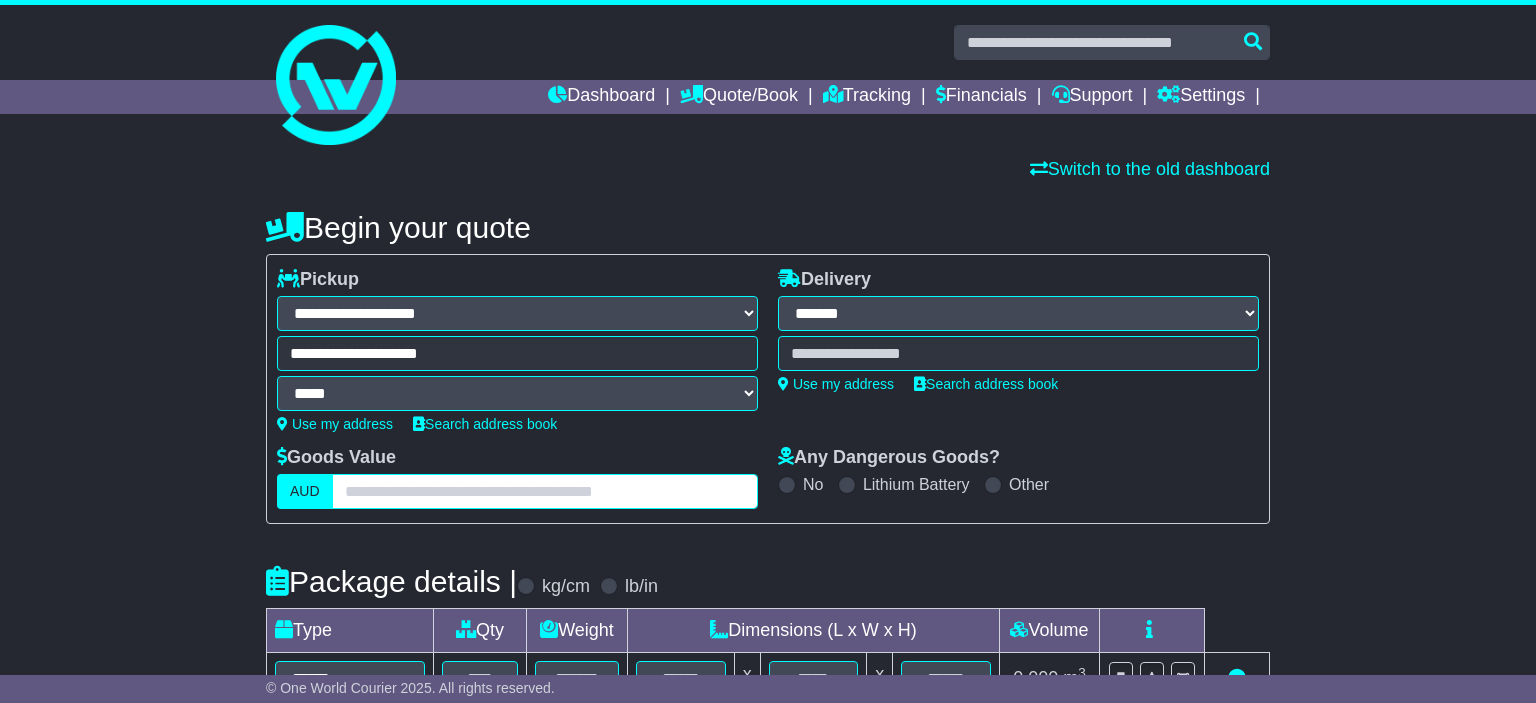 click at bounding box center (545, 491) 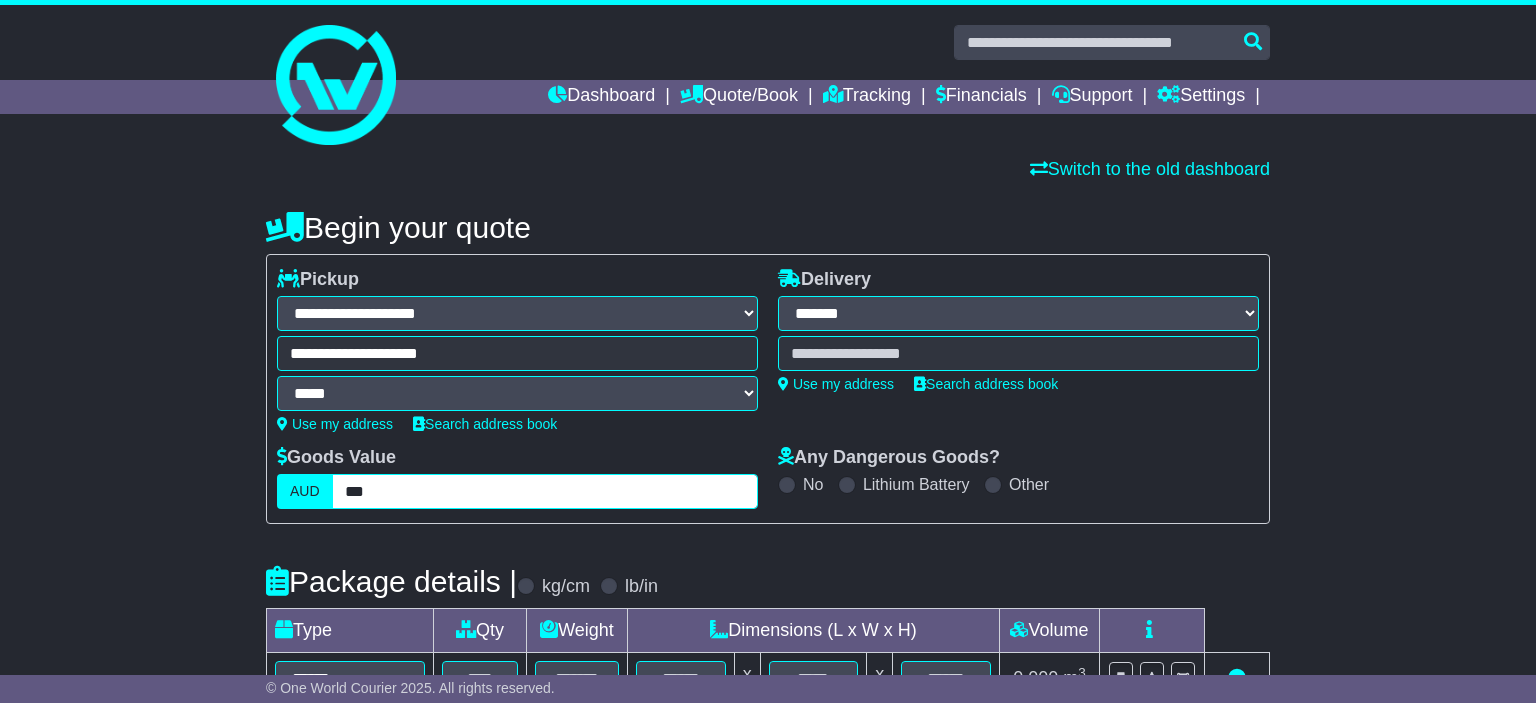 drag, startPoint x: 379, startPoint y: 486, endPoint x: 322, endPoint y: 498, distance: 58.249462 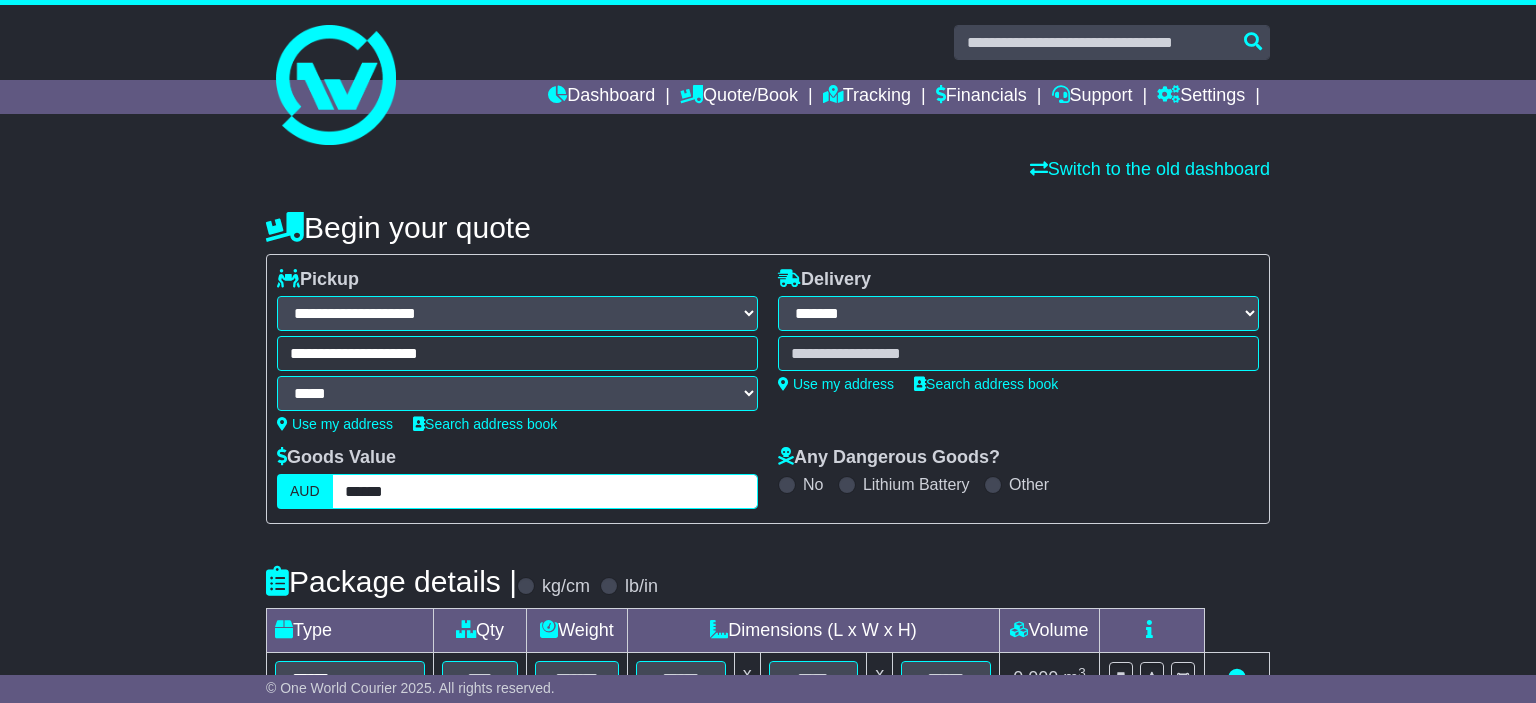 type on "******" 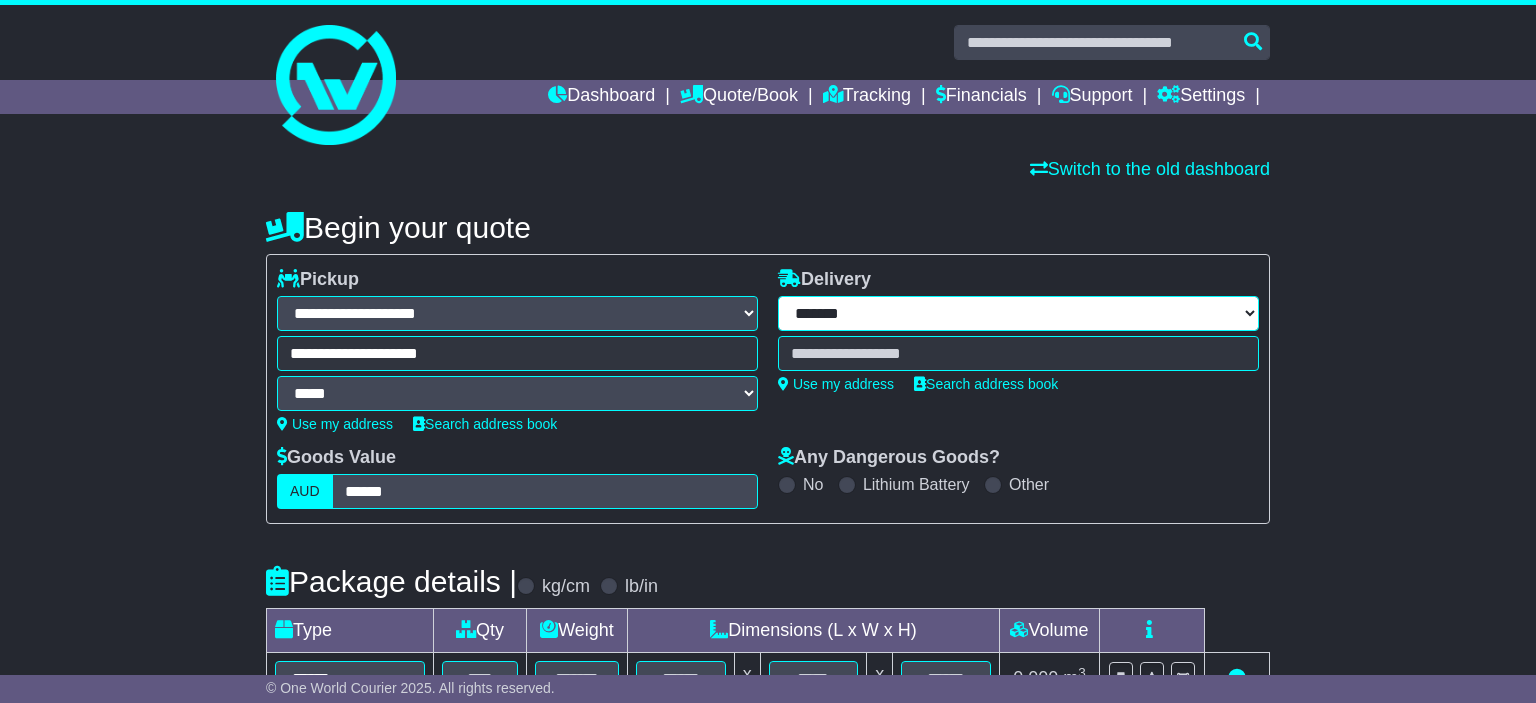 click on "**********" at bounding box center [1018, 313] 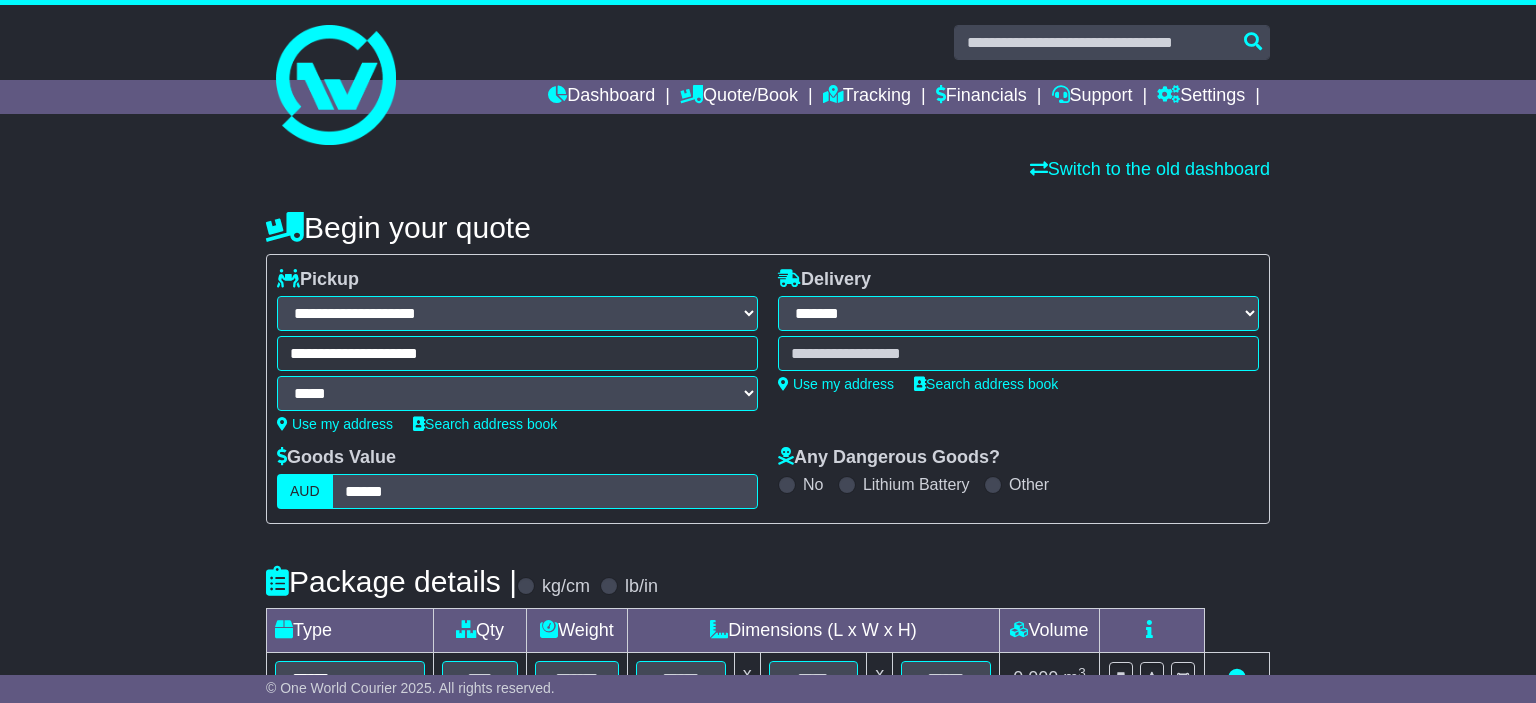 click on "**********" at bounding box center [1018, 313] 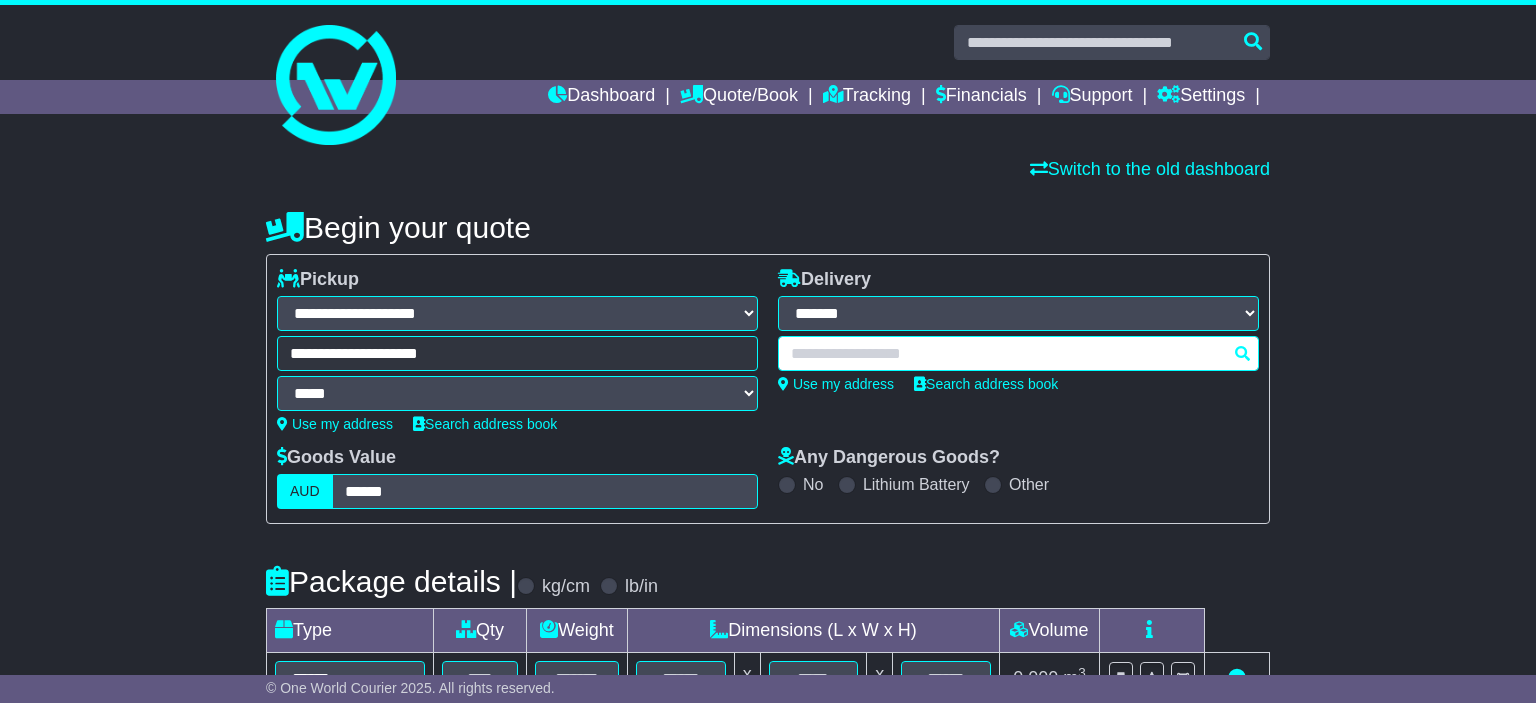 click at bounding box center (1018, 353) 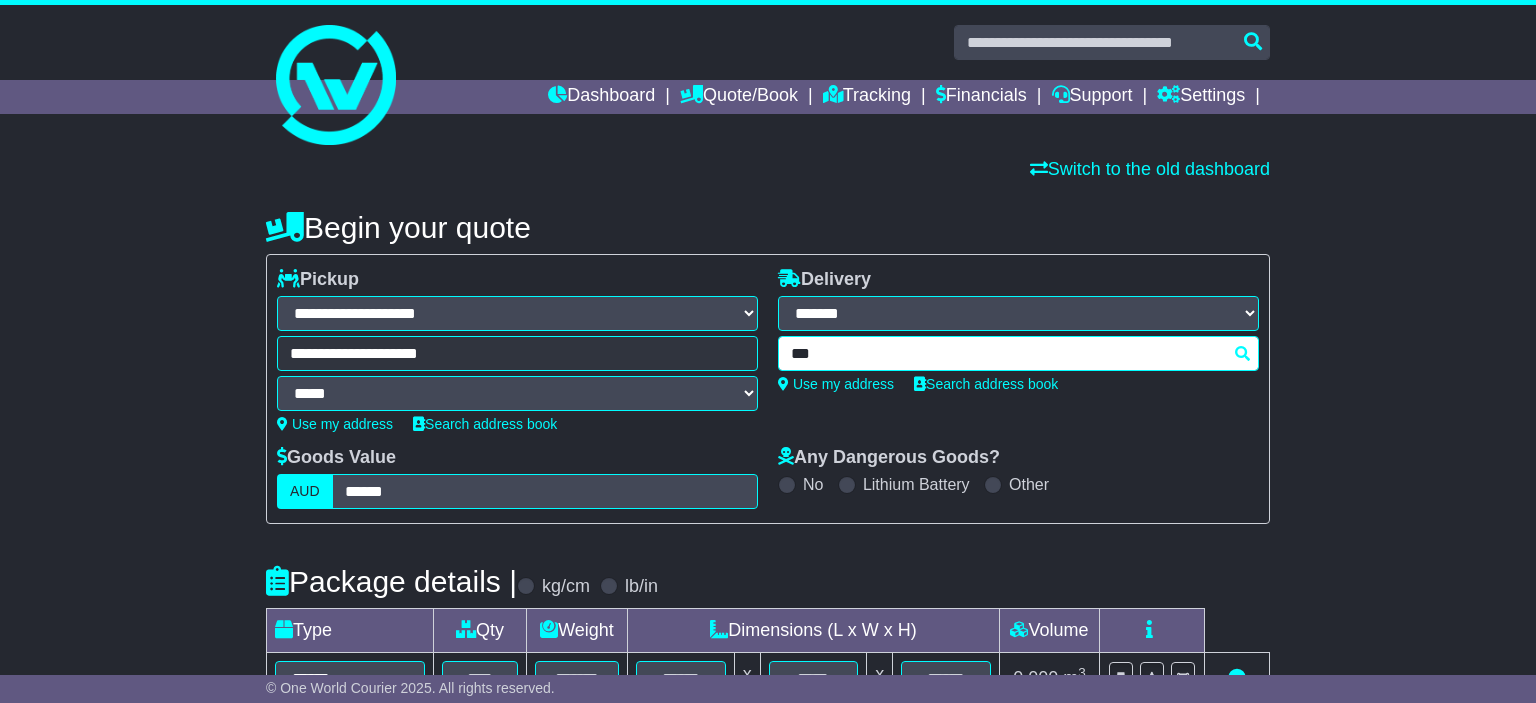 type on "****" 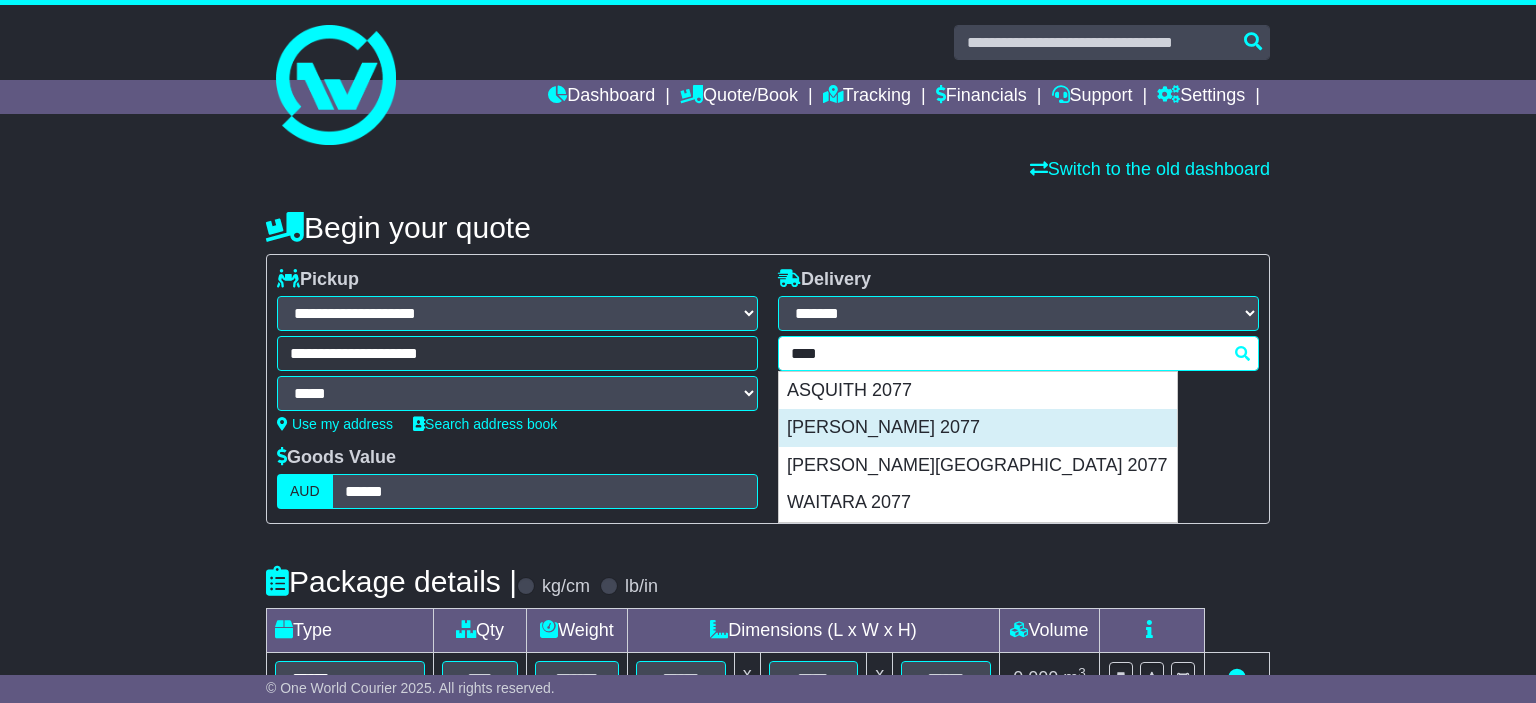 click on "HORNSBY 2077" at bounding box center (978, 428) 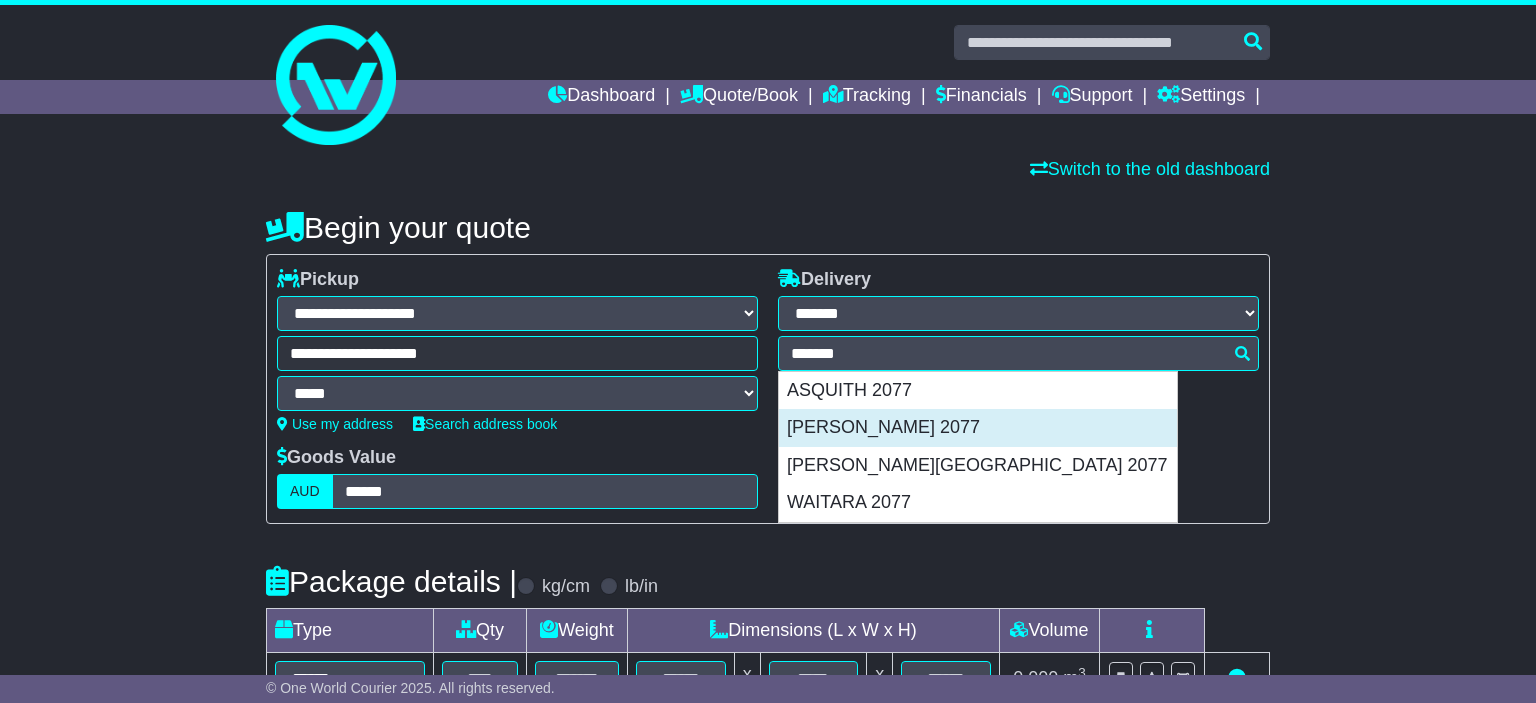 type on "**********" 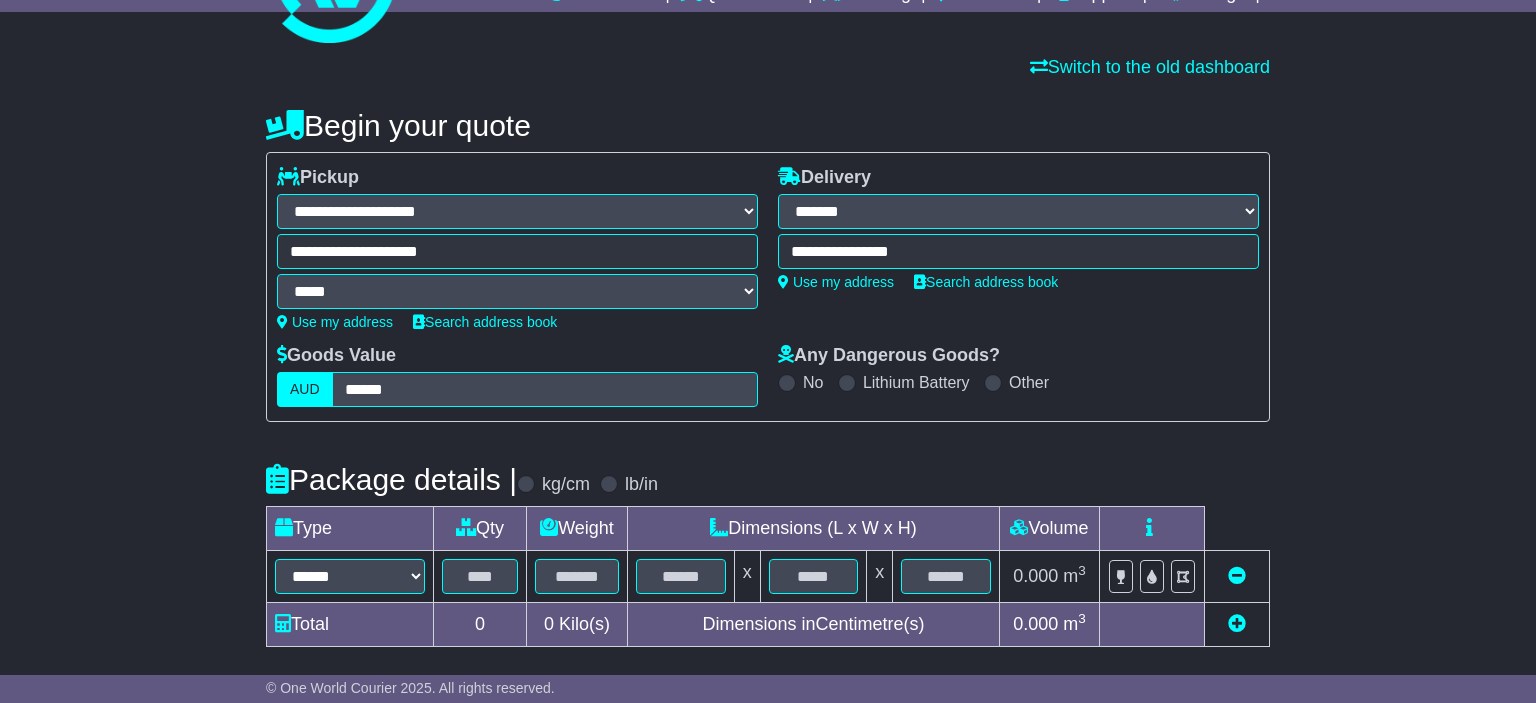 scroll, scrollTop: 316, scrollLeft: 0, axis: vertical 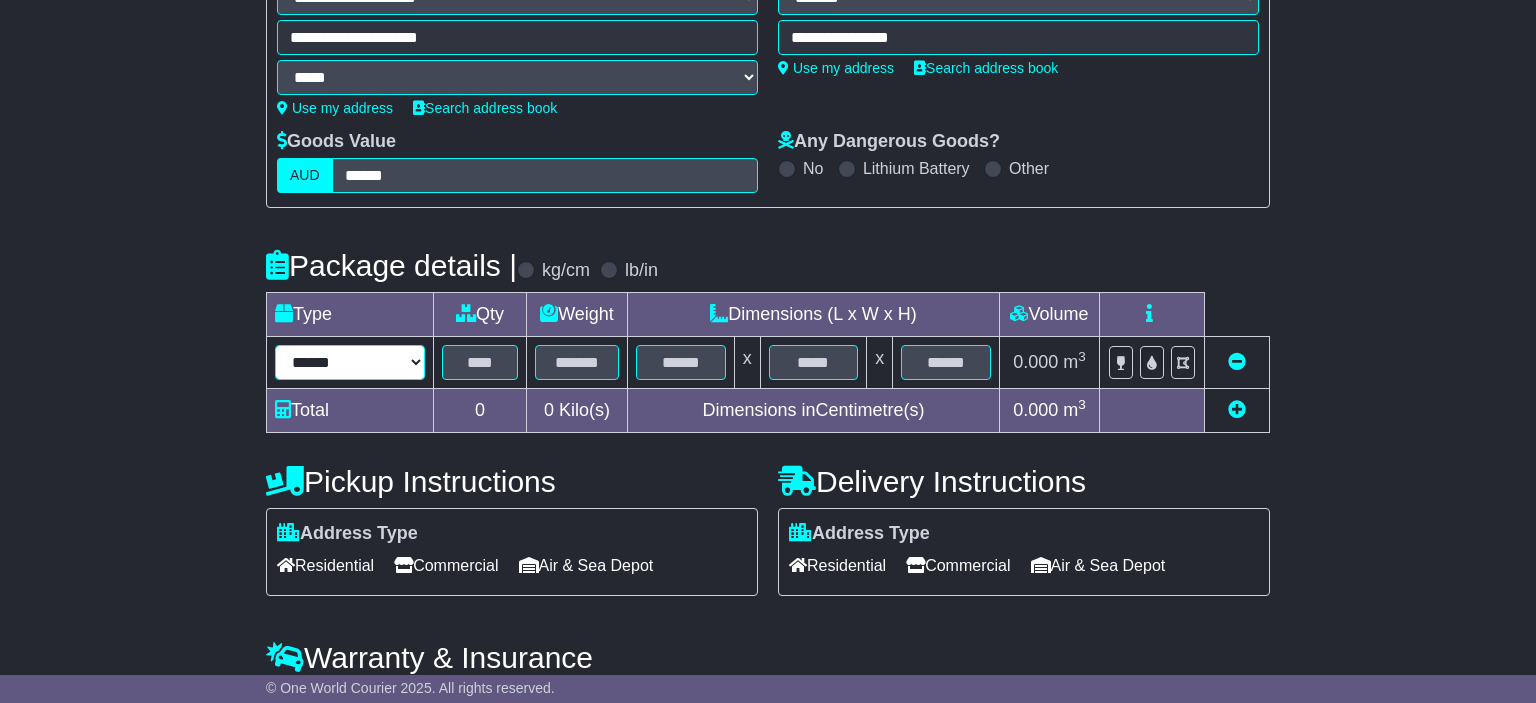 click on "****** ****** *** ******** ***** **** **** ****** *** *******" at bounding box center (350, 362) 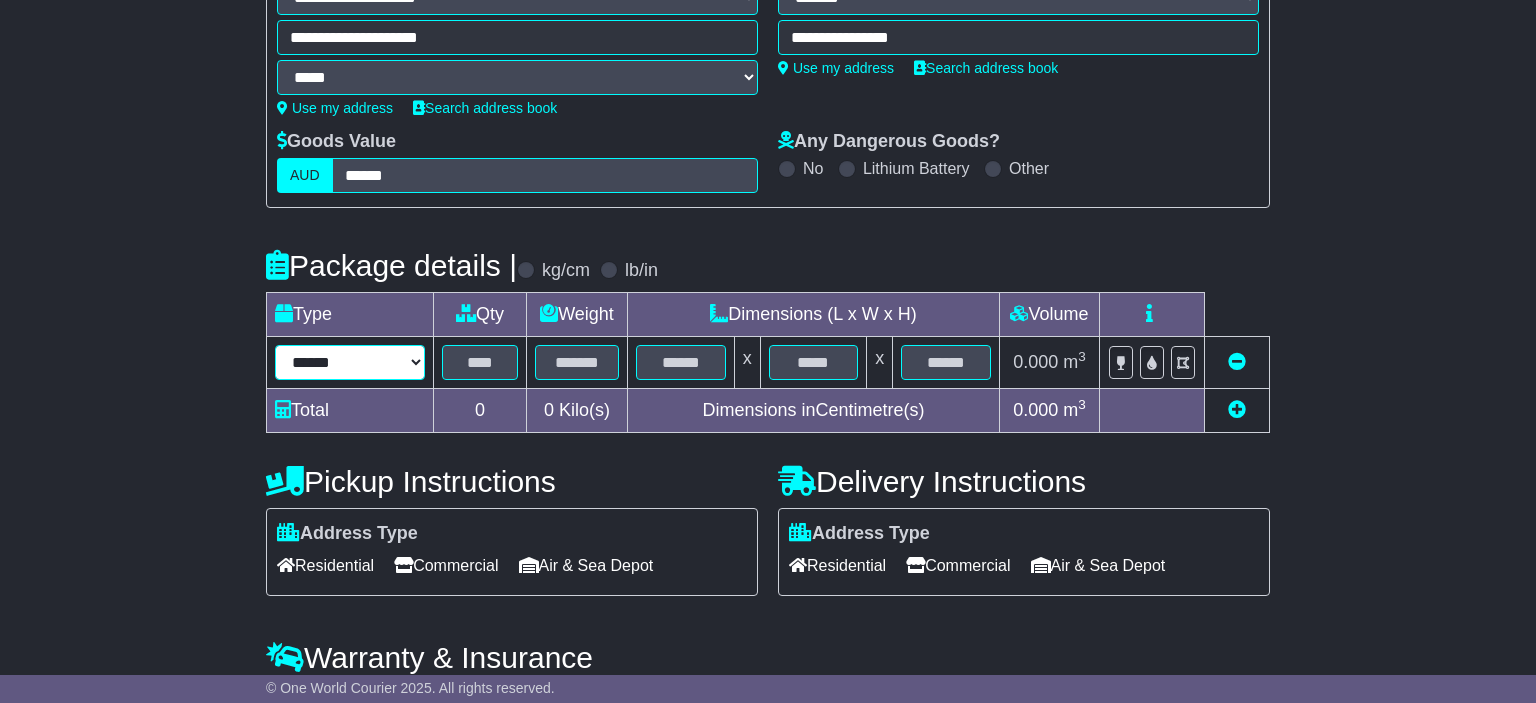 select on "*****" 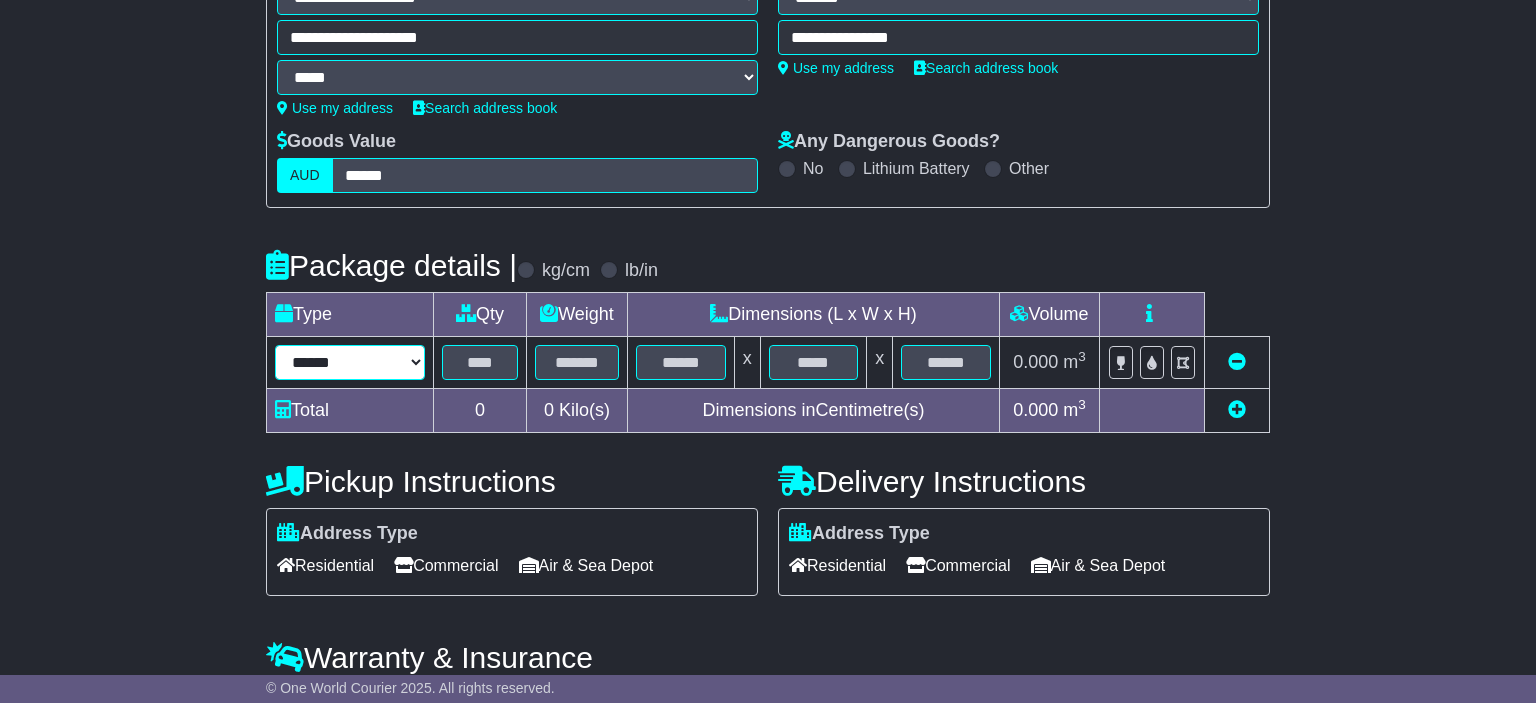 click on "******" at bounding box center (0, 0) 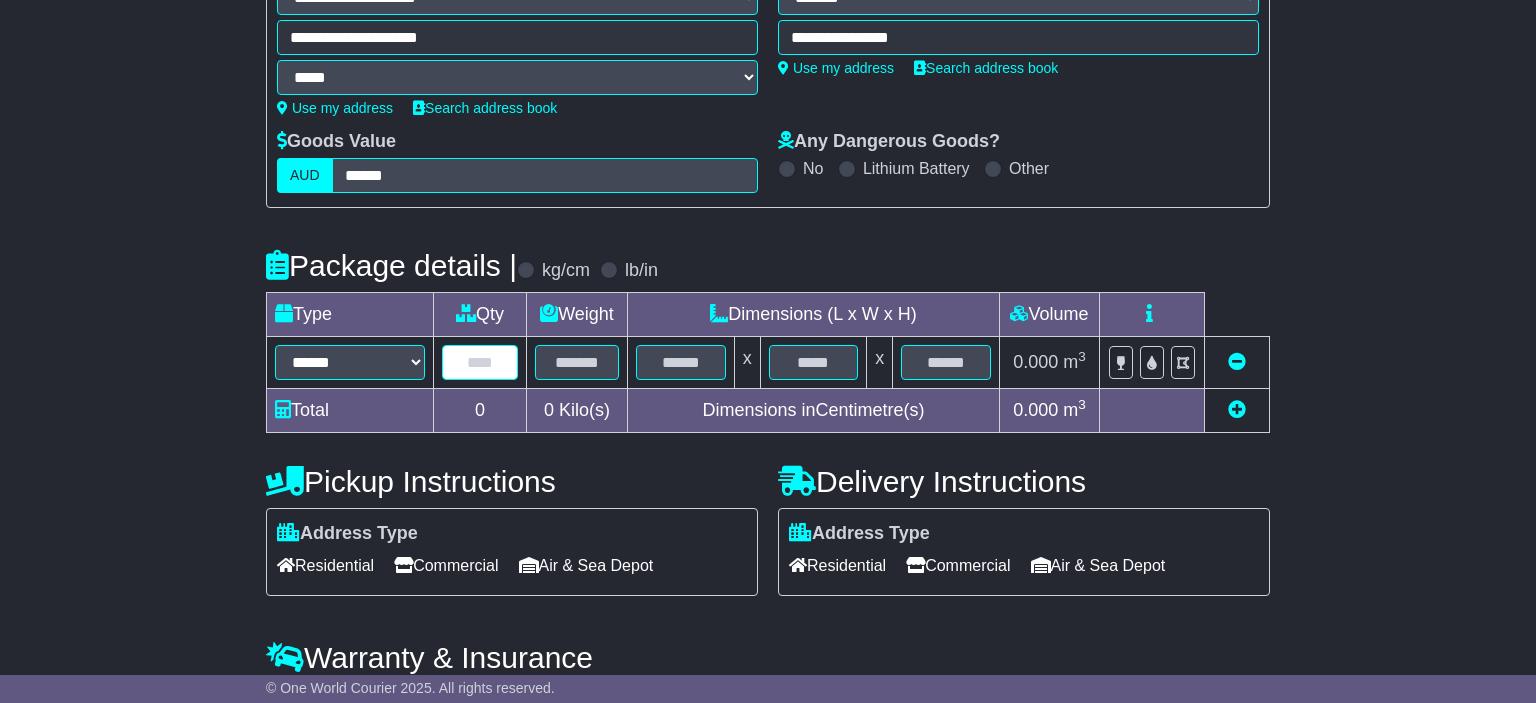 click at bounding box center [480, 362] 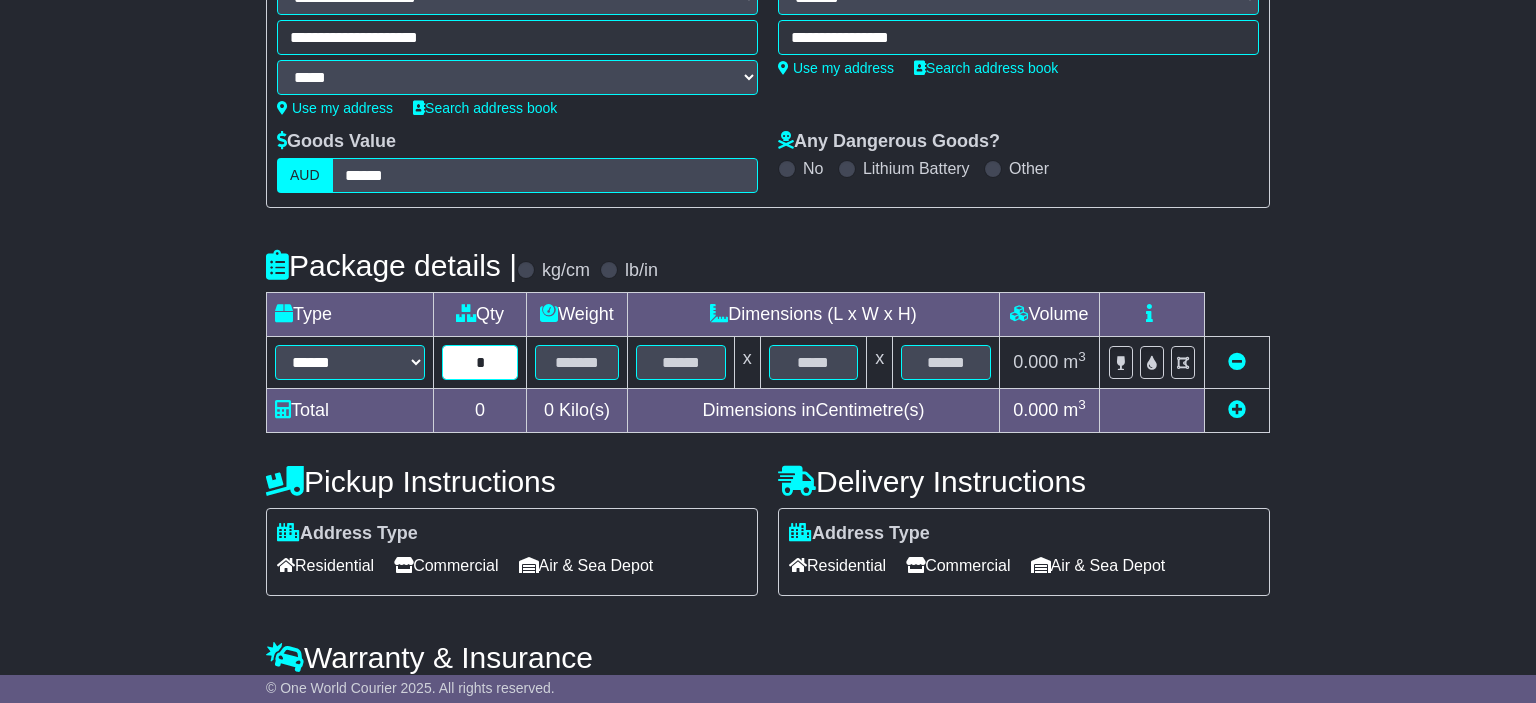type on "*" 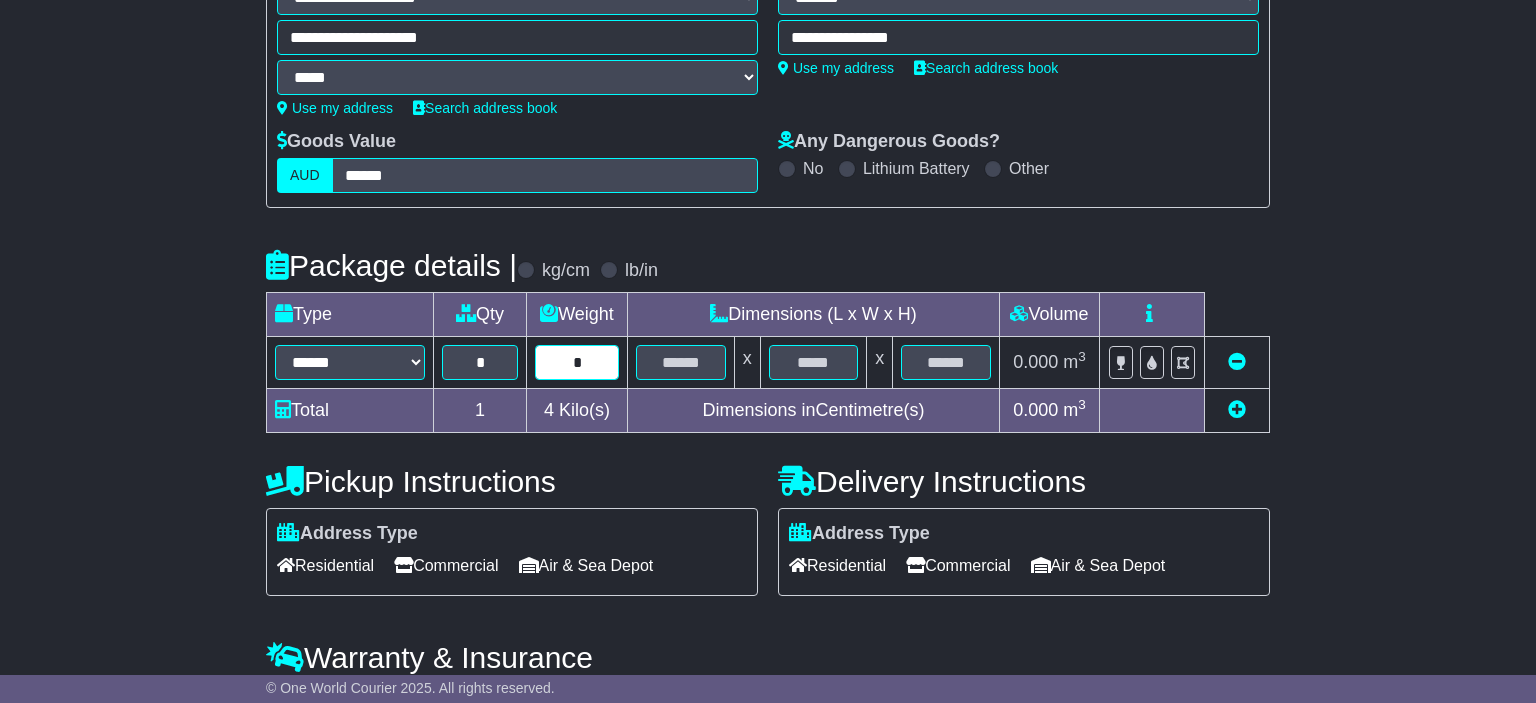 drag, startPoint x: 603, startPoint y: 350, endPoint x: 538, endPoint y: 351, distance: 65.00769 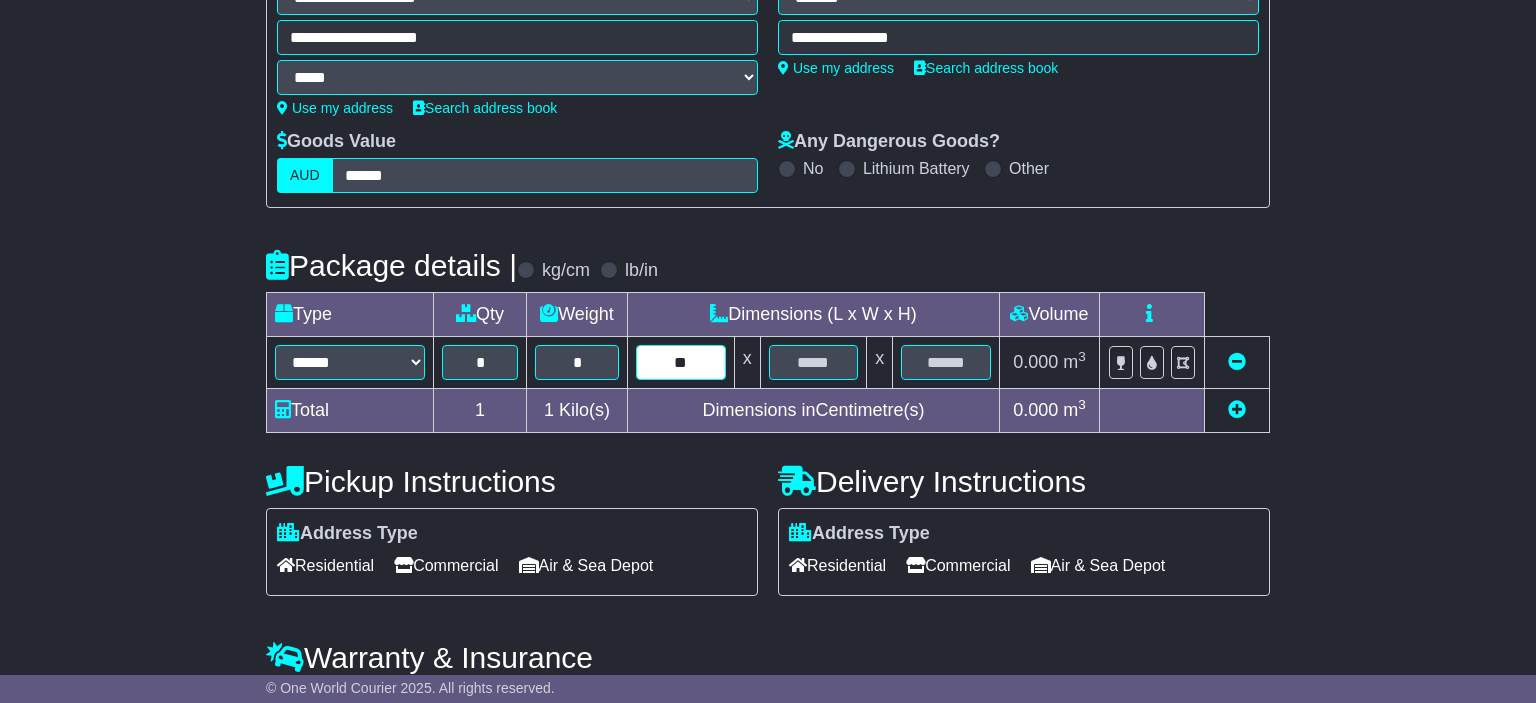 type on "**" 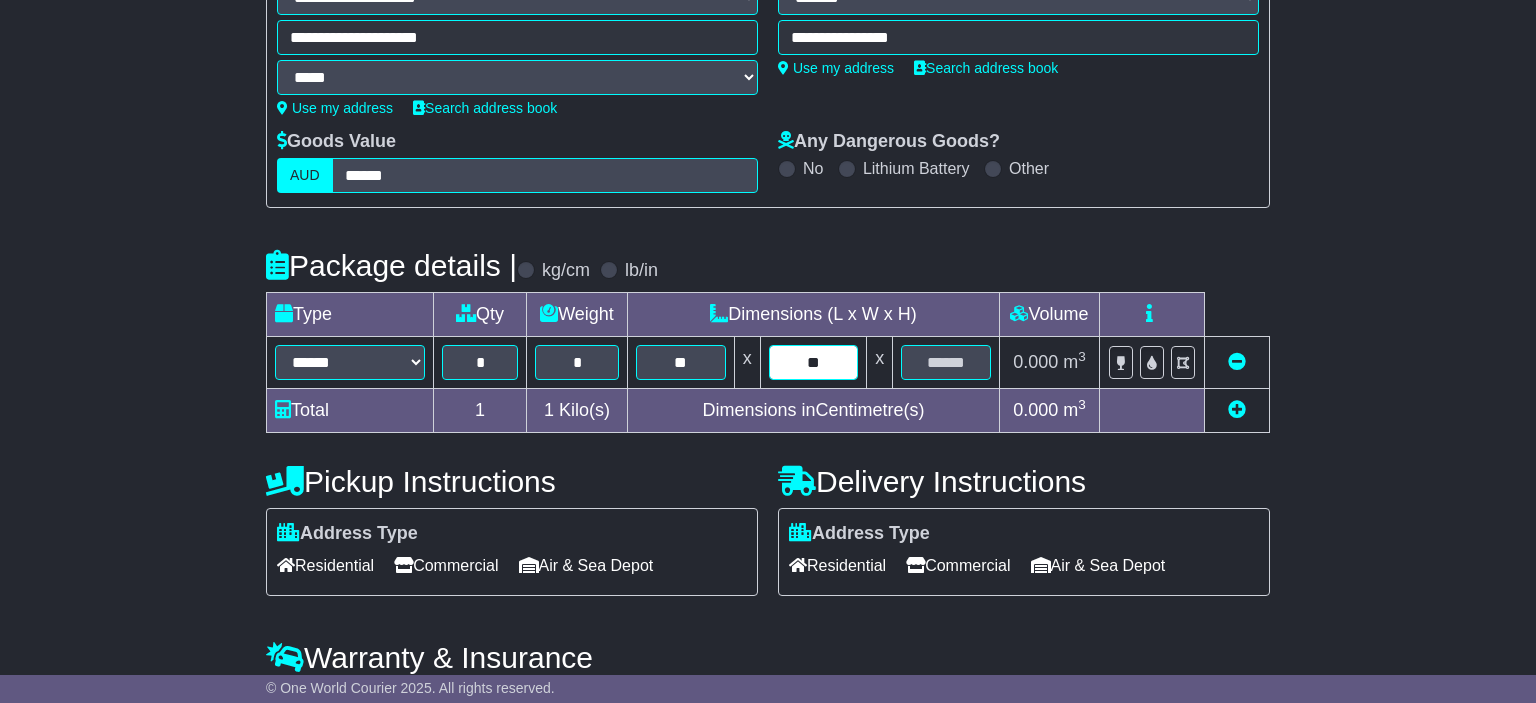 type on "**" 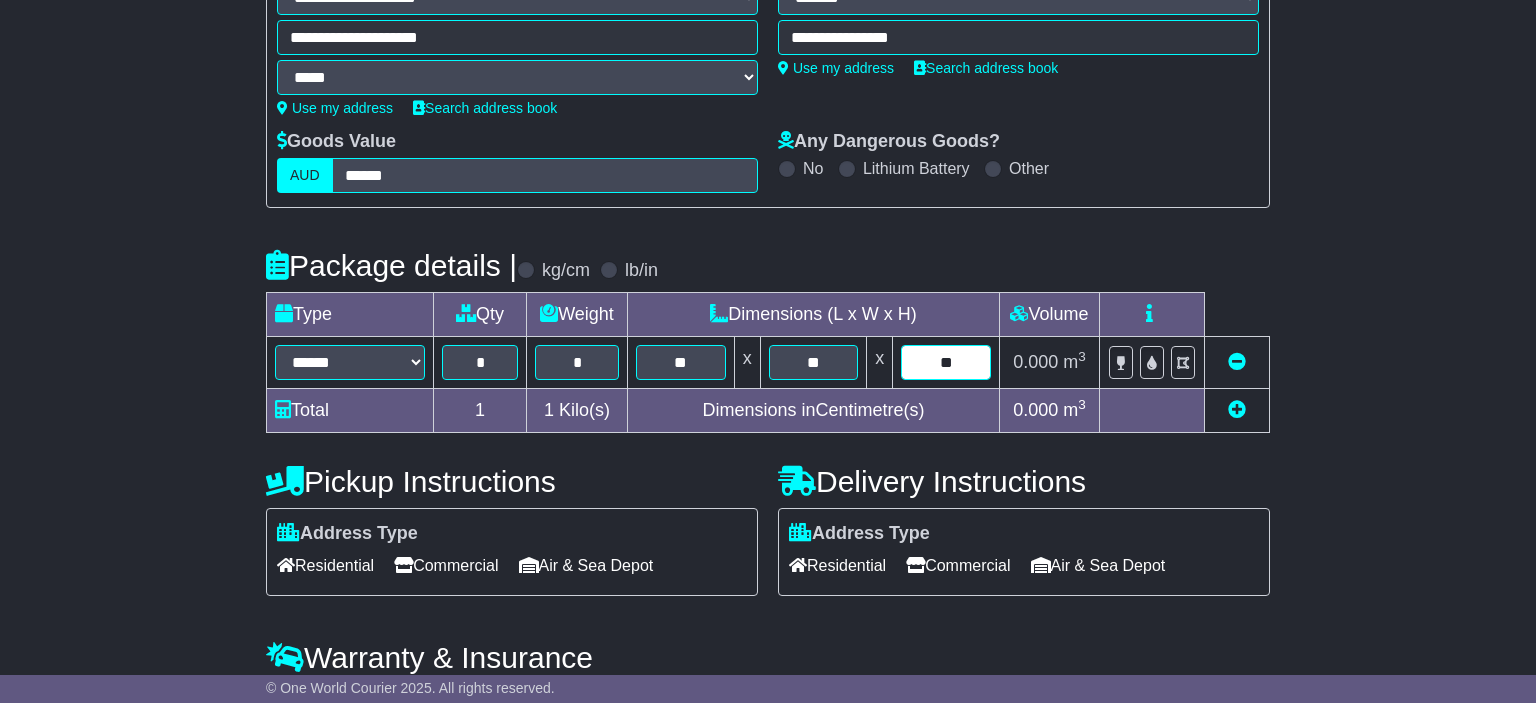 type on "**" 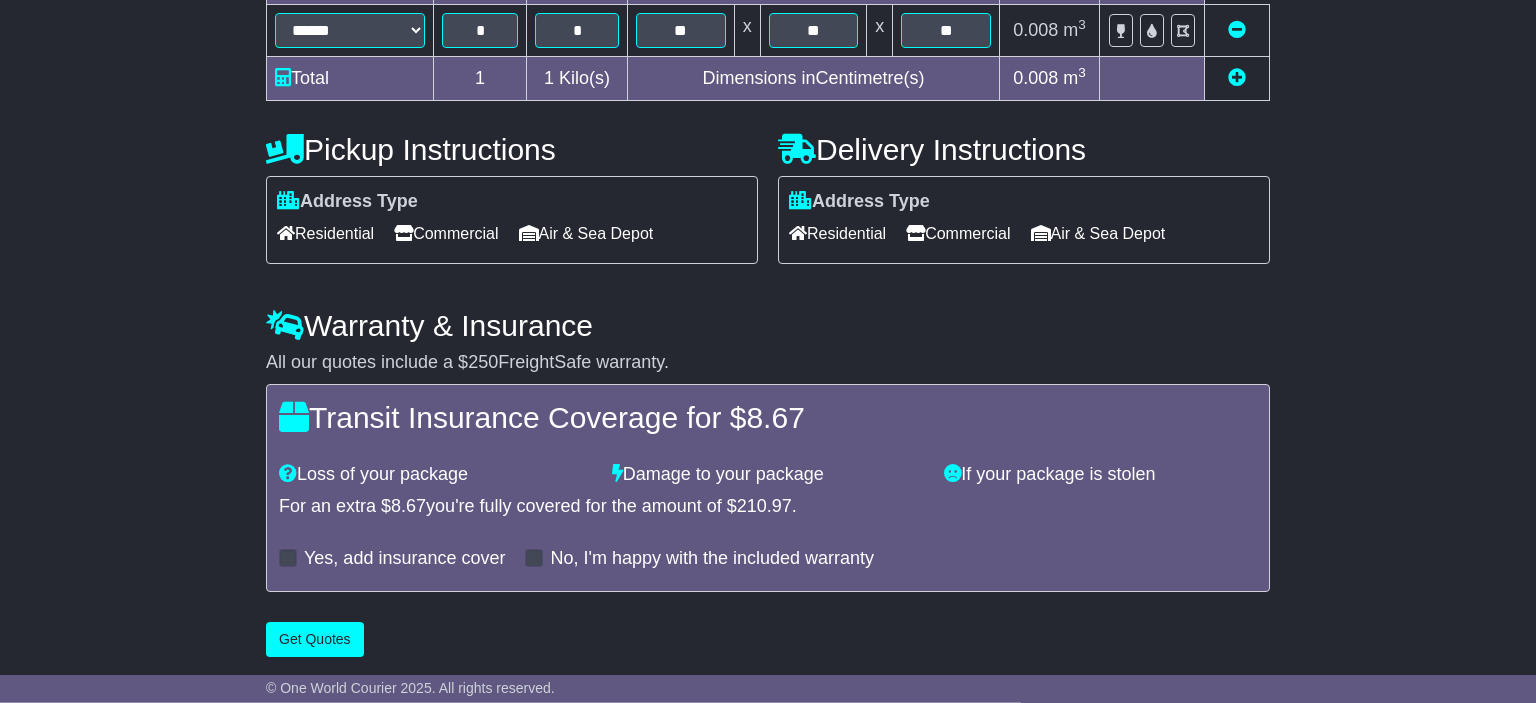 scroll, scrollTop: 649, scrollLeft: 0, axis: vertical 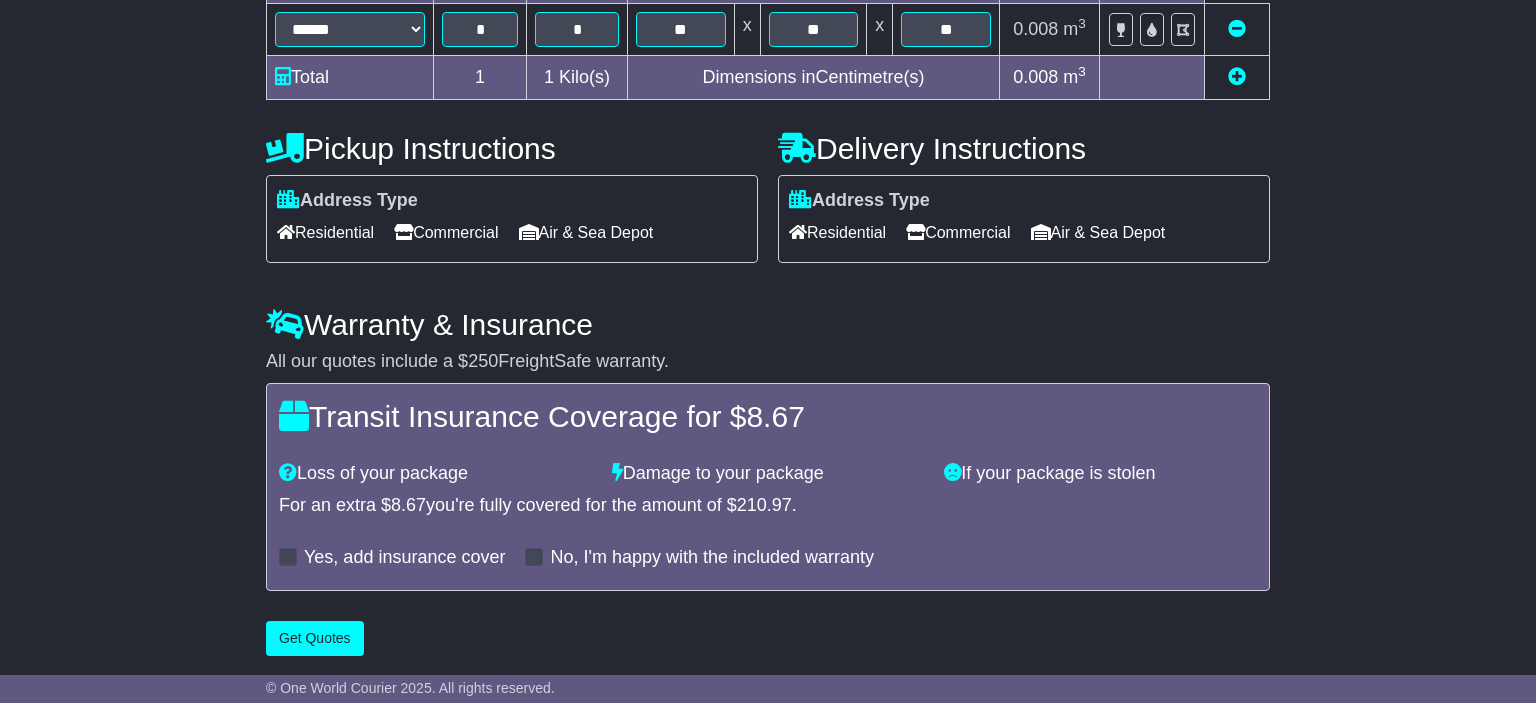 drag, startPoint x: 454, startPoint y: 231, endPoint x: 469, endPoint y: 262, distance: 34.43835 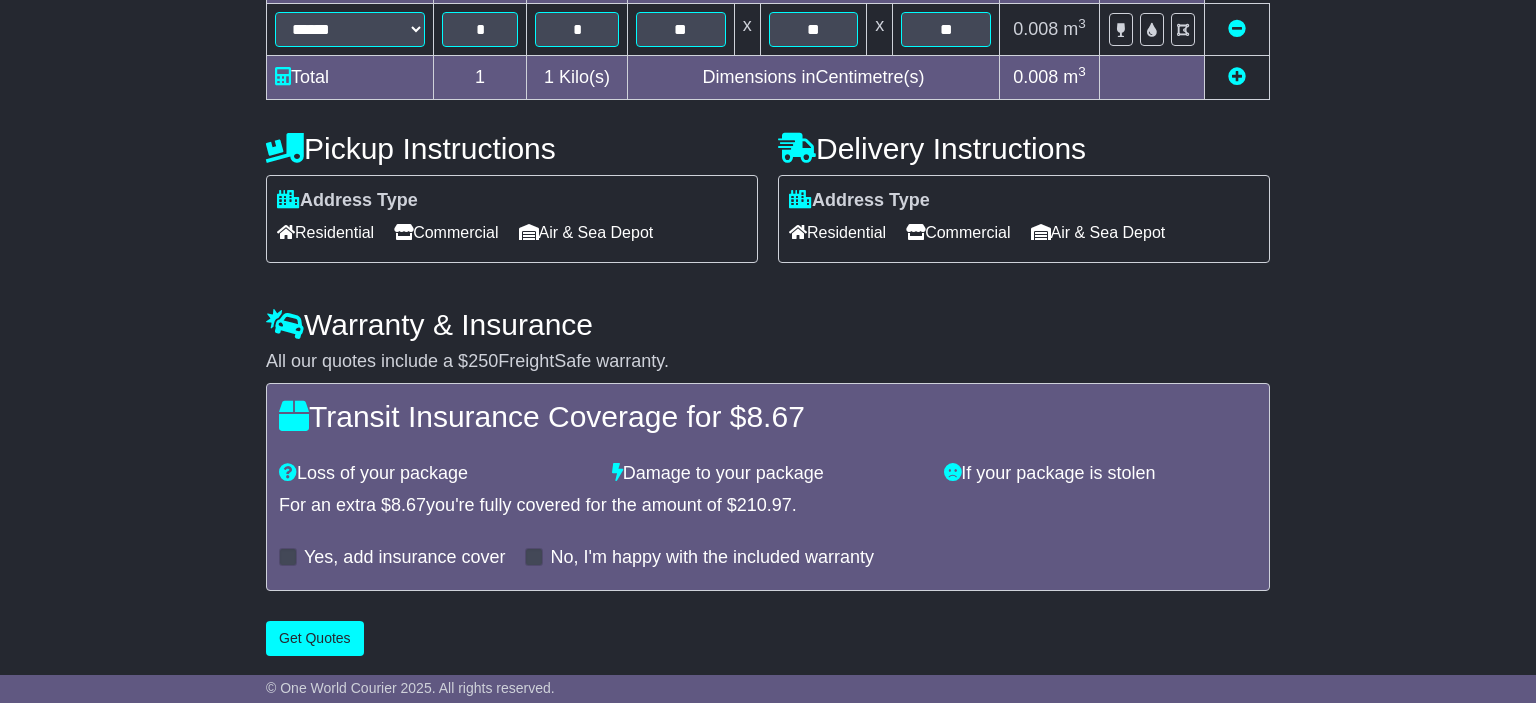 scroll, scrollTop: 121, scrollLeft: 0, axis: vertical 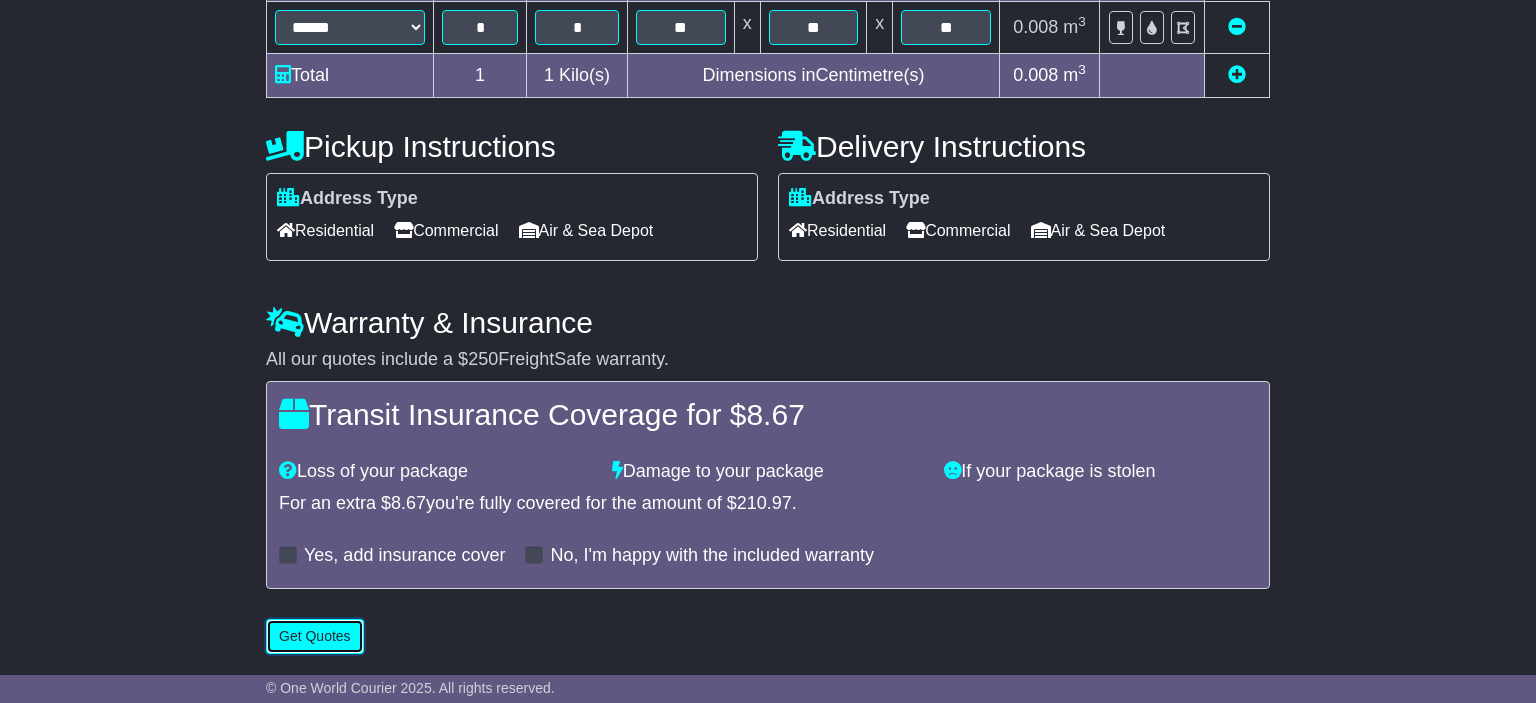 click on "Get Quotes" at bounding box center (315, 636) 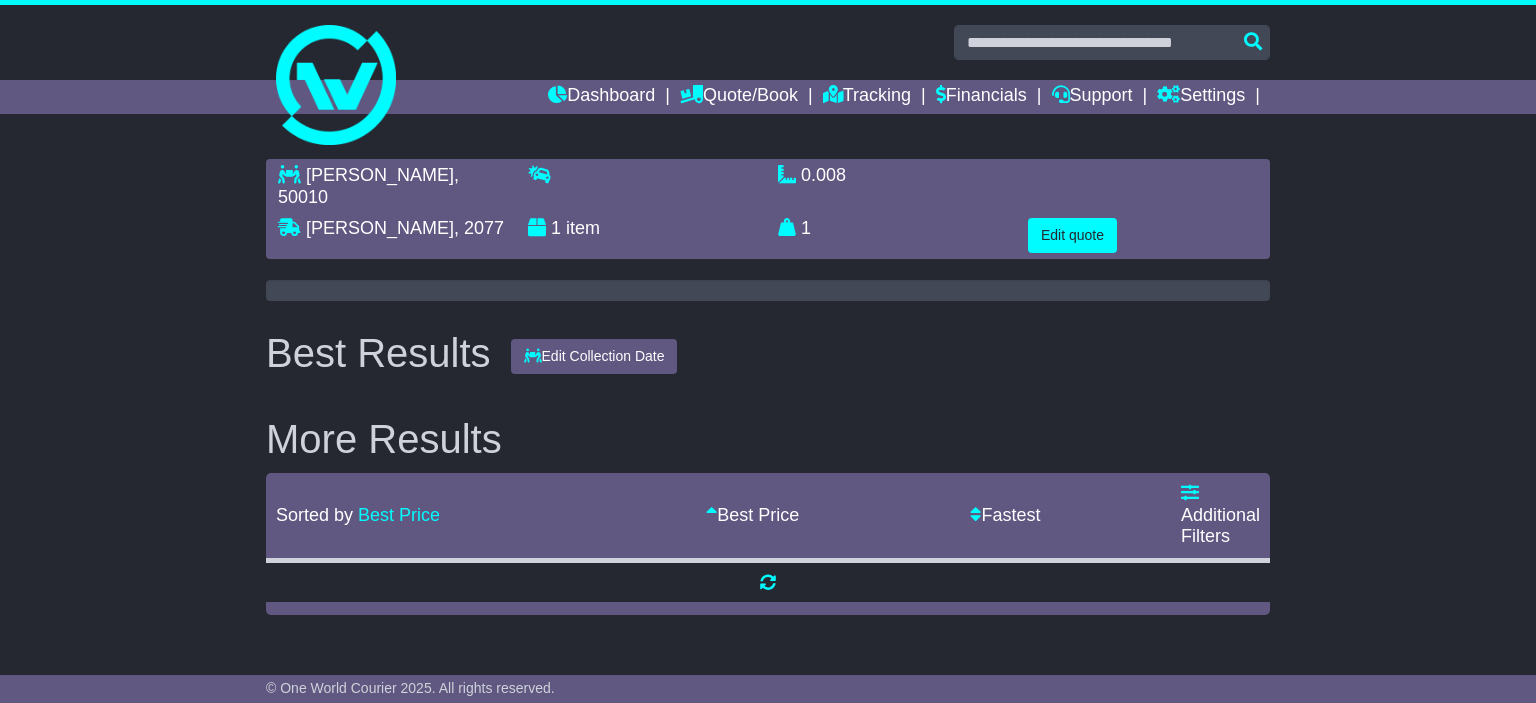 scroll, scrollTop: 0, scrollLeft: 0, axis: both 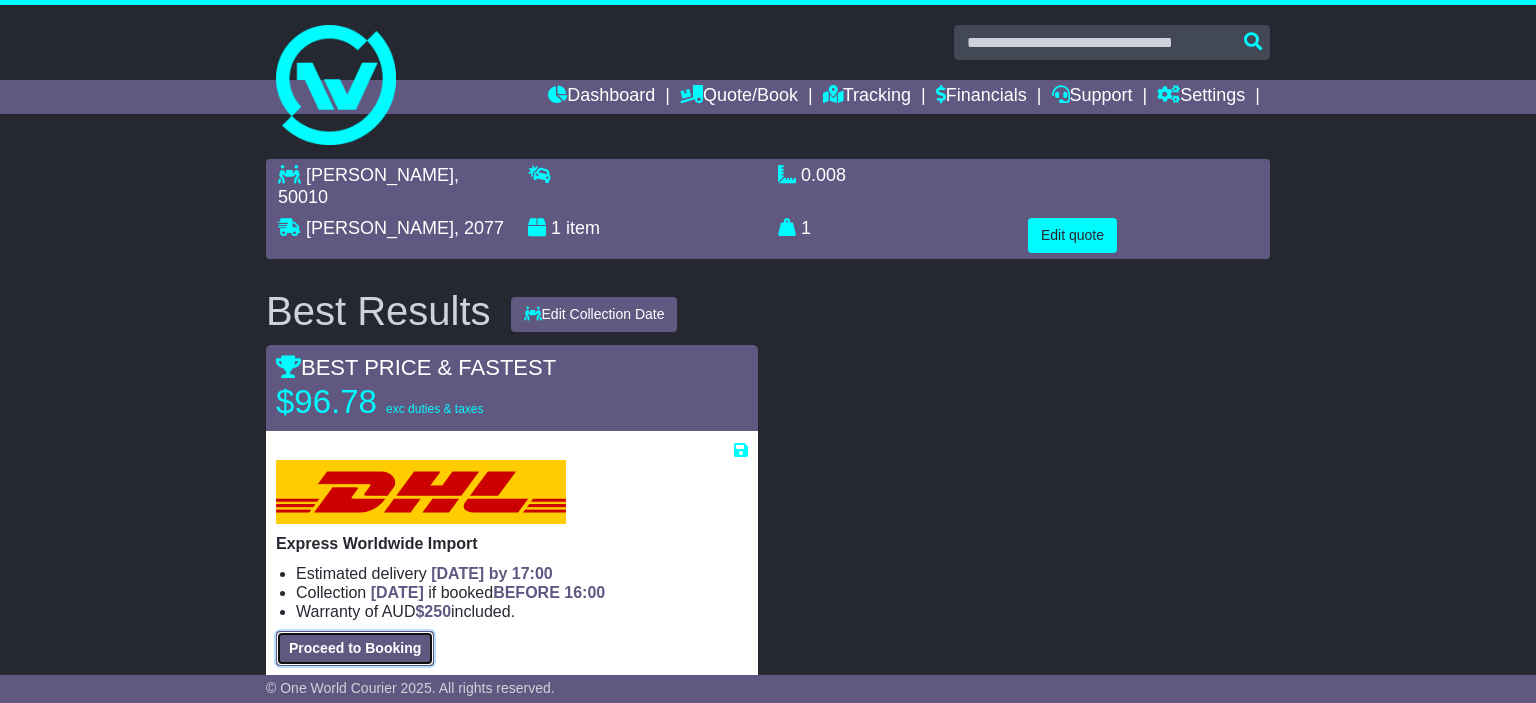 click on "Proceed to Booking" at bounding box center [355, 648] 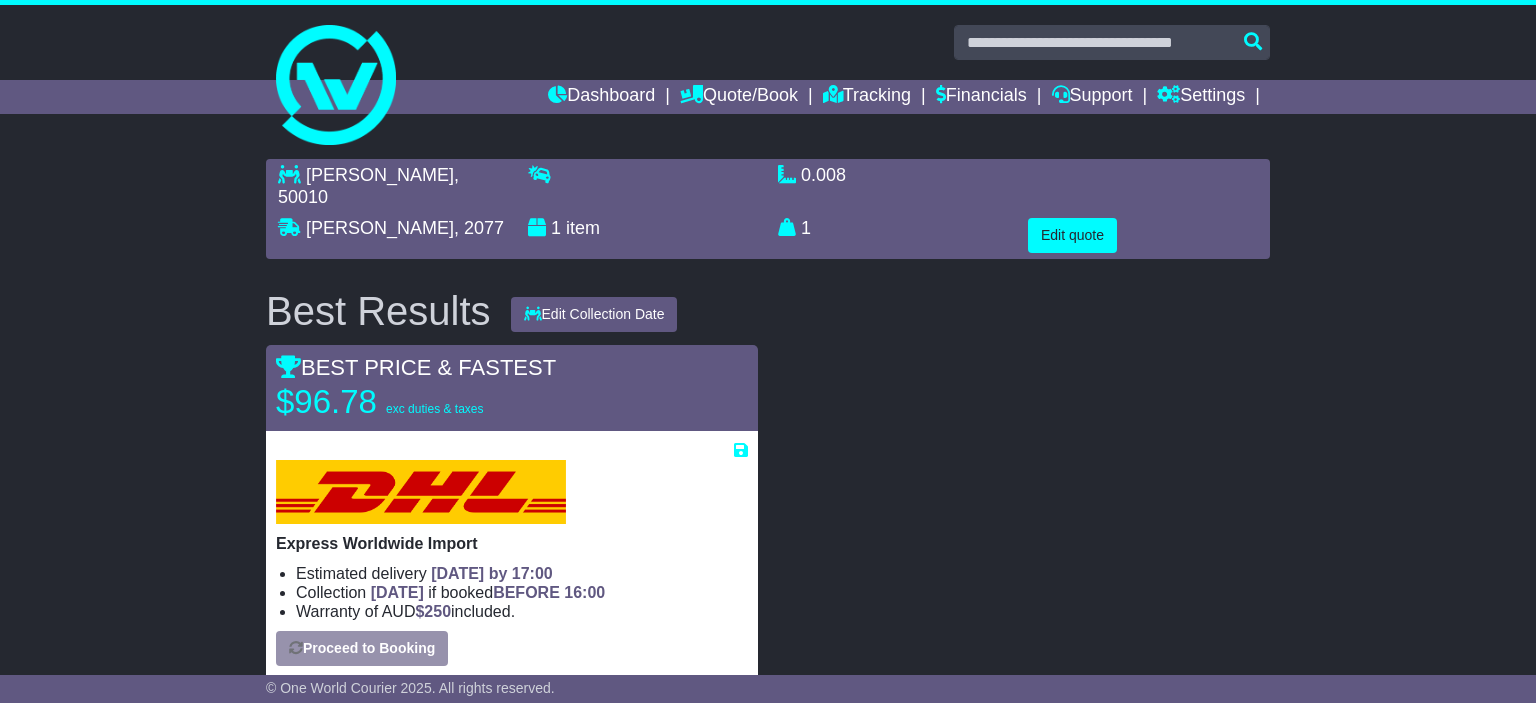 select on "***" 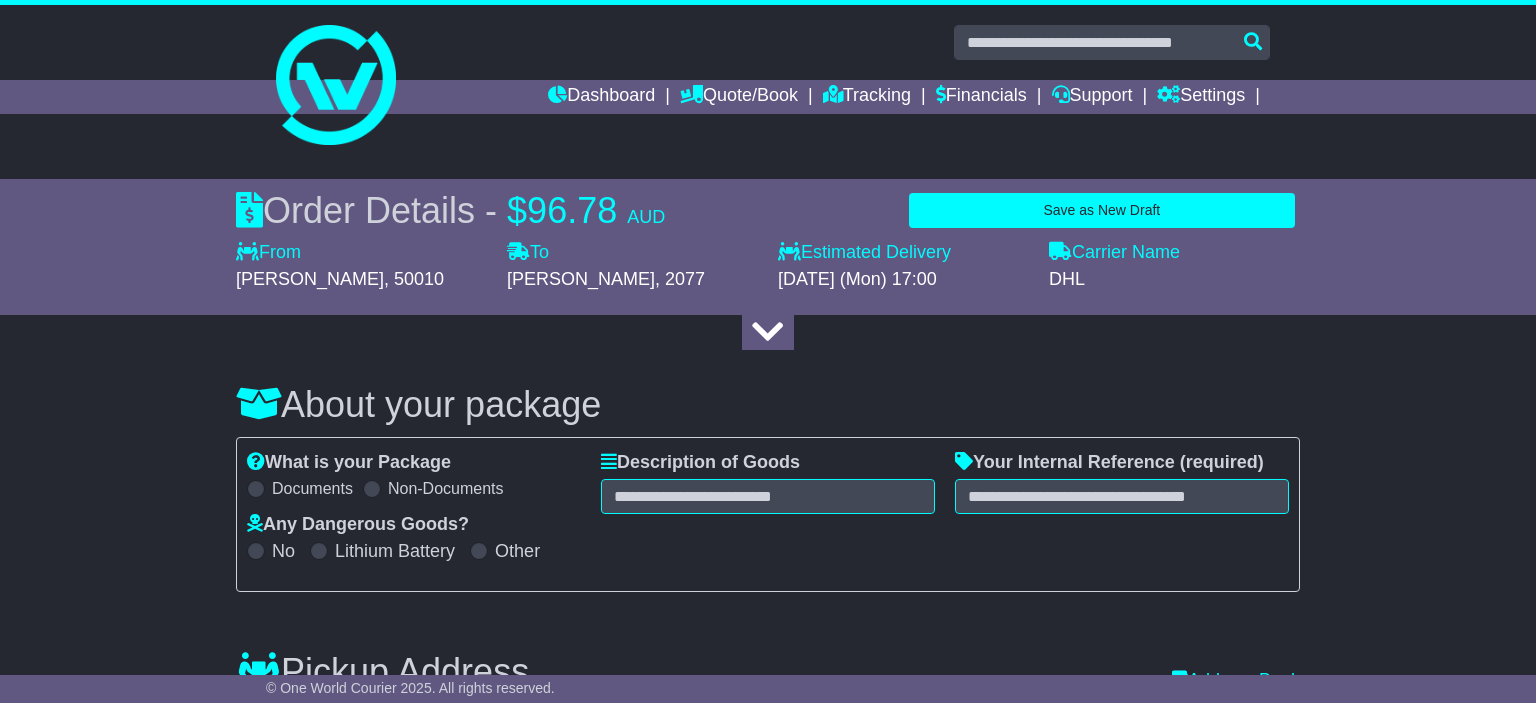 select 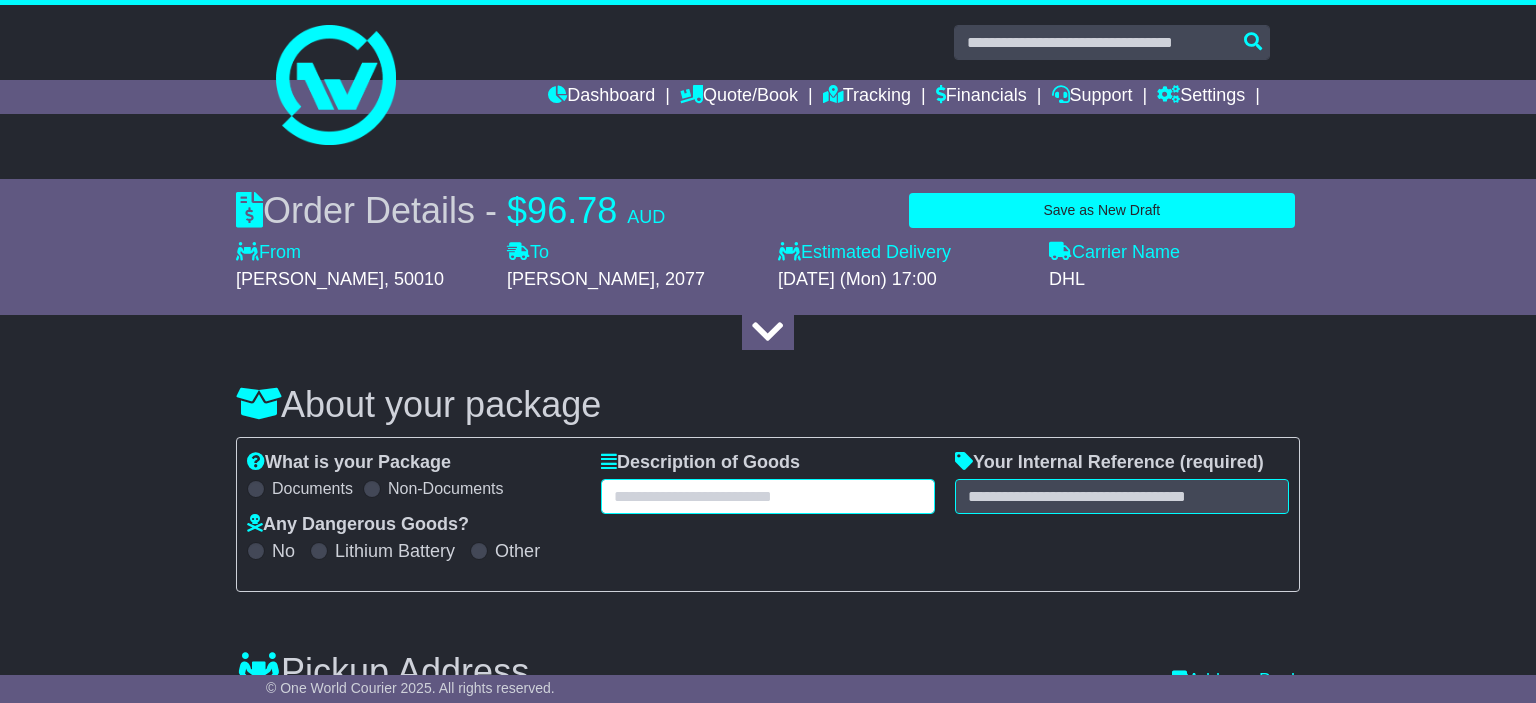 click at bounding box center (768, 496) 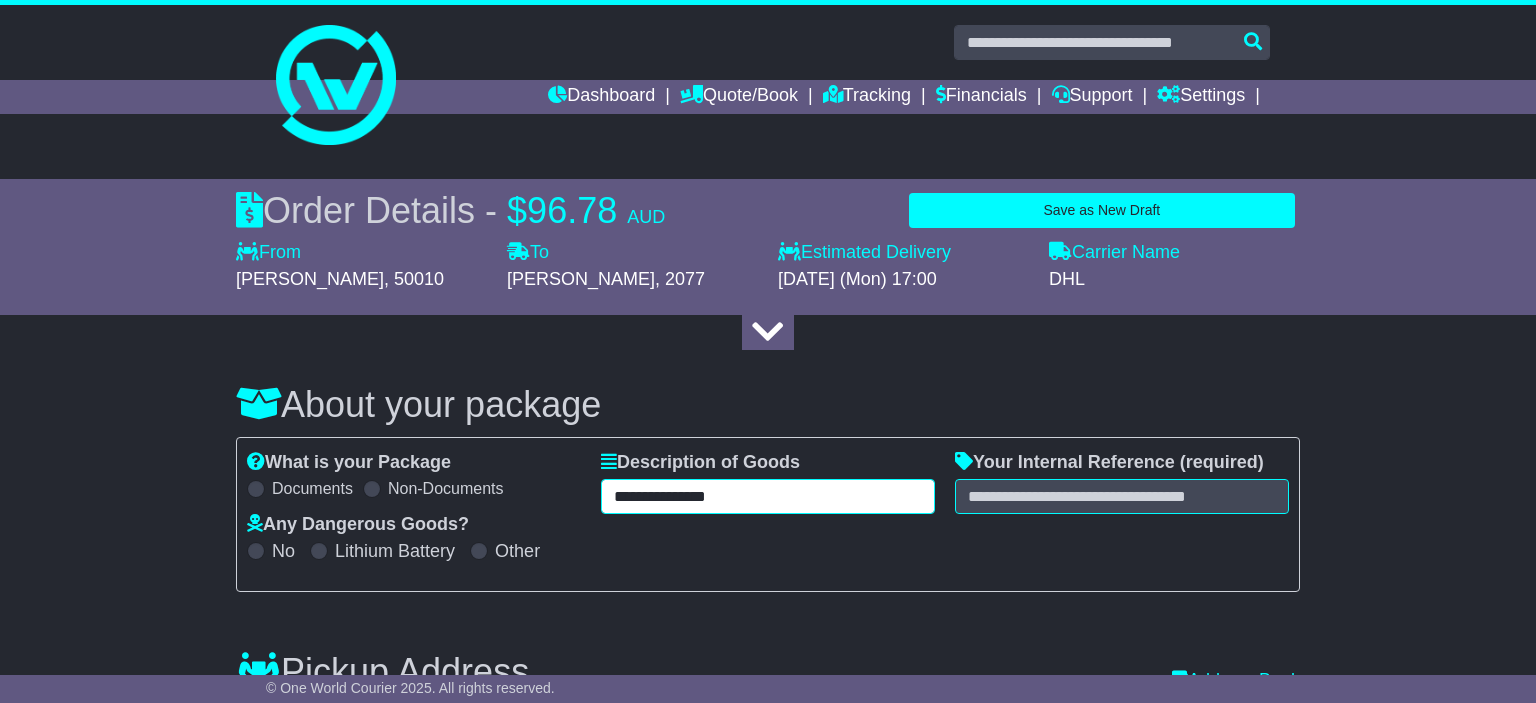 type on "**********" 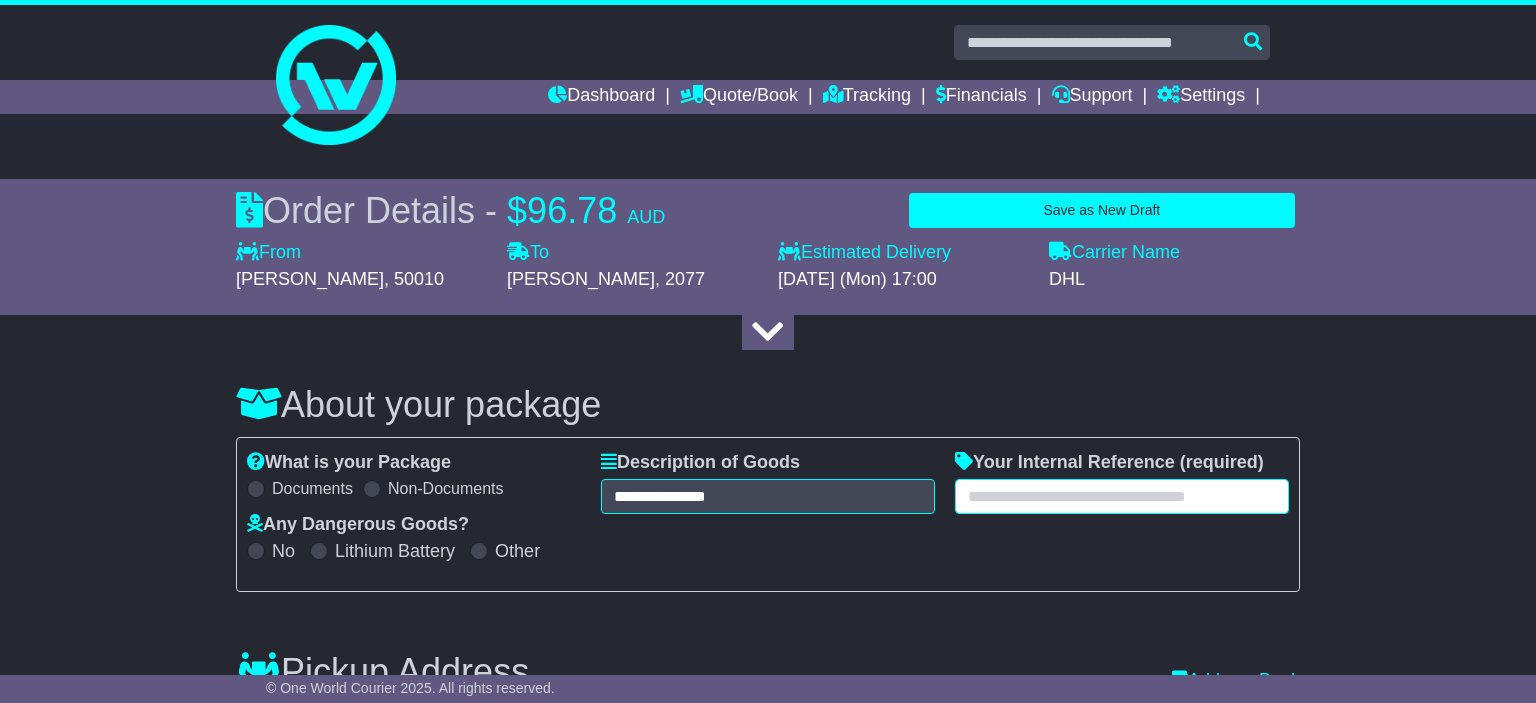 click at bounding box center (1122, 496) 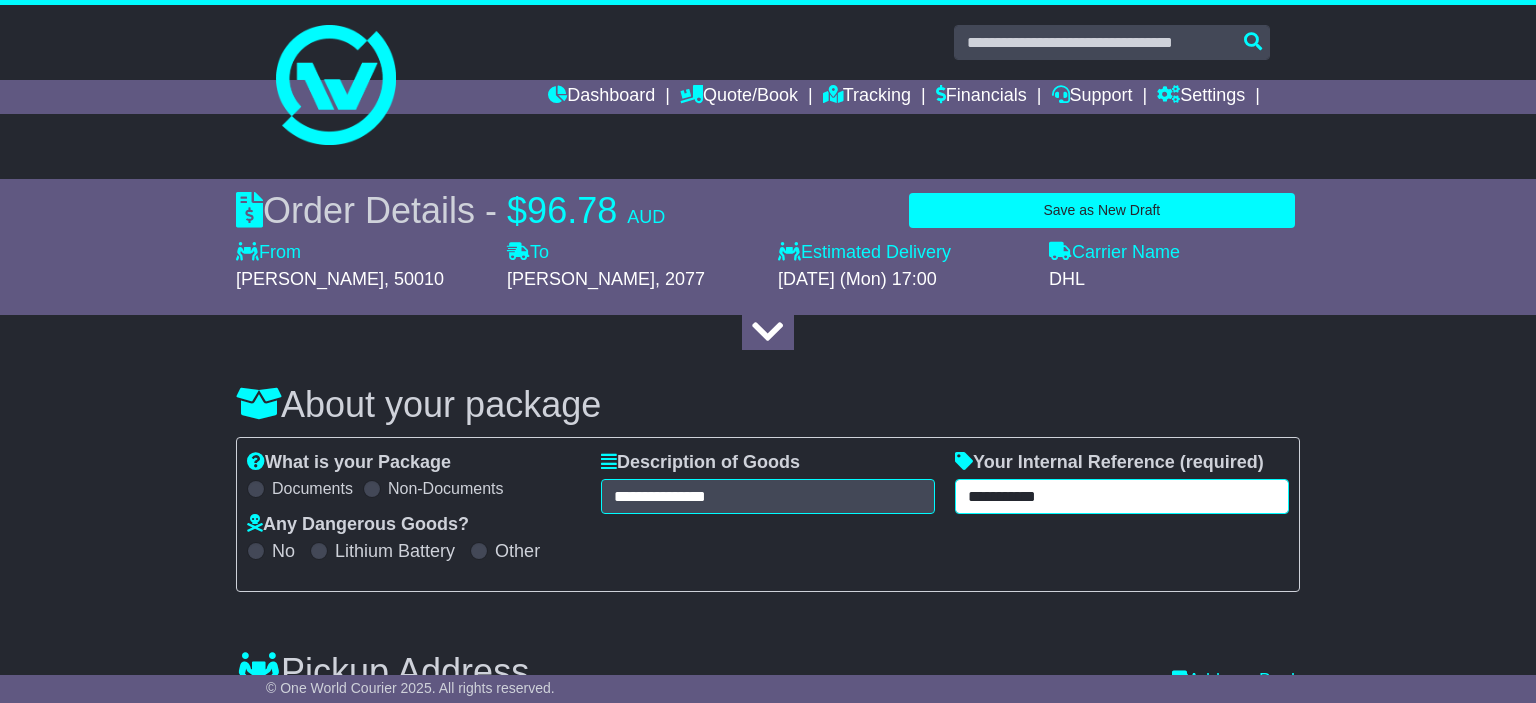 type on "**********" 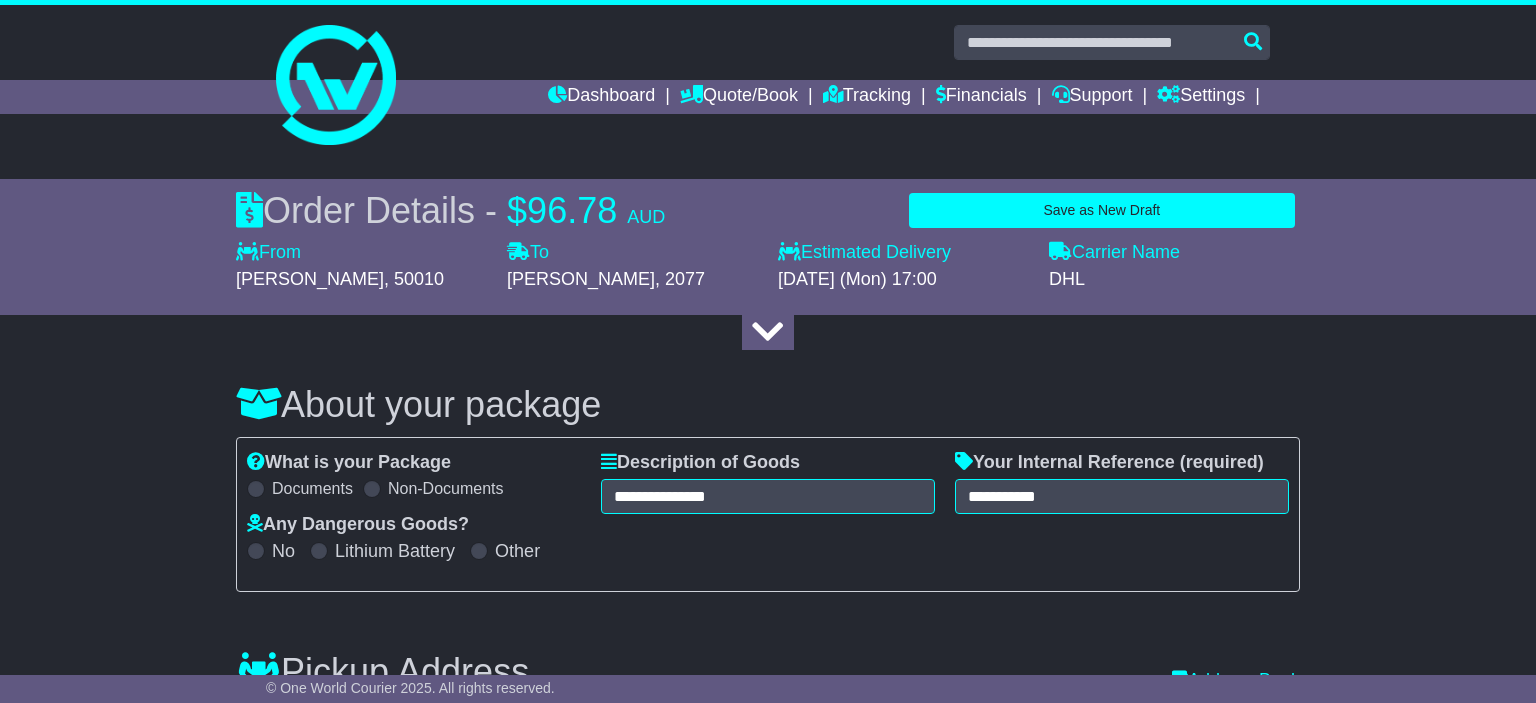 click on "**********" at bounding box center (768, 514) 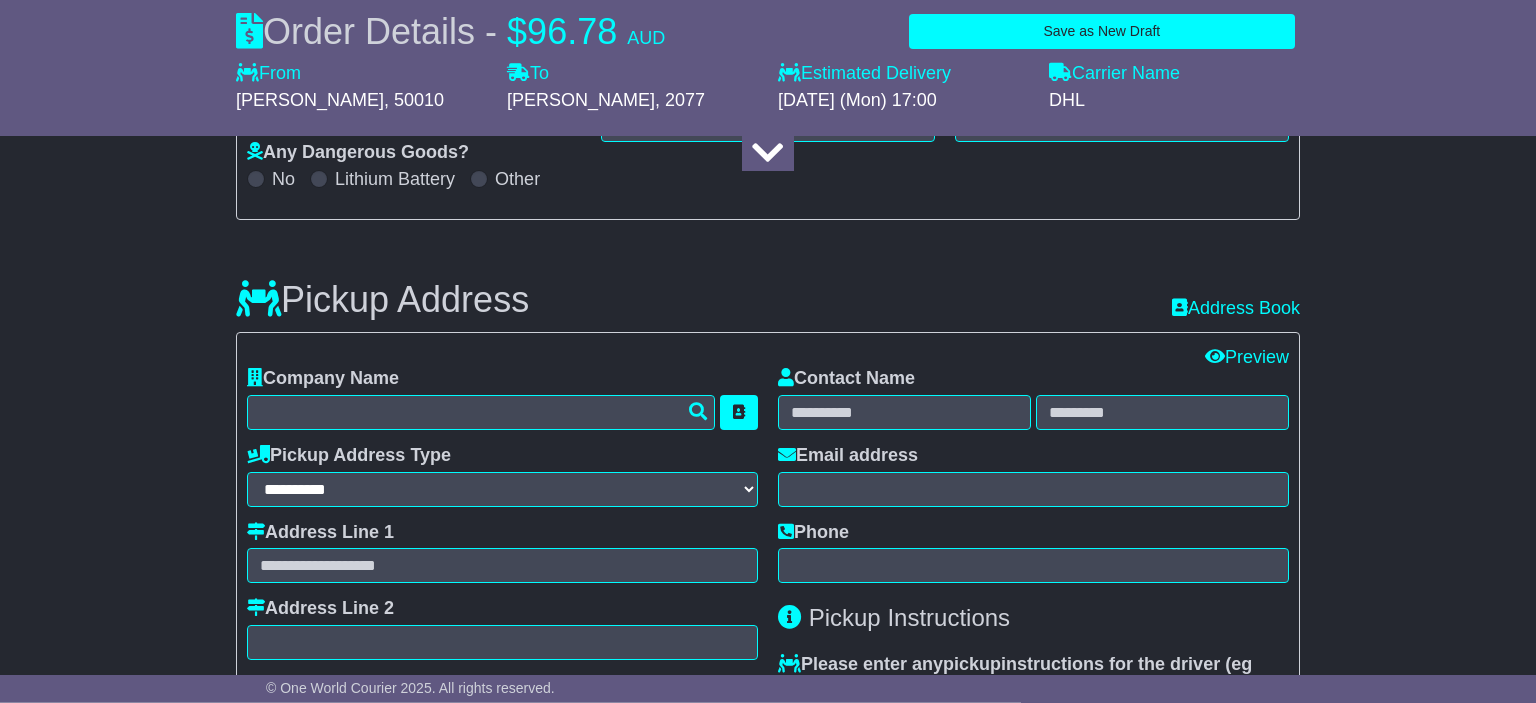 scroll, scrollTop: 422, scrollLeft: 0, axis: vertical 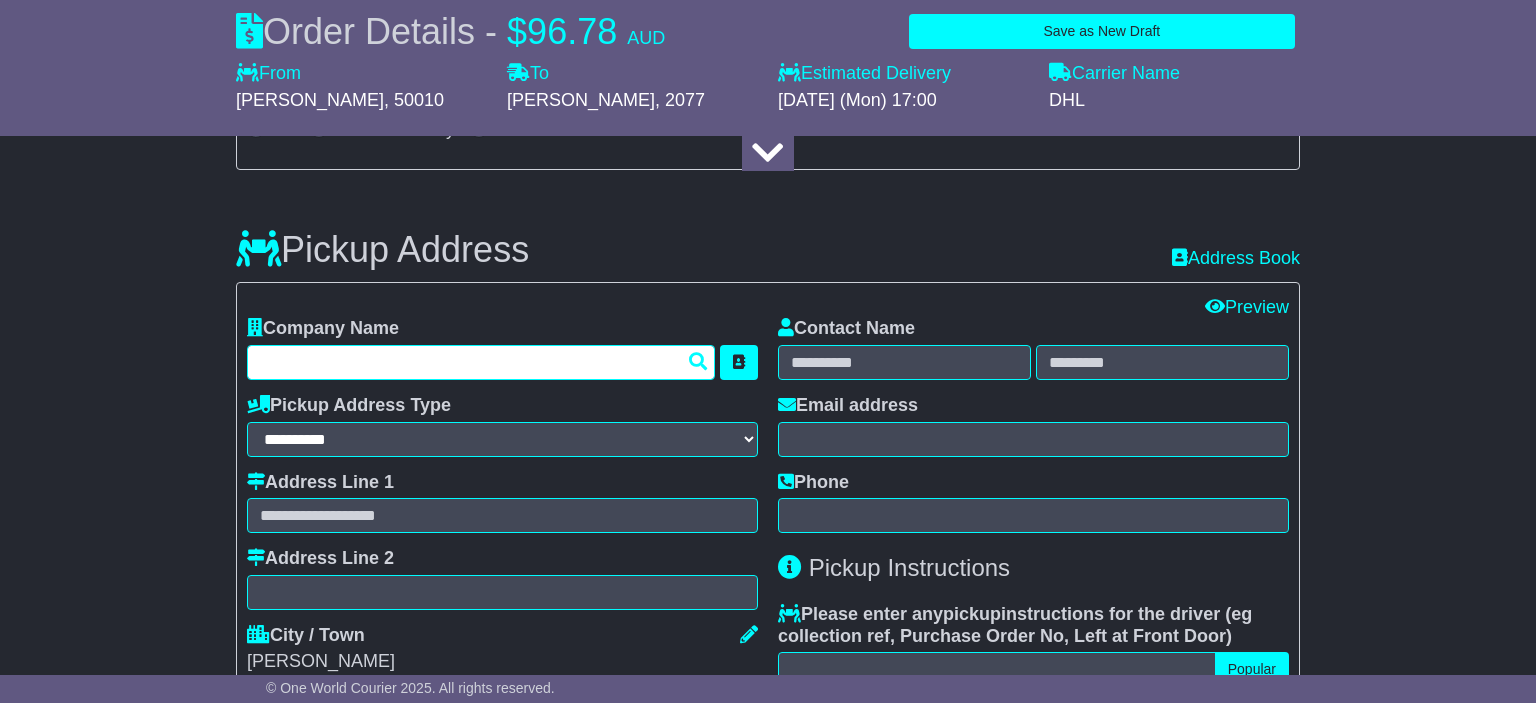 click at bounding box center [481, 362] 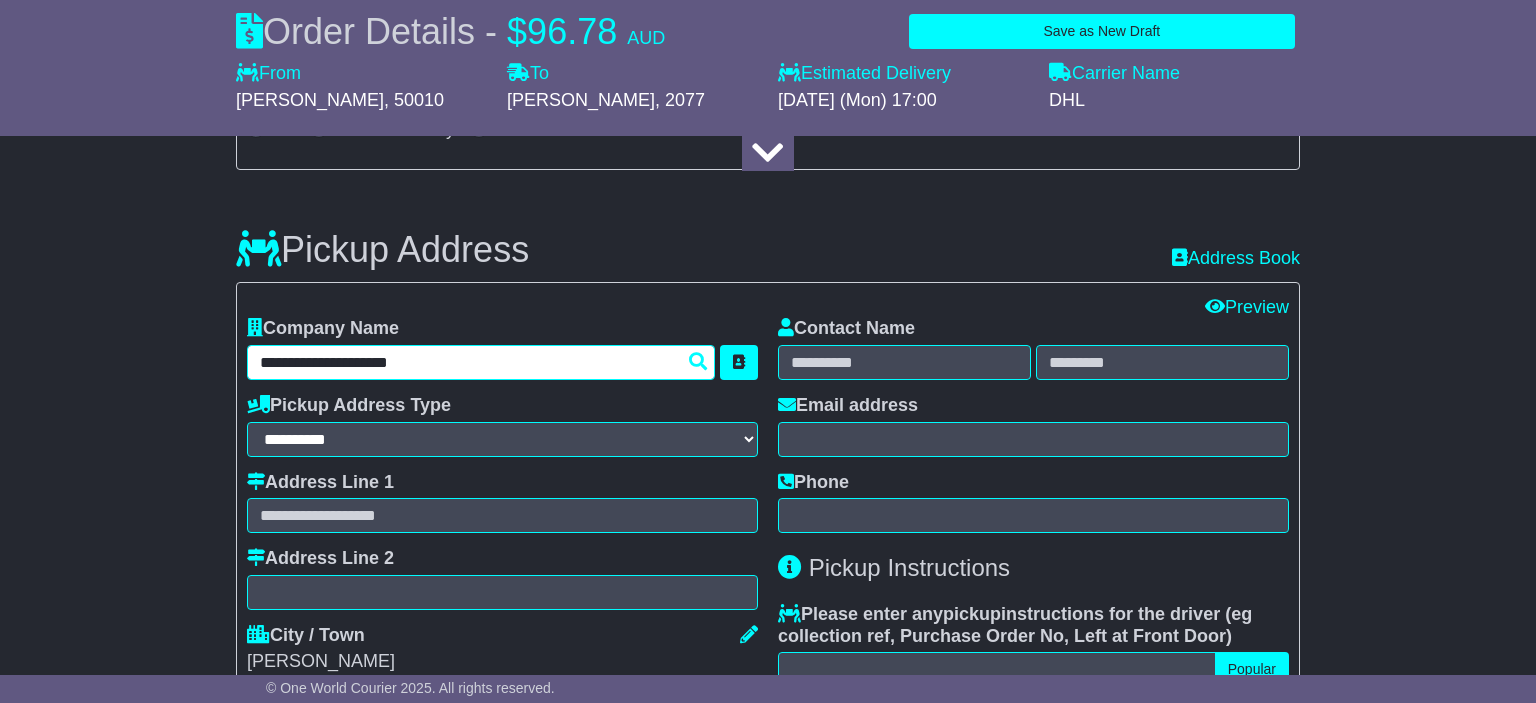 type on "**********" 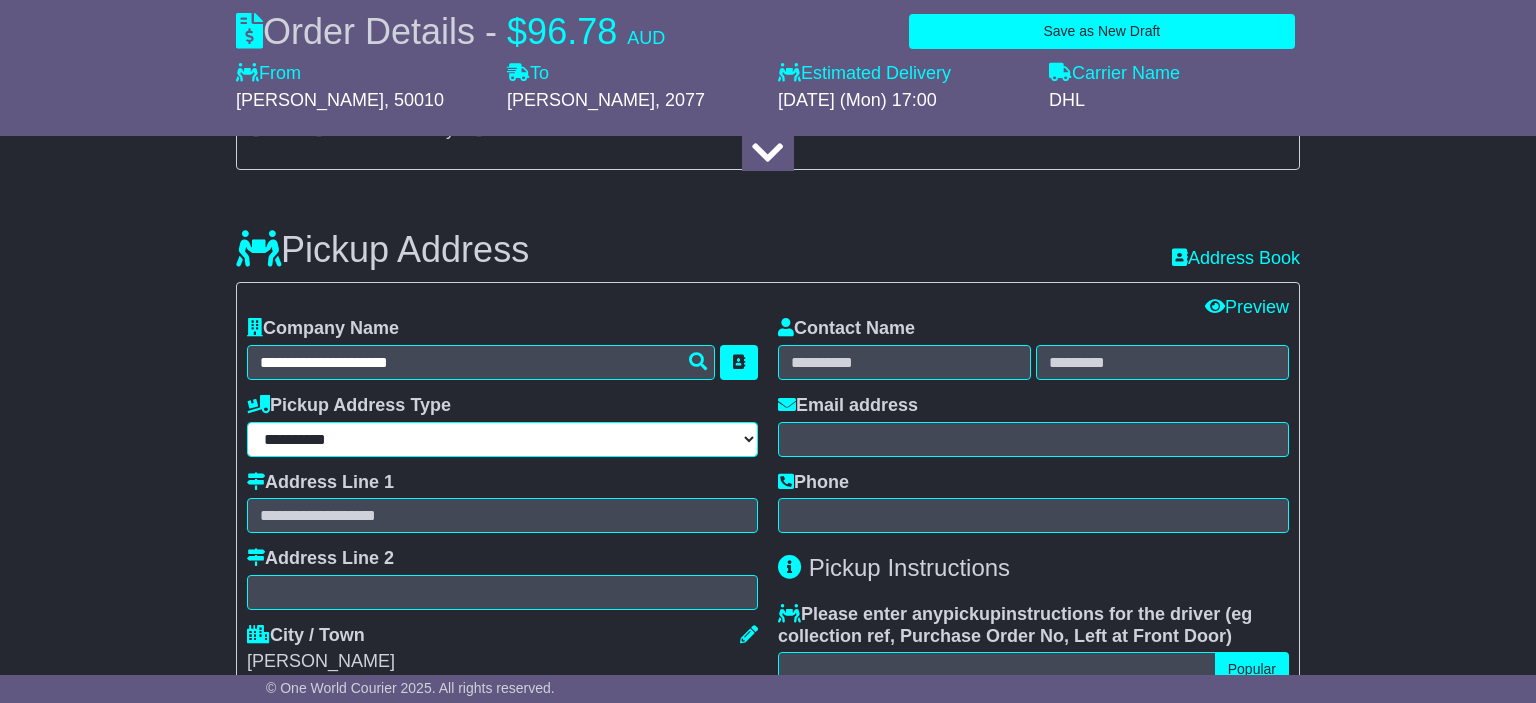 click on "**********" at bounding box center (502, 439) 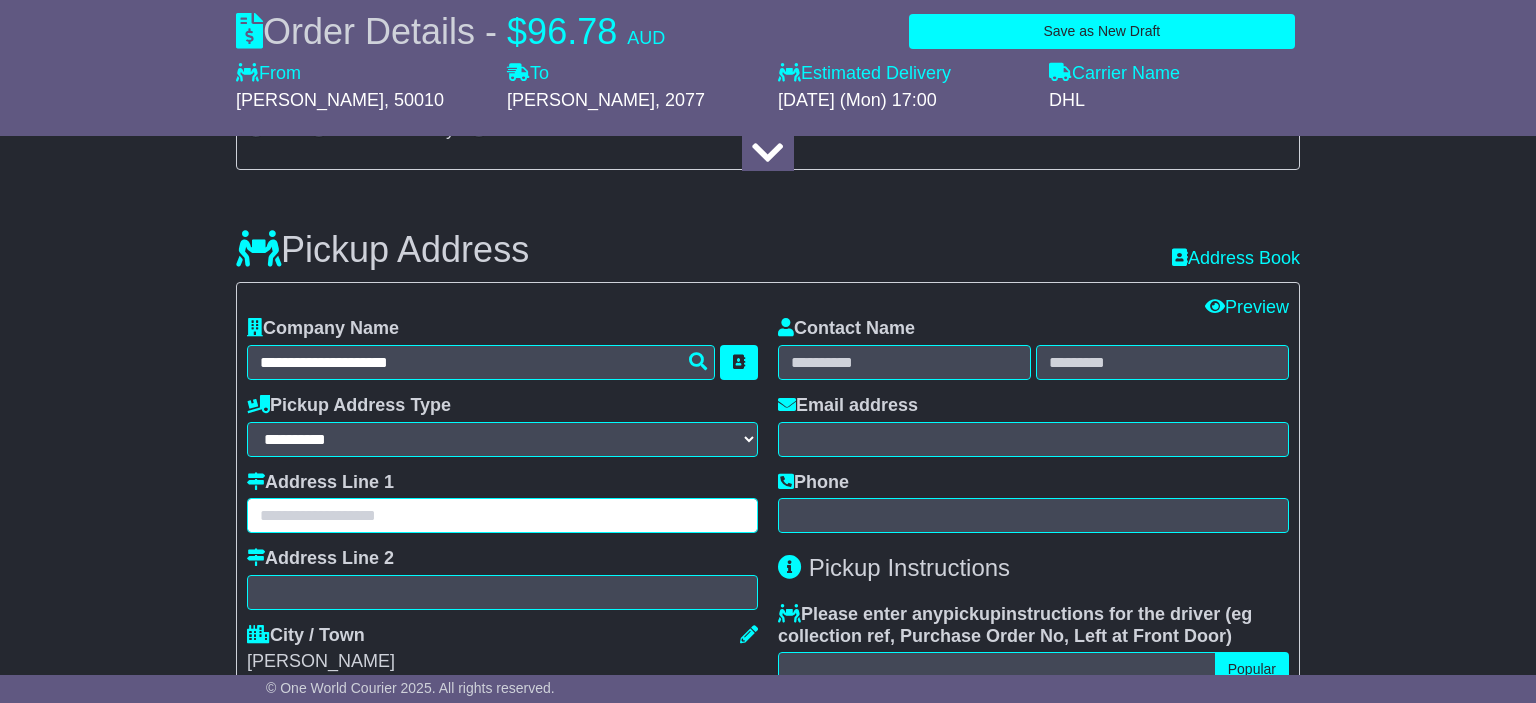 click at bounding box center (502, 515) 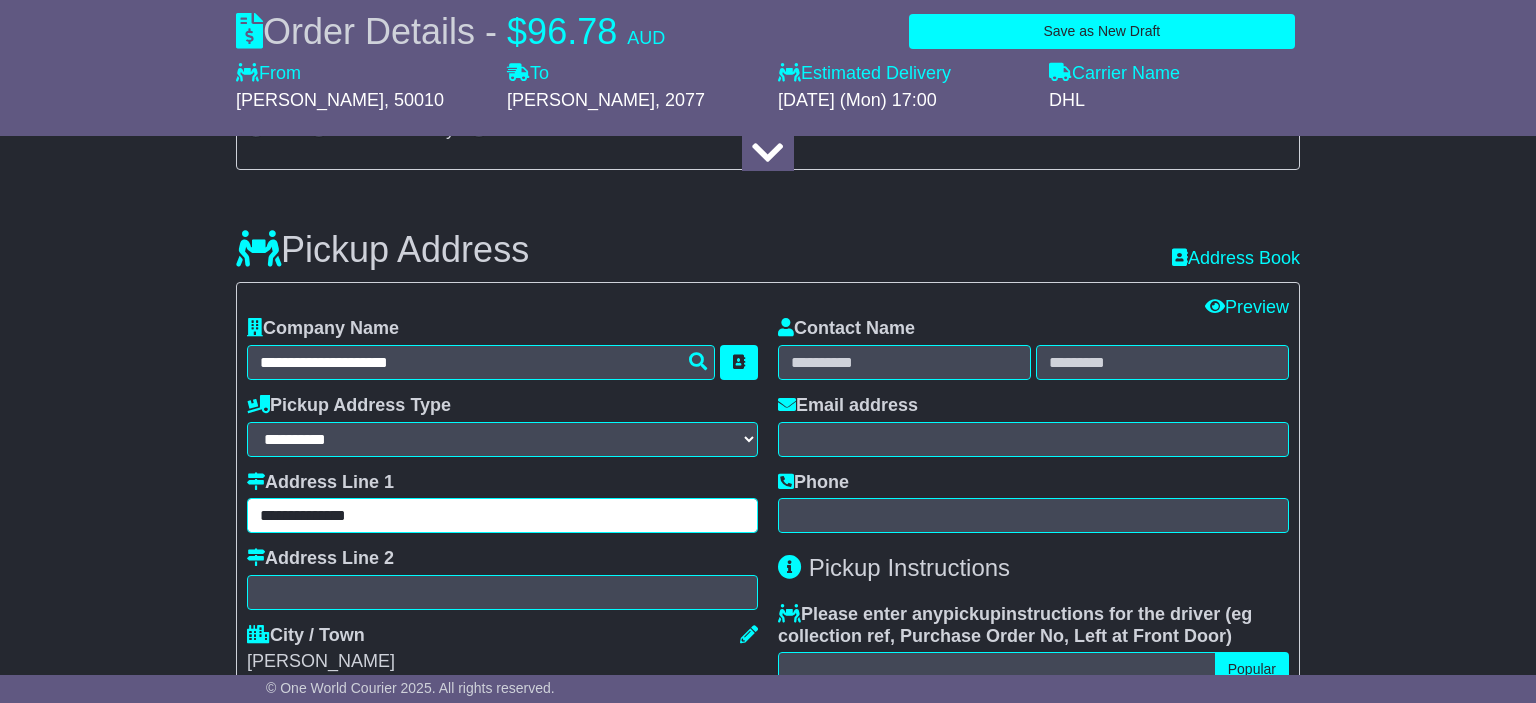 type on "**********" 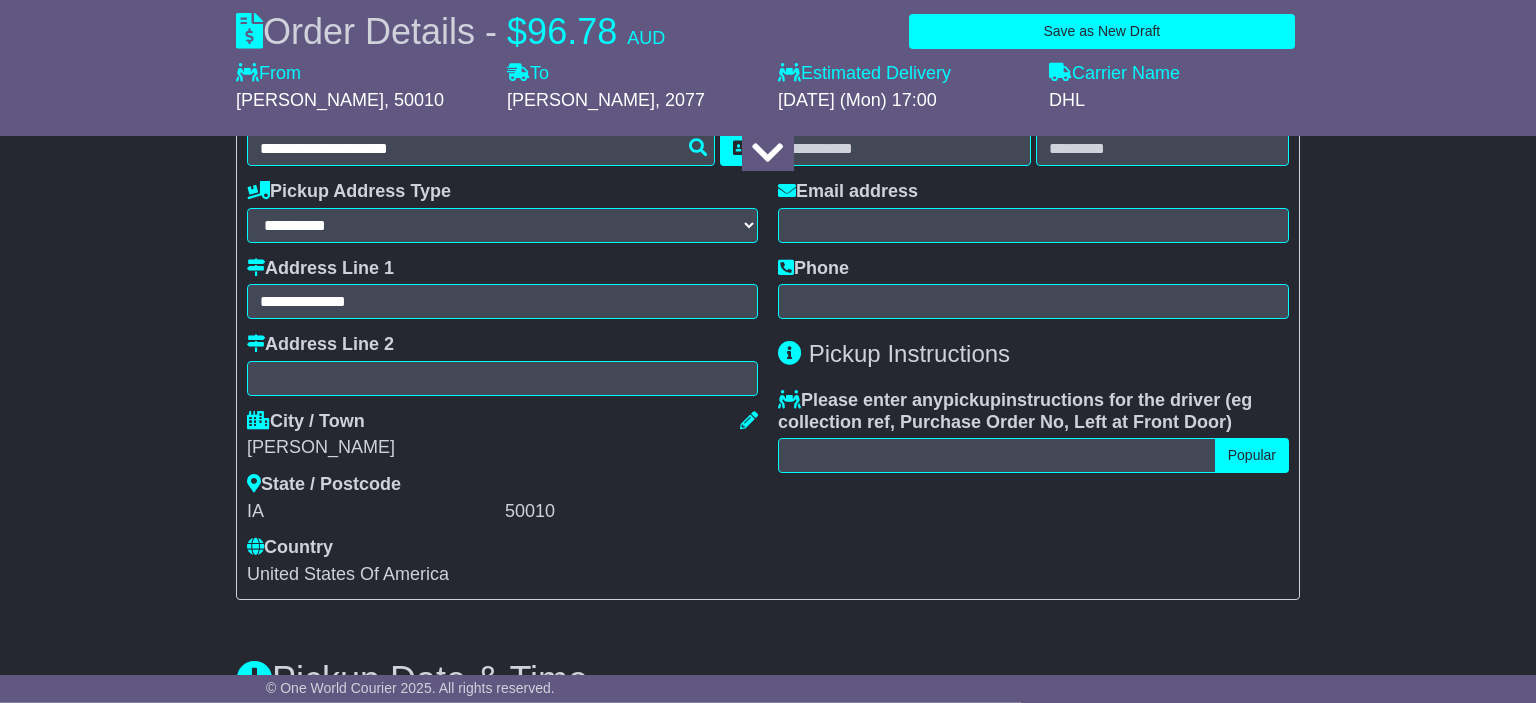 scroll, scrollTop: 739, scrollLeft: 0, axis: vertical 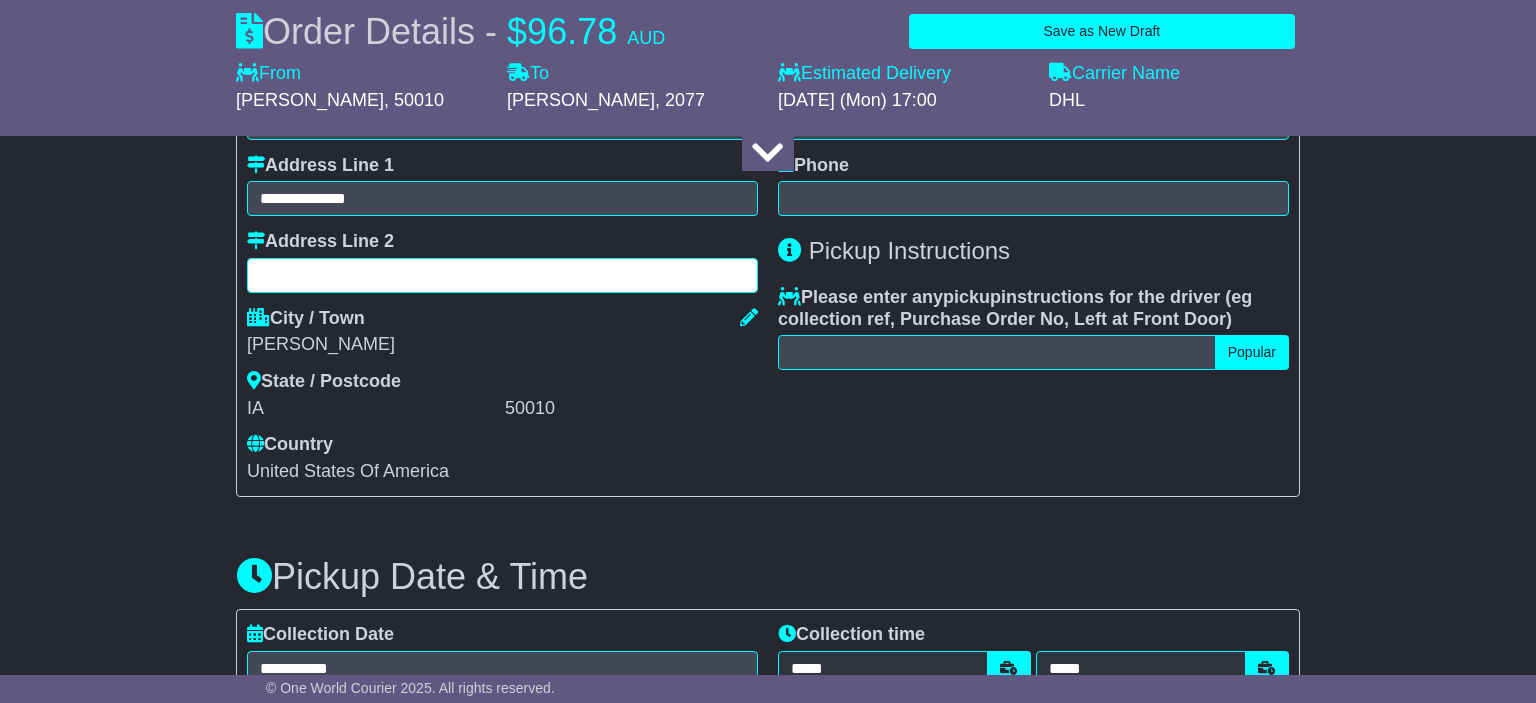 click at bounding box center [502, 275] 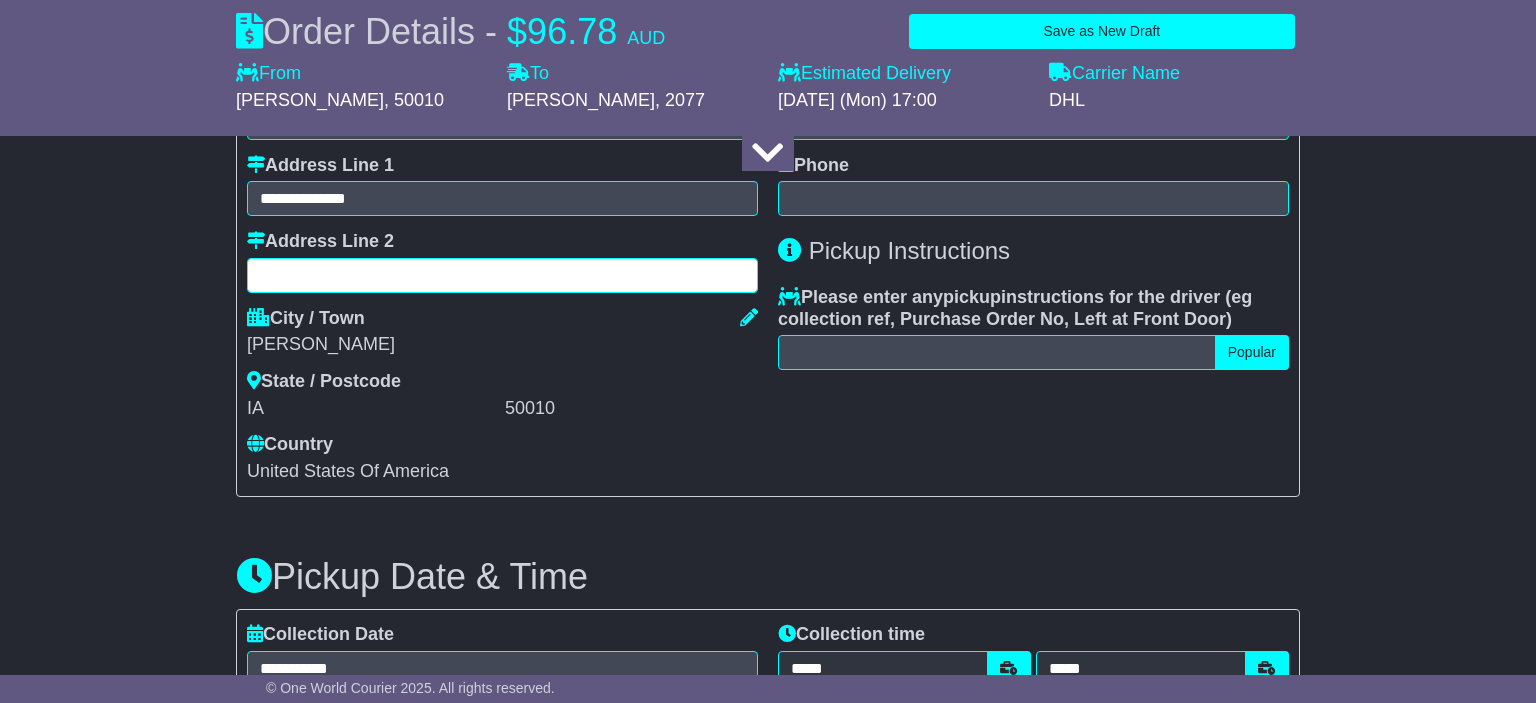 paste on "**********" 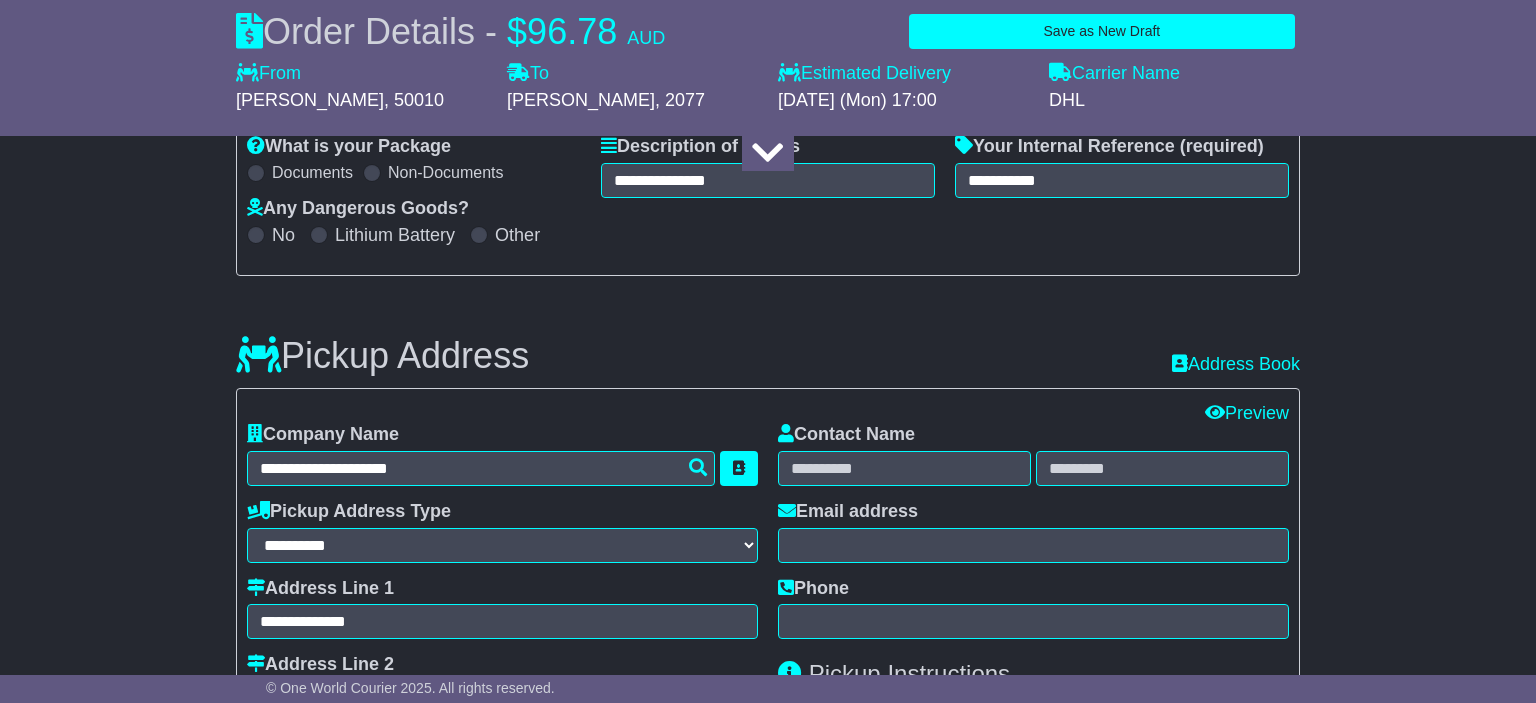 scroll, scrollTop: 422, scrollLeft: 0, axis: vertical 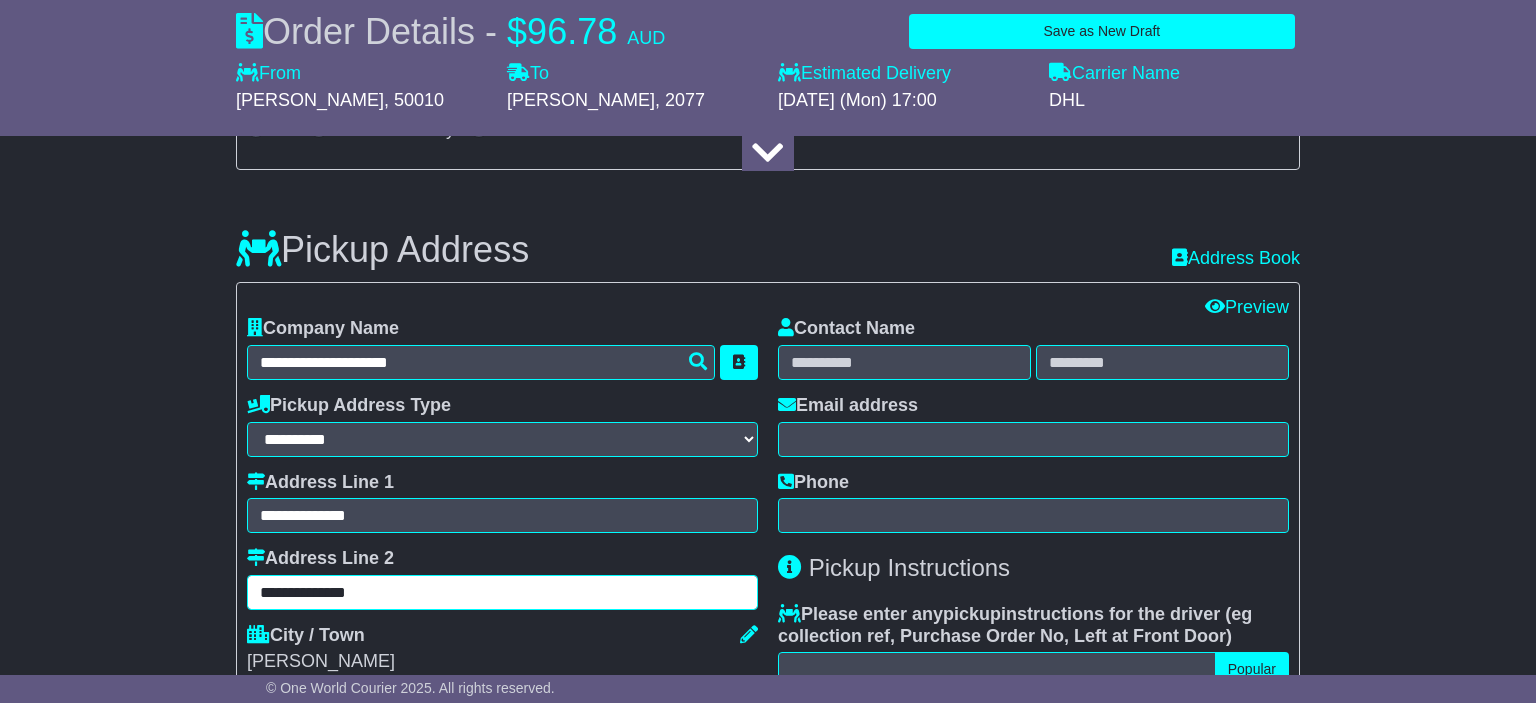 type on "**********" 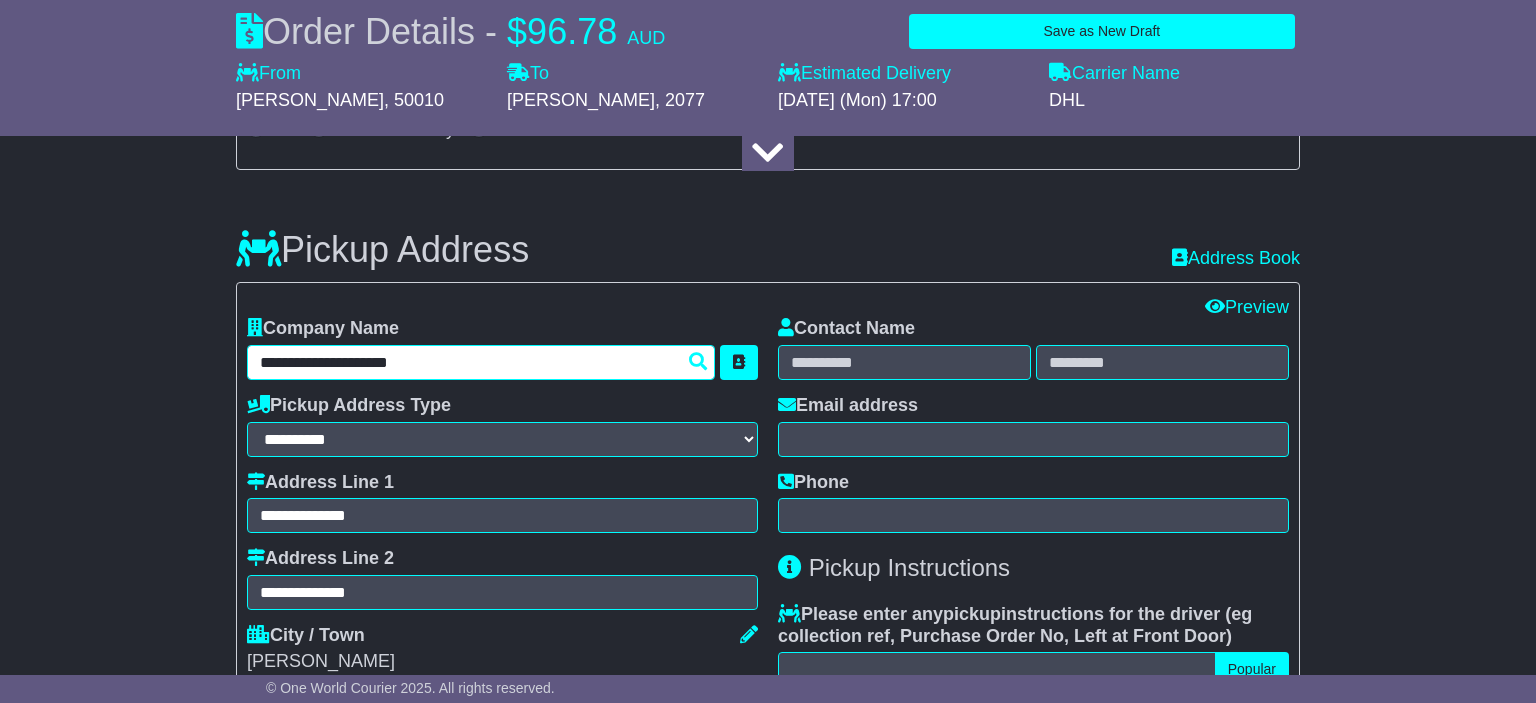 click on "**********" at bounding box center (481, 362) 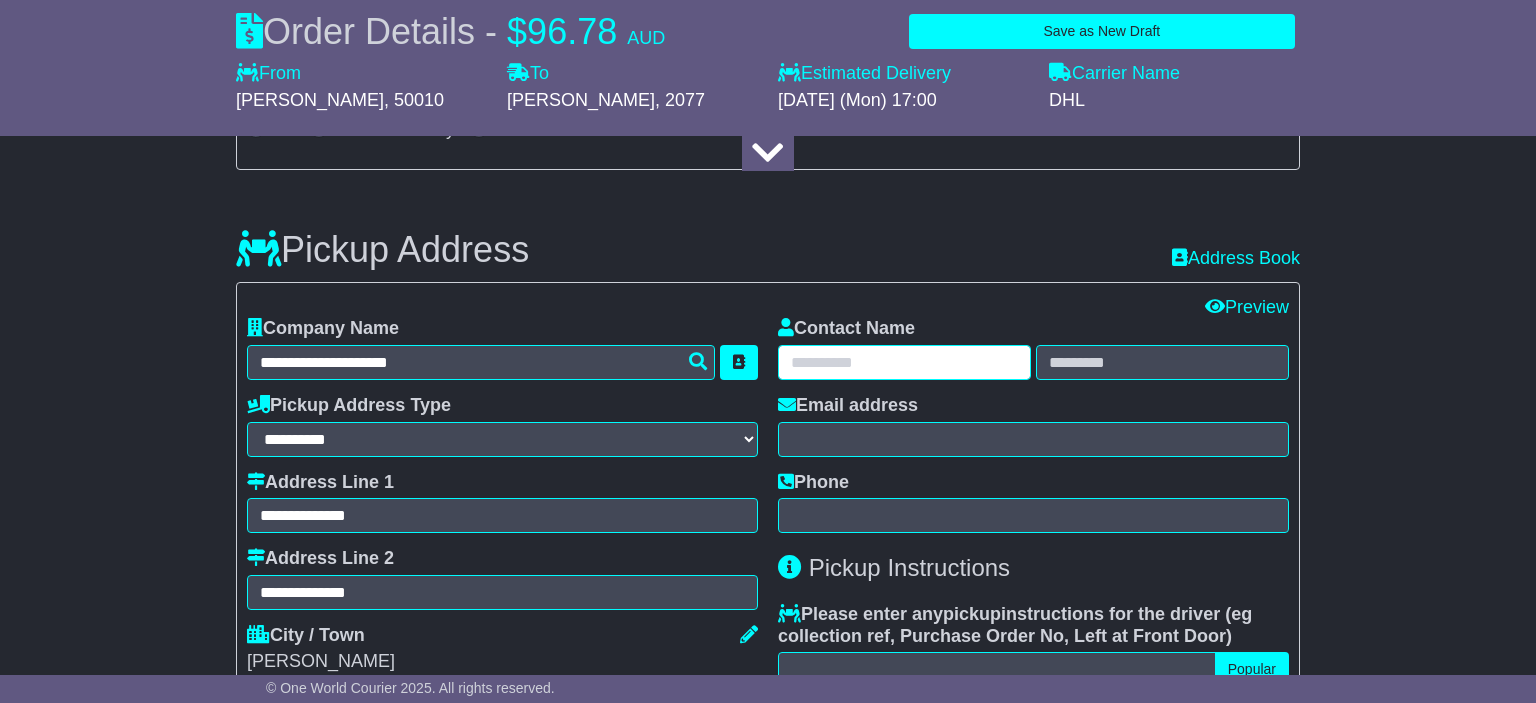 click at bounding box center [904, 362] 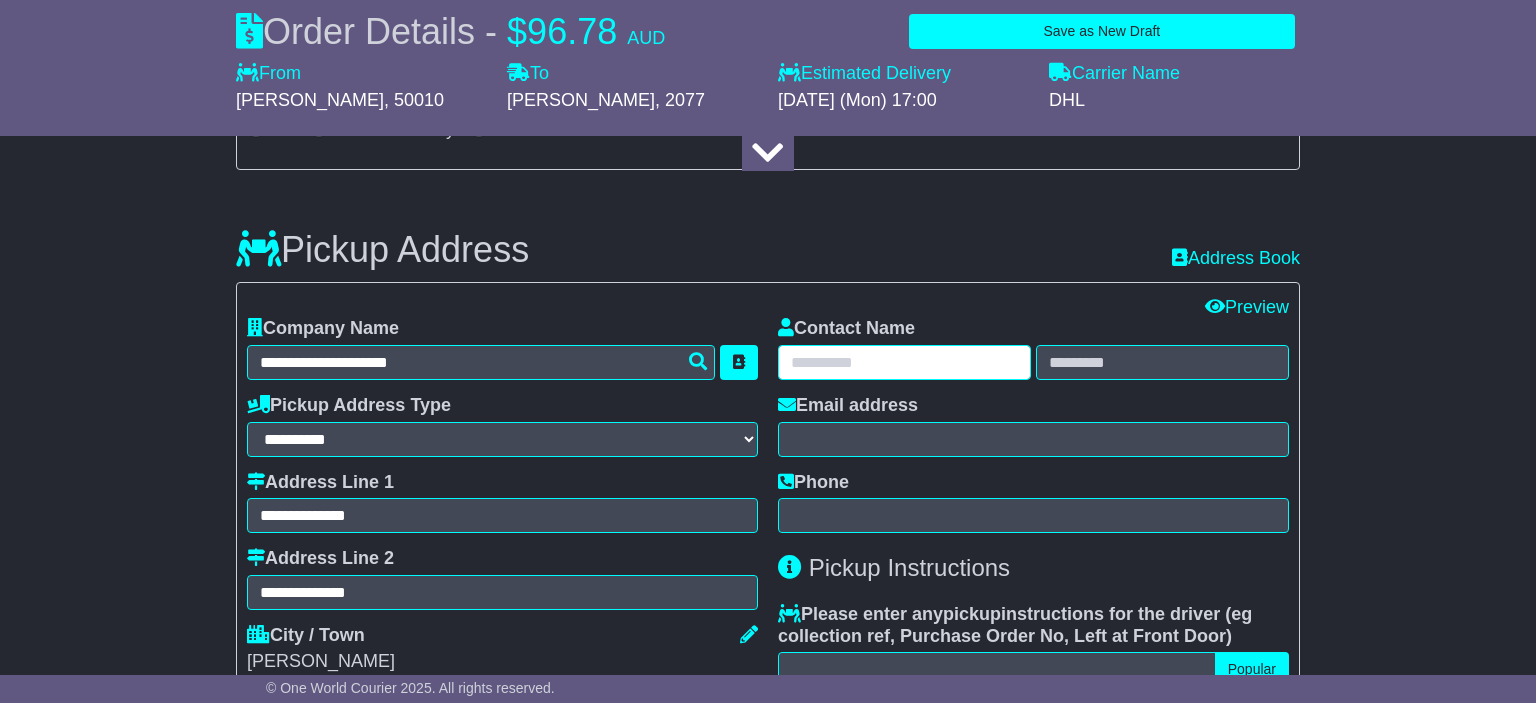 click at bounding box center [904, 362] 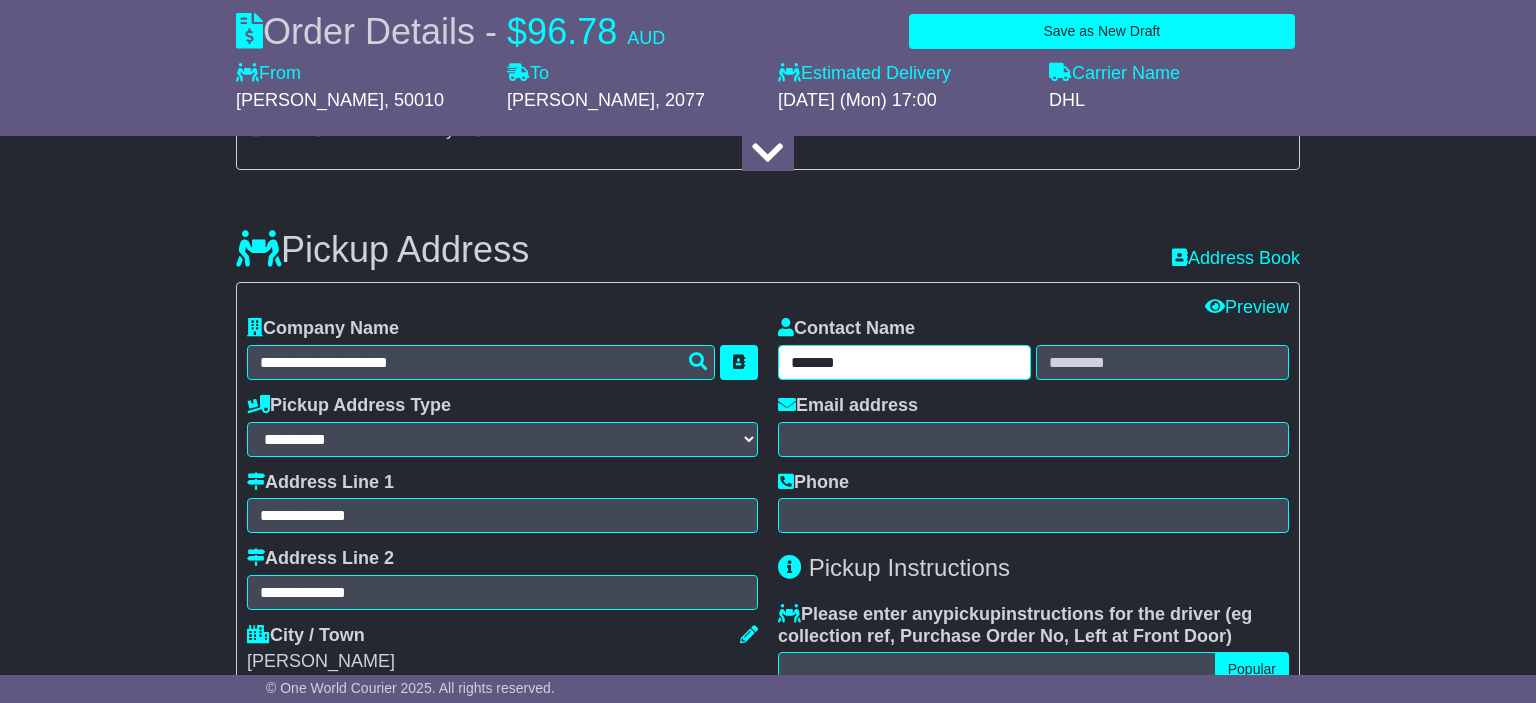 type on "*******" 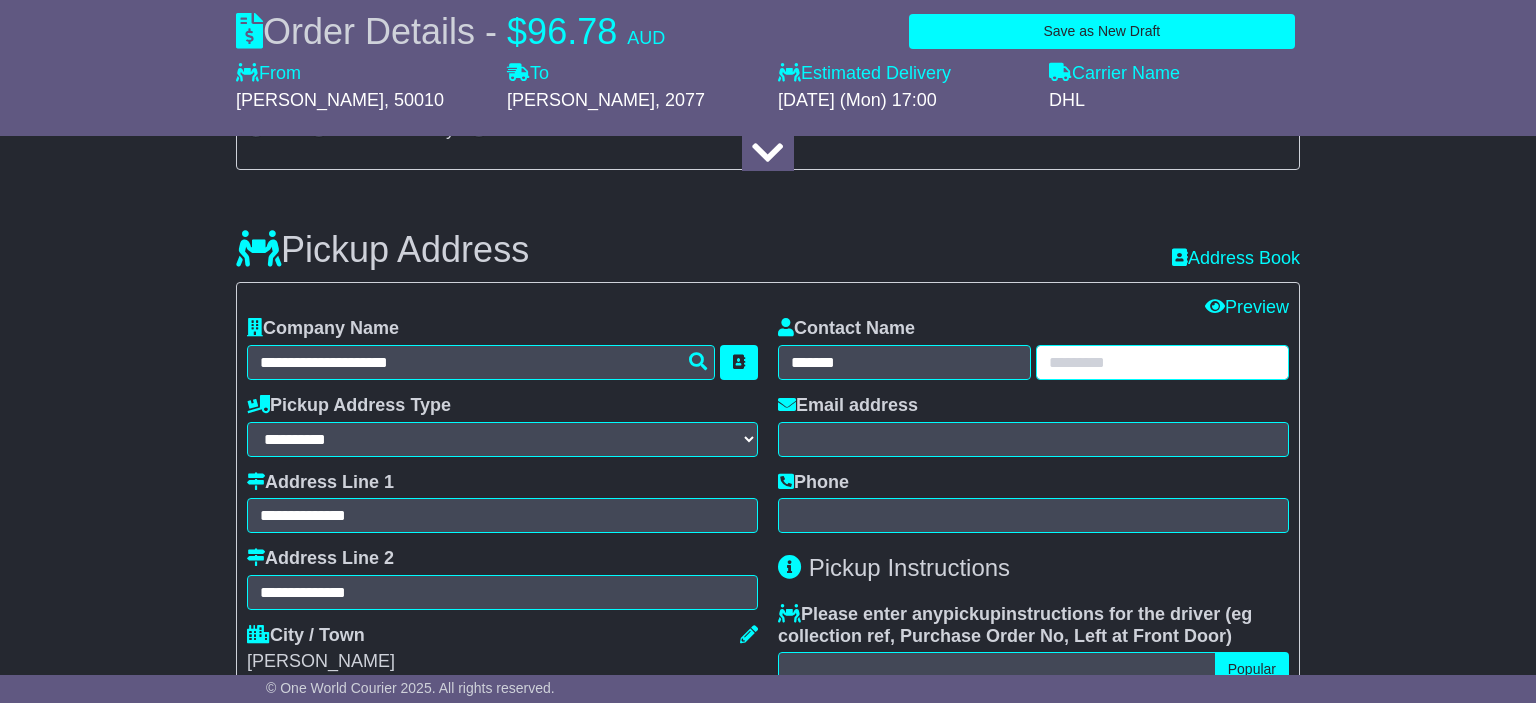 click at bounding box center (1162, 362) 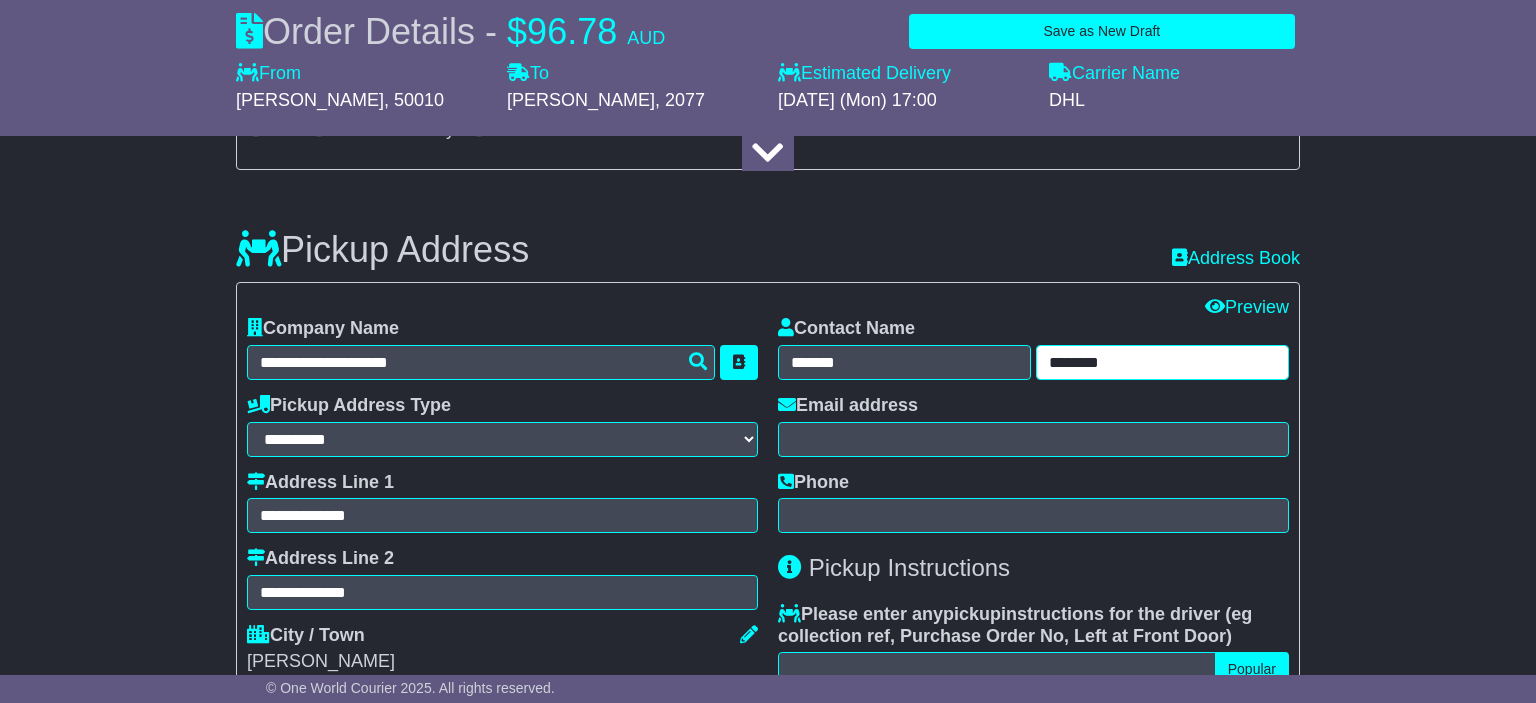 type on "********" 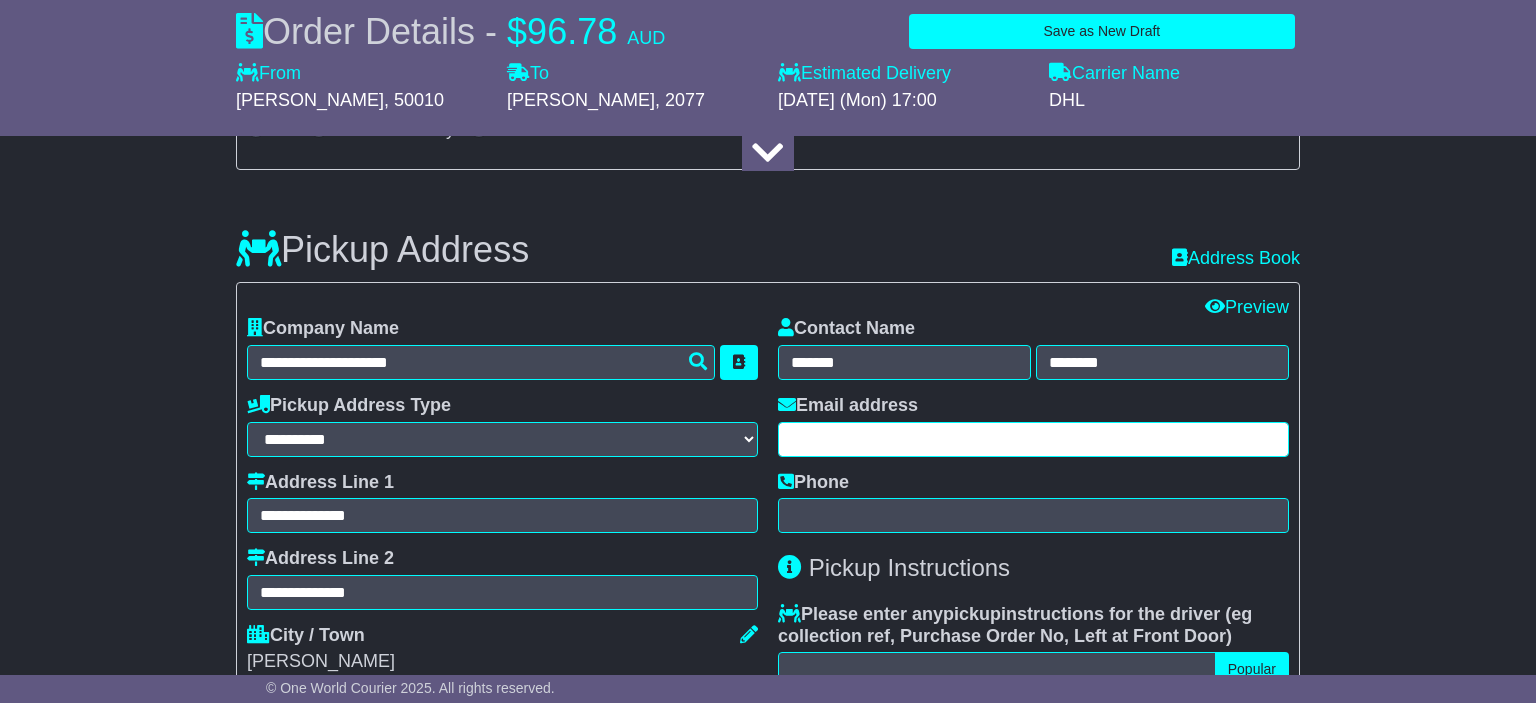 click at bounding box center (1033, 439) 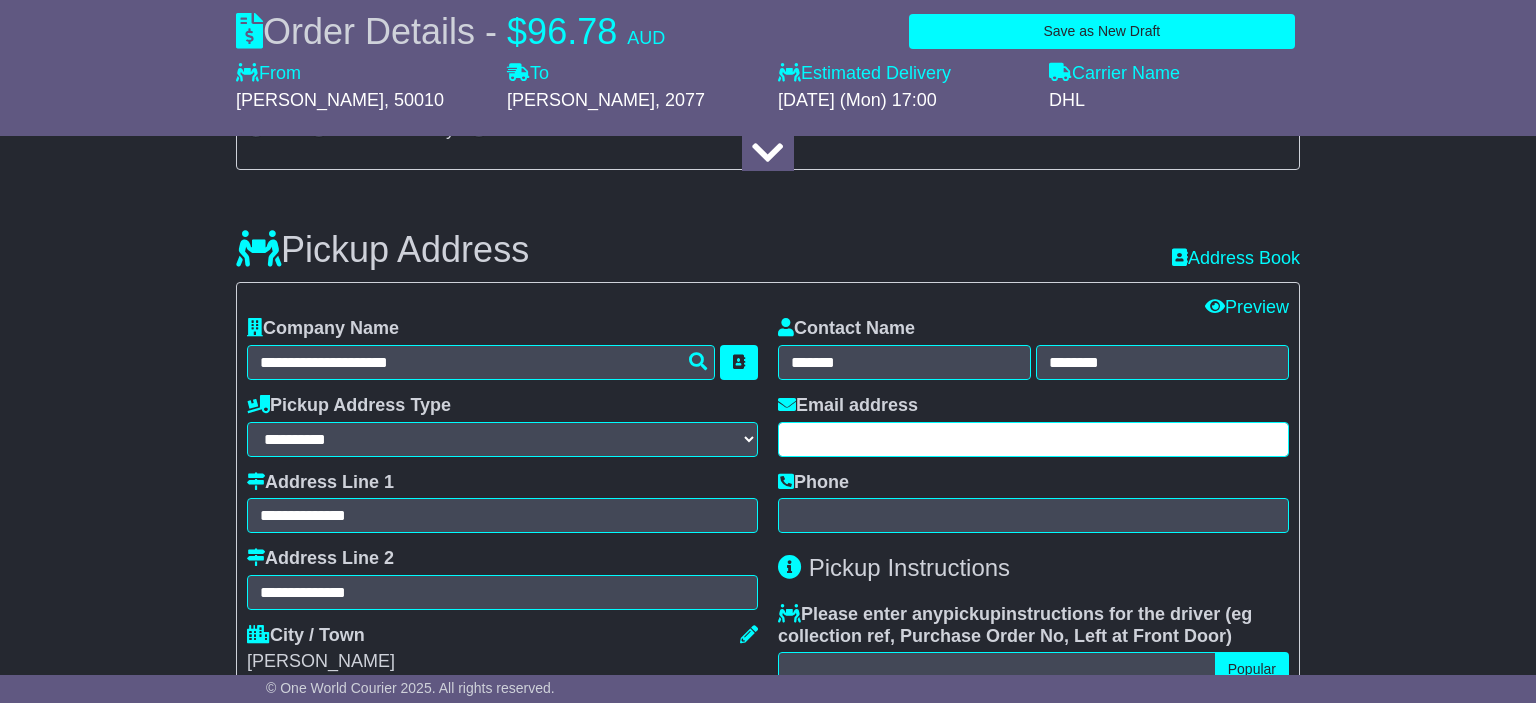 paste on "**********" 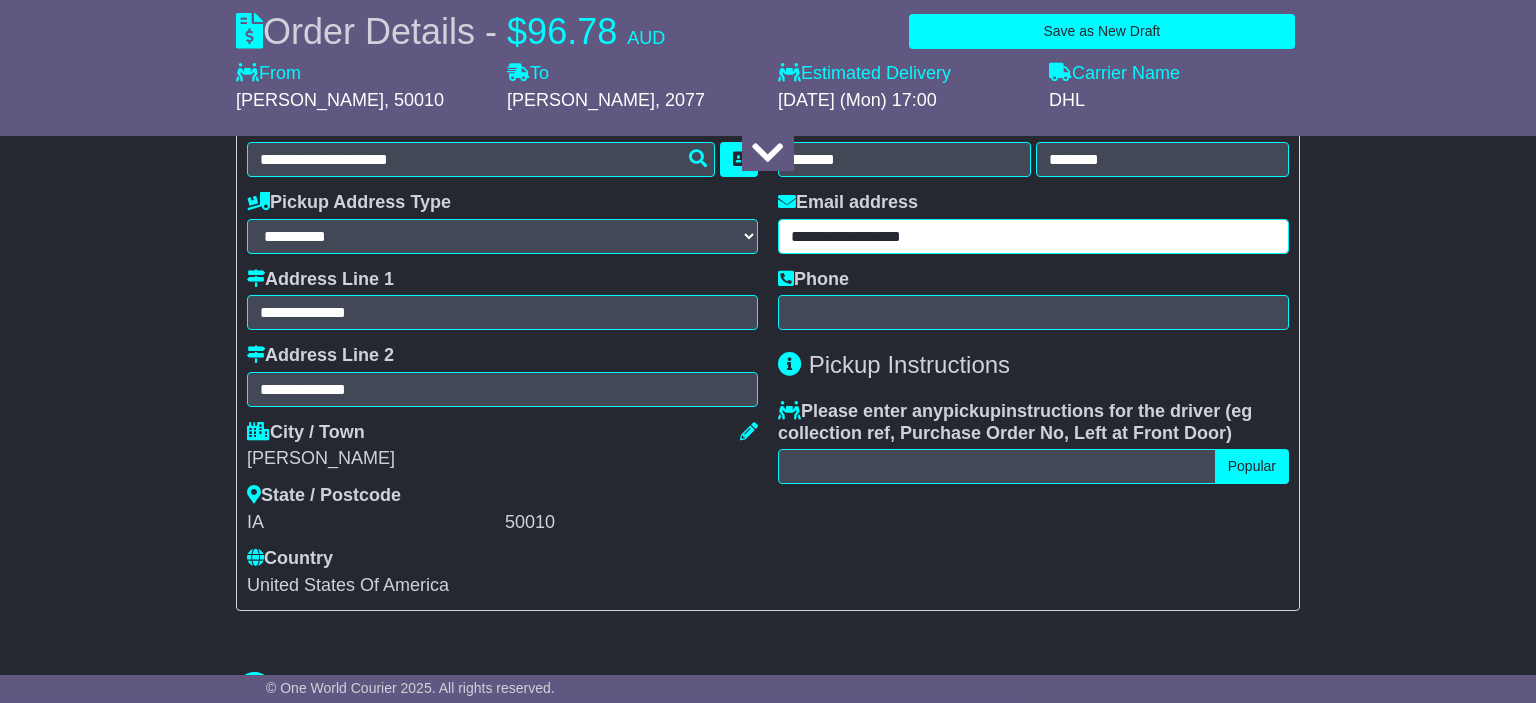 scroll, scrollTop: 633, scrollLeft: 0, axis: vertical 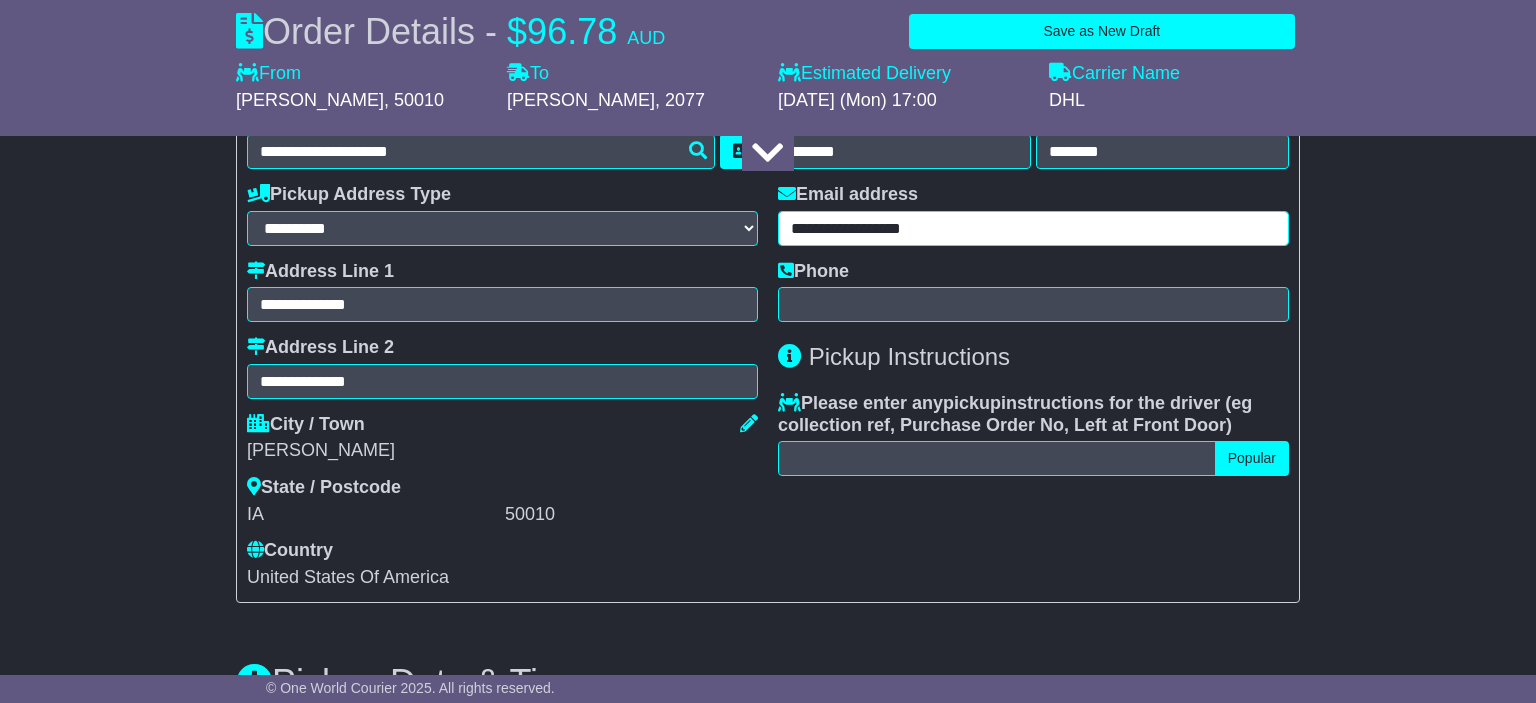 click on "**********" at bounding box center [1033, 228] 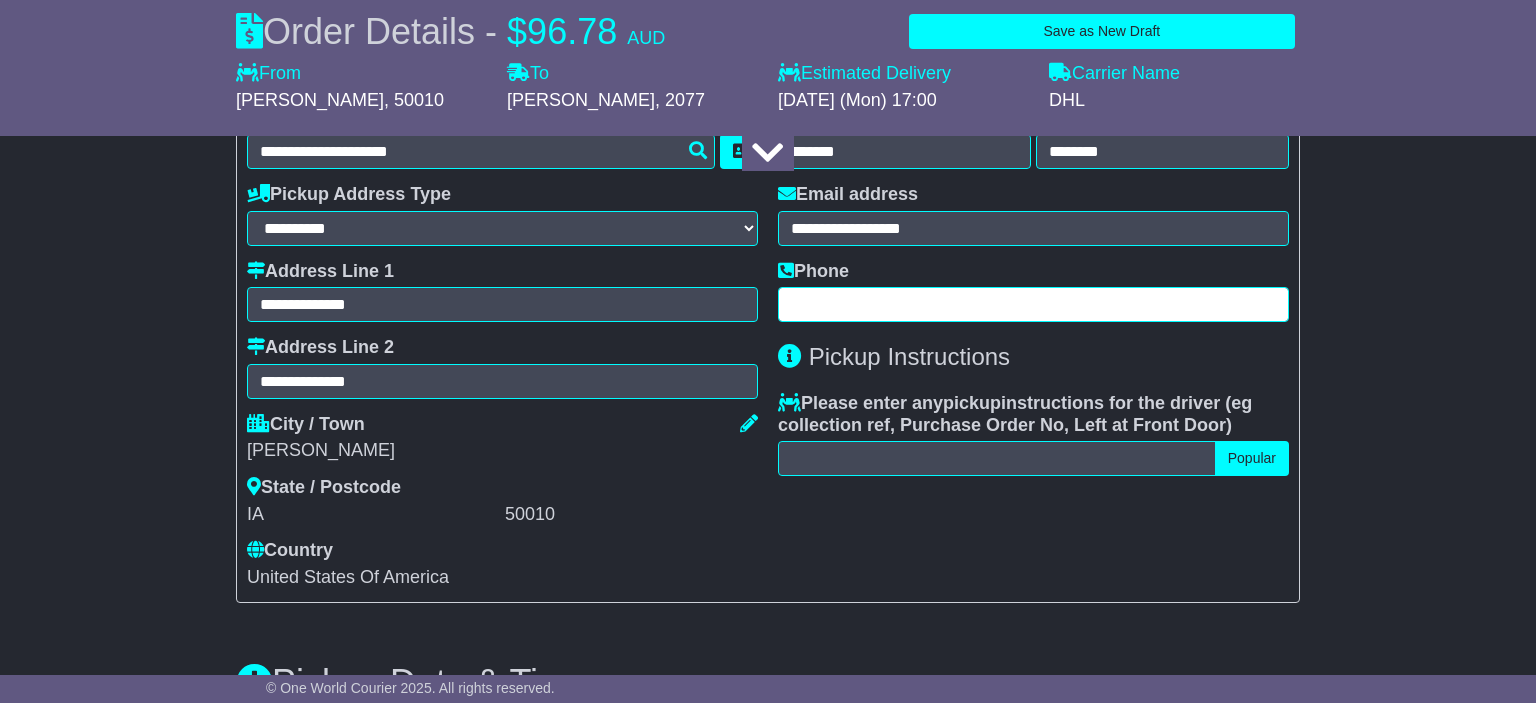click at bounding box center (1033, 304) 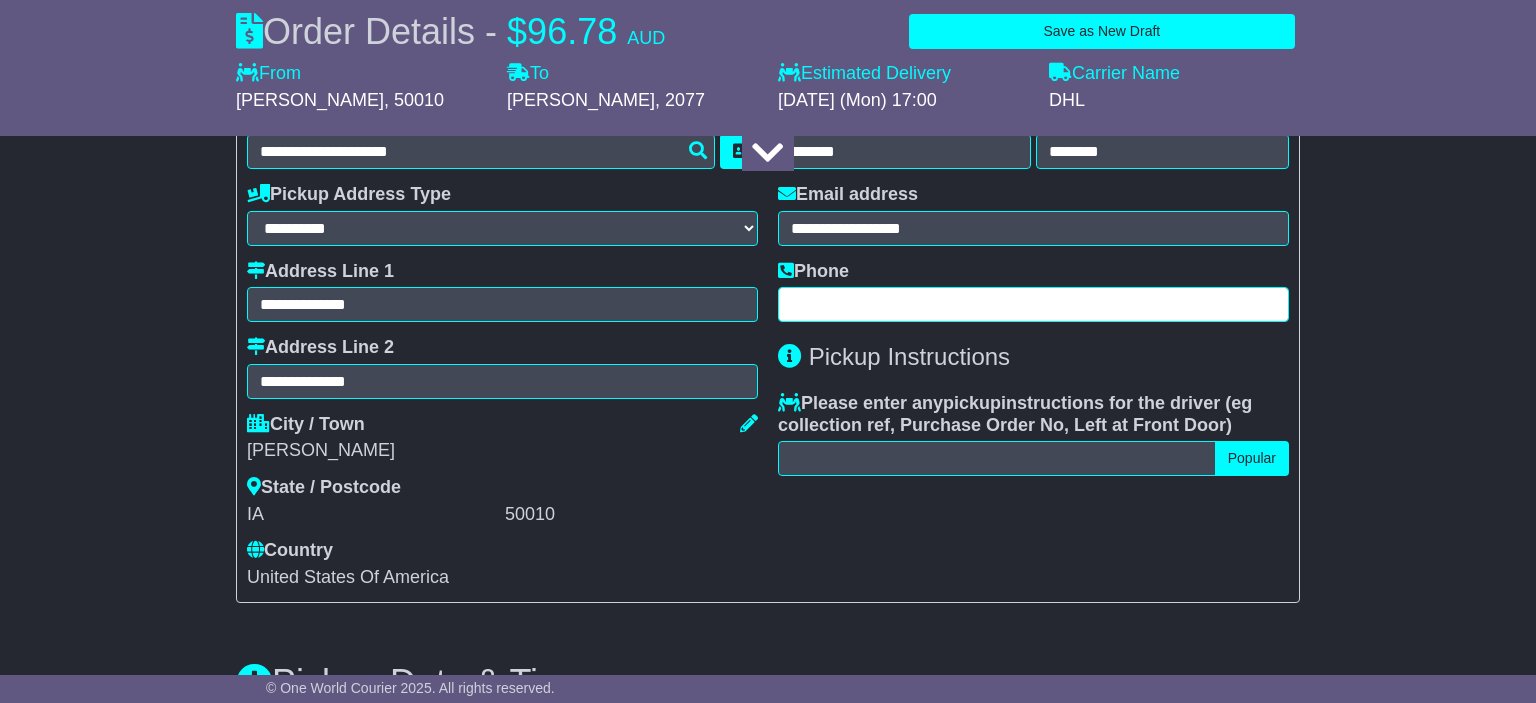 type on "*" 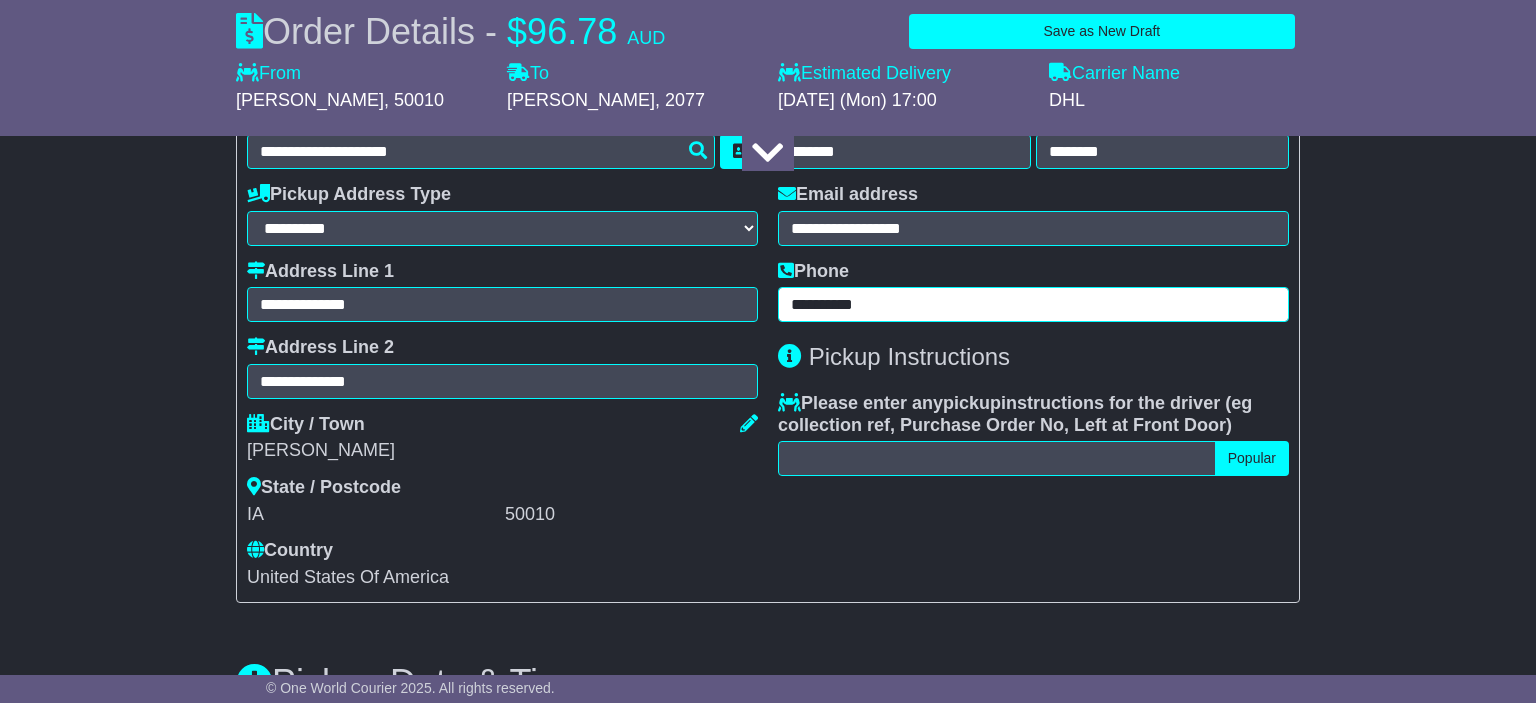 type on "**********" 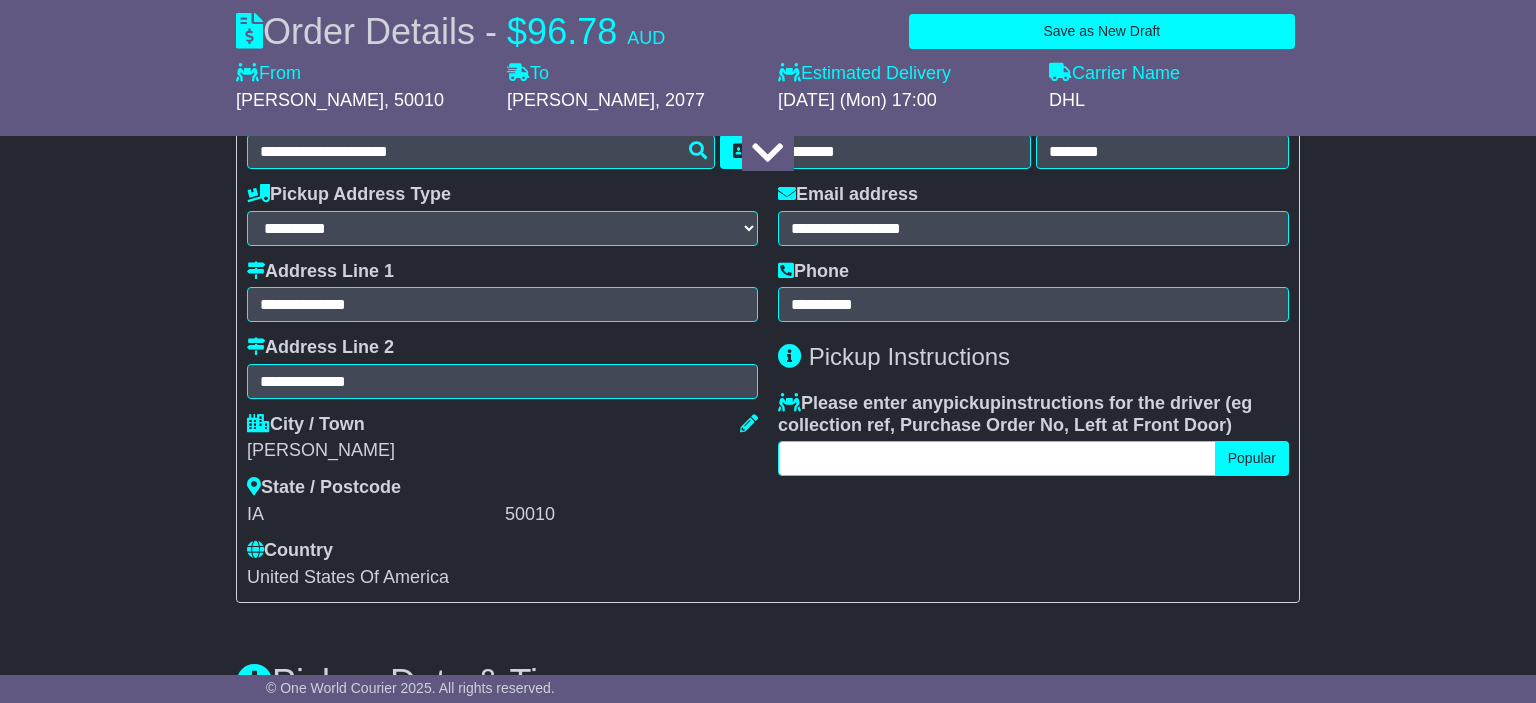 click at bounding box center (997, 458) 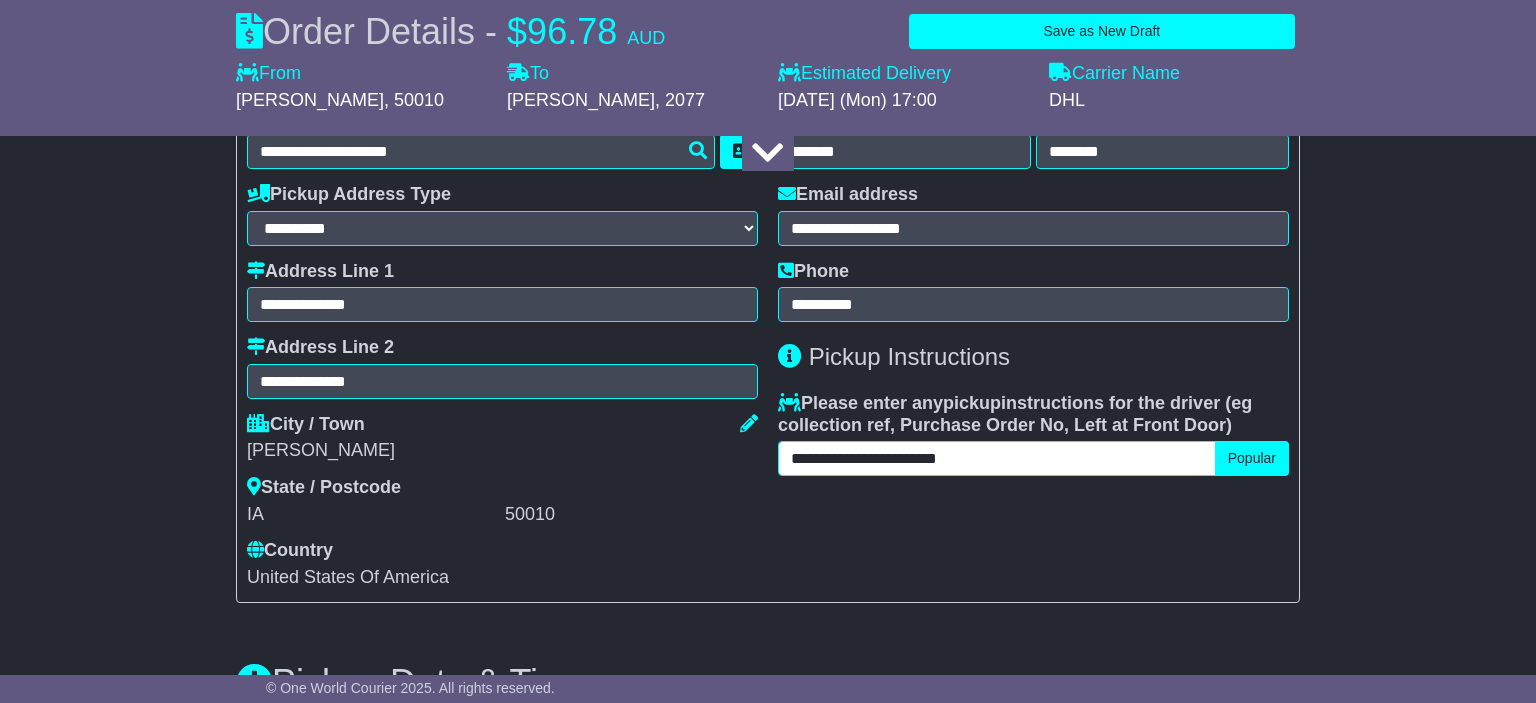 scroll, scrollTop: 528, scrollLeft: 0, axis: vertical 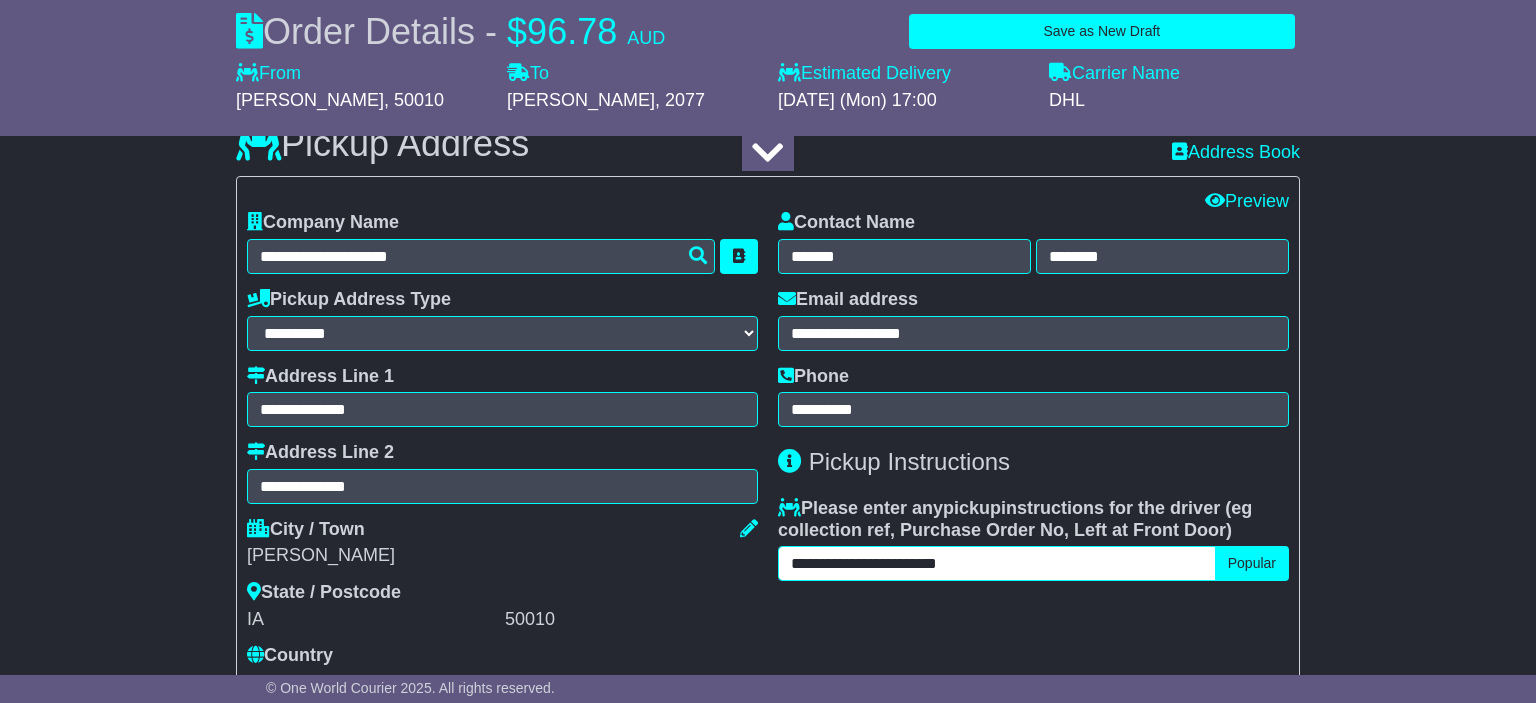 type on "**********" 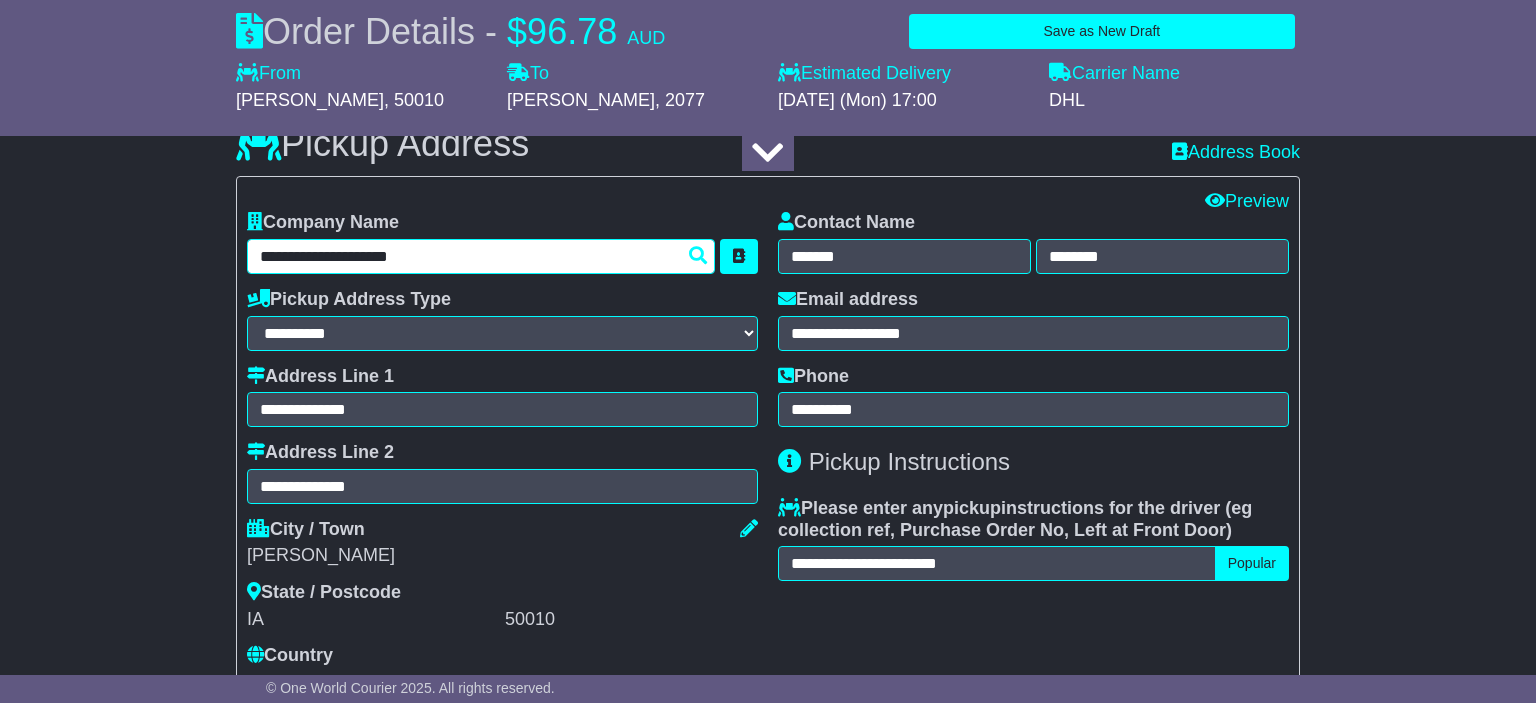 click on "**********" at bounding box center [481, 256] 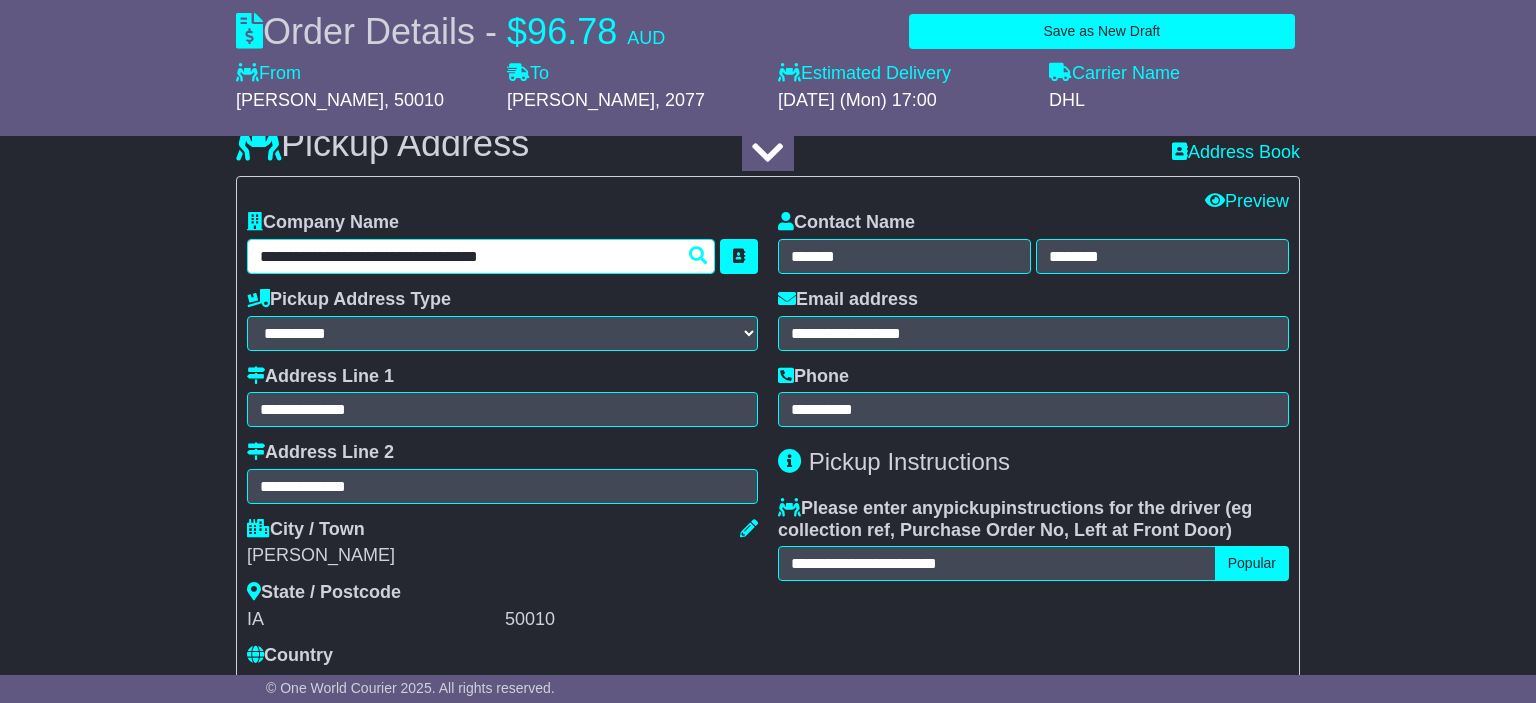 drag, startPoint x: 426, startPoint y: 259, endPoint x: 535, endPoint y: 258, distance: 109.004585 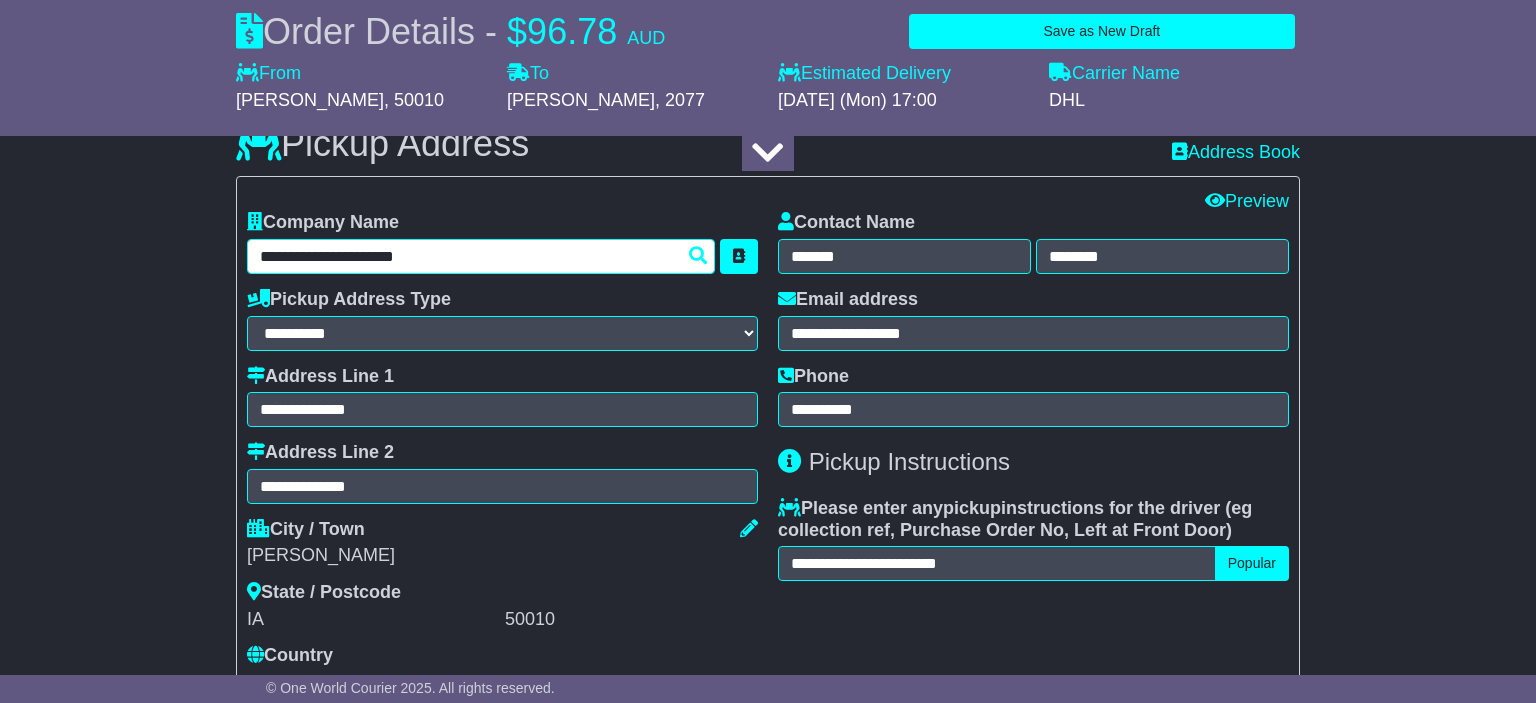 type on "**********" 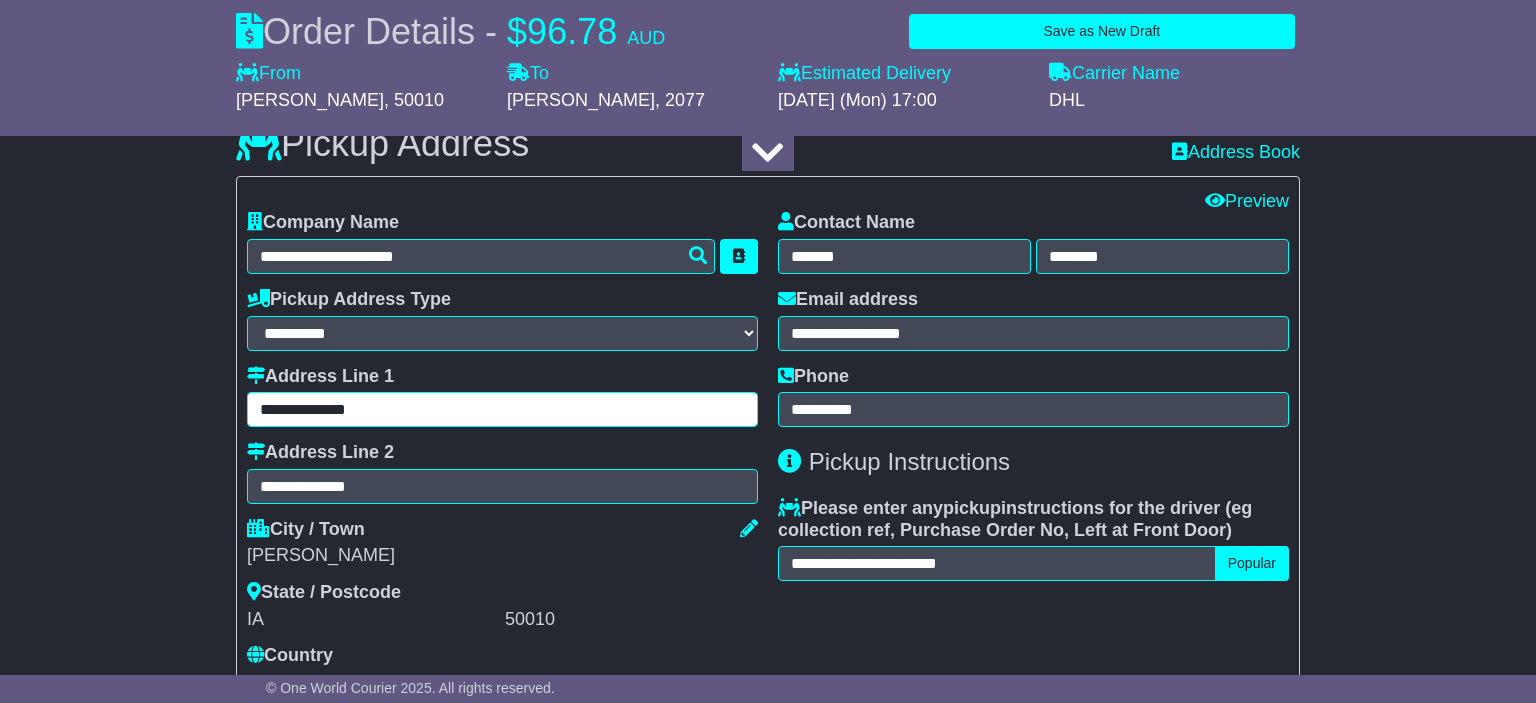 click on "**********" at bounding box center [502, 409] 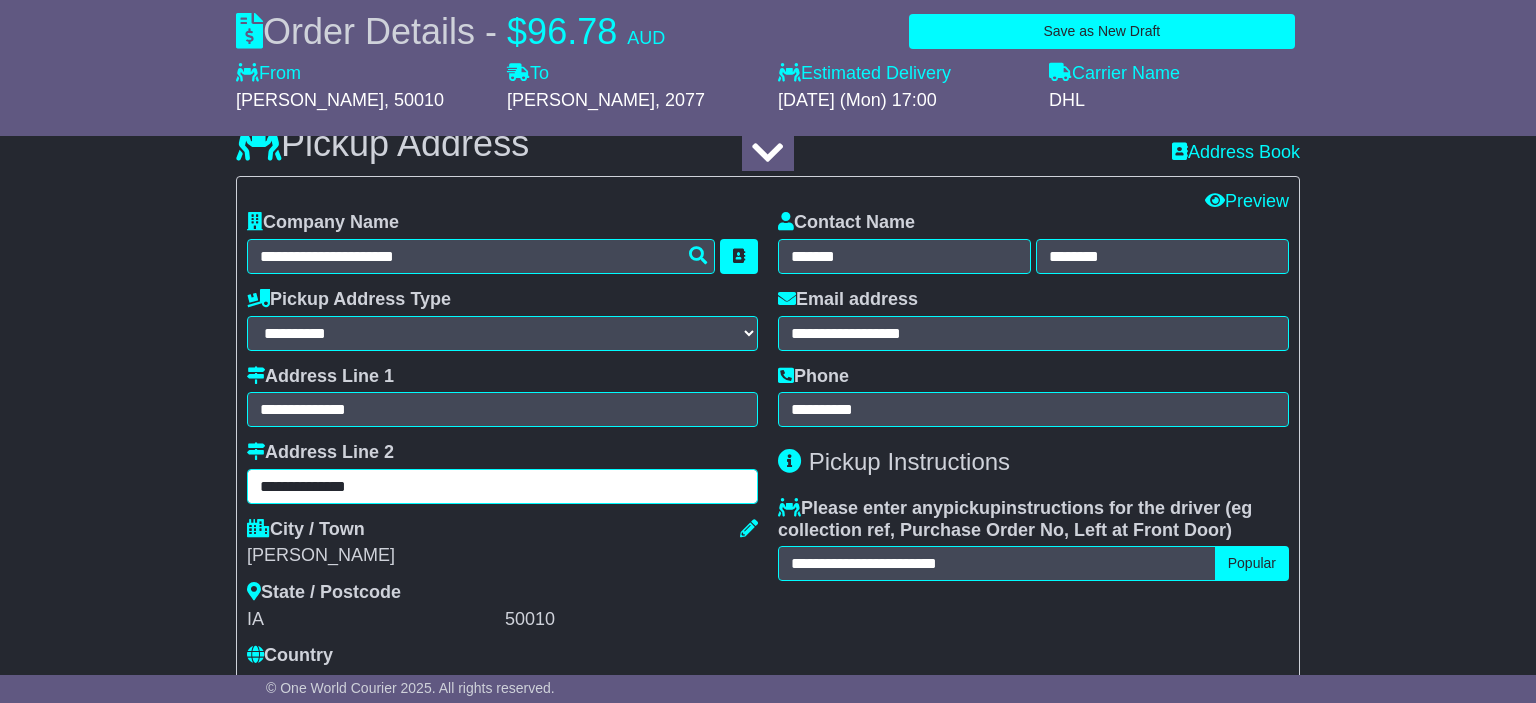click on "**********" at bounding box center [502, 486] 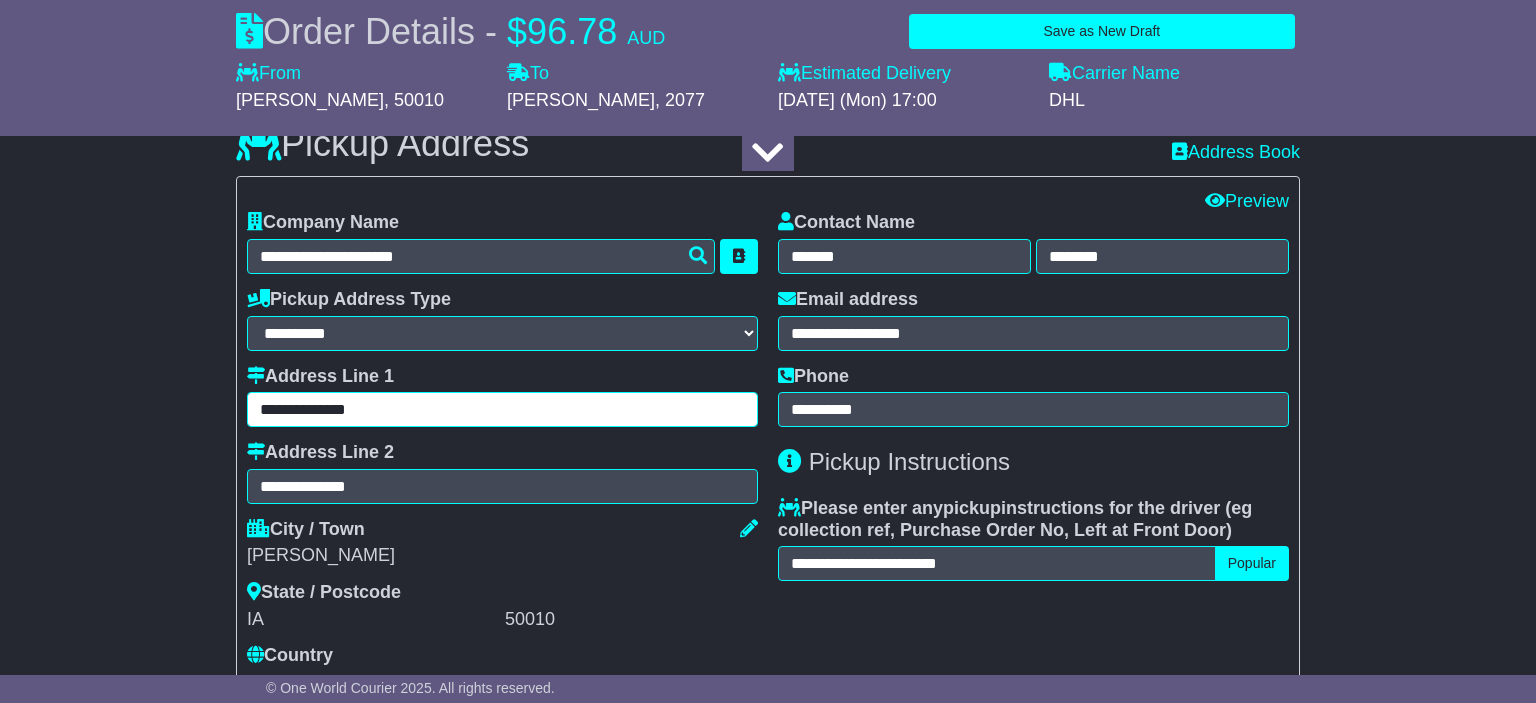 click on "**********" at bounding box center (502, 409) 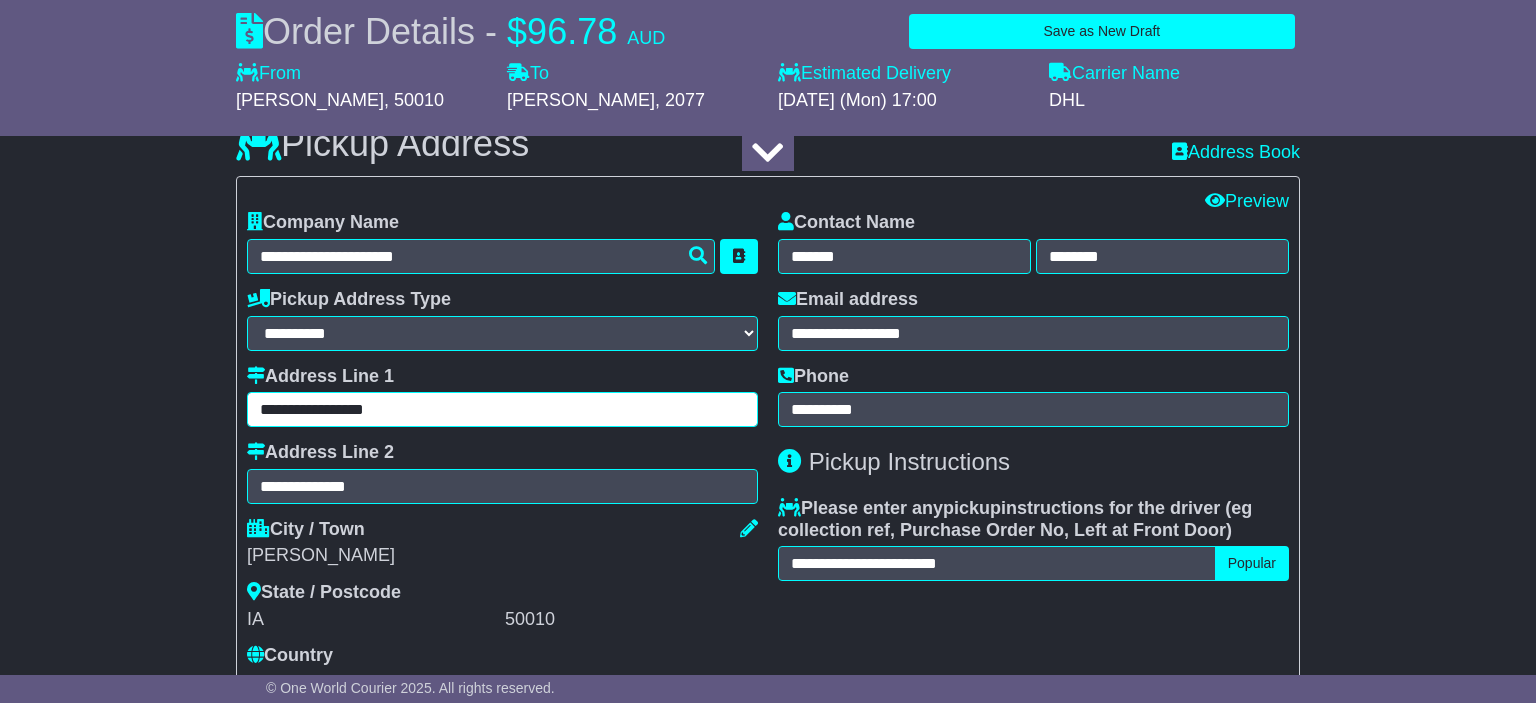 click on "**********" at bounding box center (502, 409) 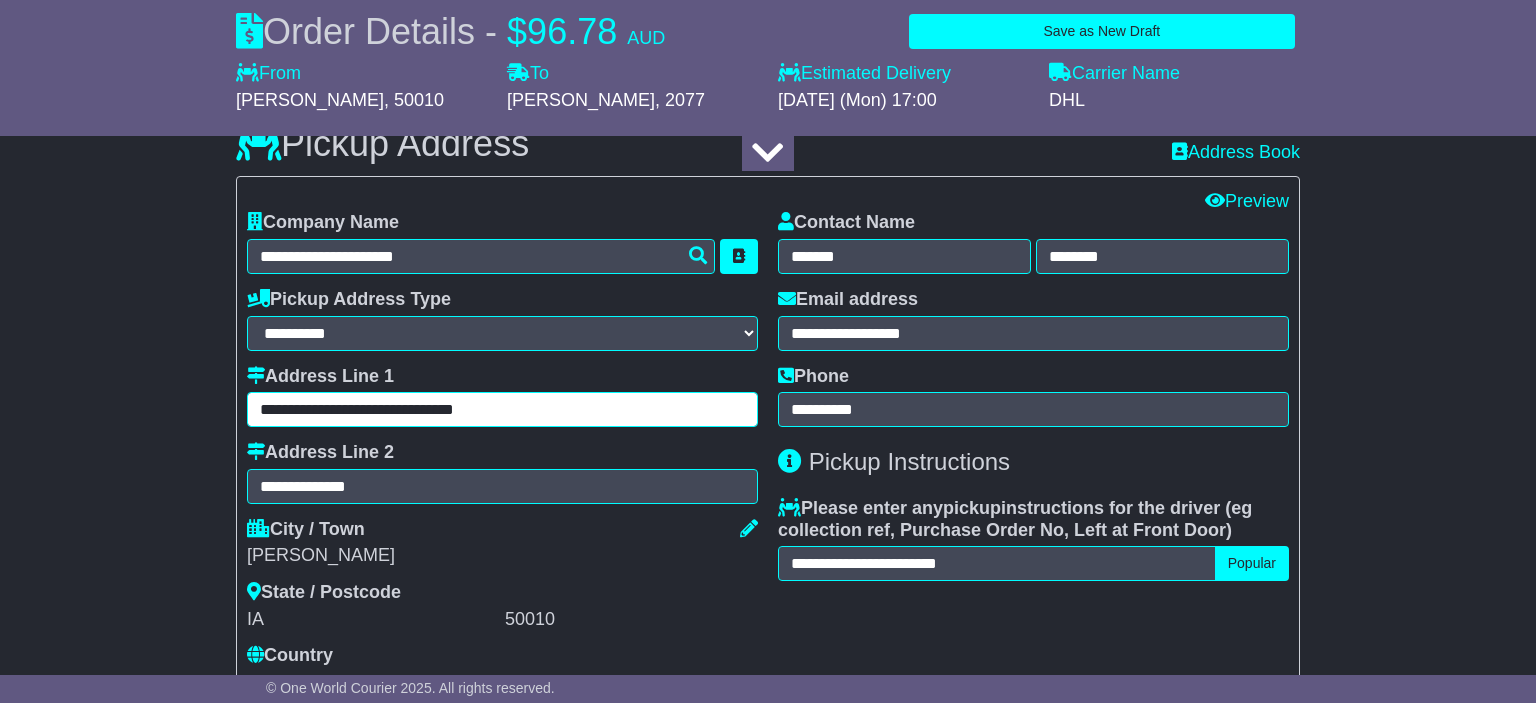 drag, startPoint x: 261, startPoint y: 402, endPoint x: 302, endPoint y: 426, distance: 47.507893 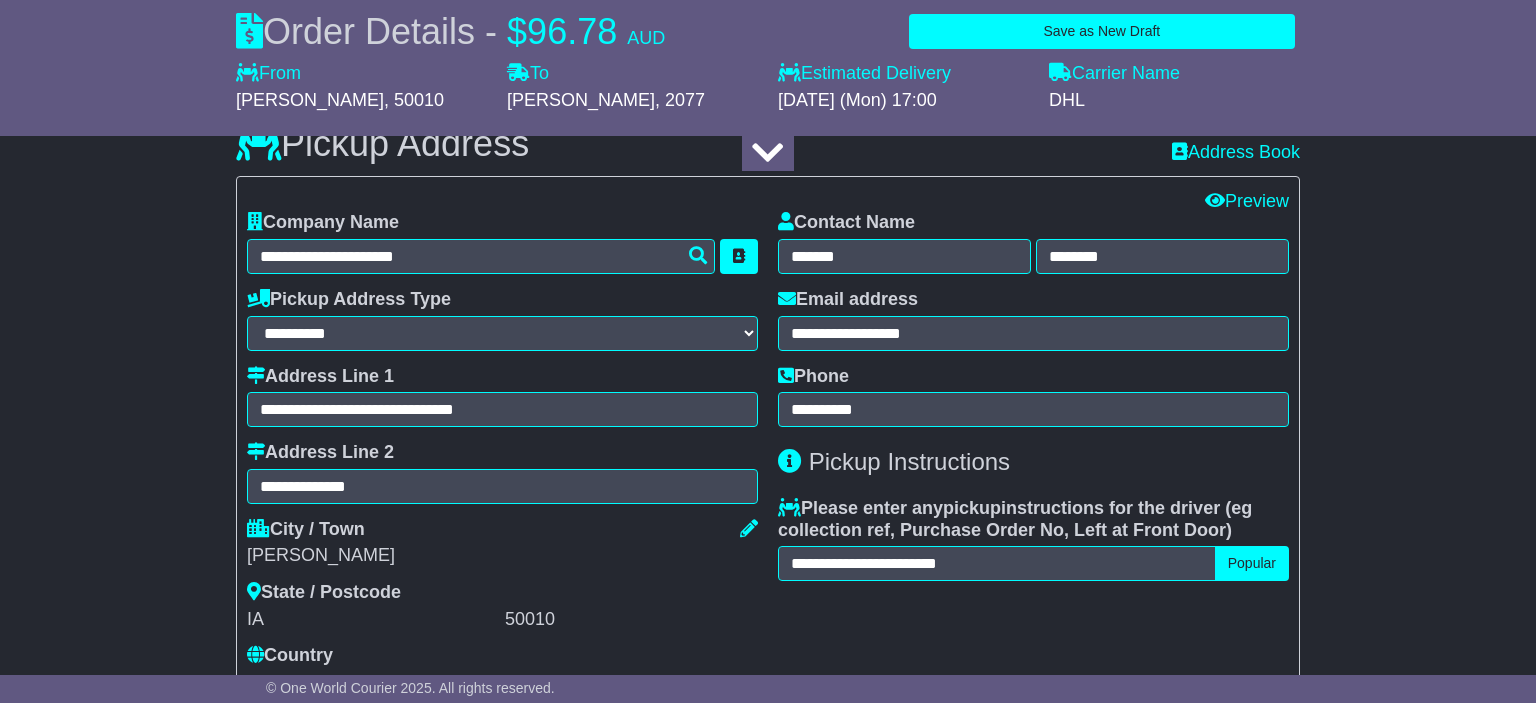 click on "City / Town" at bounding box center (502, 532) 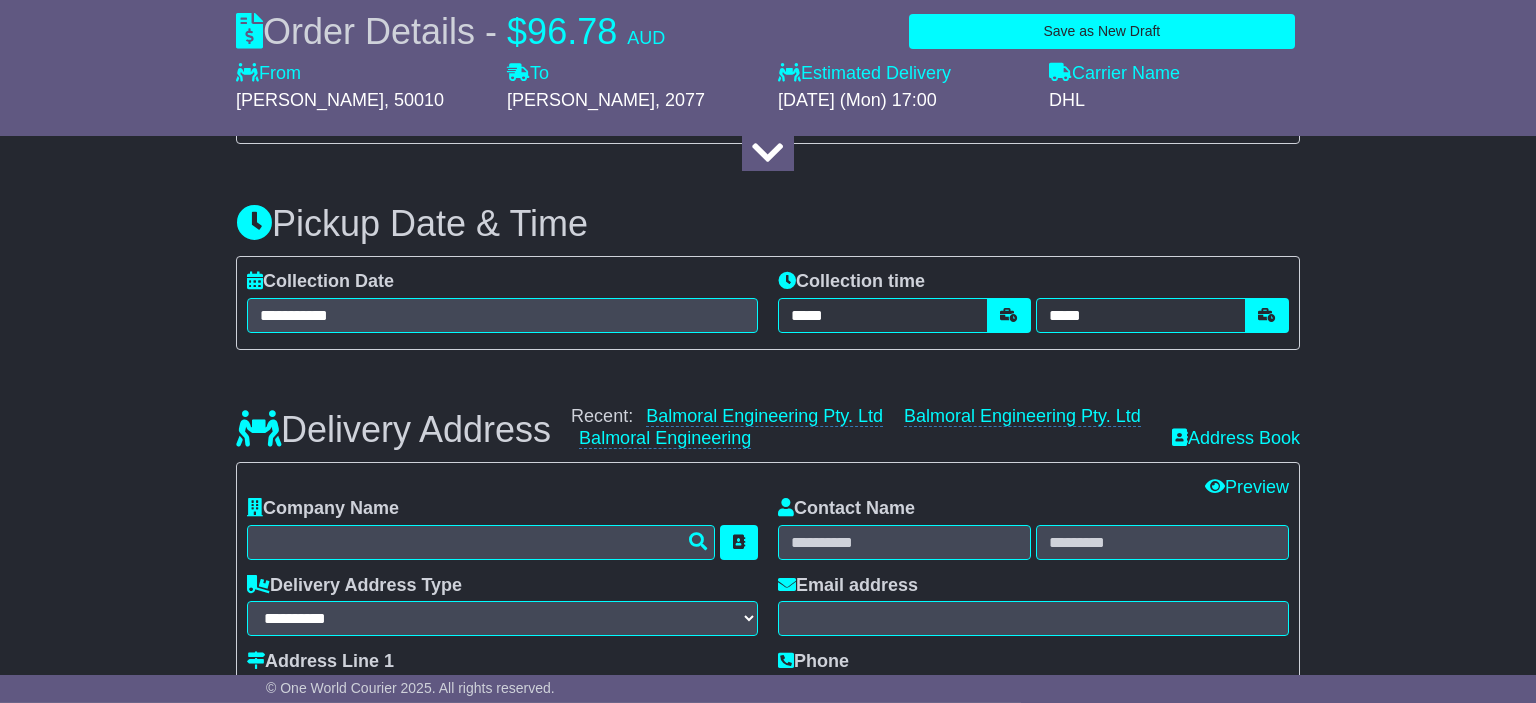 scroll, scrollTop: 1161, scrollLeft: 0, axis: vertical 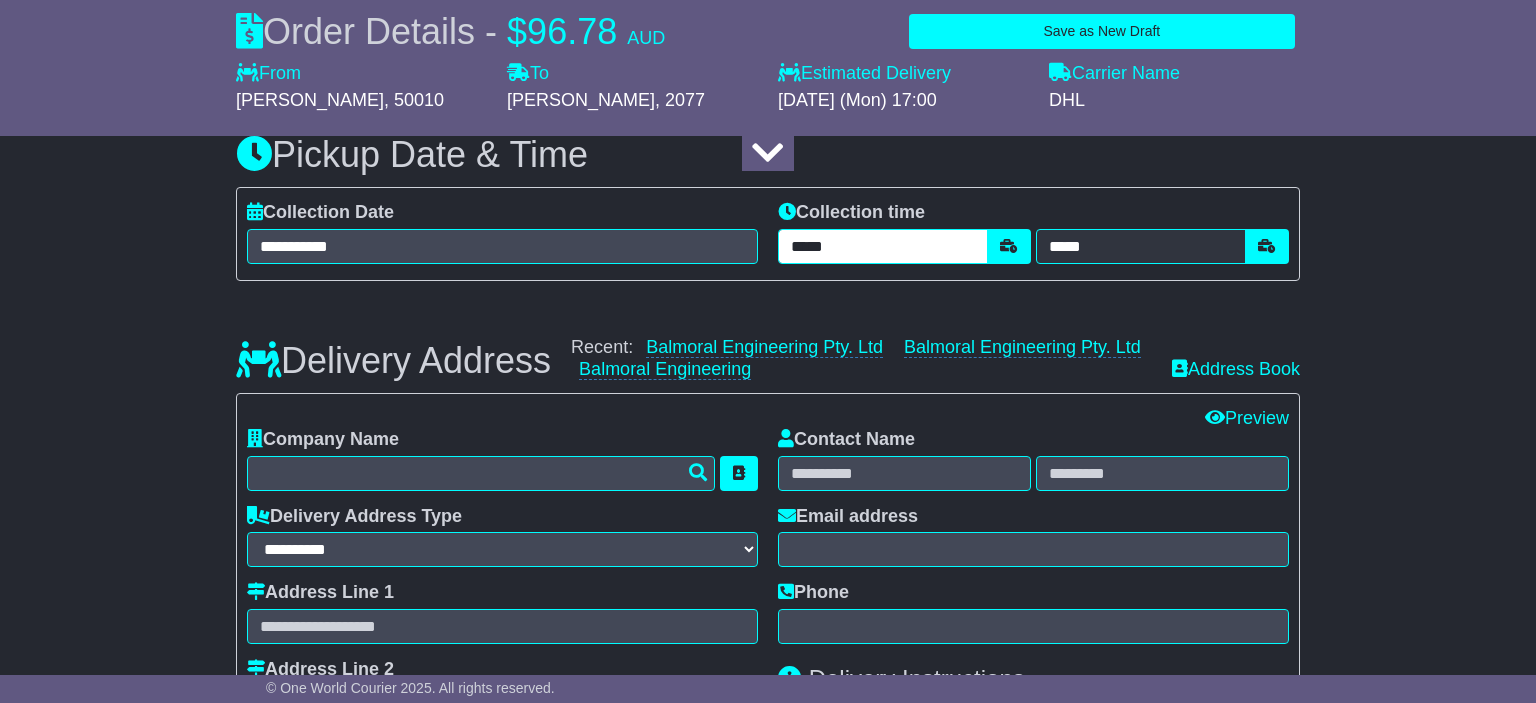 click on "*****" at bounding box center [883, 246] 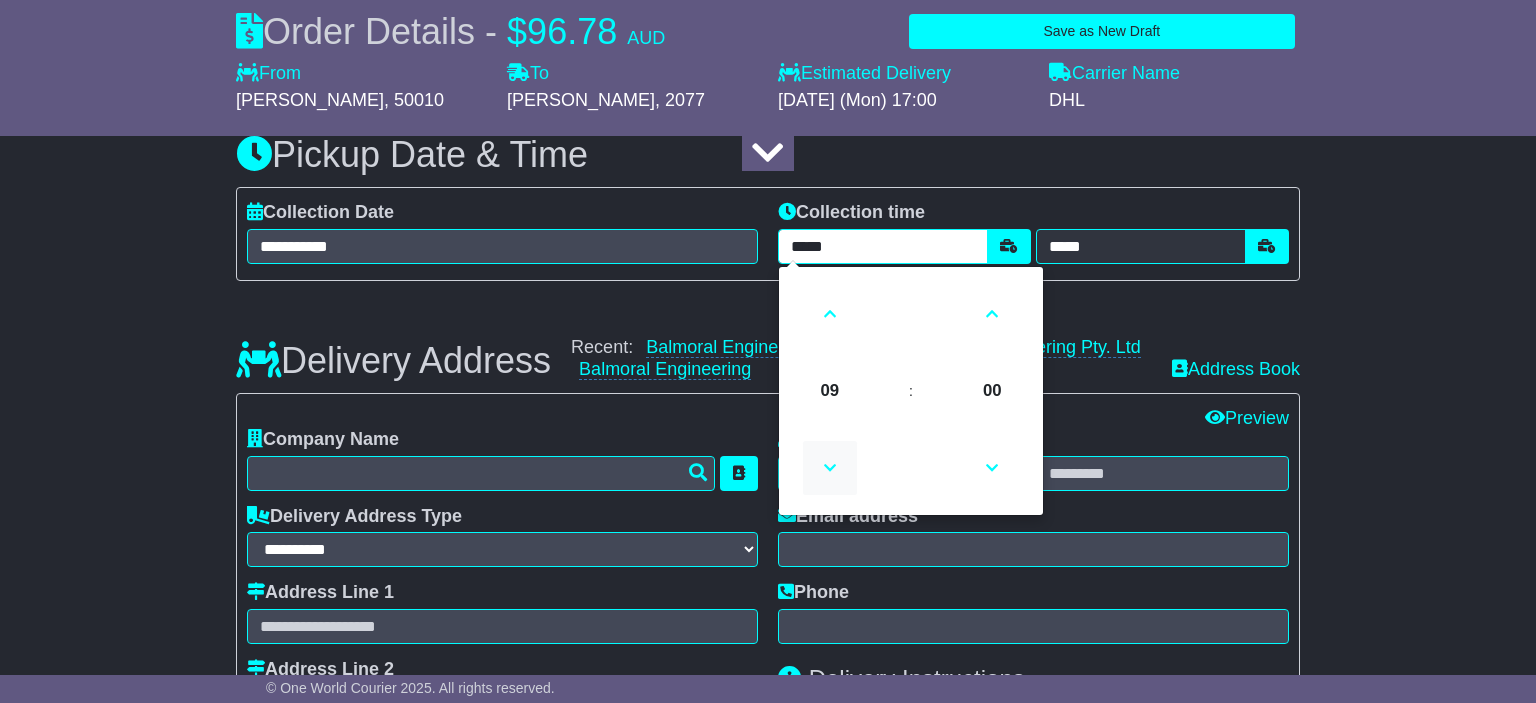 click at bounding box center (830, 468) 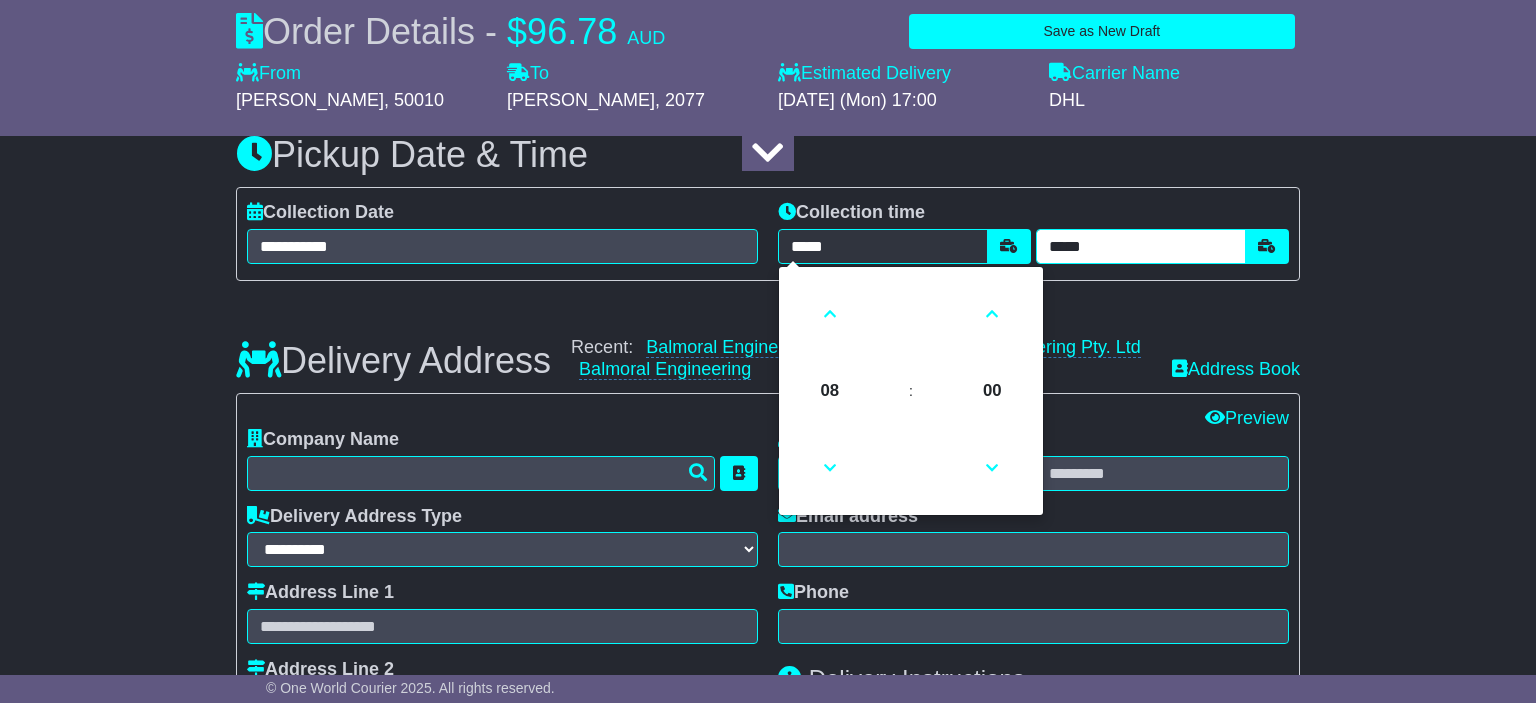click on "*****" at bounding box center (1141, 246) 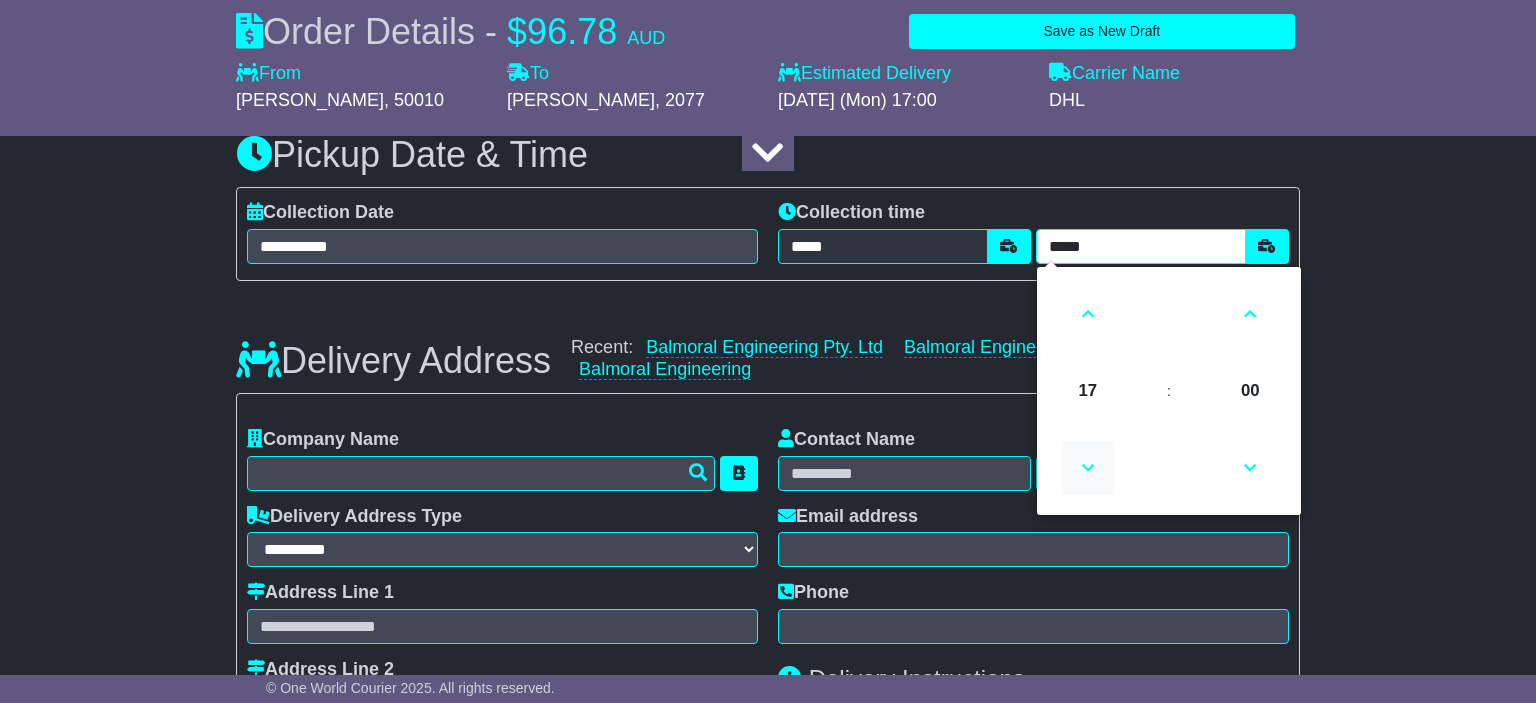click at bounding box center (1088, 468) 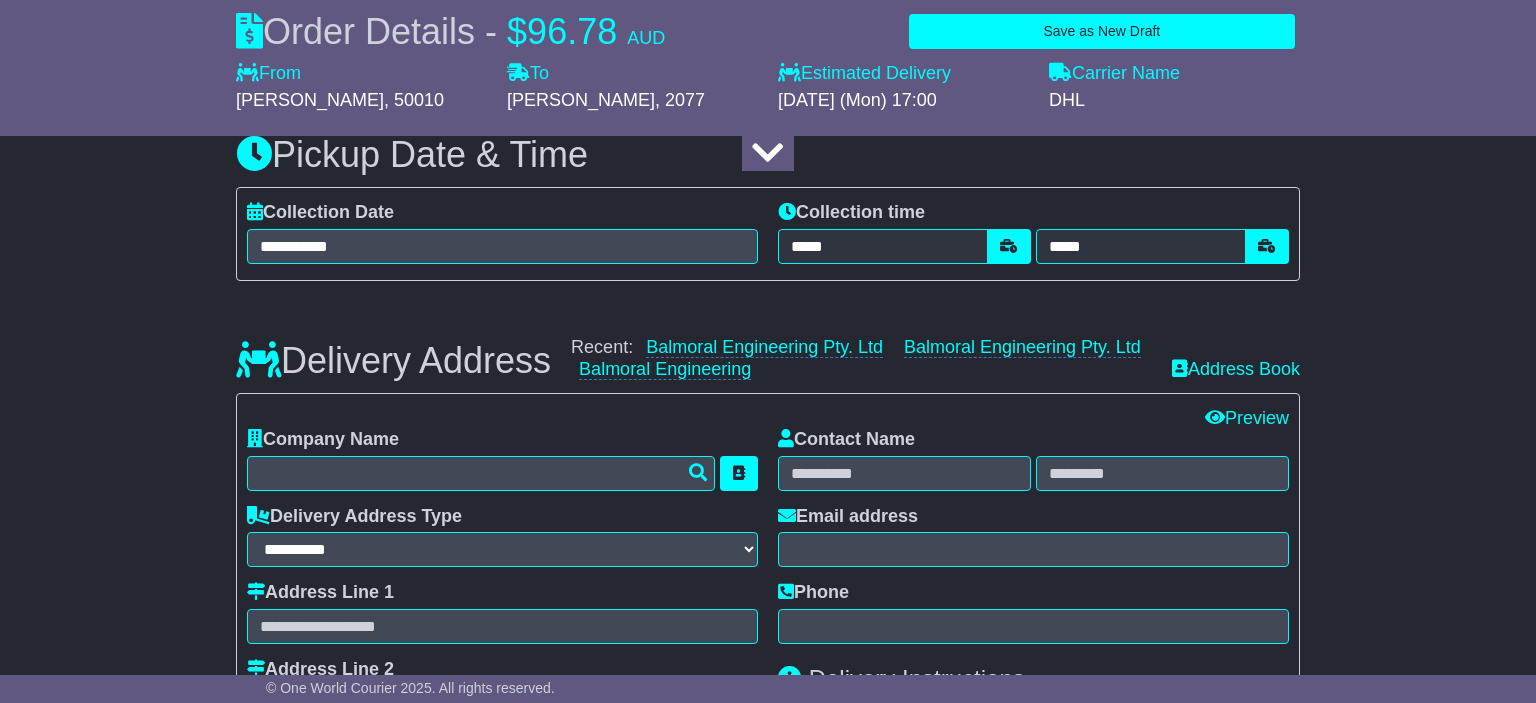 click on "**********" at bounding box center (768, 659) 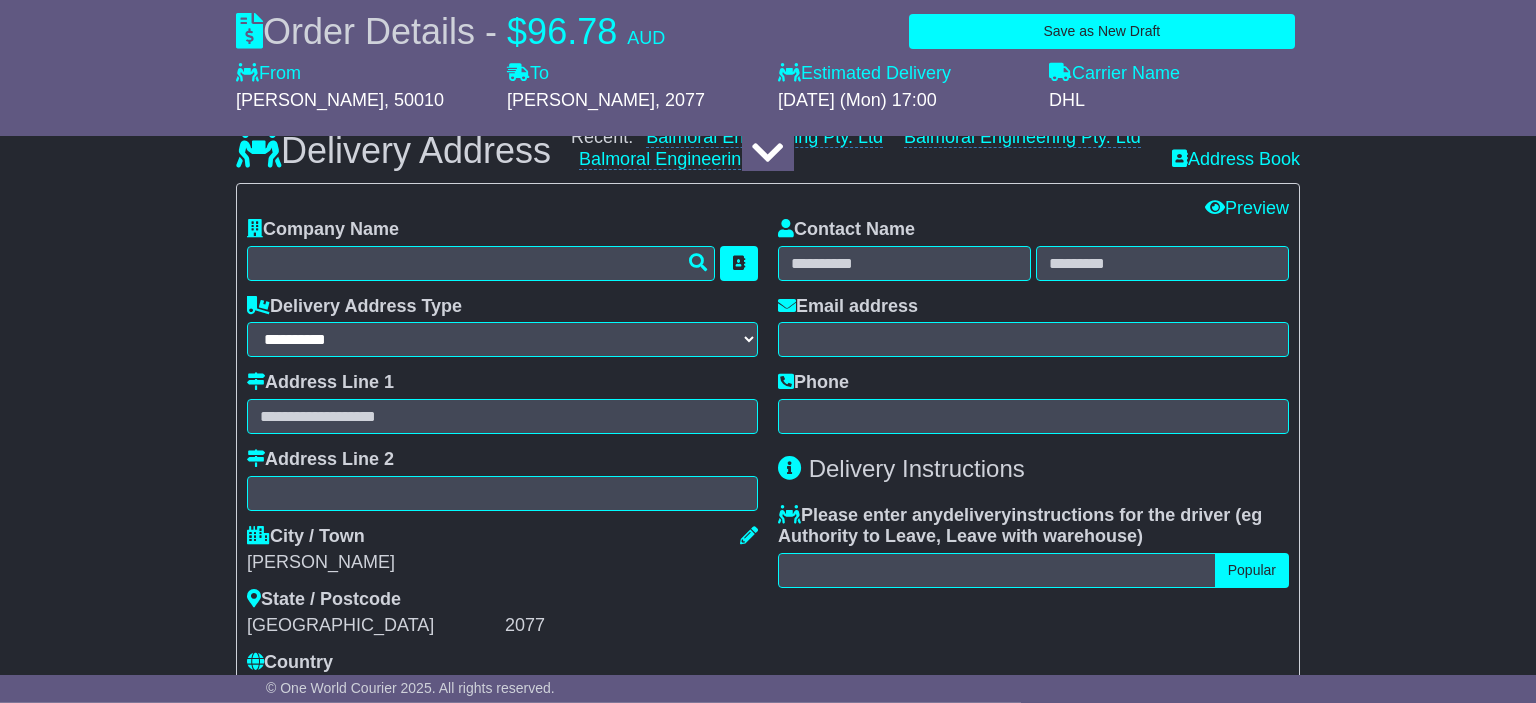 scroll, scrollTop: 1372, scrollLeft: 0, axis: vertical 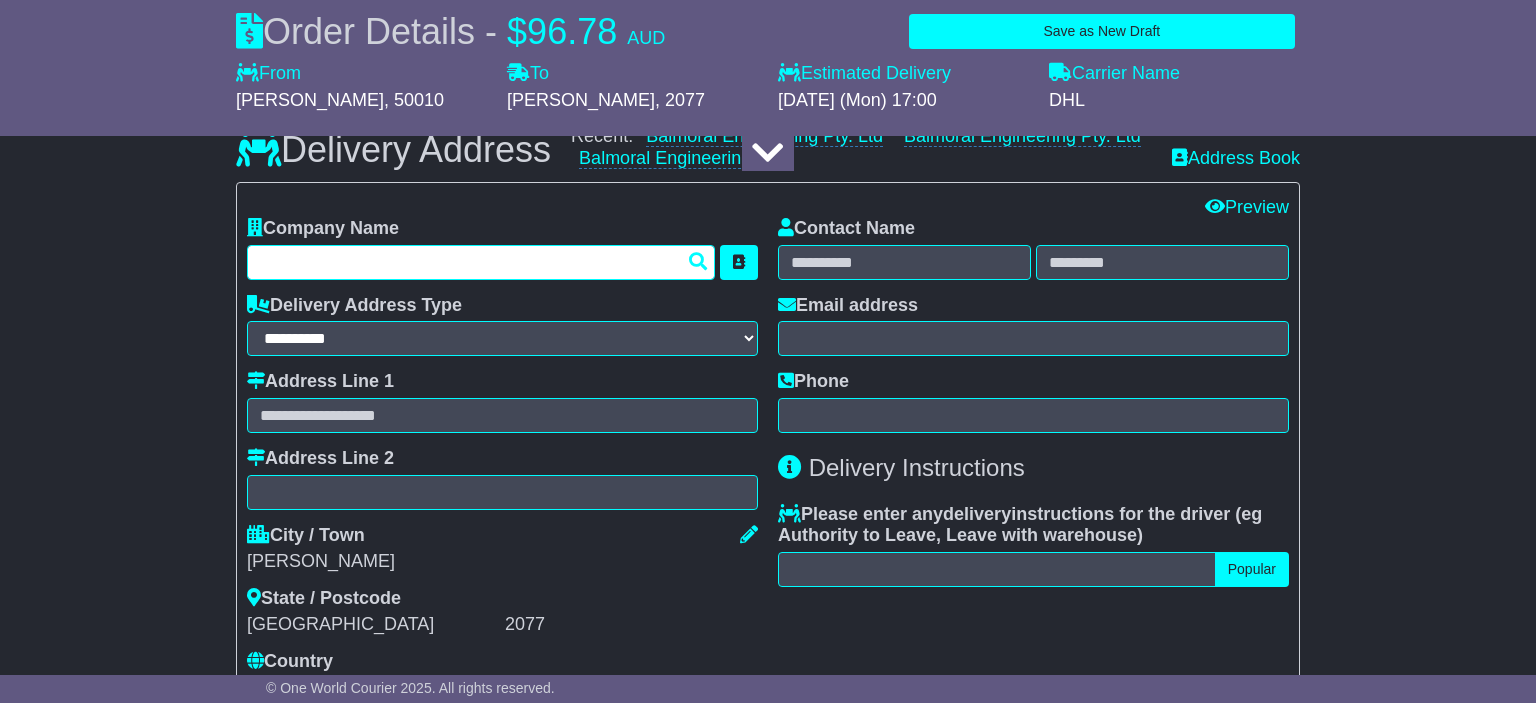 click at bounding box center [481, 262] 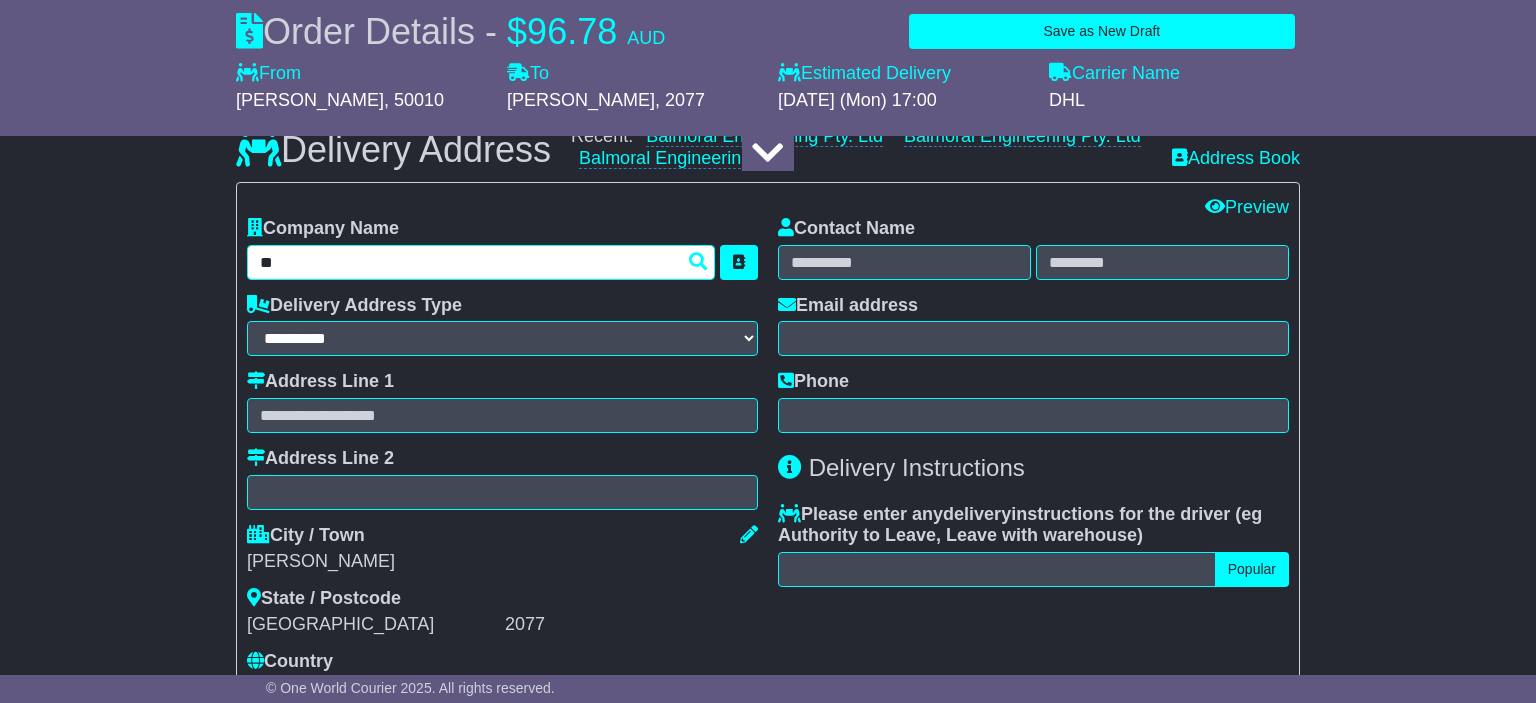 type on "***" 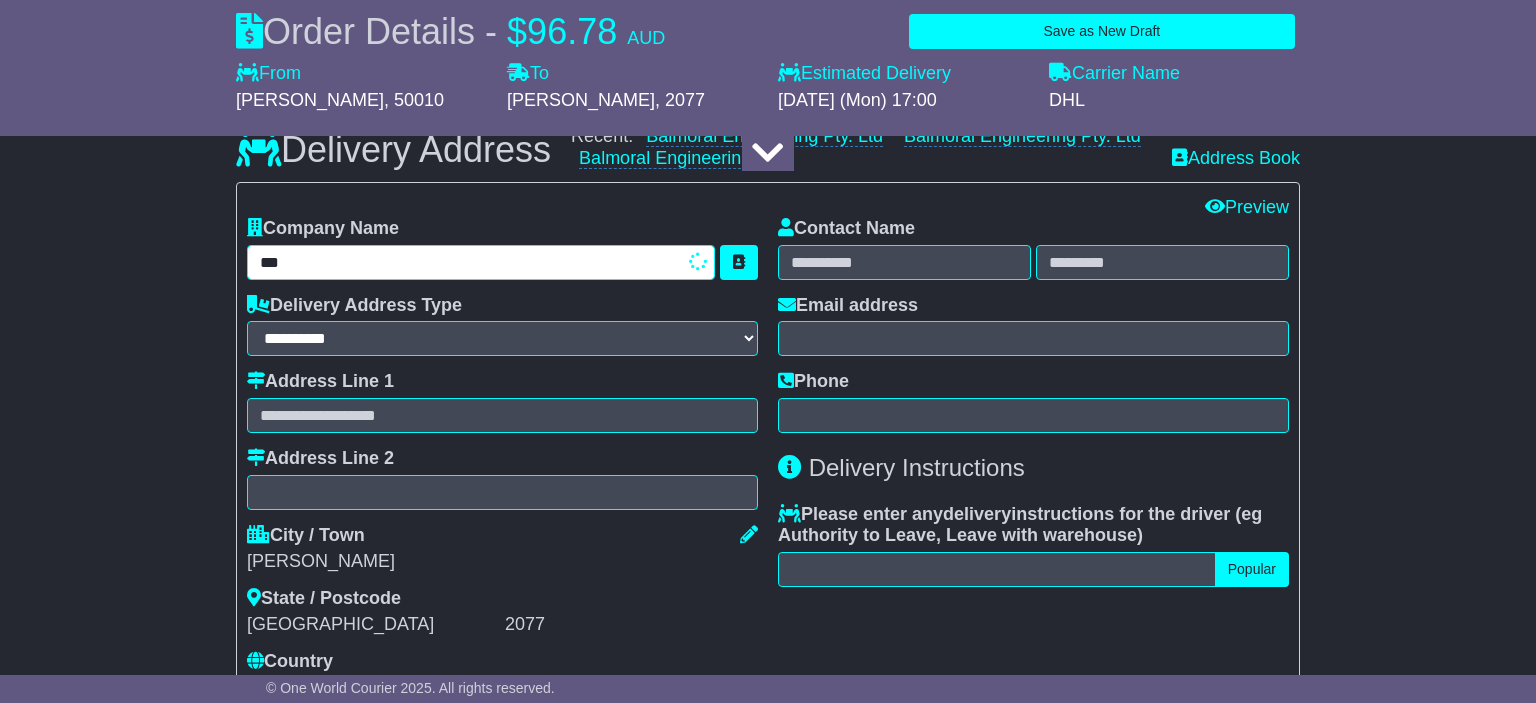 type on "**********" 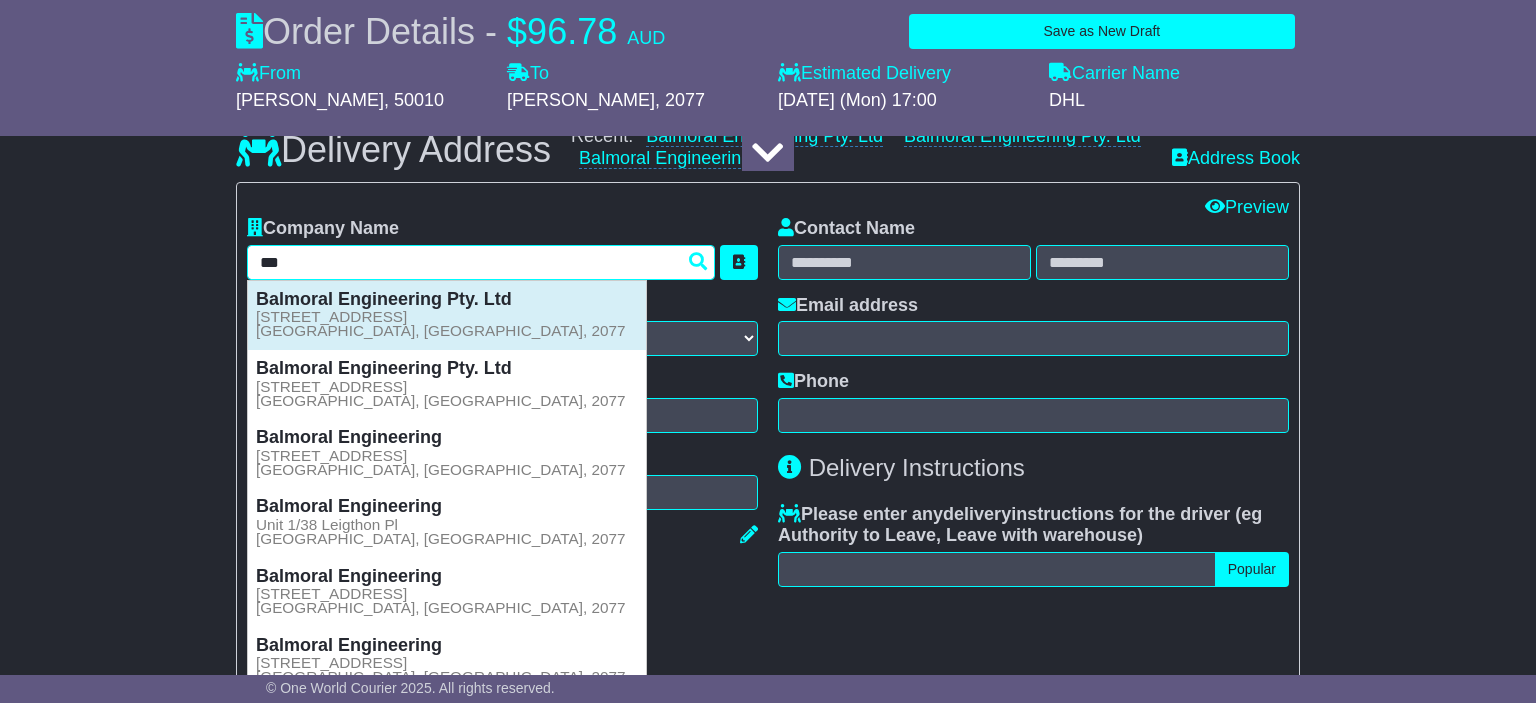 click on "Unit 1/ 38 Leighton Pl   HORNSBY, NSW, 2077" at bounding box center [441, 324] 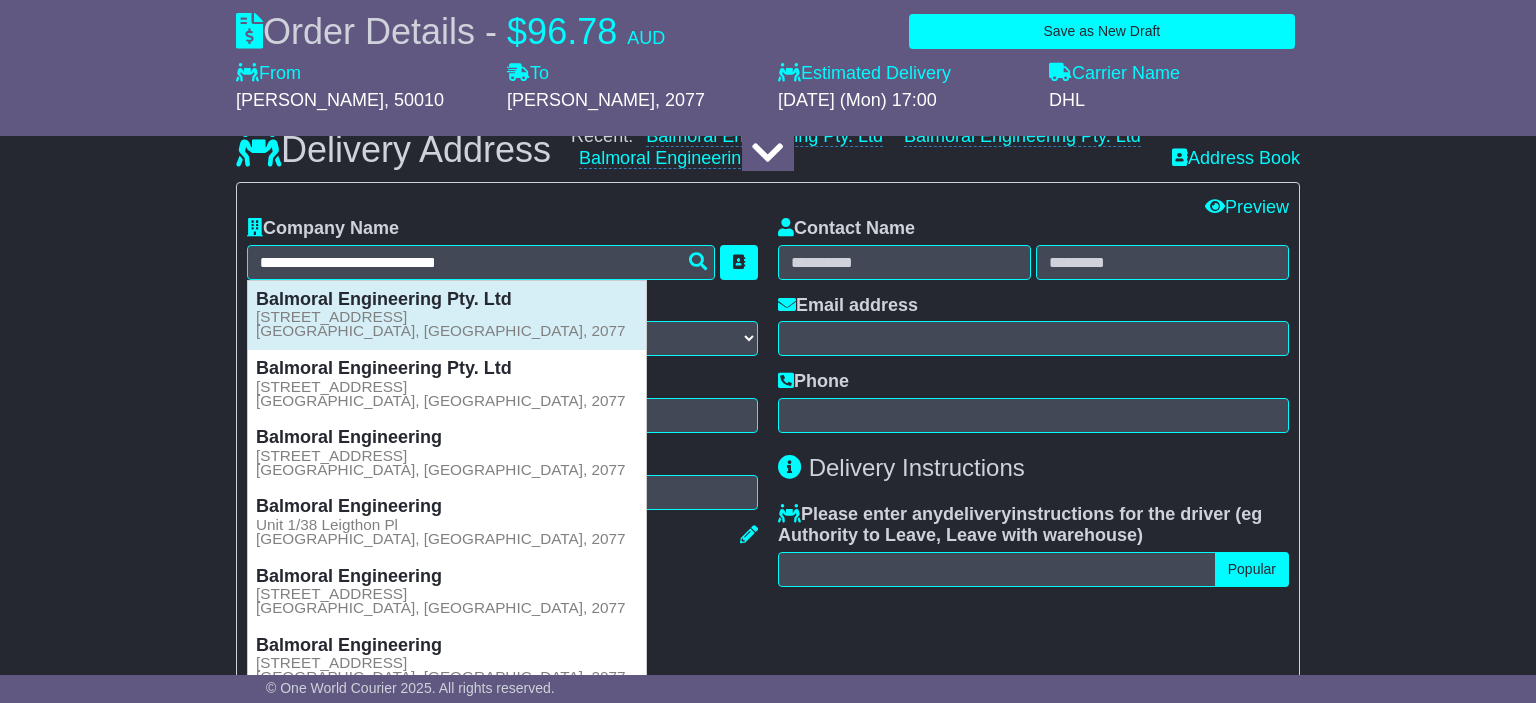 type 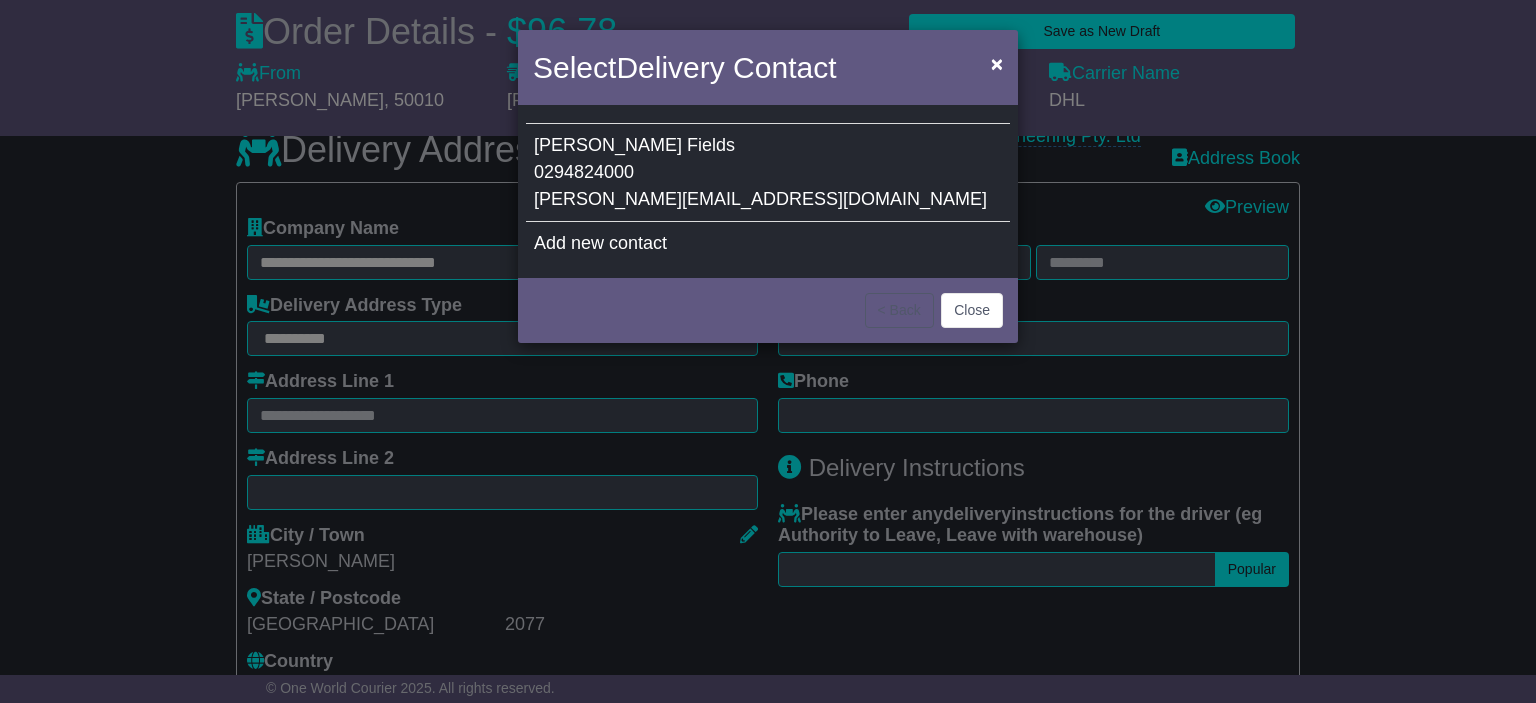 click on "Fields" at bounding box center (711, 145) 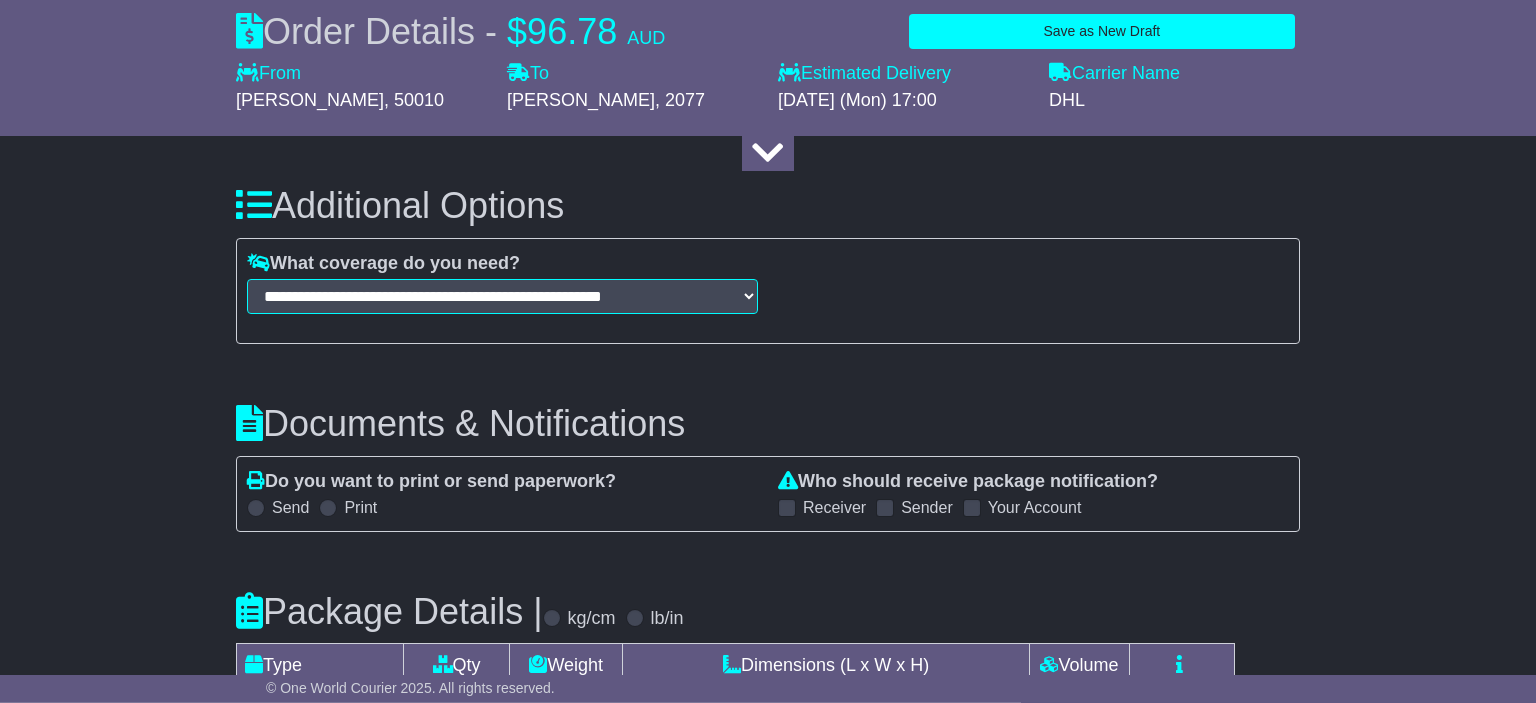 scroll, scrollTop: 2323, scrollLeft: 0, axis: vertical 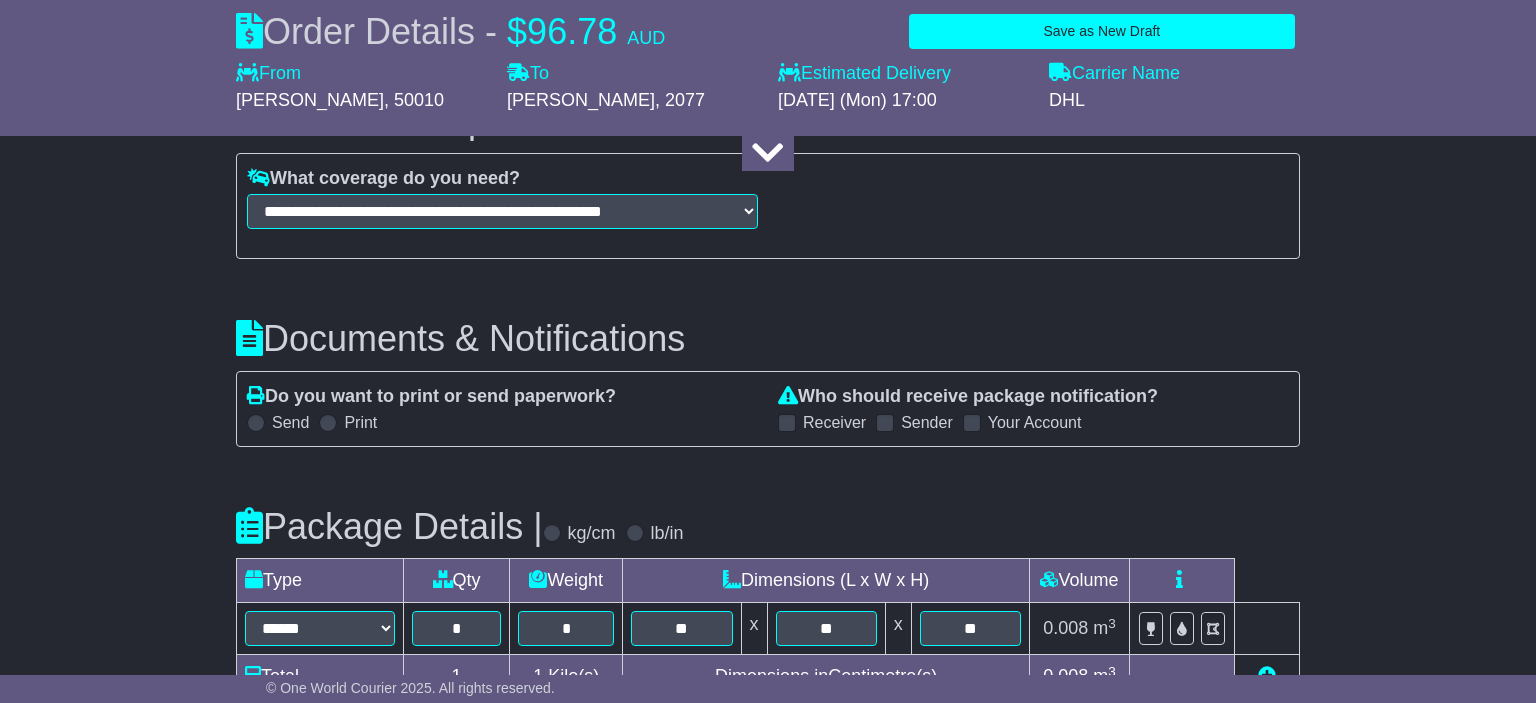 click at bounding box center (635, 533) 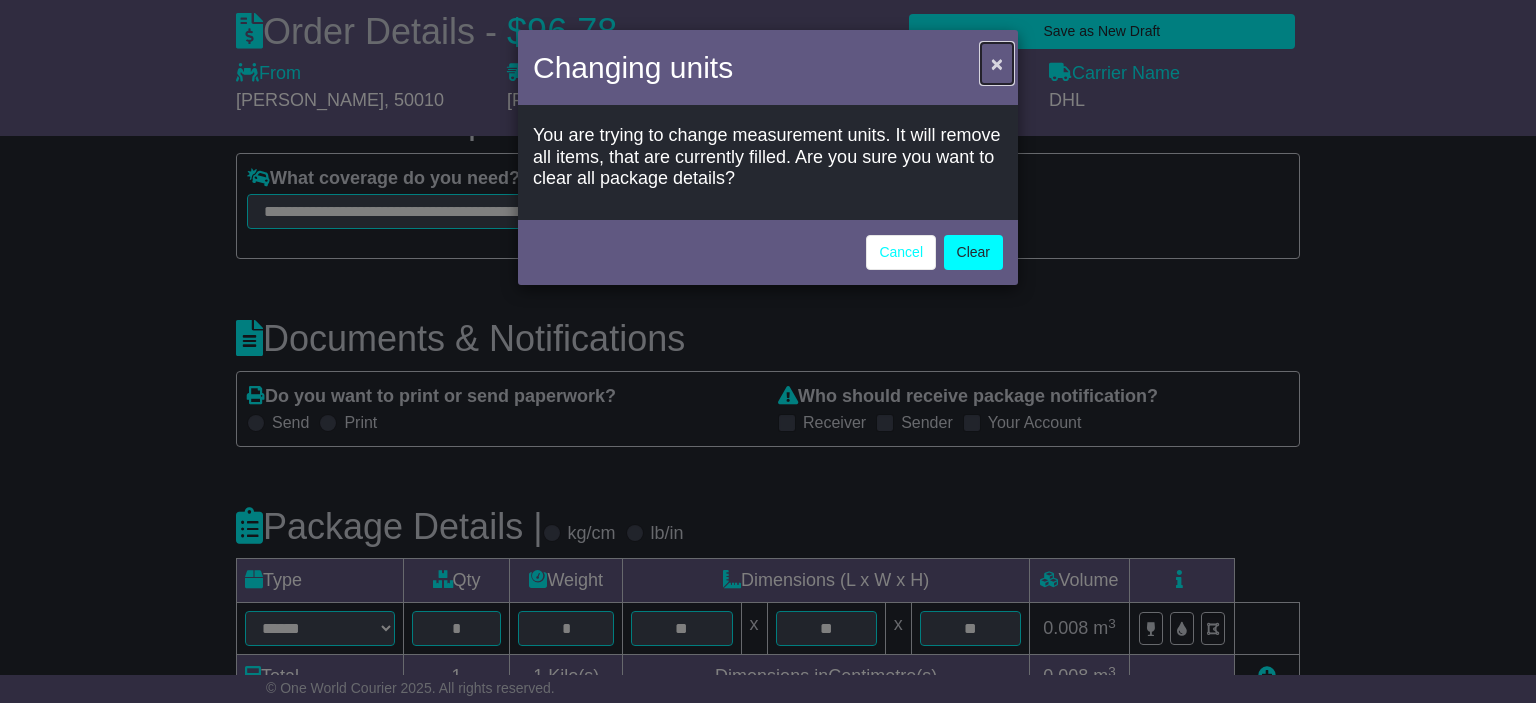 click on "×" at bounding box center (997, 63) 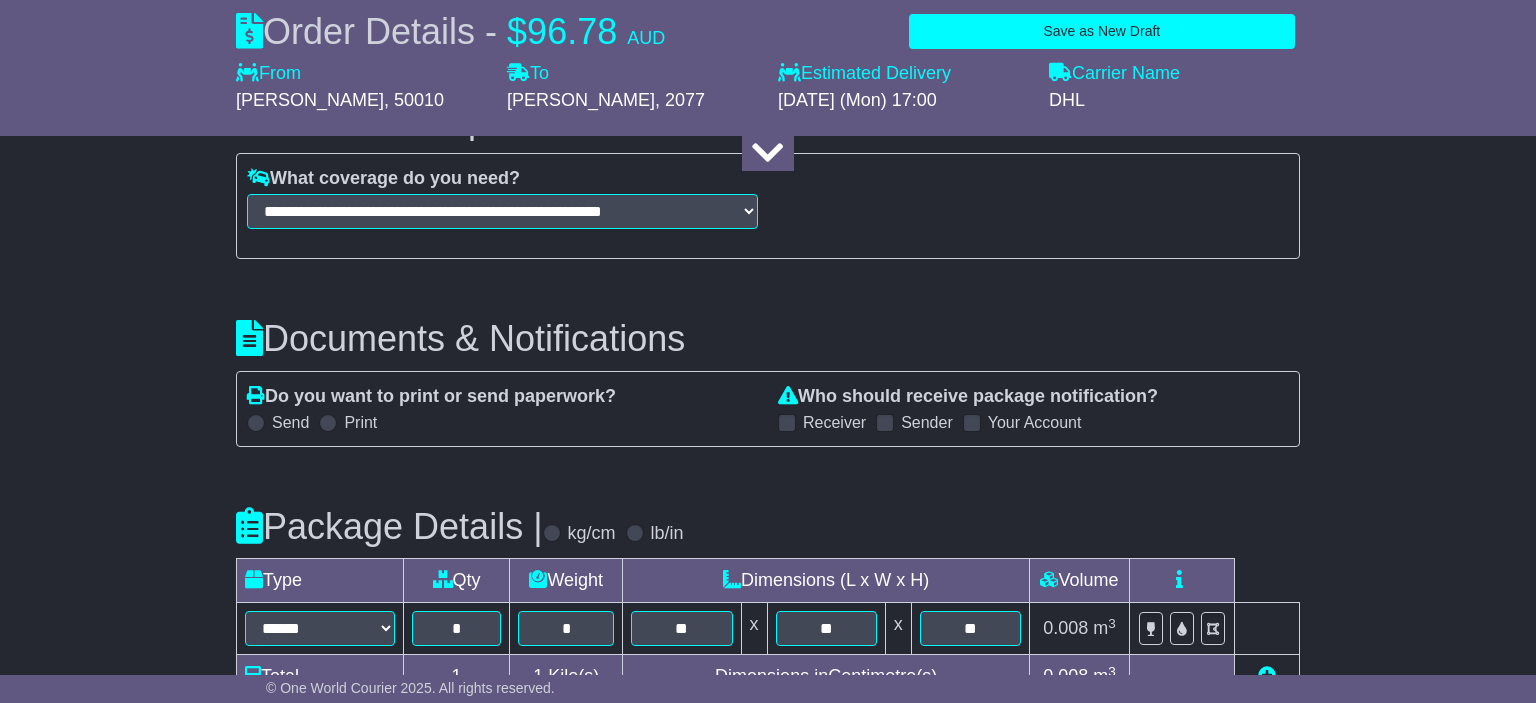 click at bounding box center [635, 533] 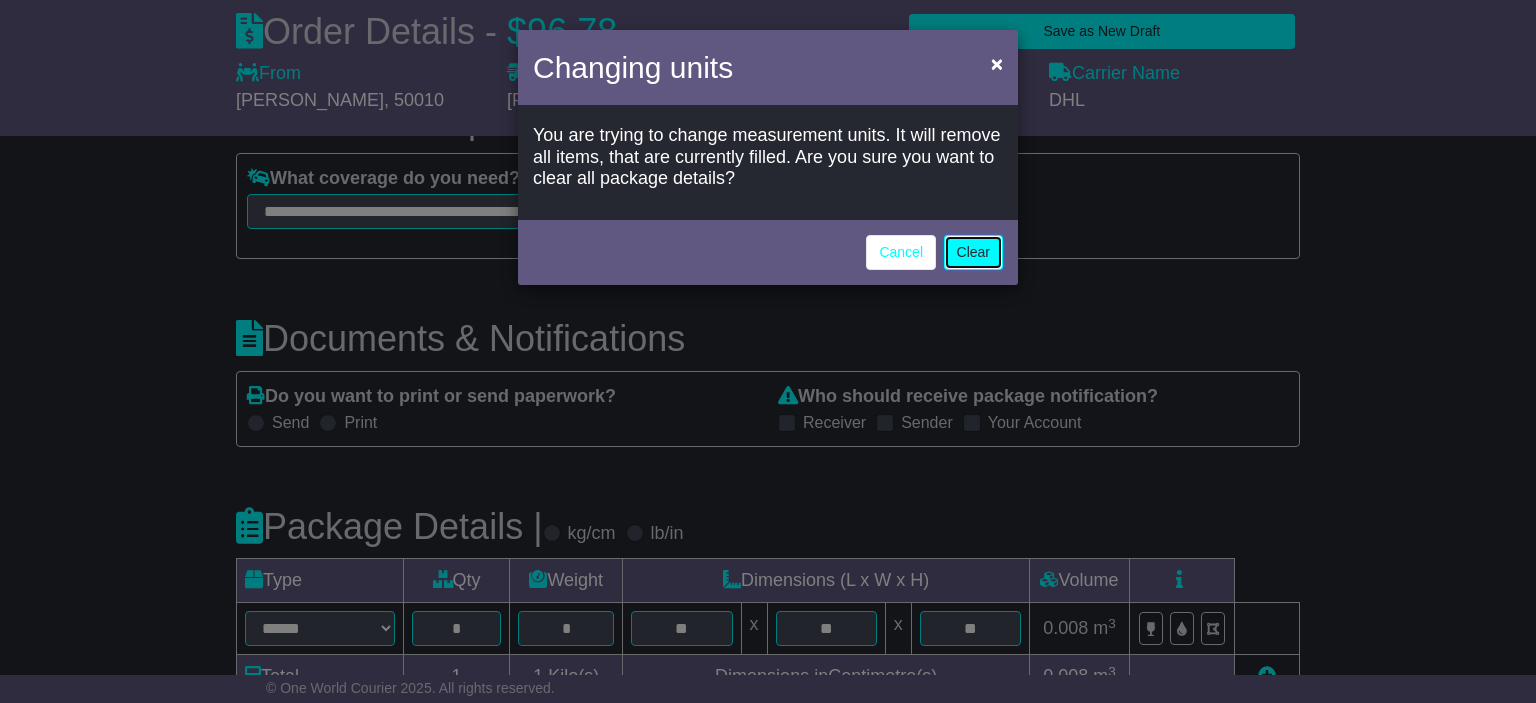 click on "Clear" at bounding box center (973, 252) 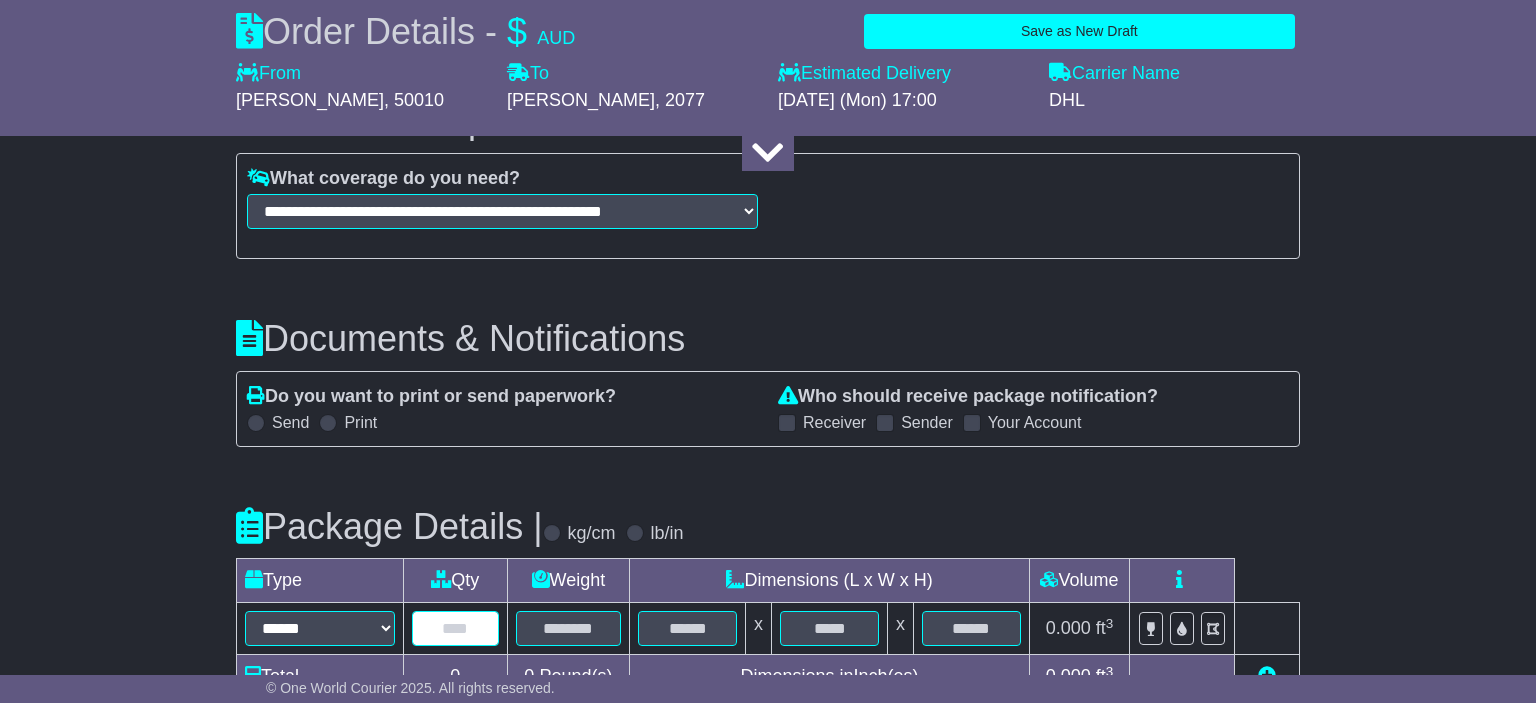 click at bounding box center [455, 628] 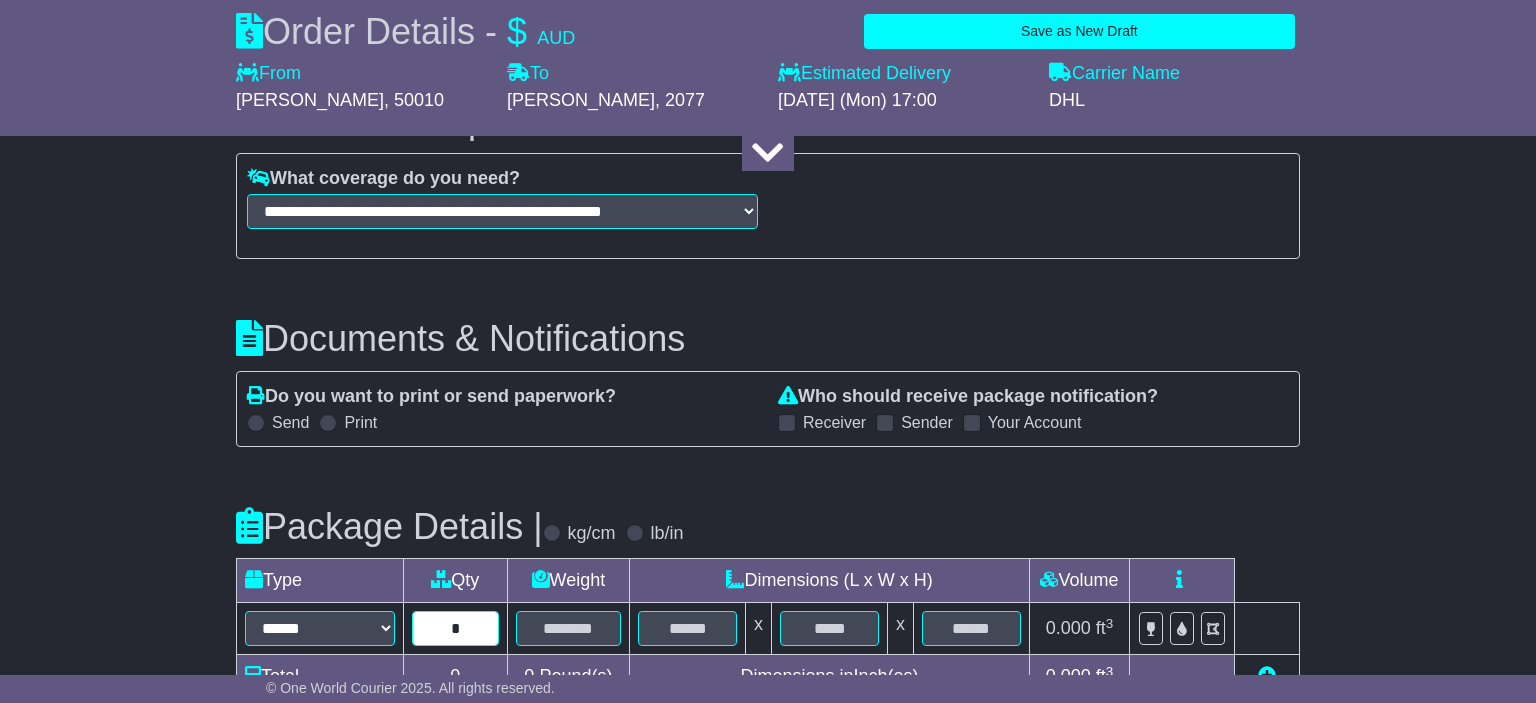 type on "*" 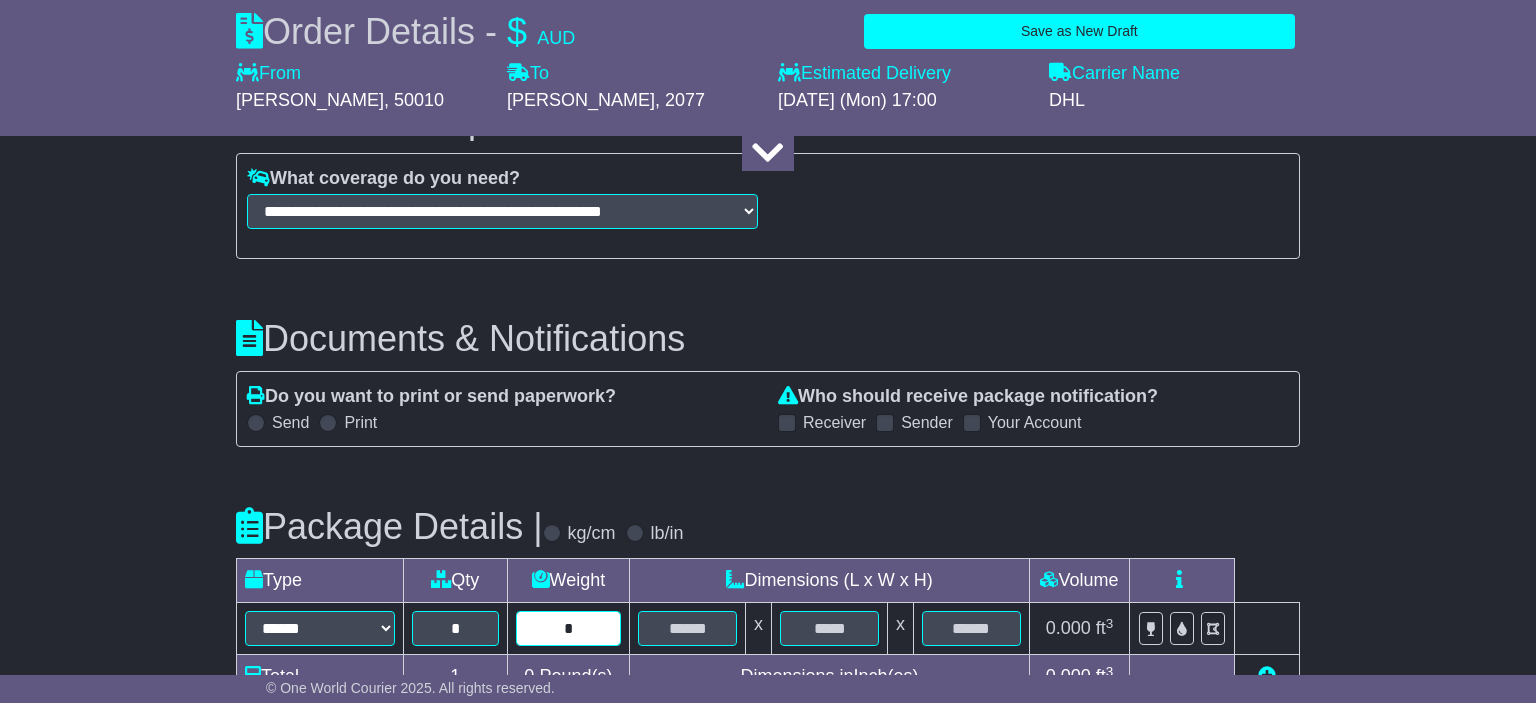type on "*" 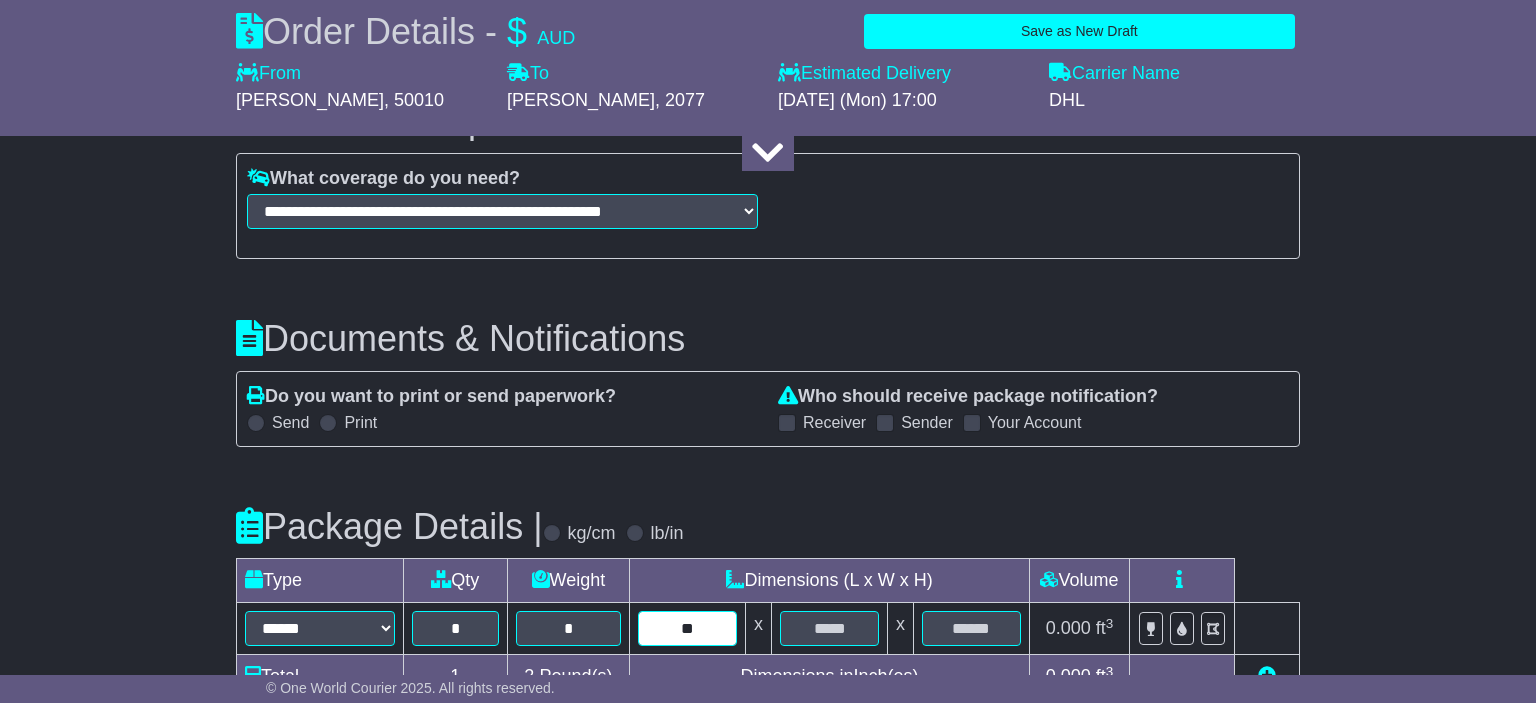 type on "**" 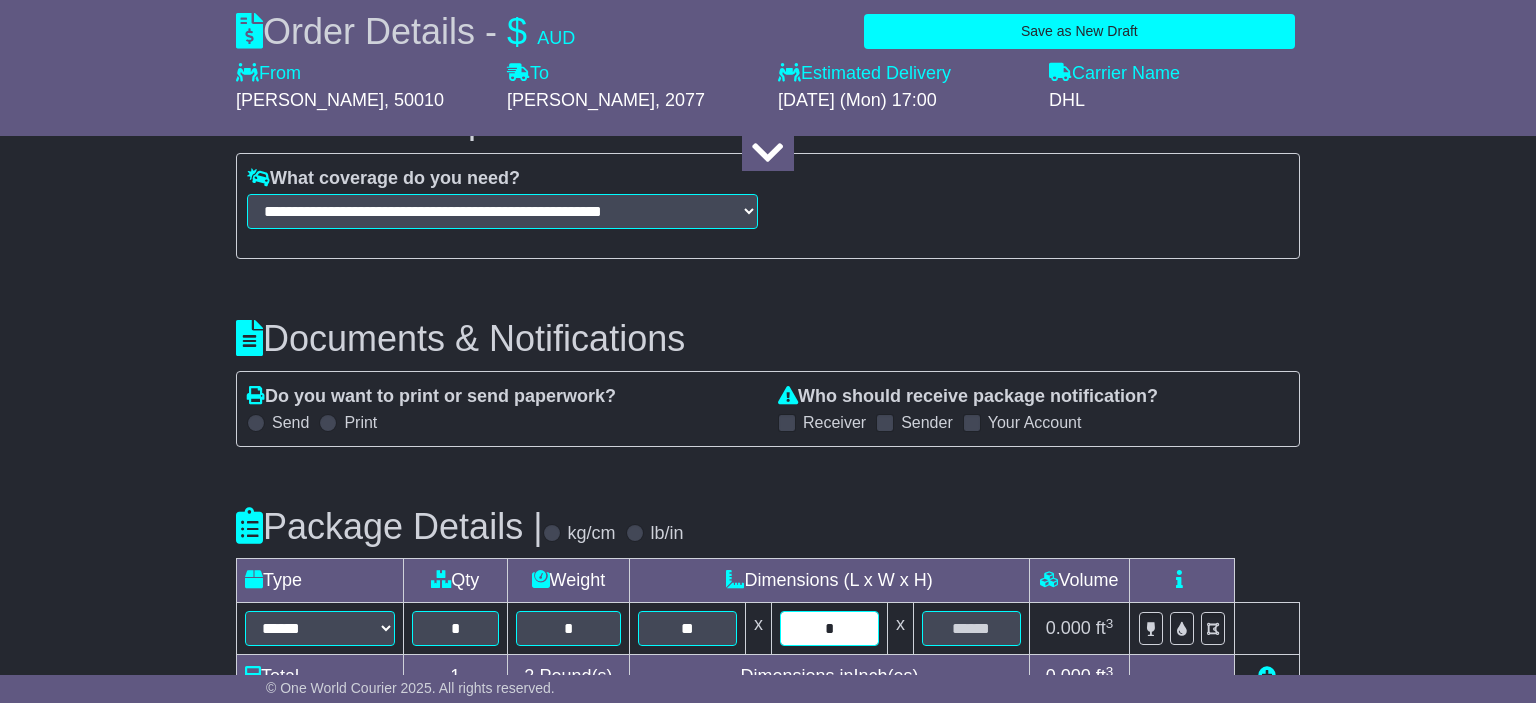 type on "*" 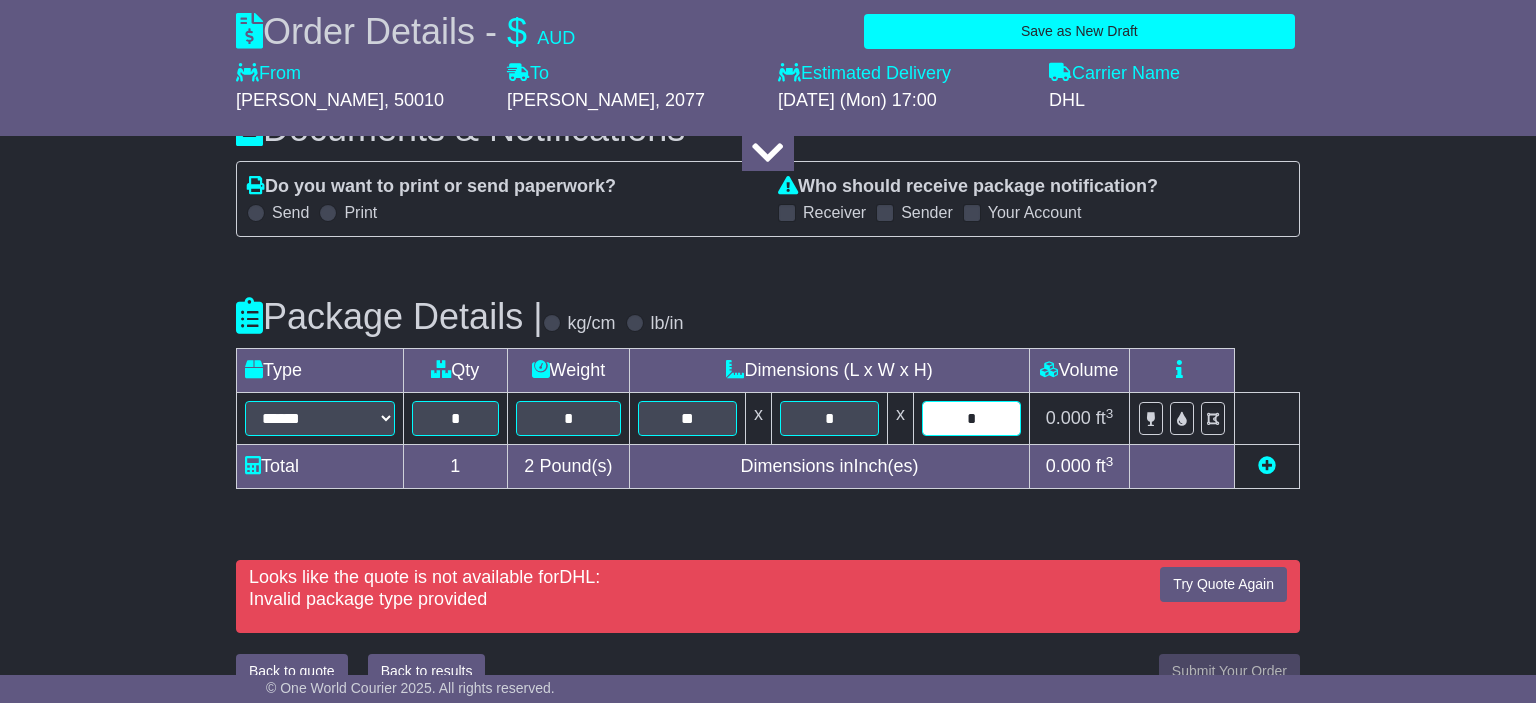 scroll, scrollTop: 2534, scrollLeft: 0, axis: vertical 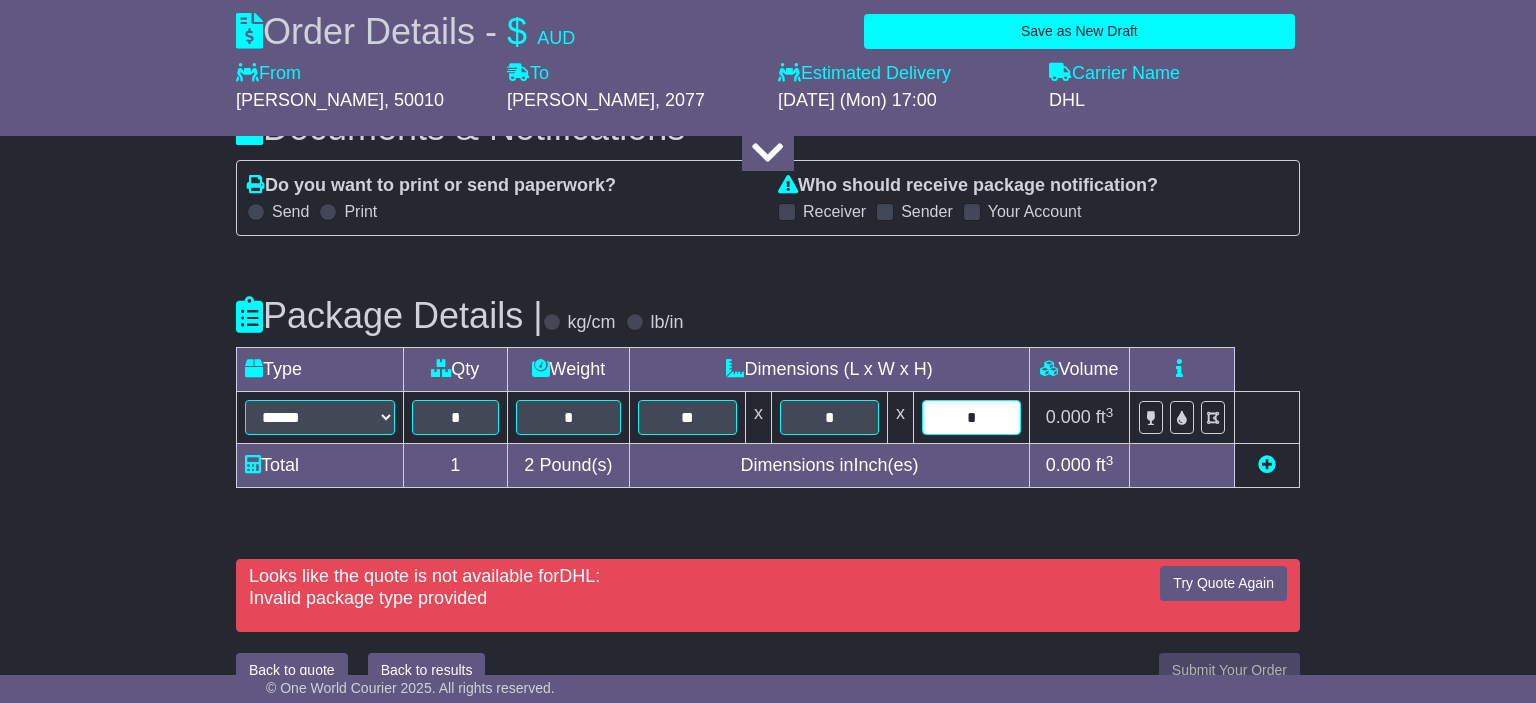 type on "*" 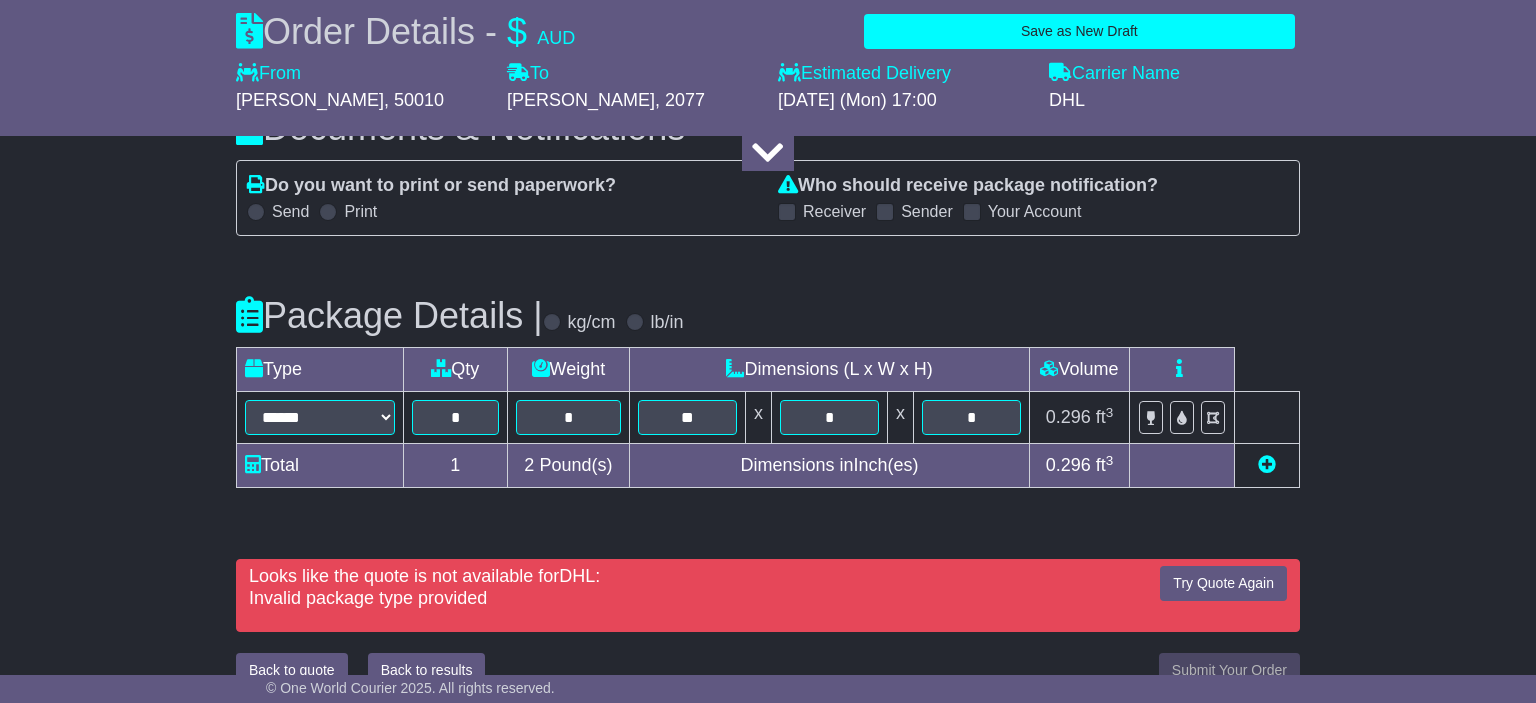 click on "**********" at bounding box center (768, -820) 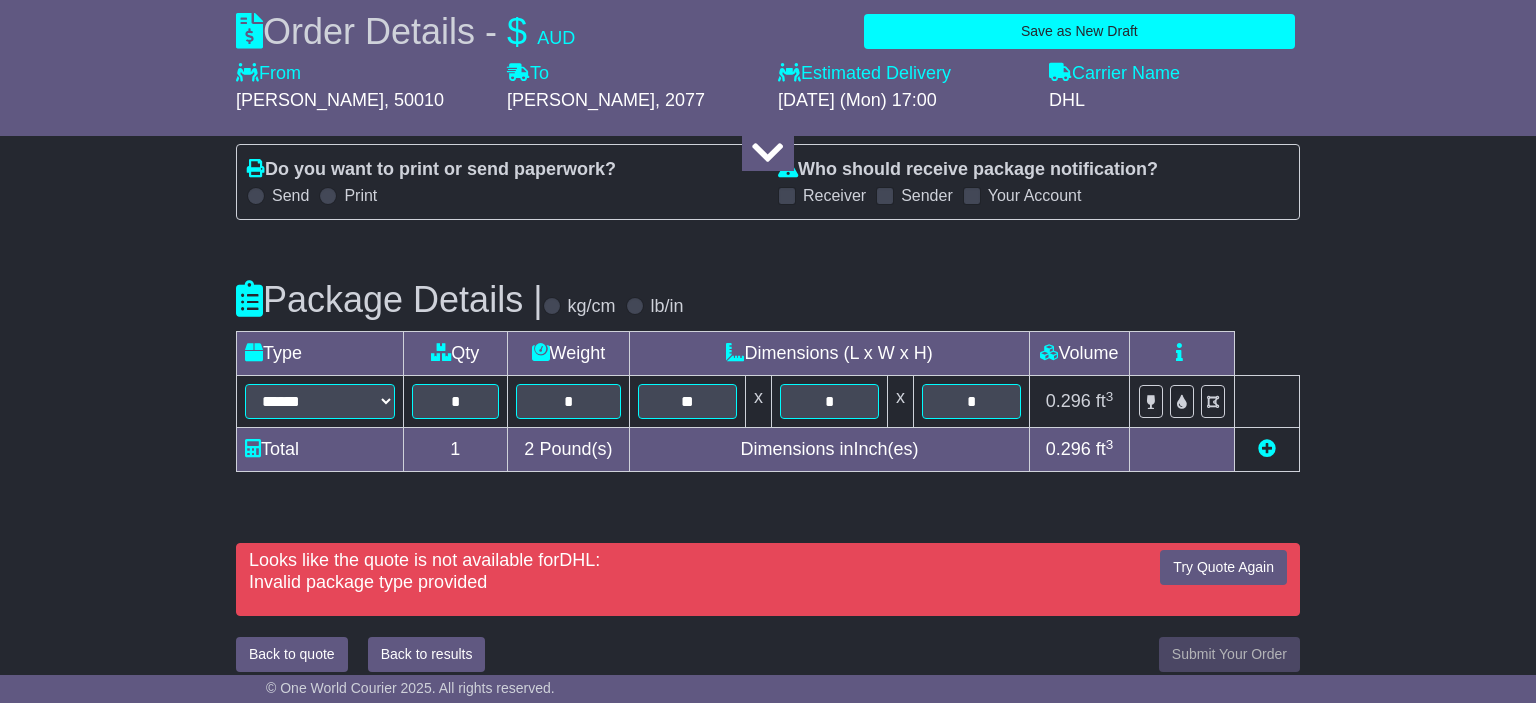 scroll, scrollTop: 2564, scrollLeft: 0, axis: vertical 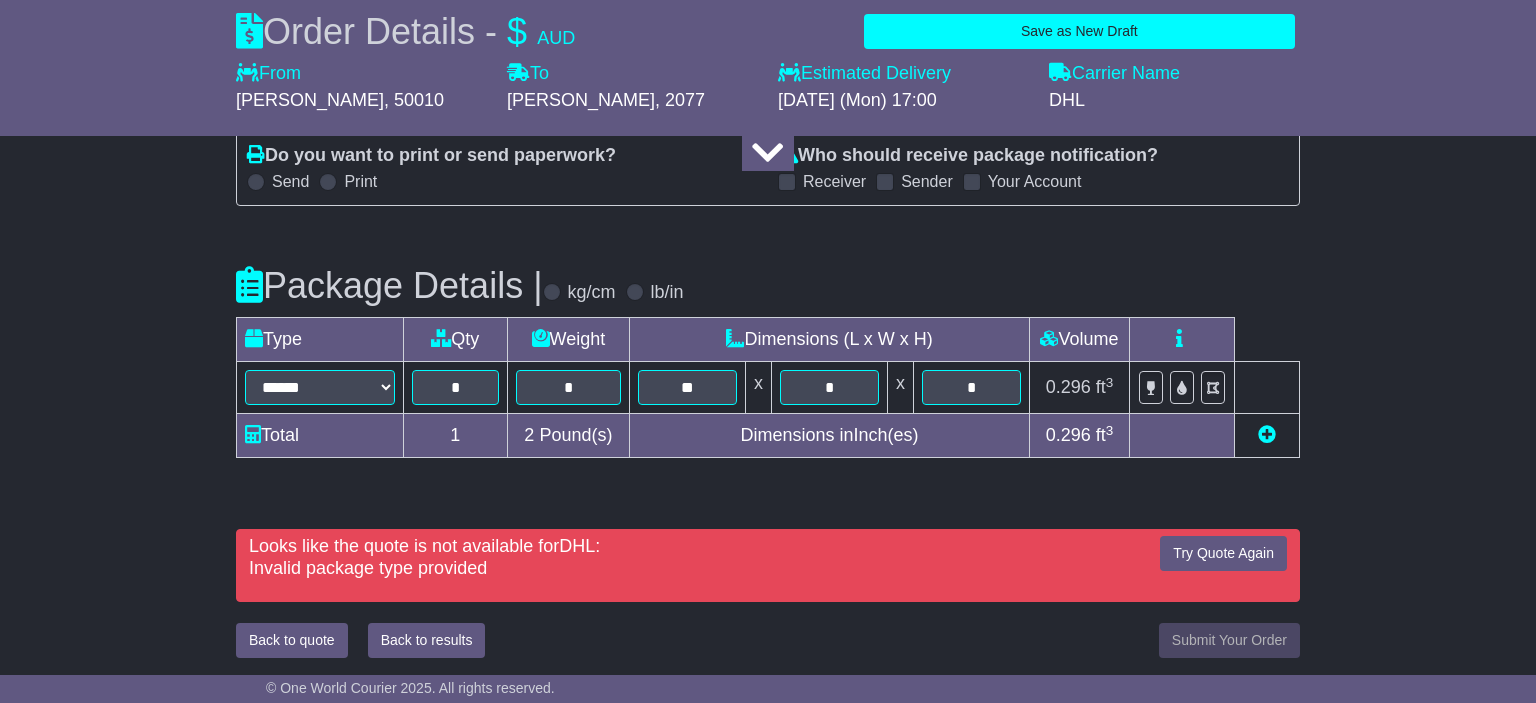 click on "kg/cm" at bounding box center [579, 293] 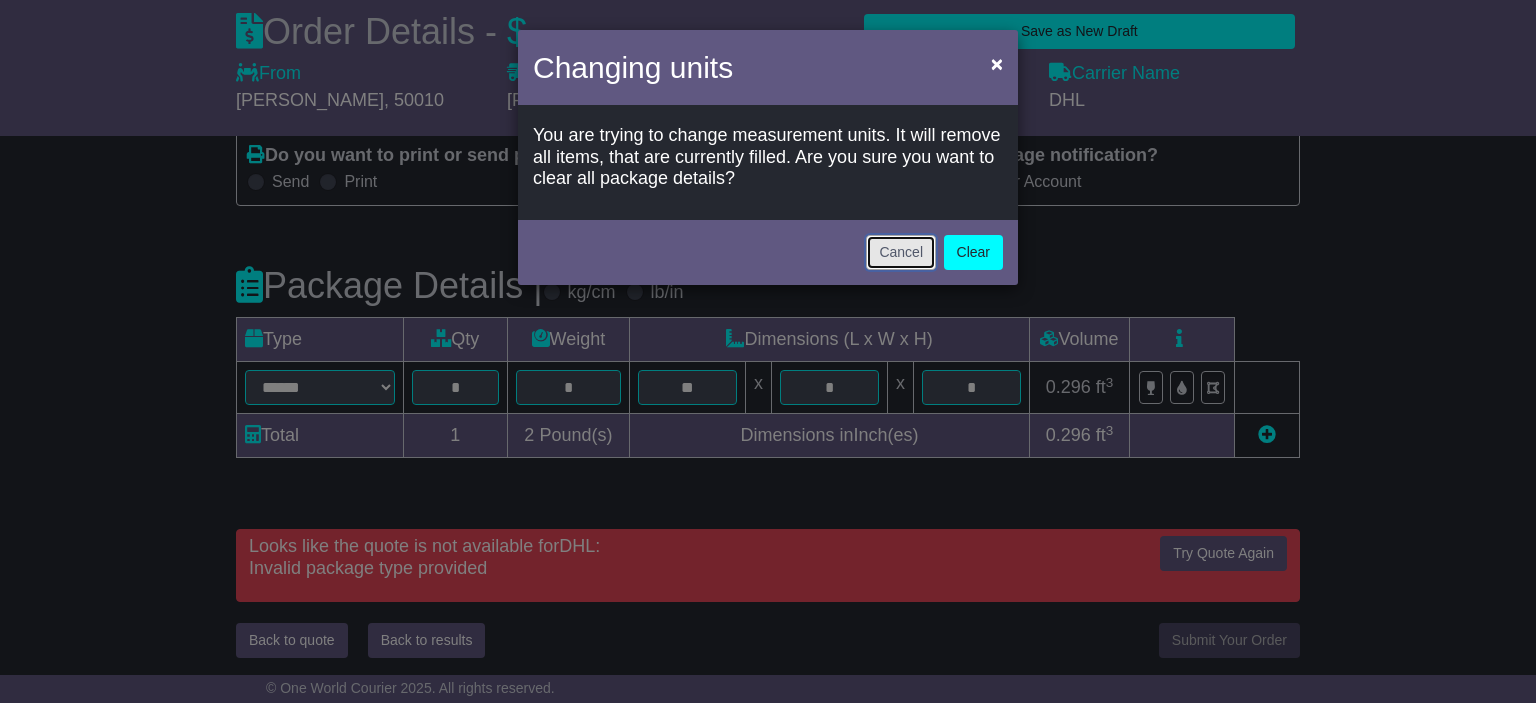 scroll, scrollTop: 2547, scrollLeft: 0, axis: vertical 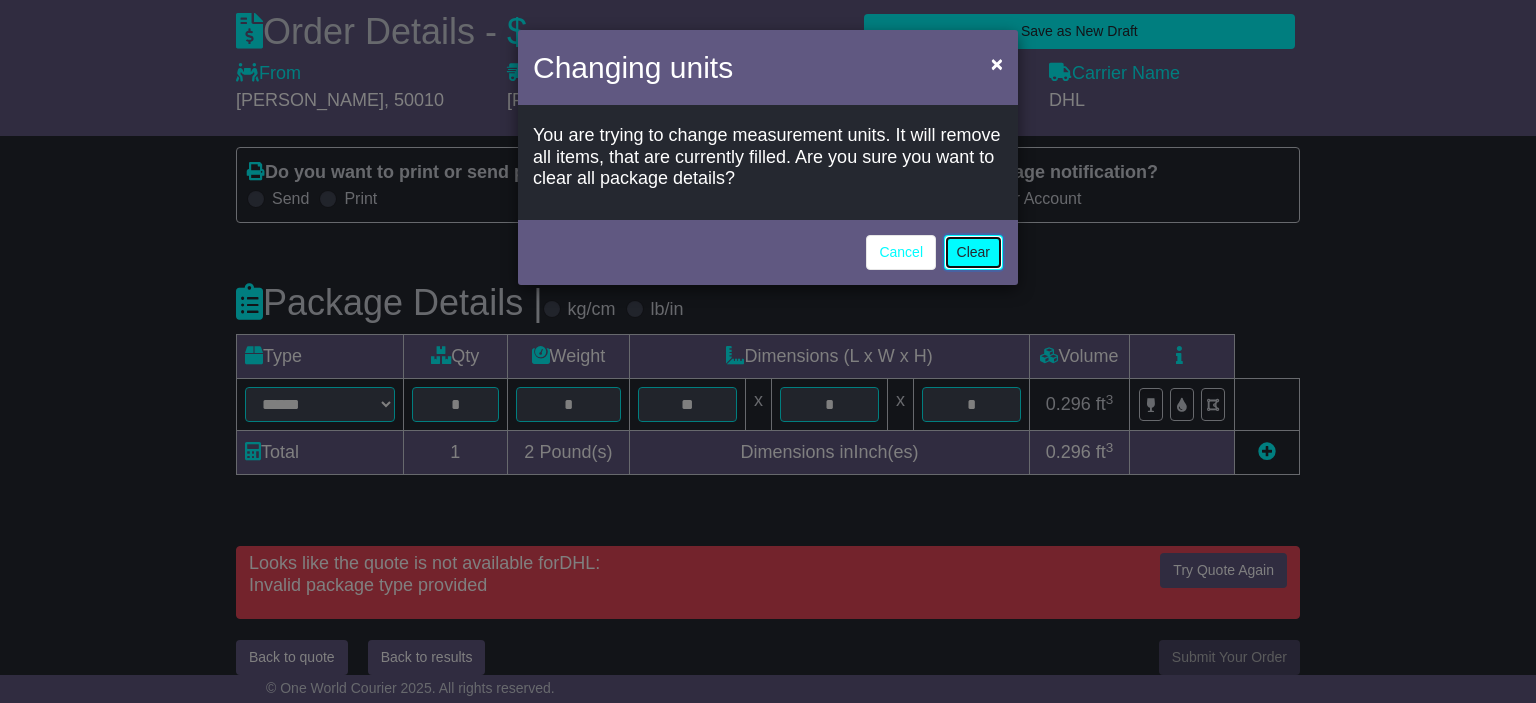 click on "Clear" at bounding box center (973, 252) 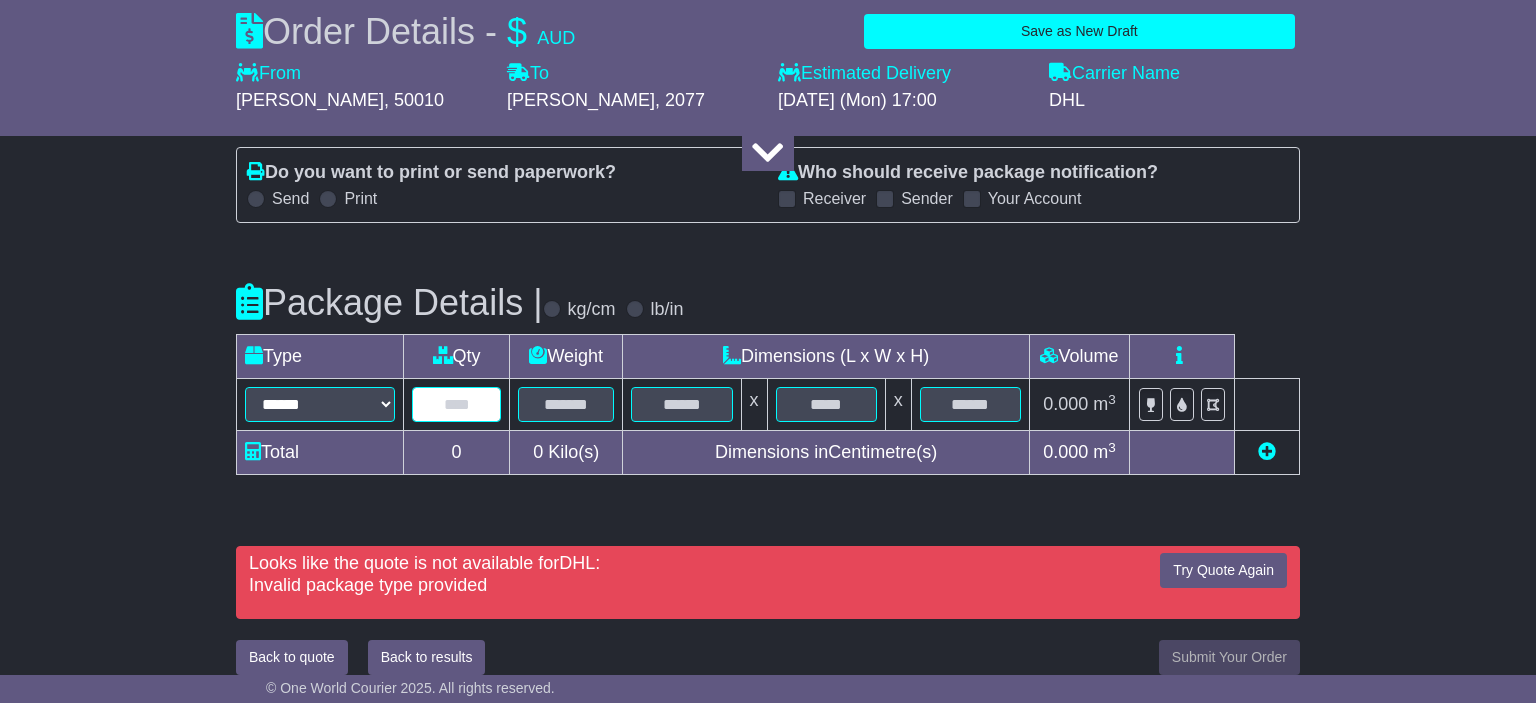 click at bounding box center (456, 404) 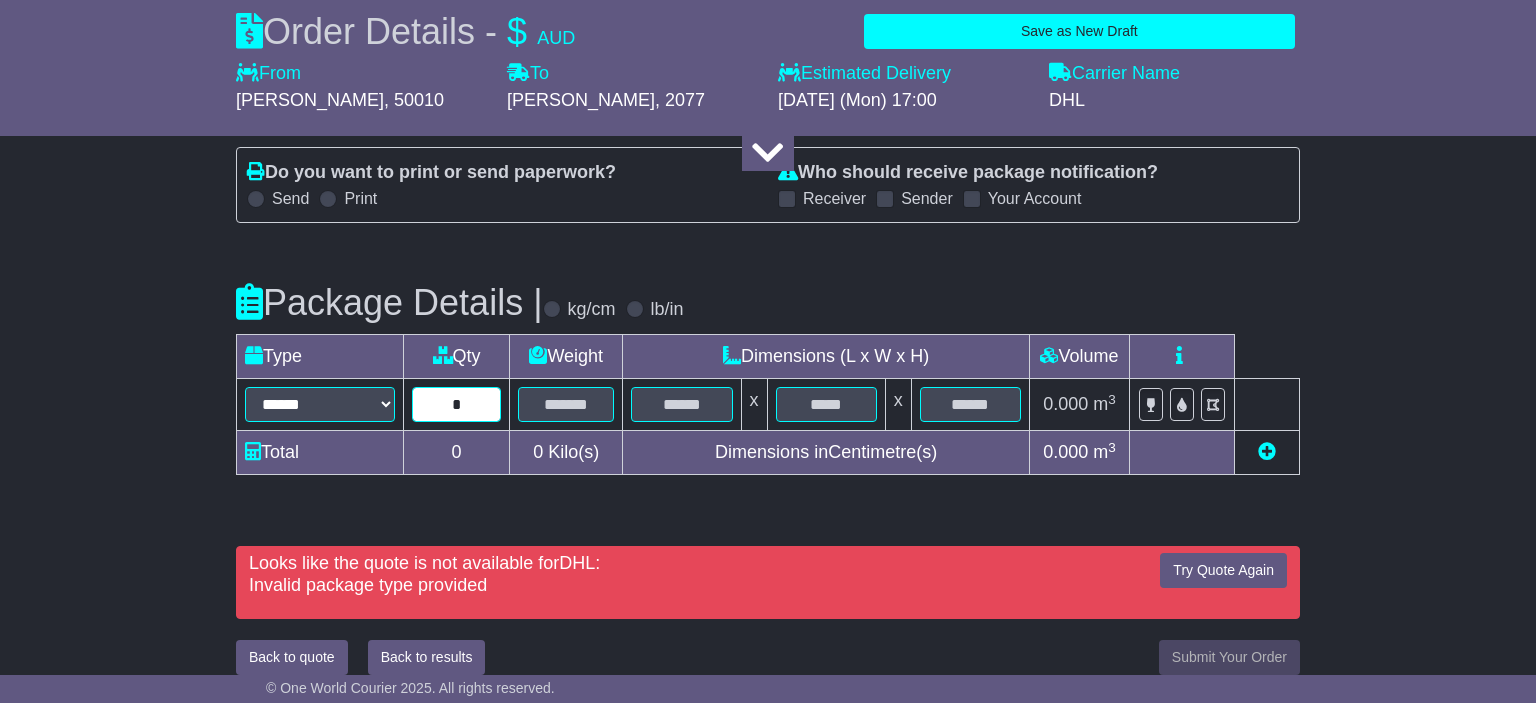 type on "*" 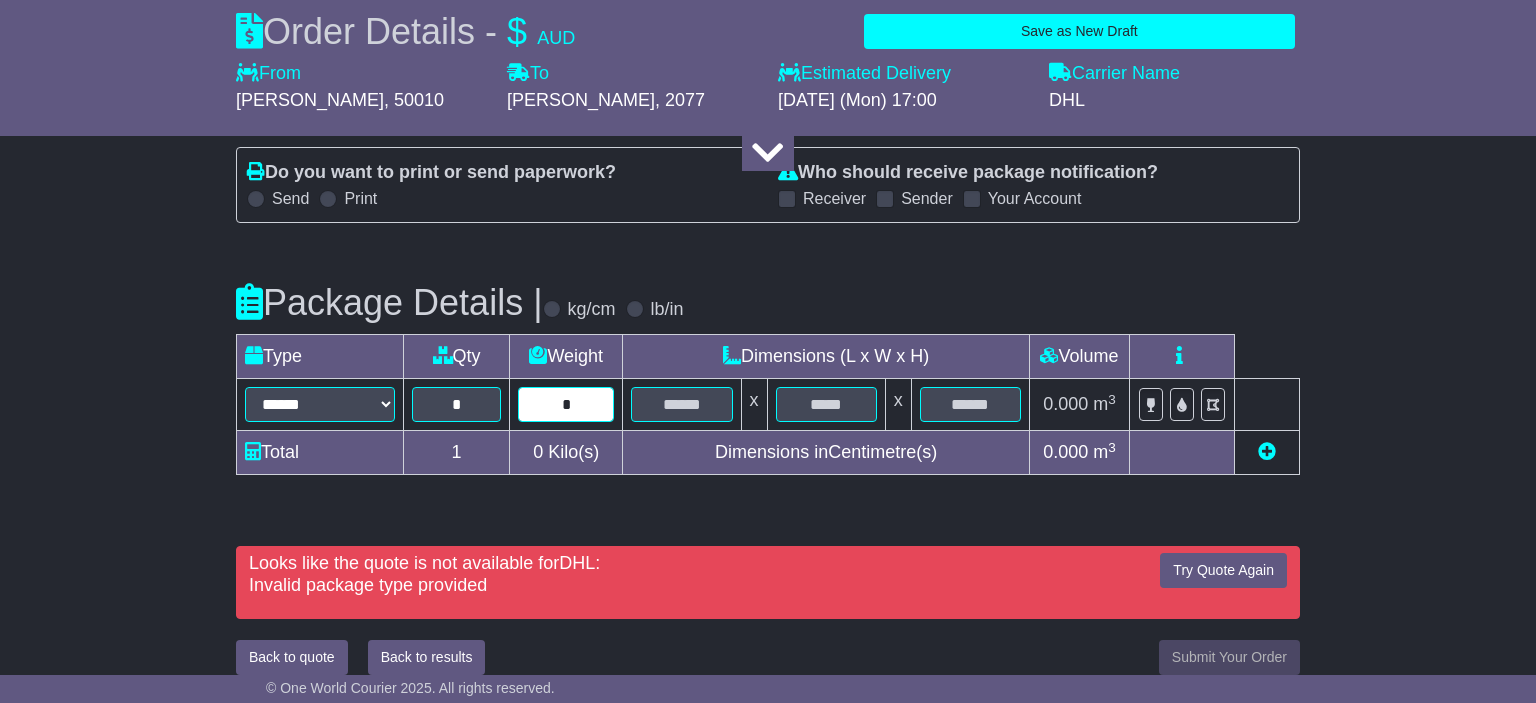 type on "*" 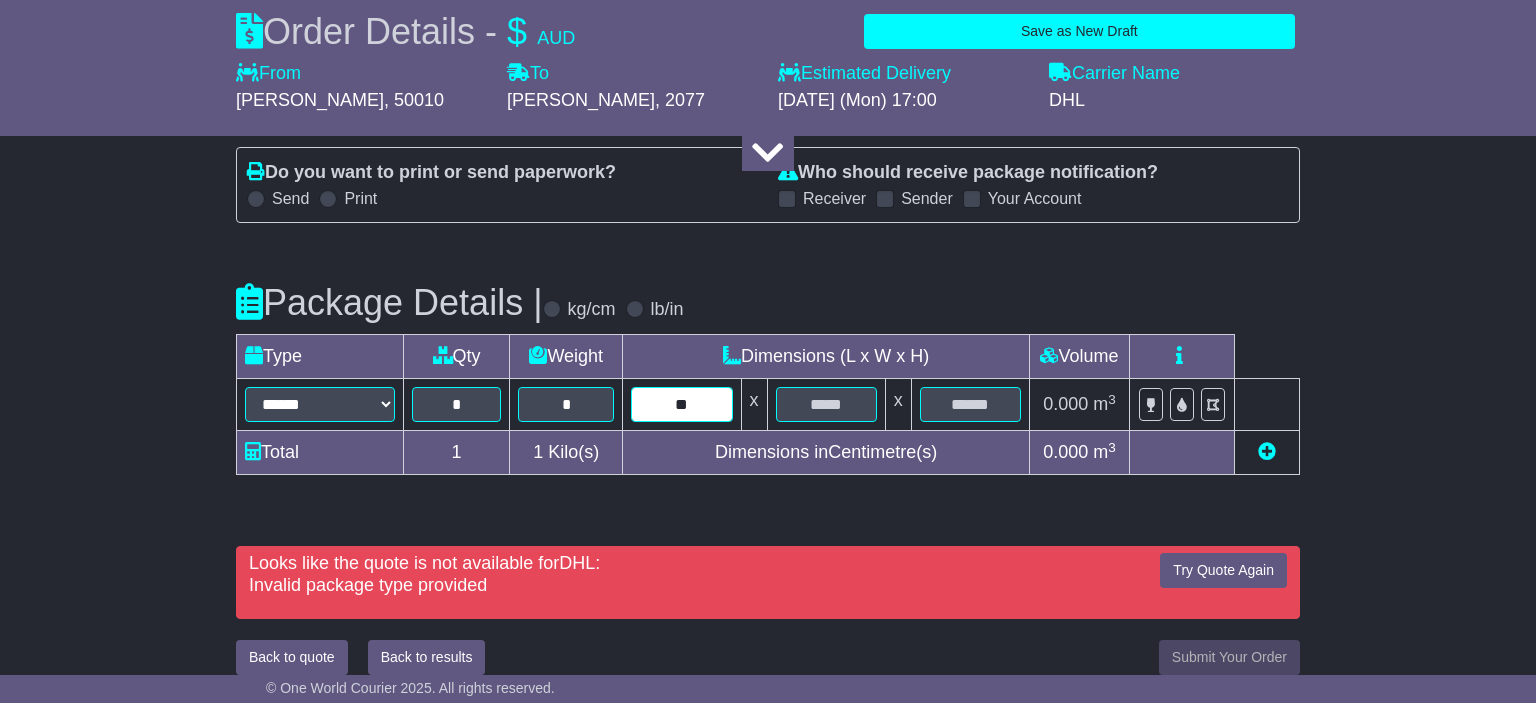 type on "**" 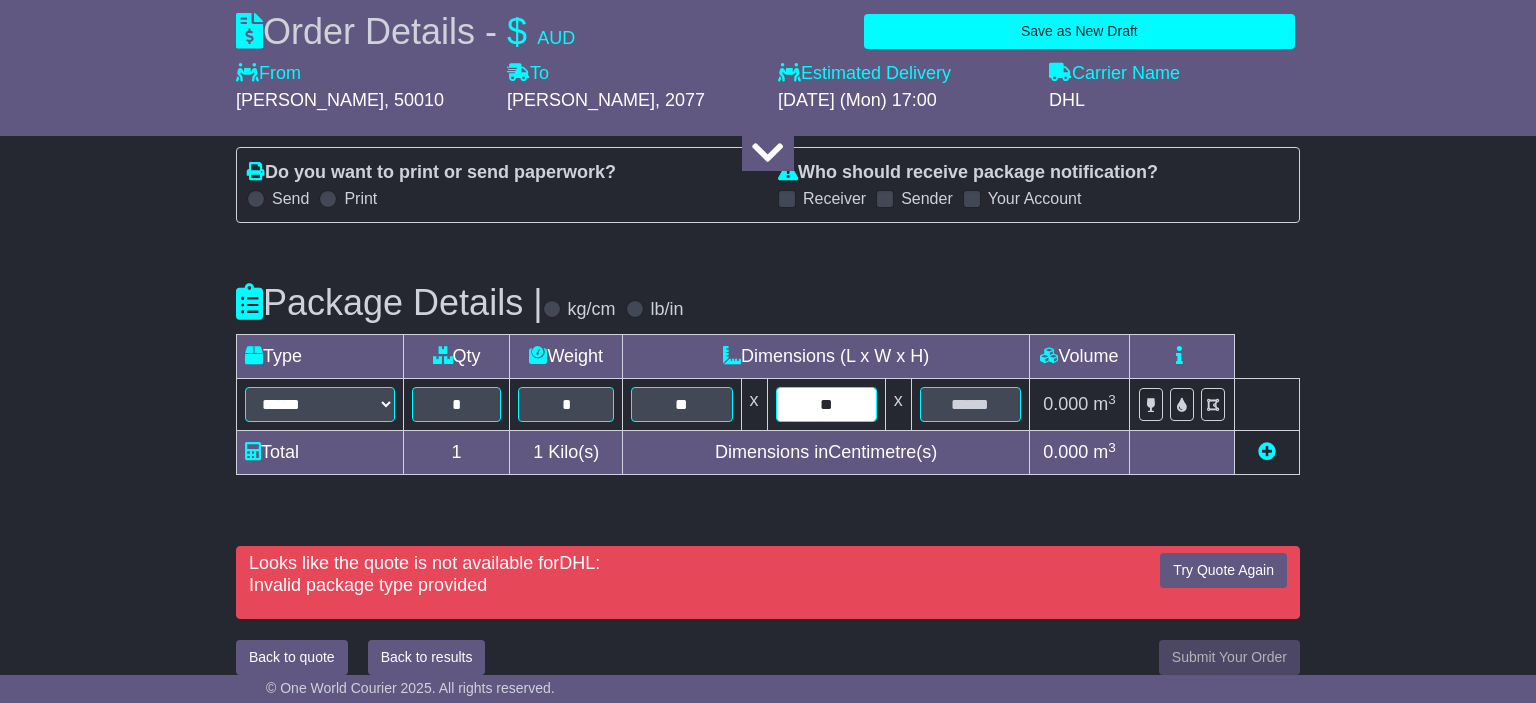 type on "**" 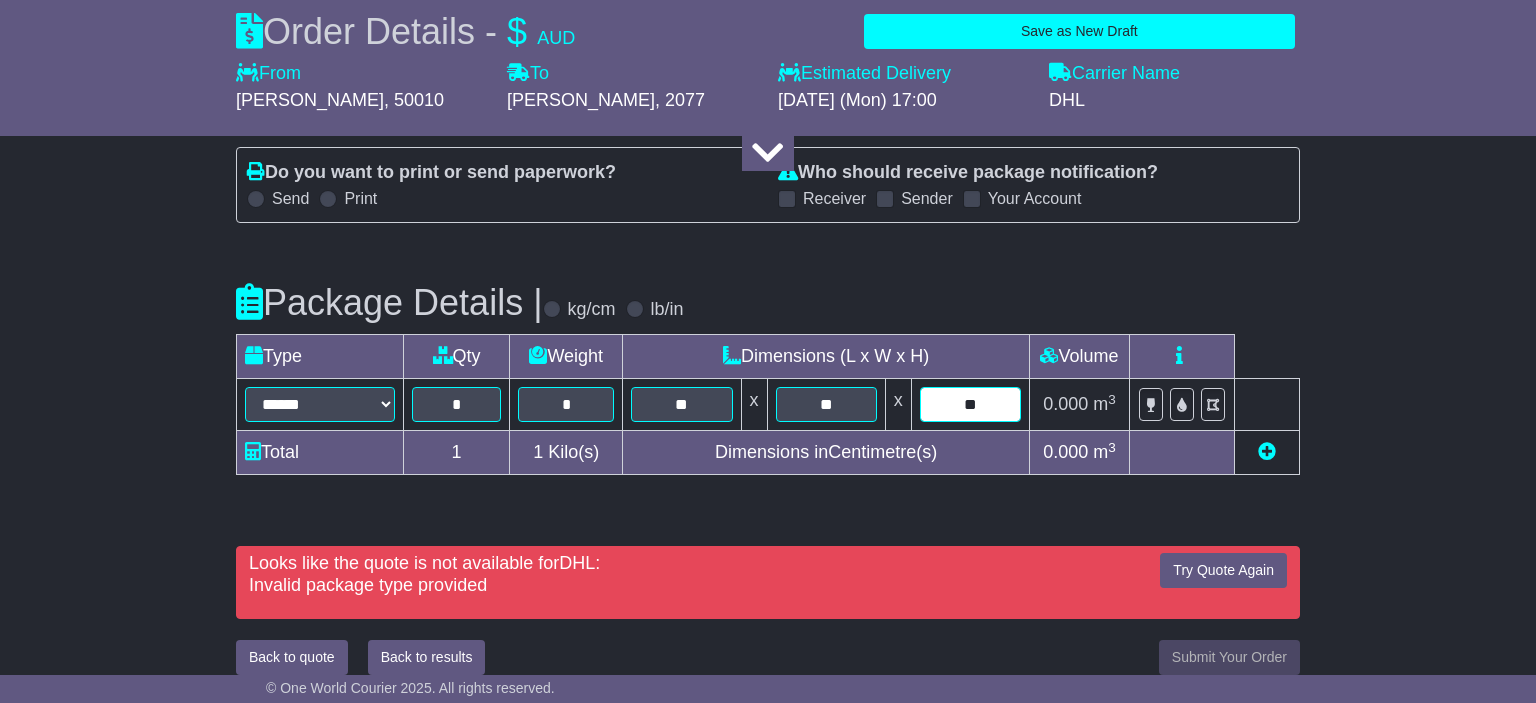 type on "**" 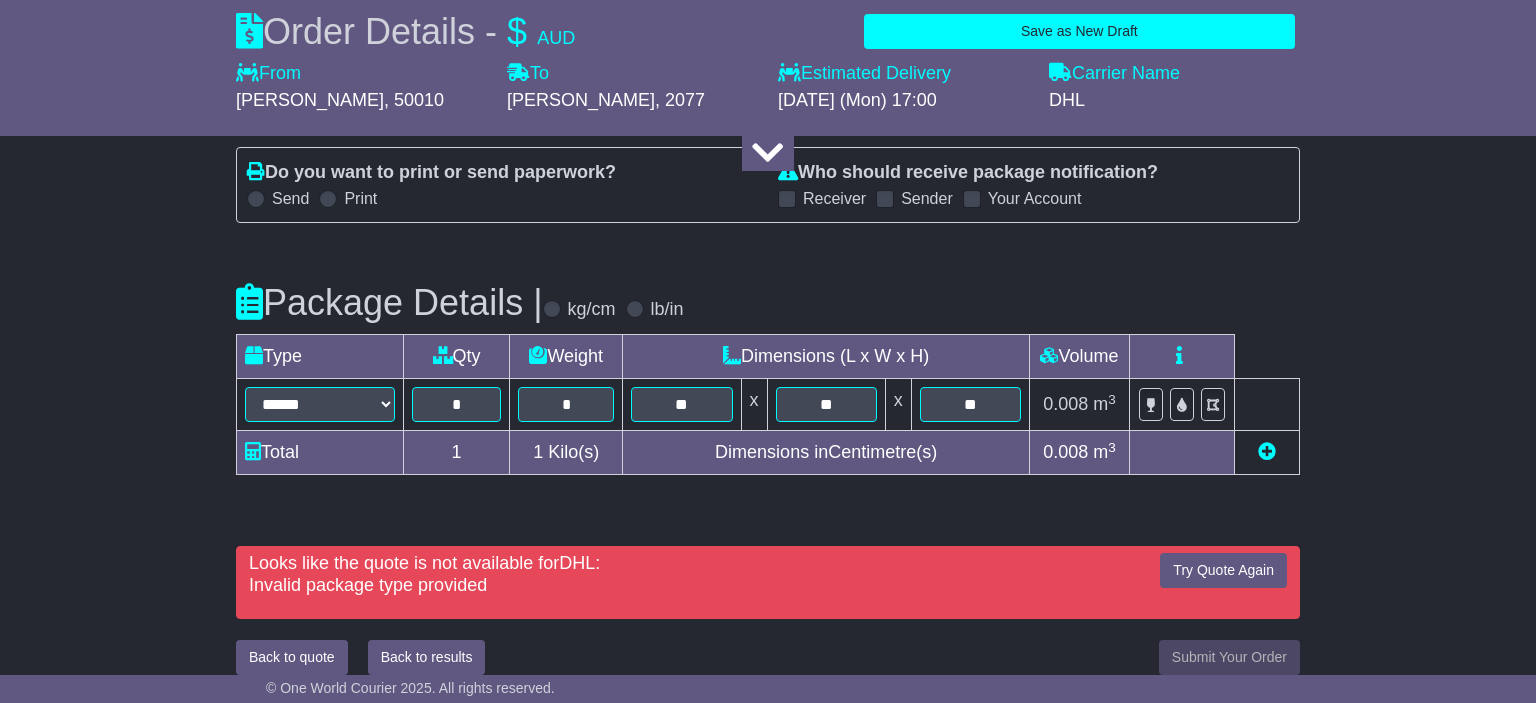 click on "Looks like the quote is not available for  DHL :
Invalid package type provided
Try Quote Again
Creating booking...
Back to quote
Back to results
Submit Your Order (POA)" at bounding box center [768, 610] 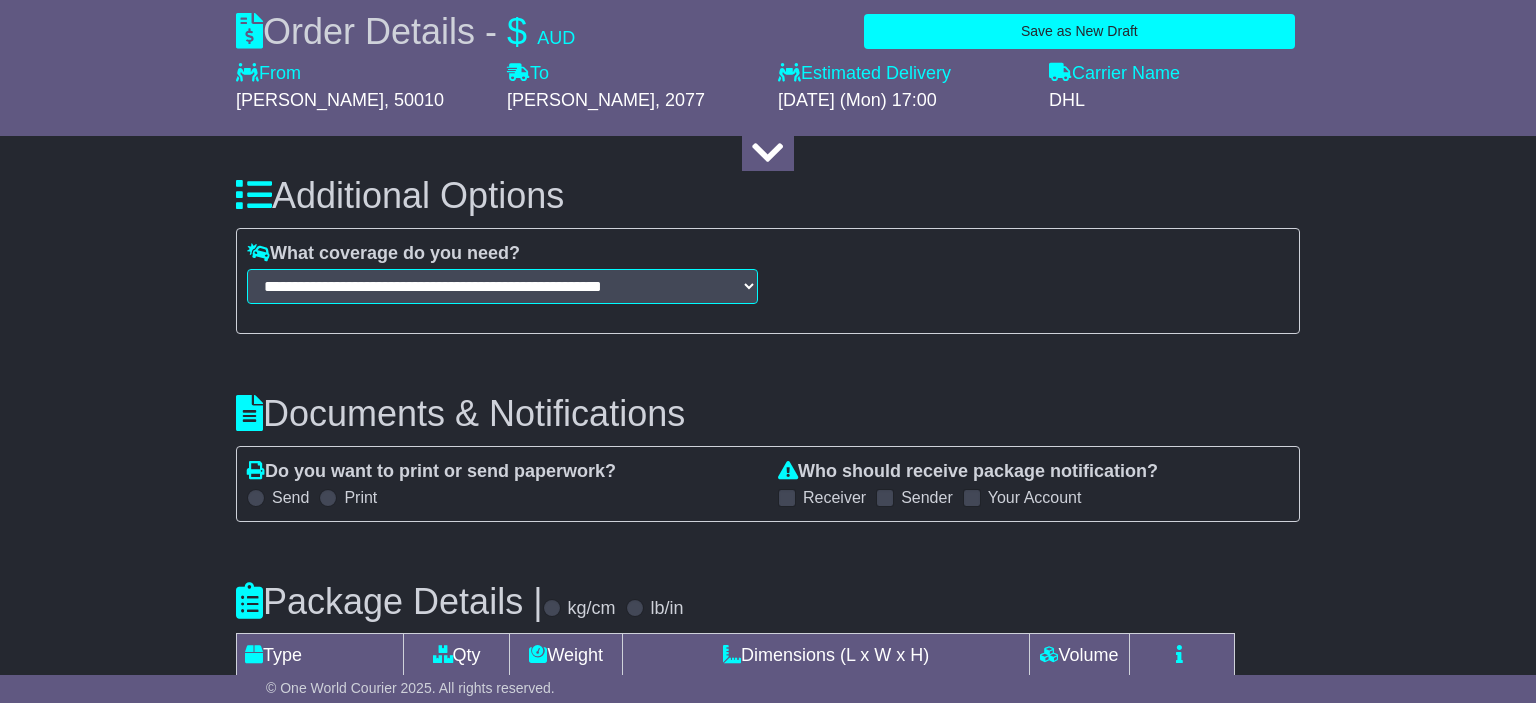 scroll, scrollTop: 2564, scrollLeft: 0, axis: vertical 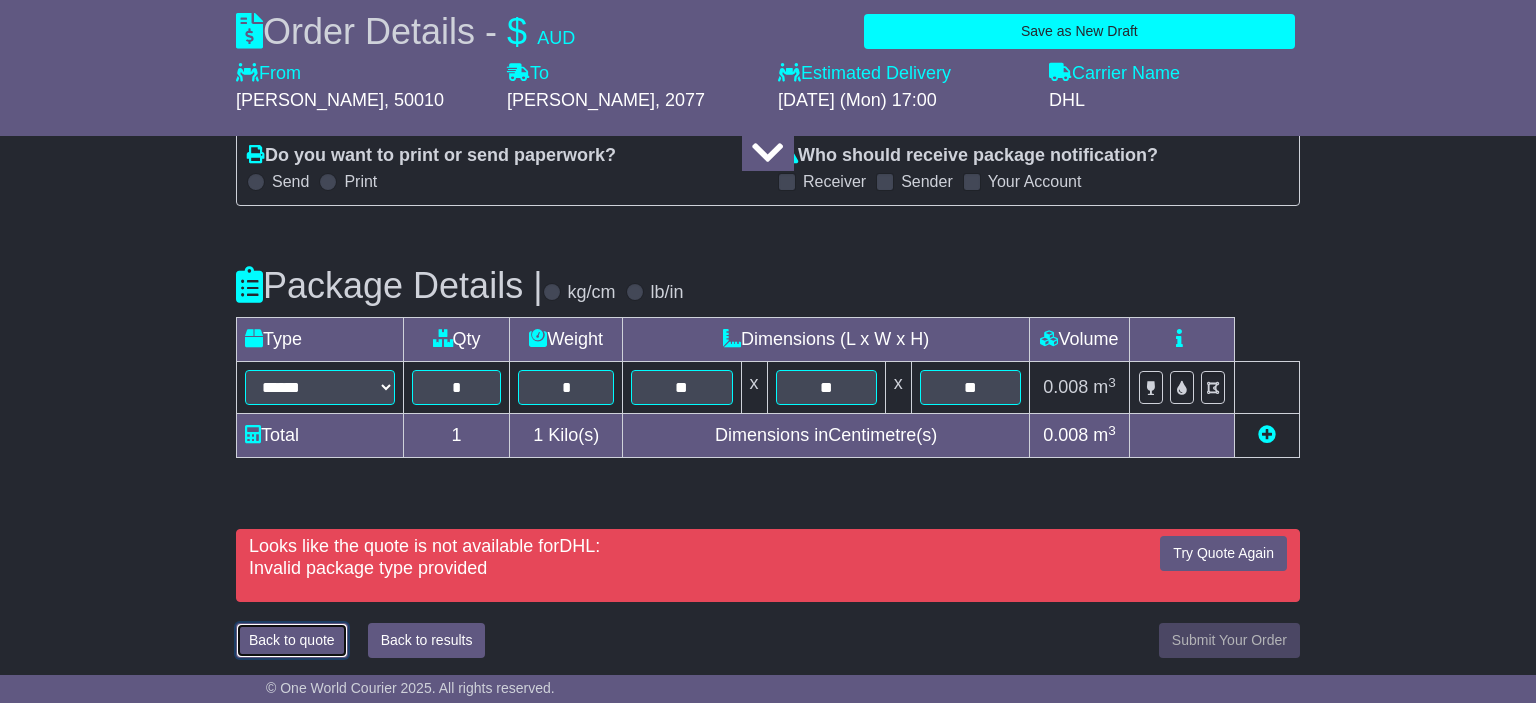 click on "Back to quote" at bounding box center [292, 640] 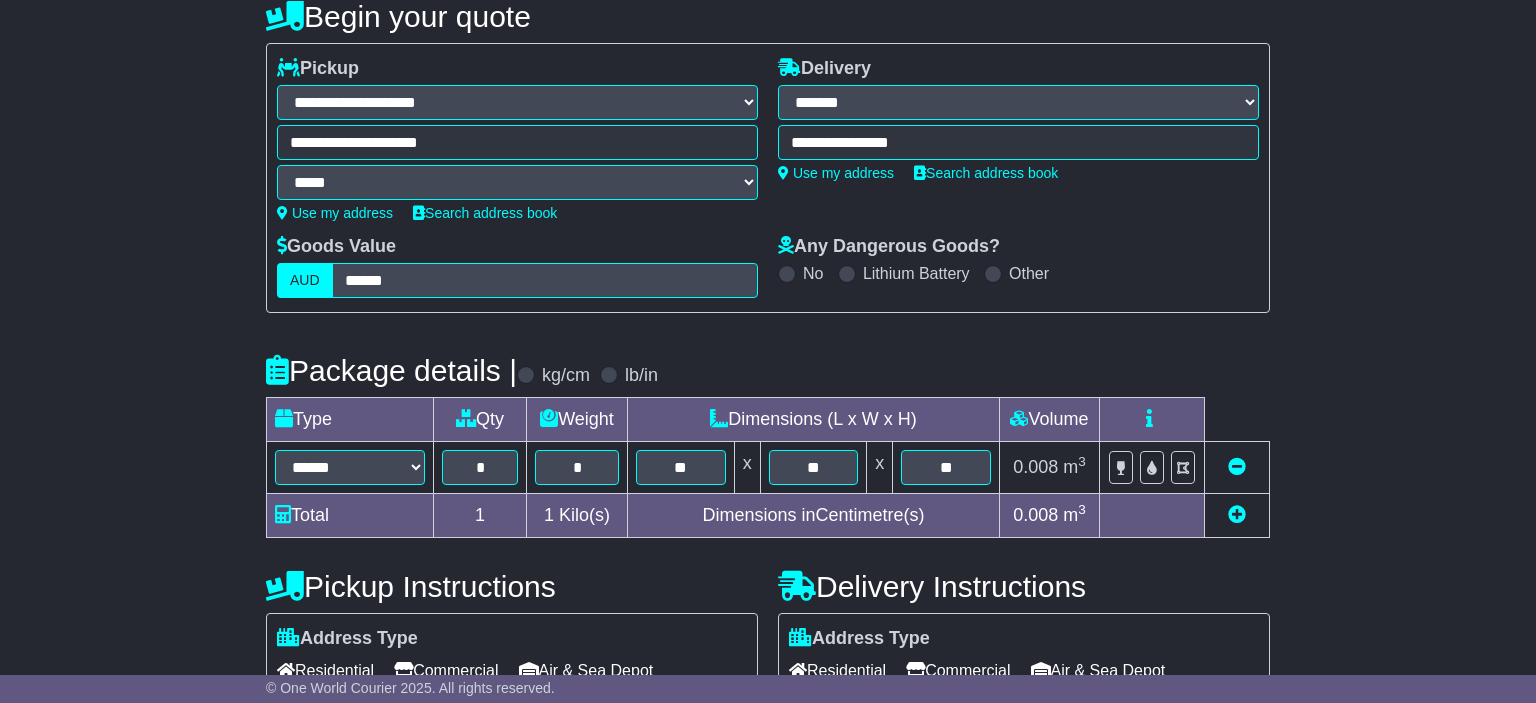 scroll, scrollTop: 0, scrollLeft: 0, axis: both 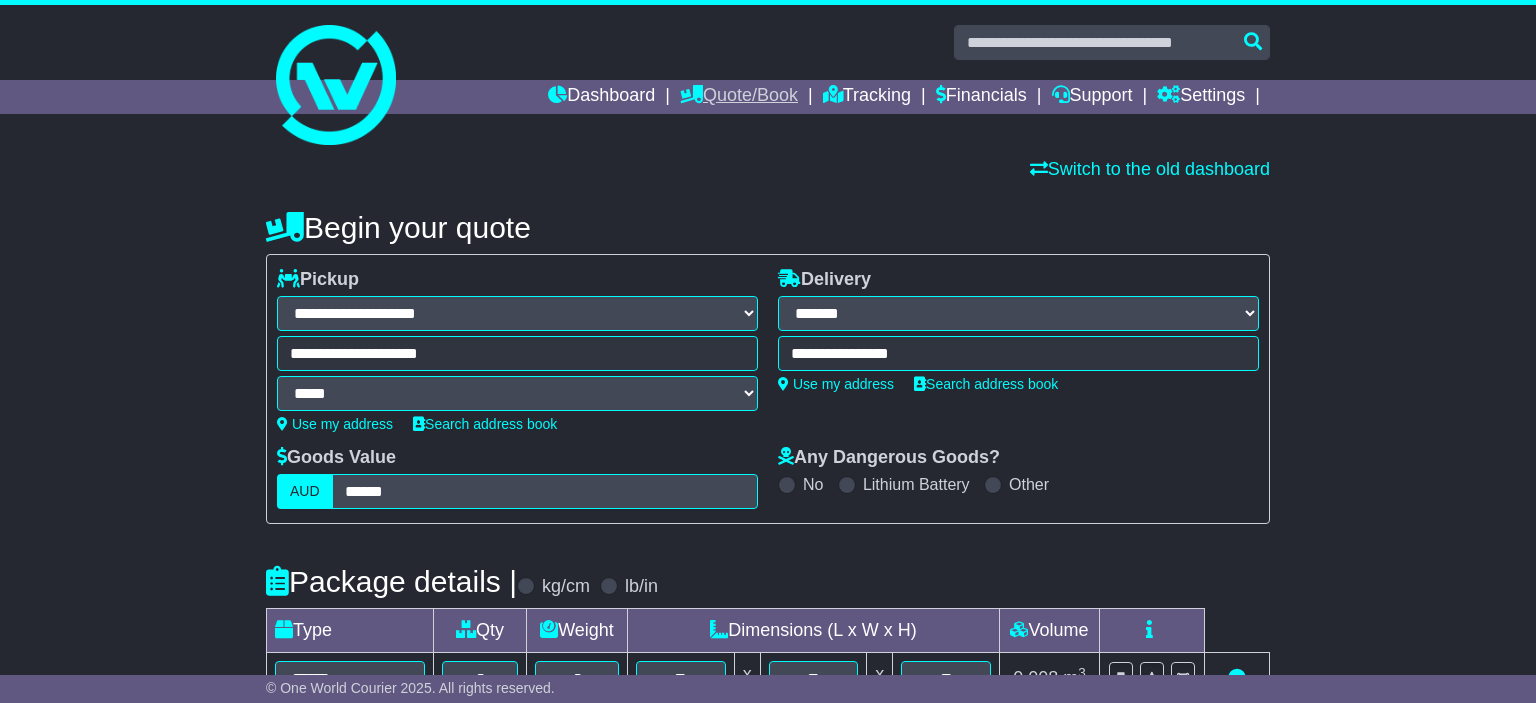 click on "Quote/Book" at bounding box center (739, 97) 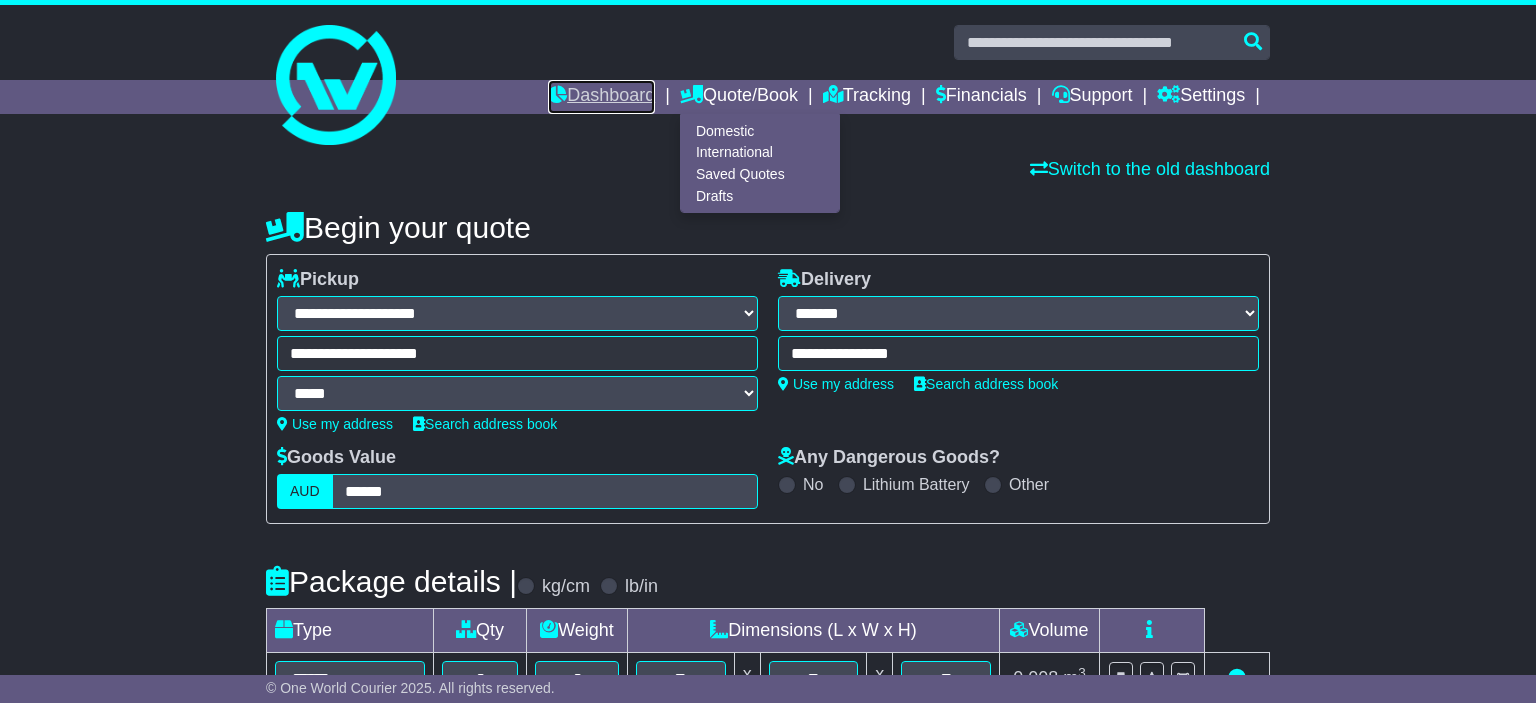 click on "Dashboard" at bounding box center [601, 97] 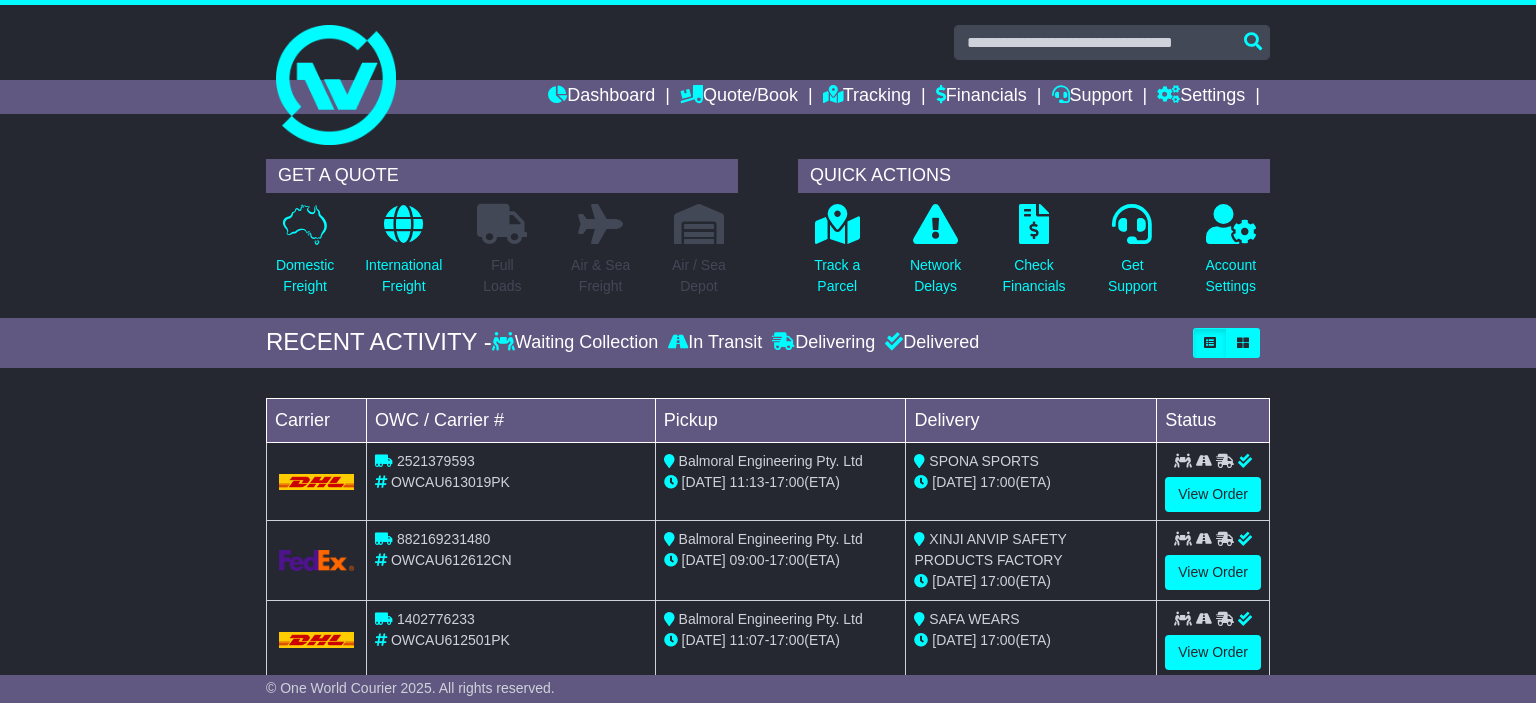 scroll, scrollTop: 0, scrollLeft: 0, axis: both 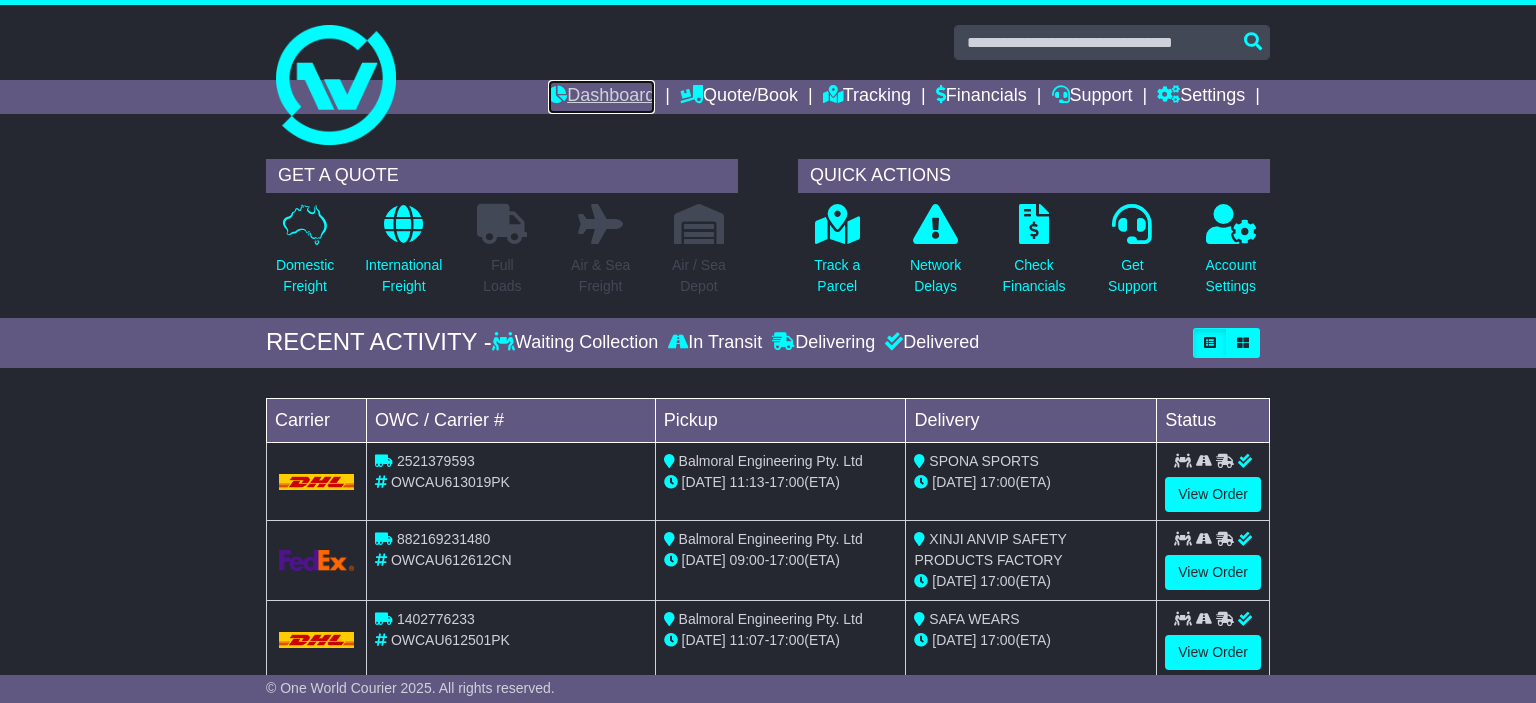 click on "Dashboard" at bounding box center (601, 97) 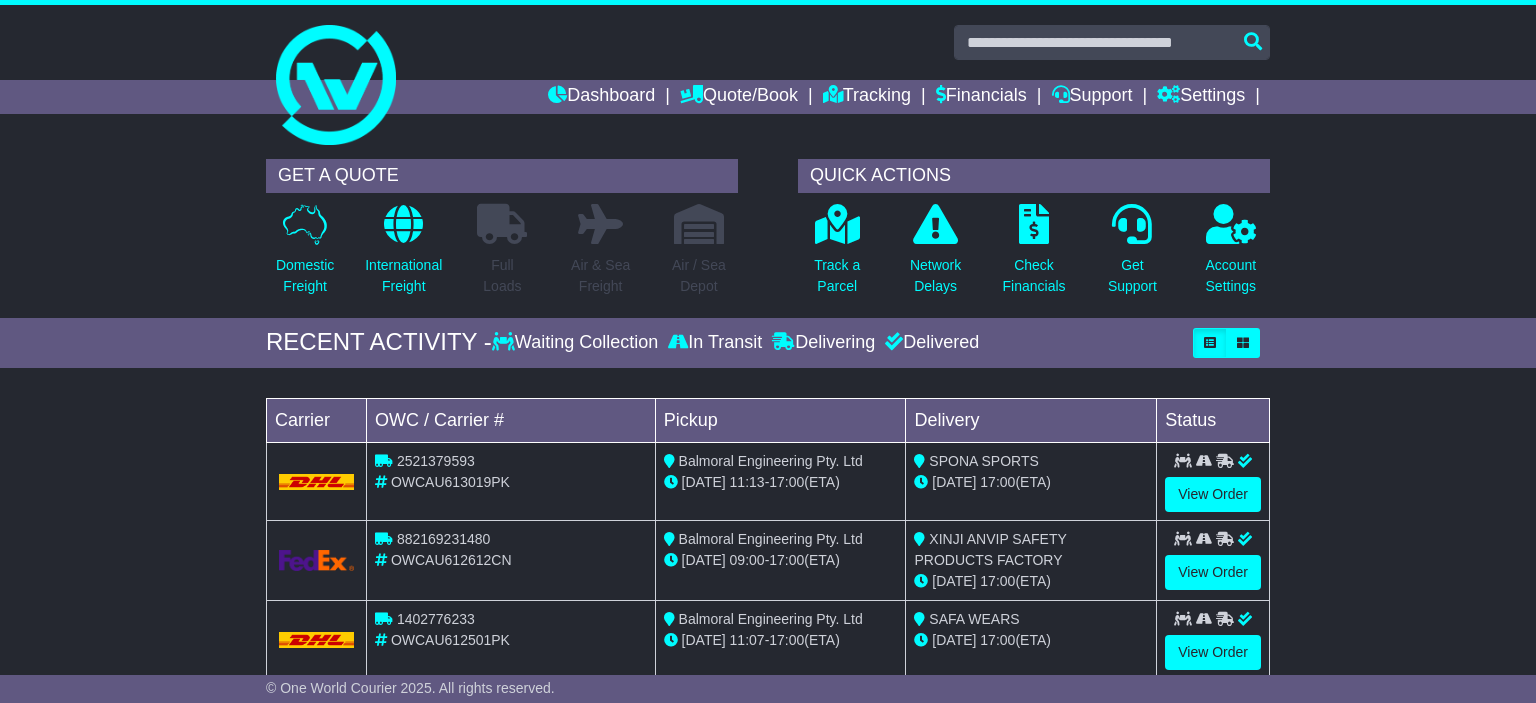 scroll, scrollTop: 0, scrollLeft: 0, axis: both 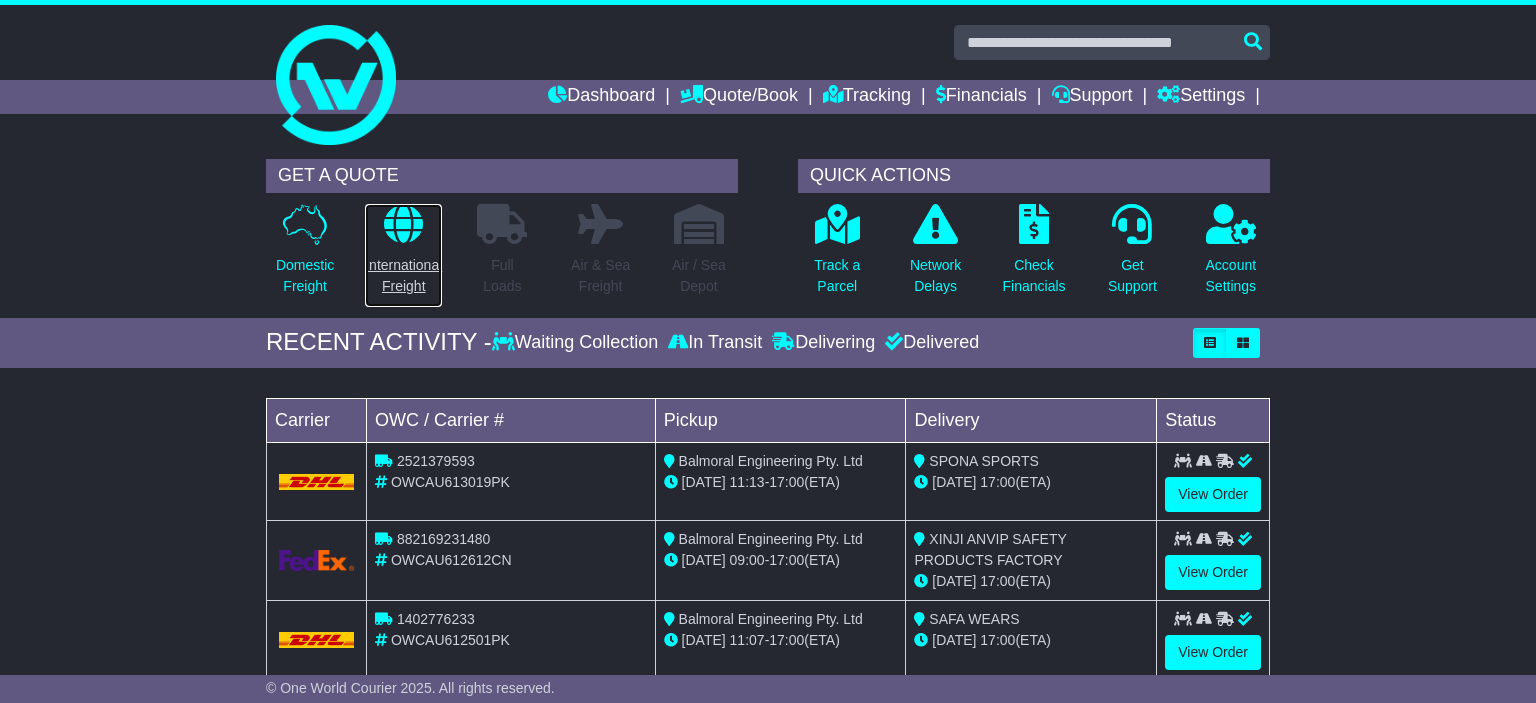 click on "International Freight" at bounding box center [403, 276] 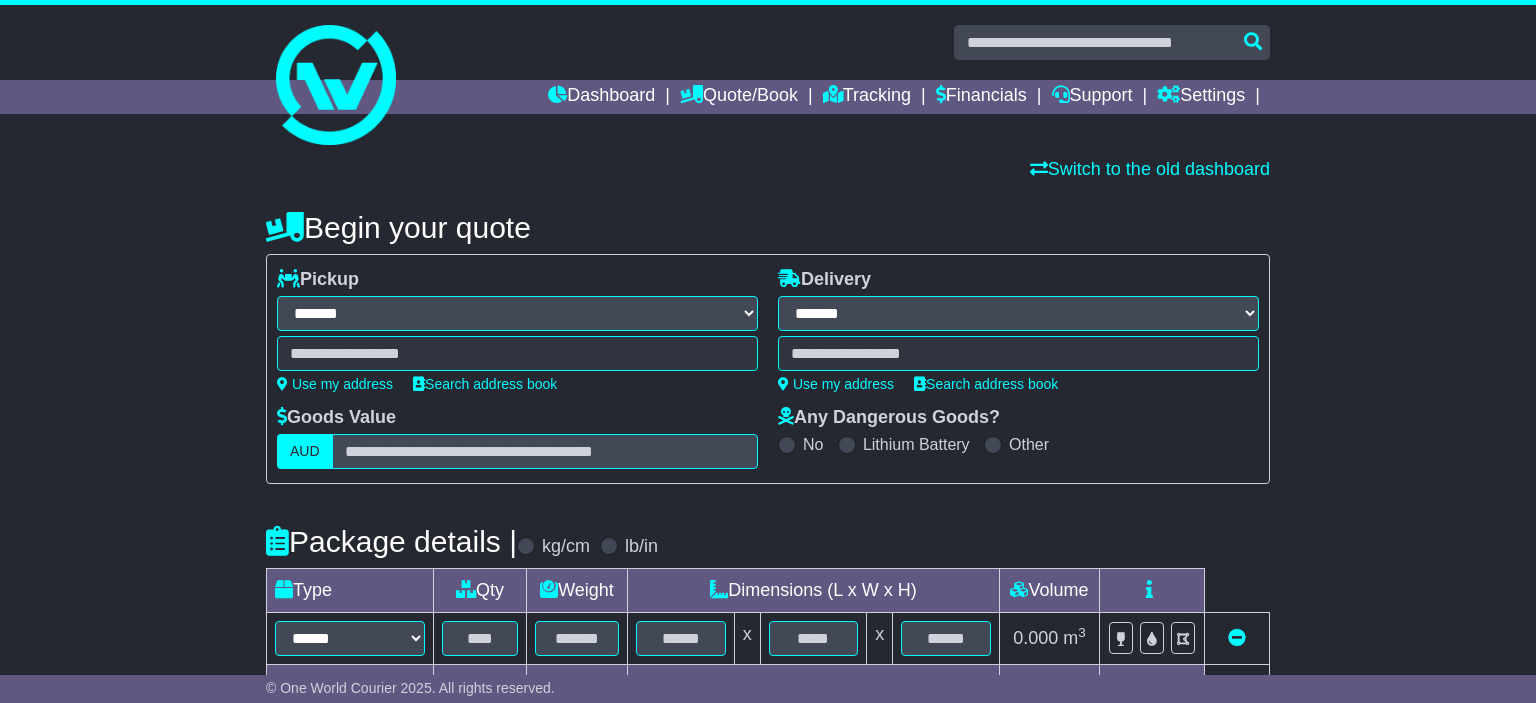 select on "**" 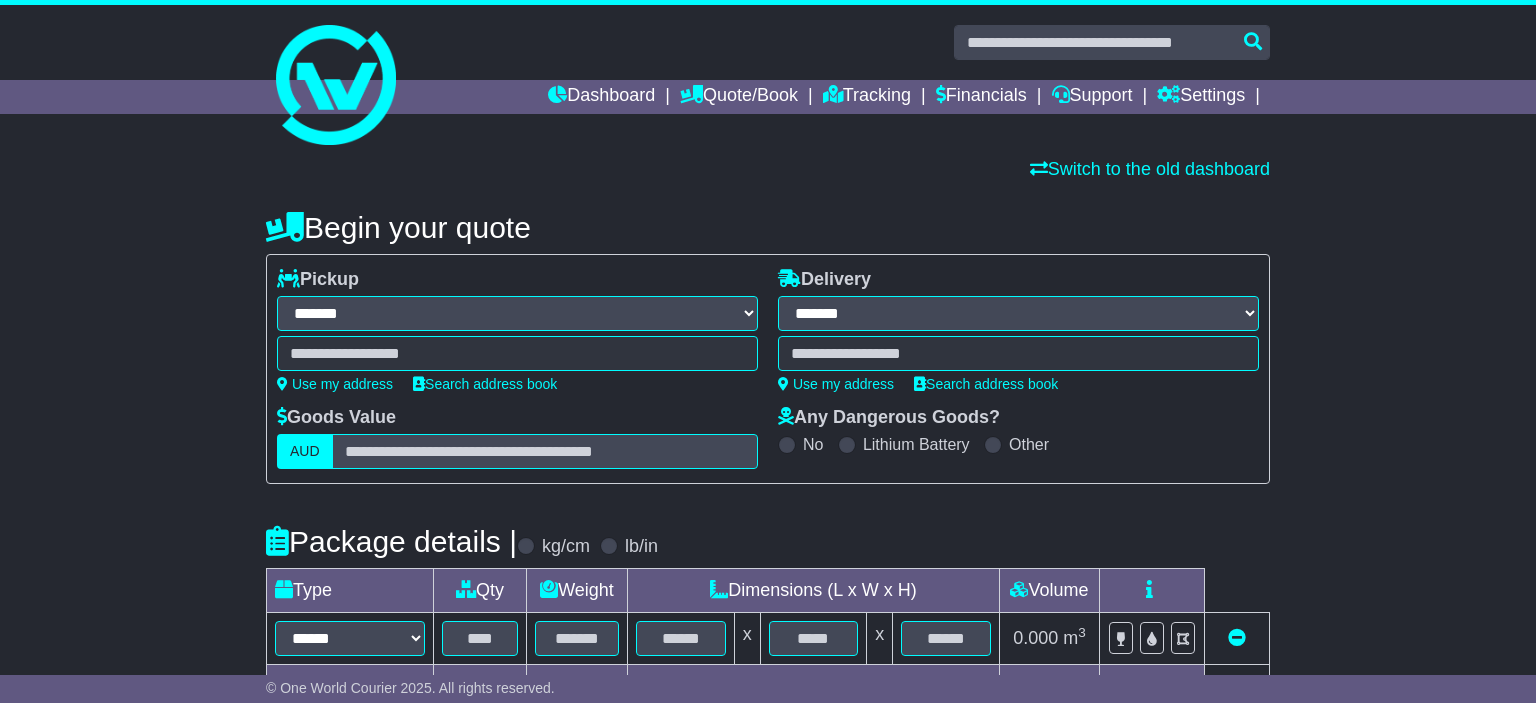 scroll, scrollTop: 0, scrollLeft: 0, axis: both 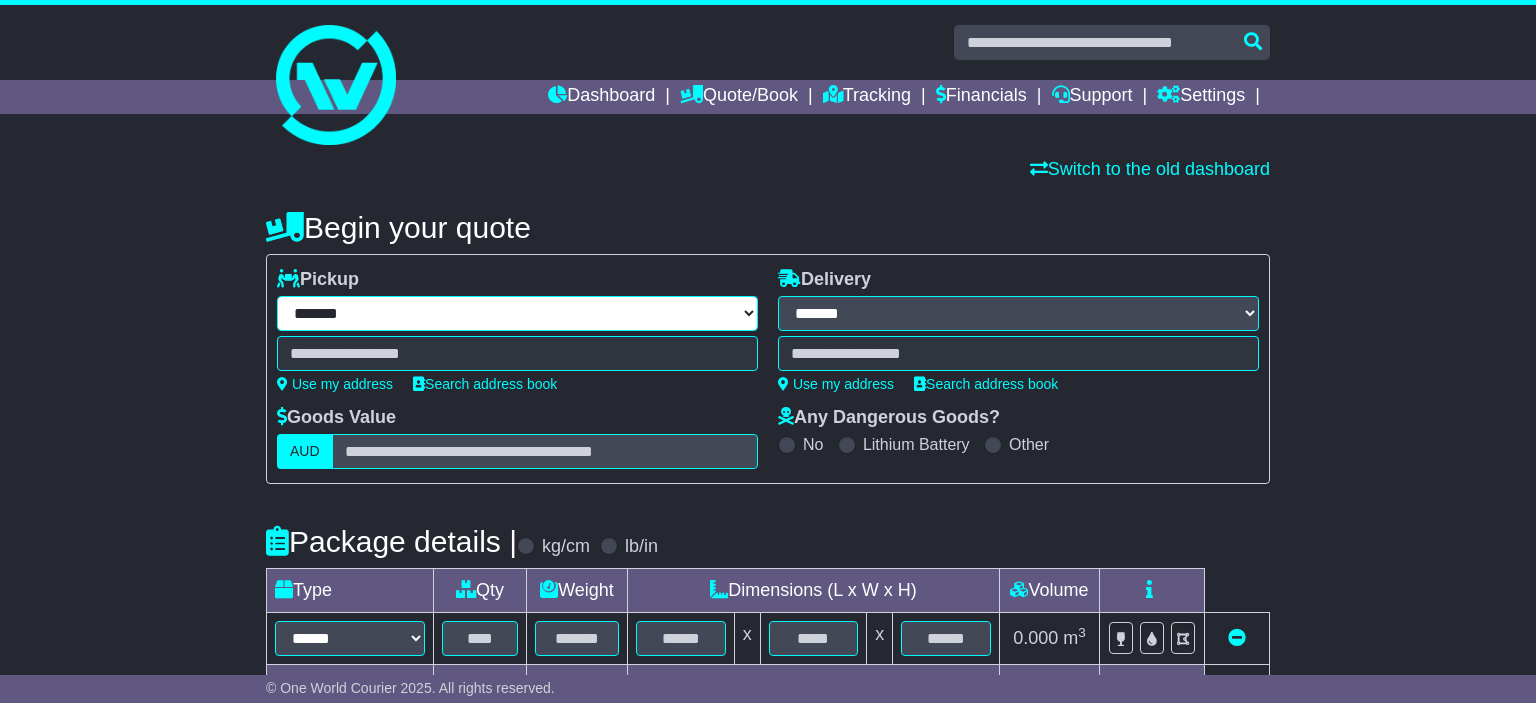 click on "**********" at bounding box center [517, 313] 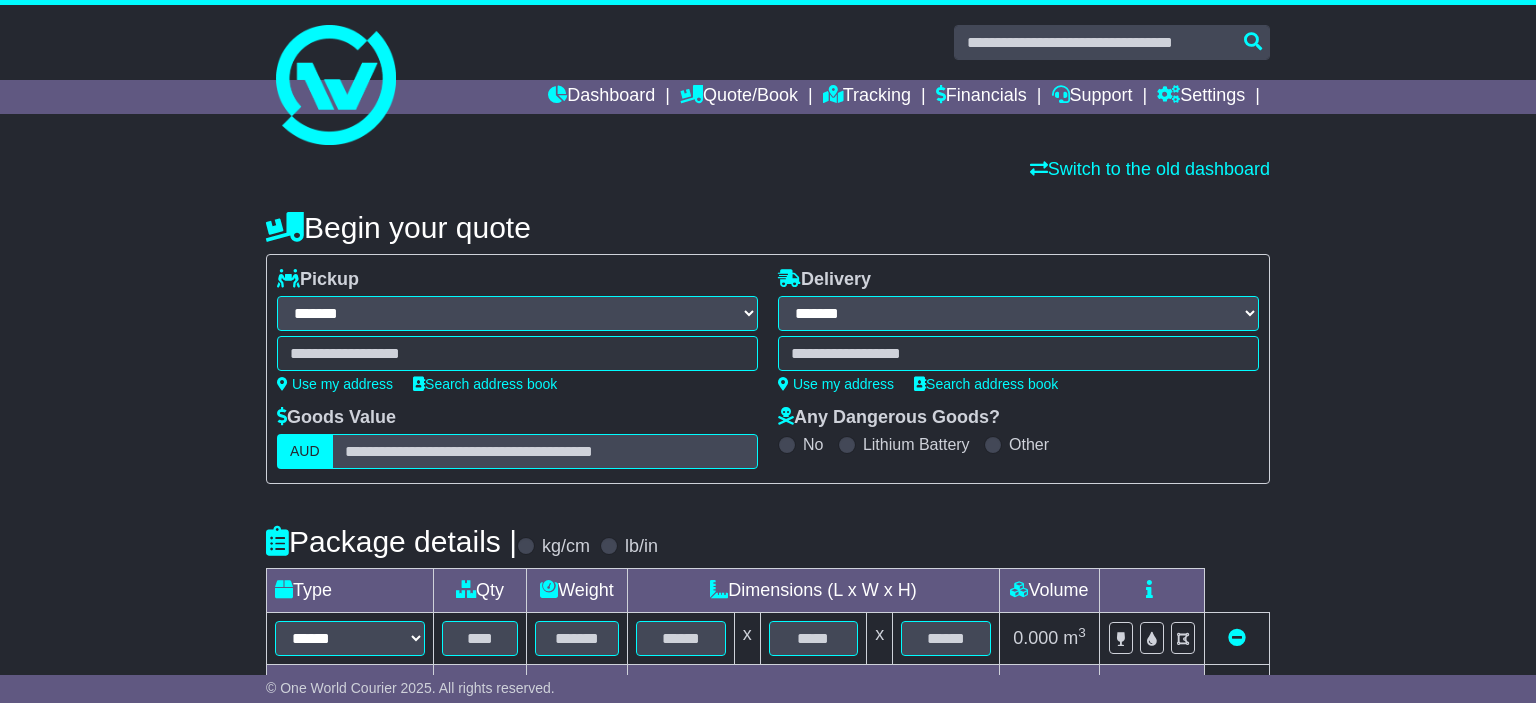 click on "**********" at bounding box center (517, 313) 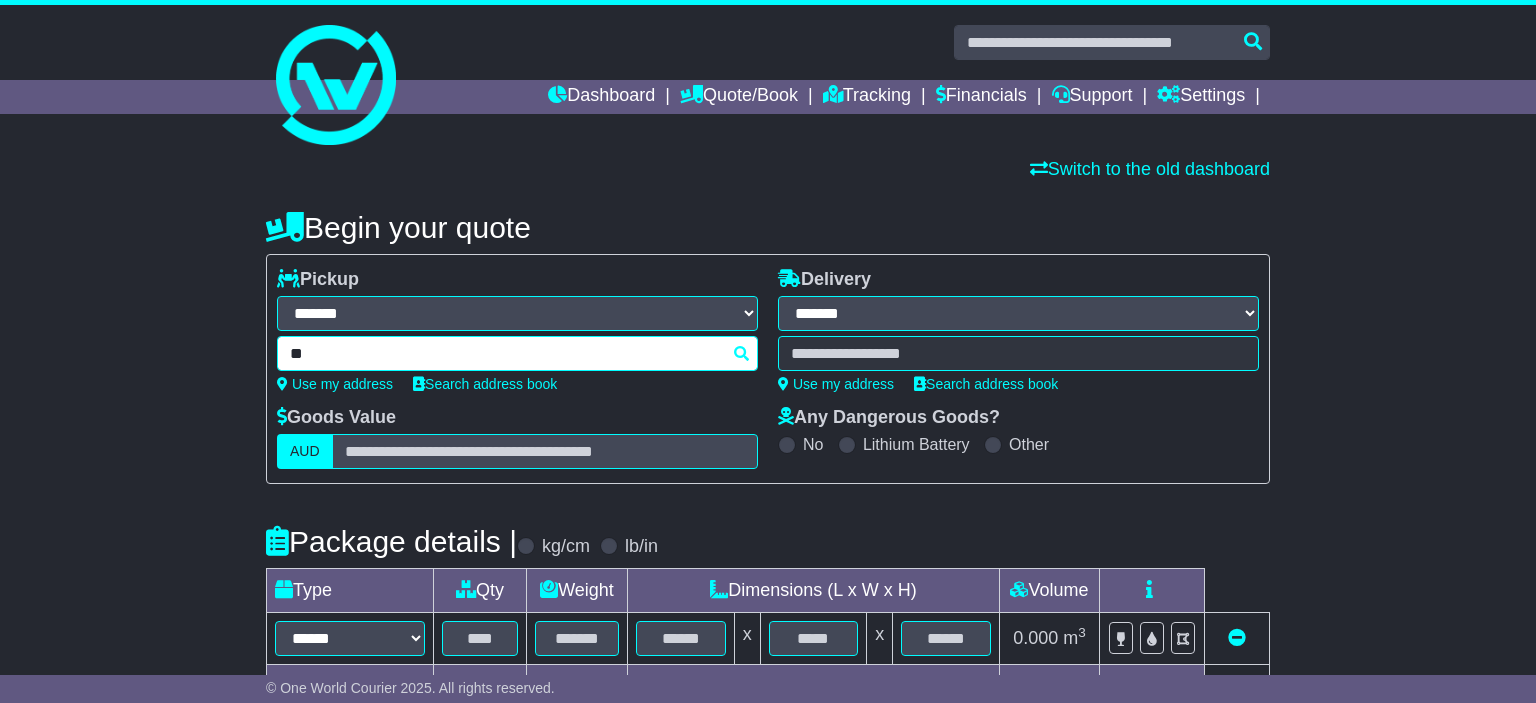 type on "*" 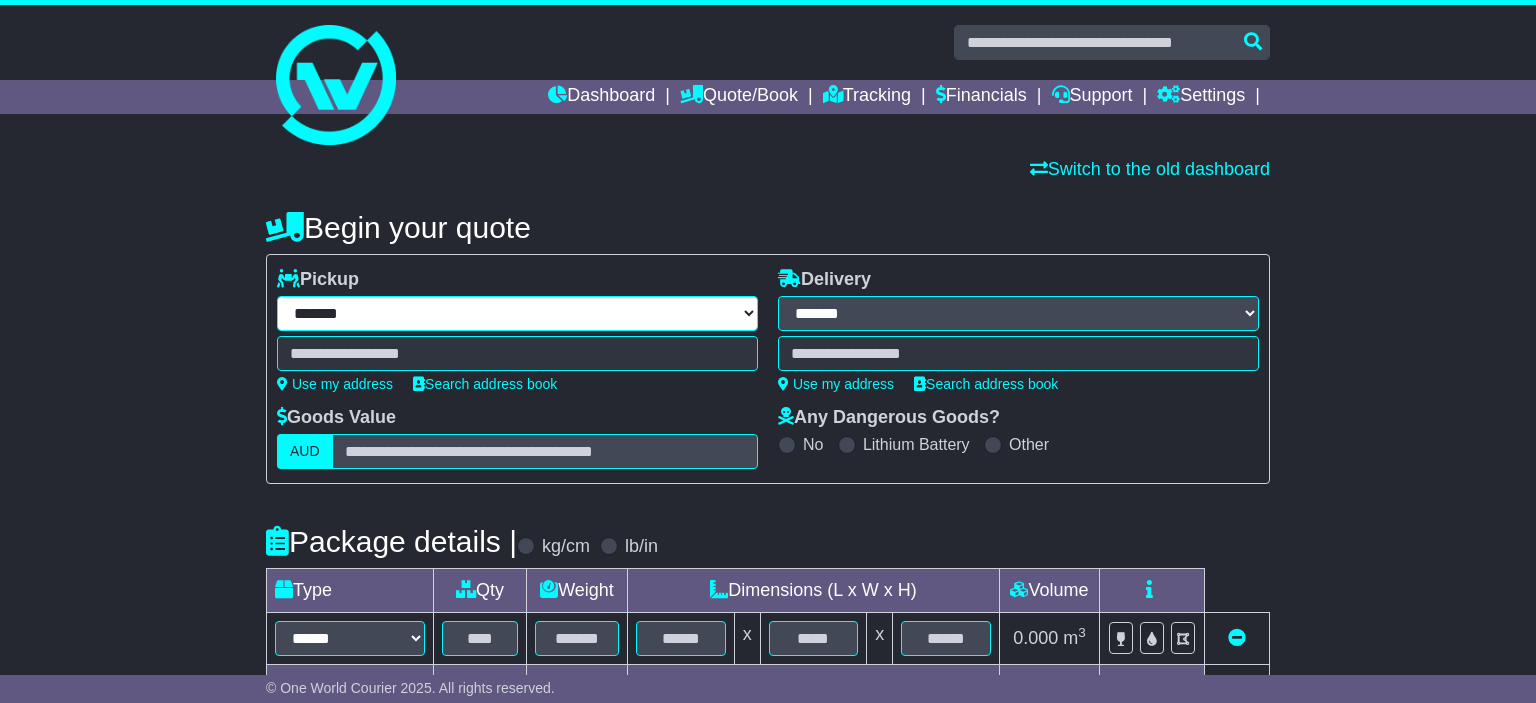 click on "**********" at bounding box center [517, 313] 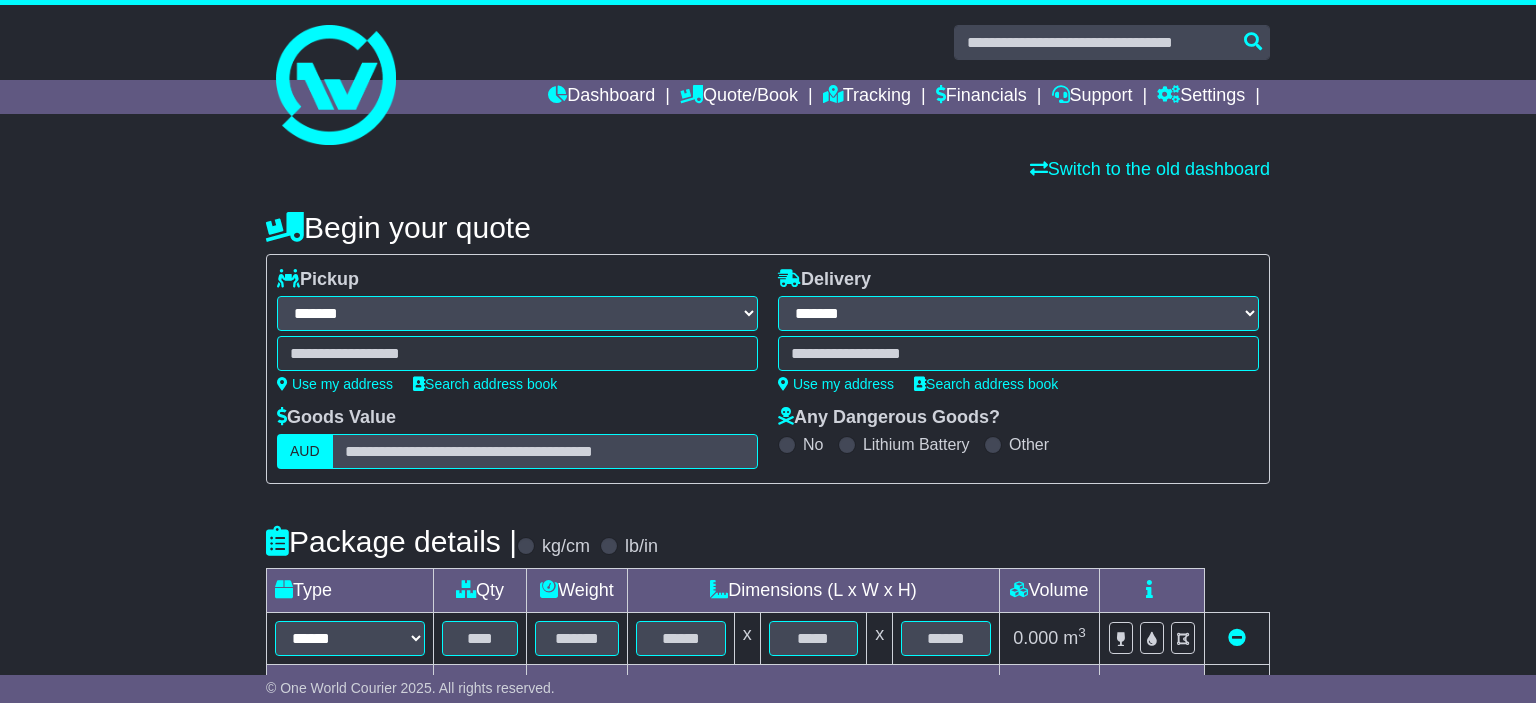 select on "***" 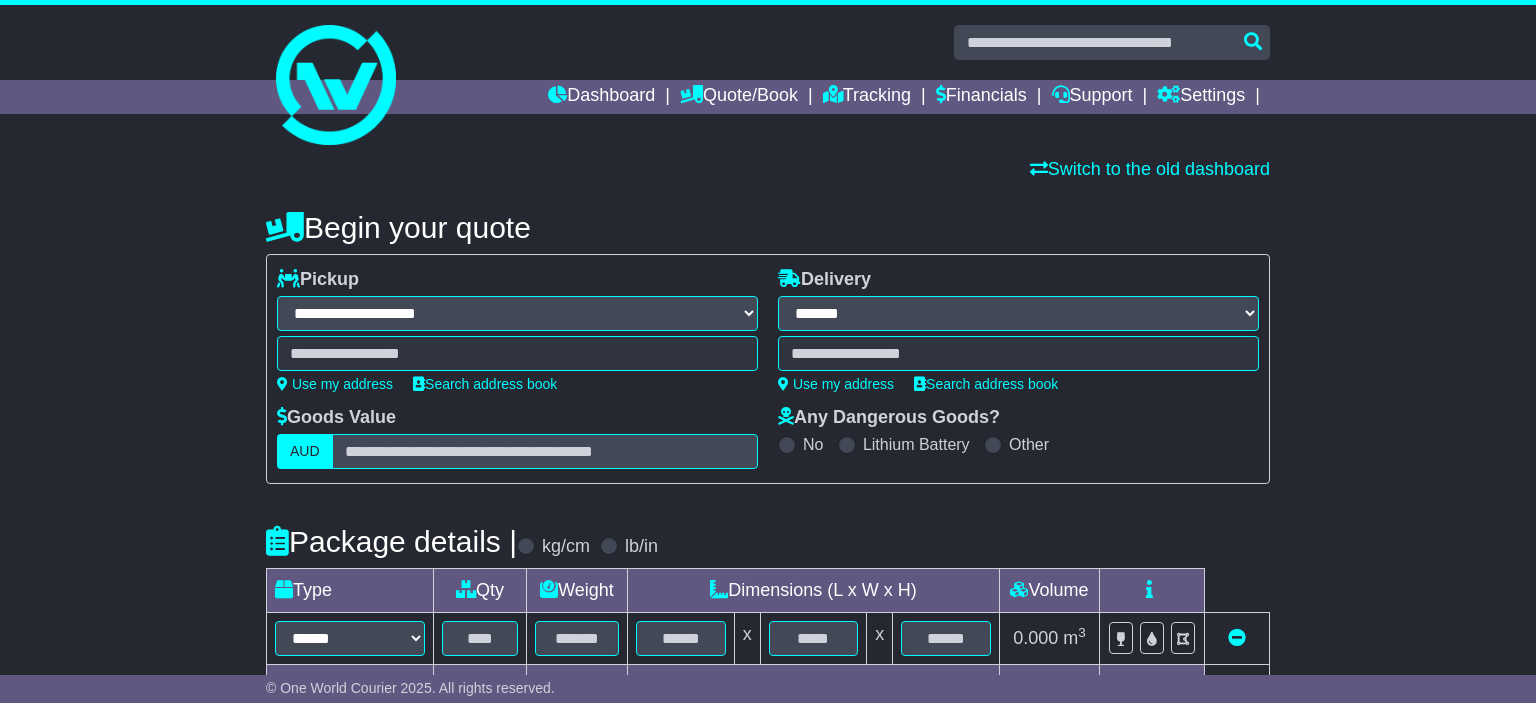 click on "**********" at bounding box center (0, 0) 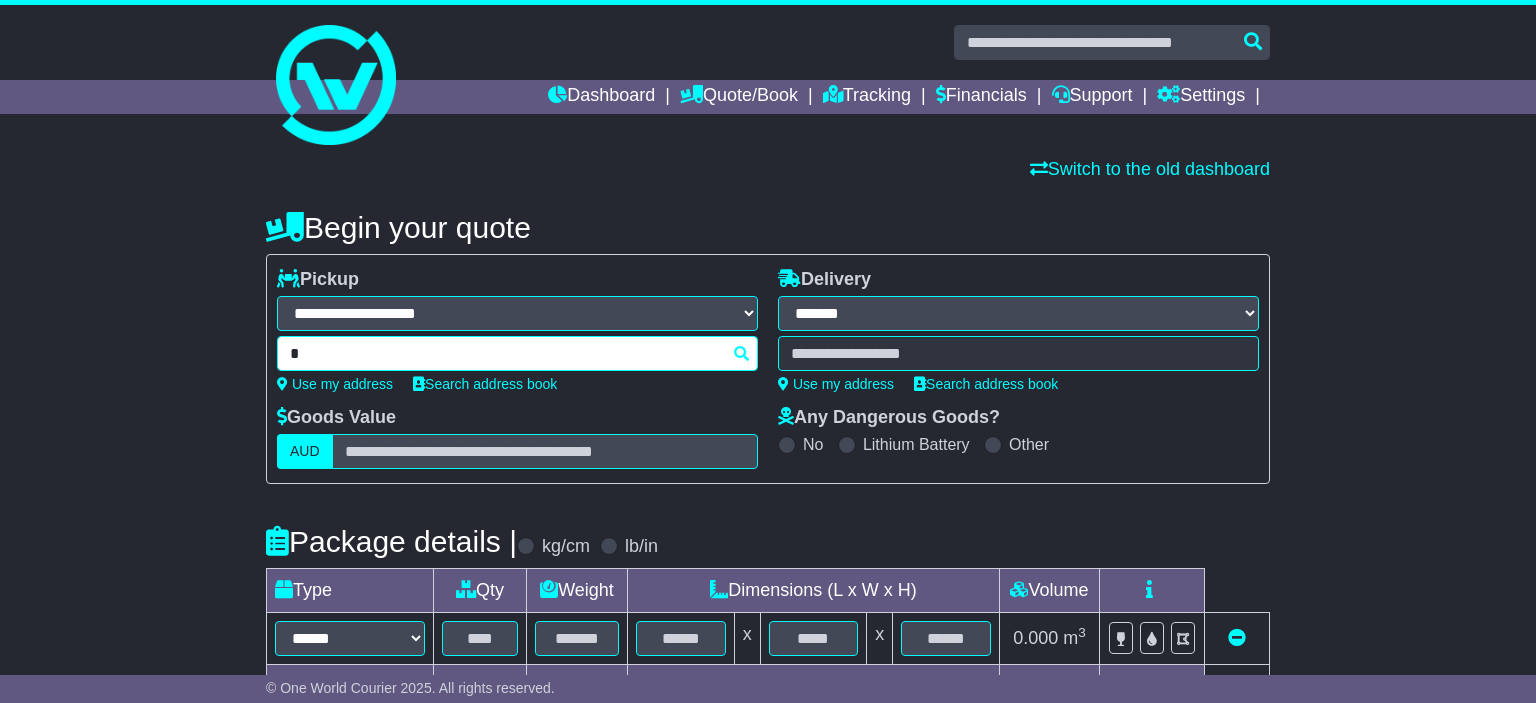 drag, startPoint x: 448, startPoint y: 347, endPoint x: 252, endPoint y: 356, distance: 196.20653 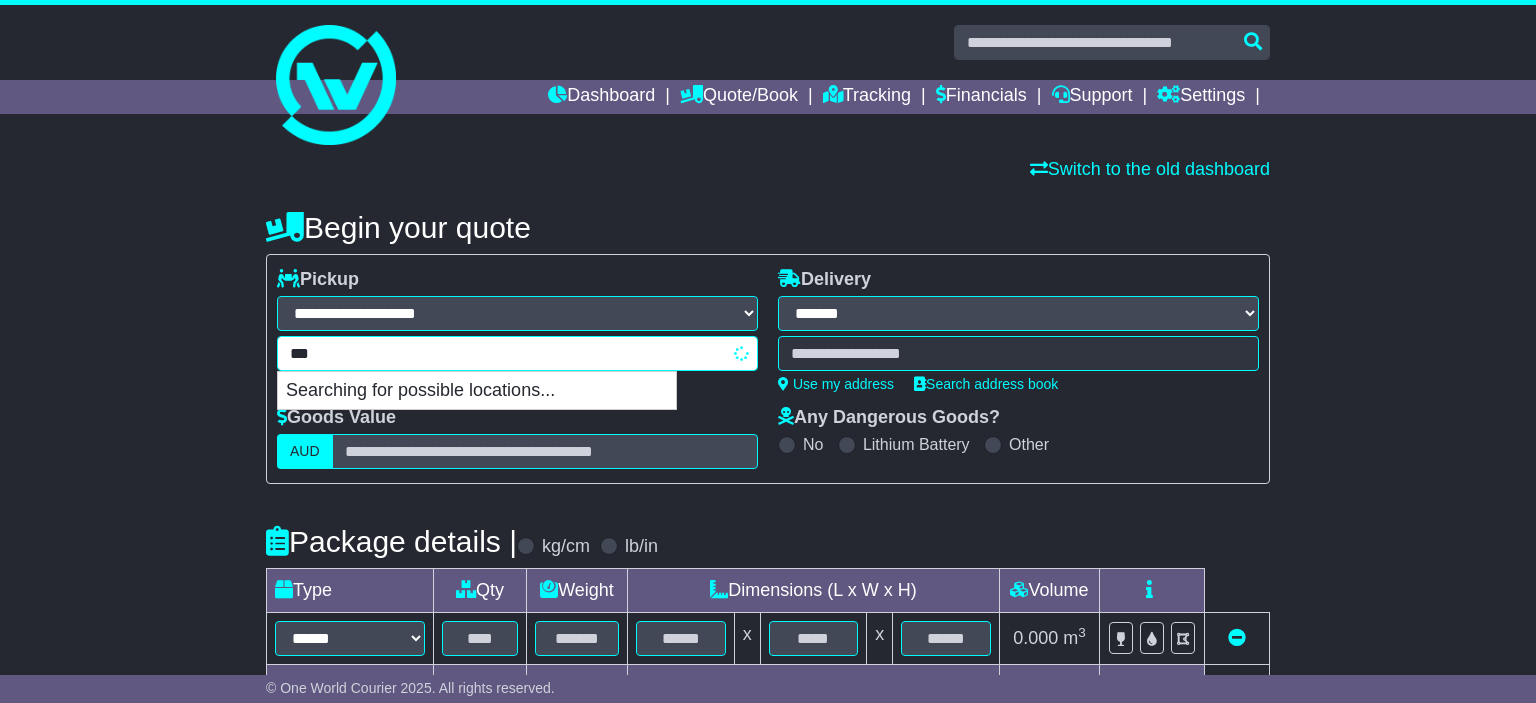type on "****" 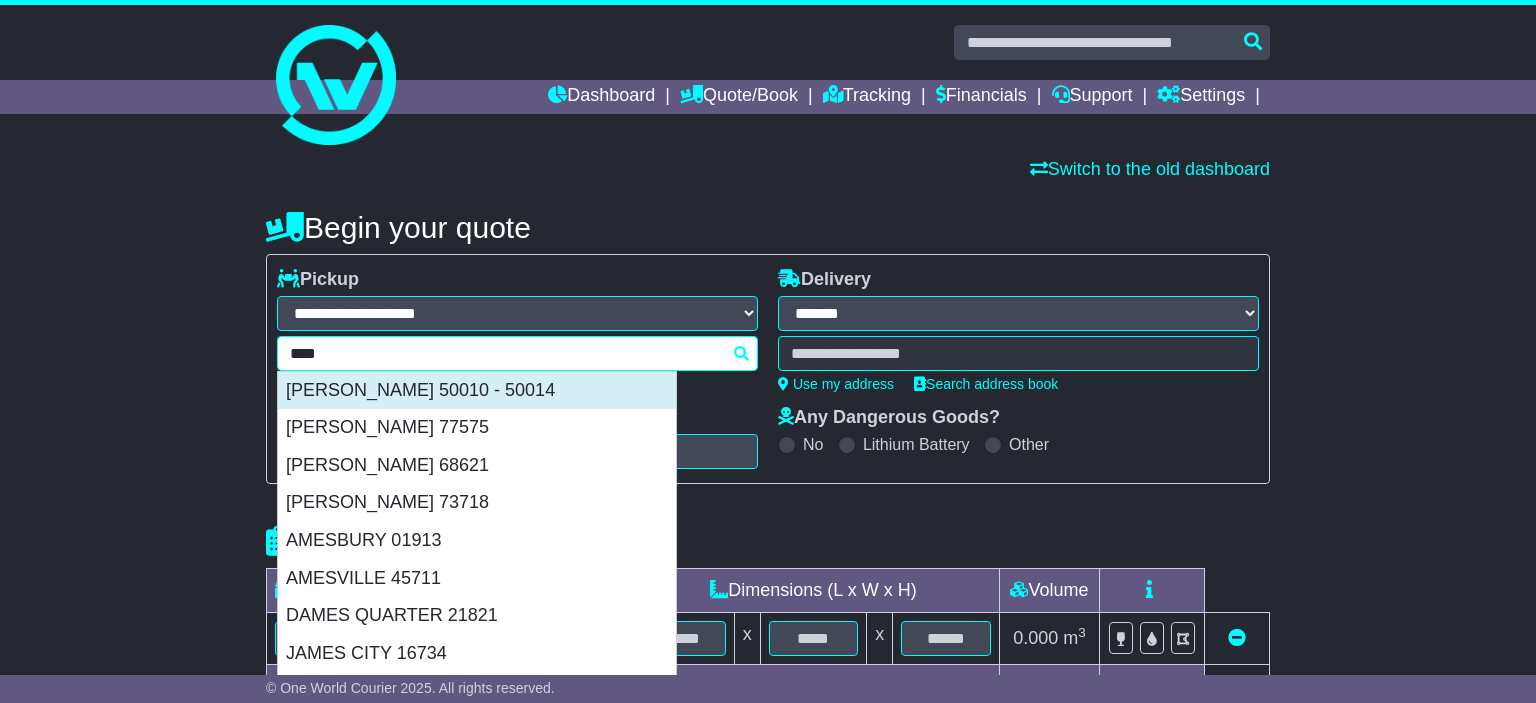 click on "AMES 50010 - 50014" at bounding box center (477, 391) 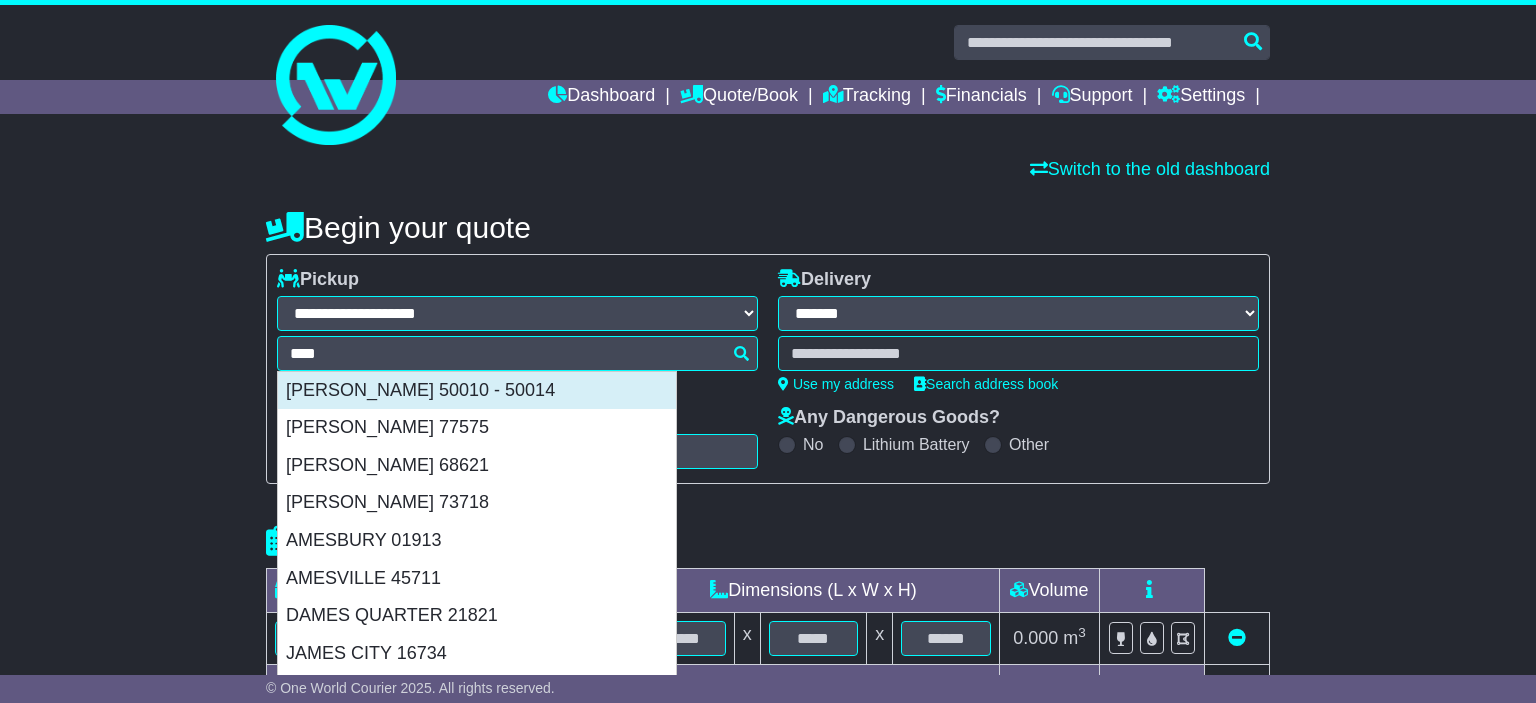 type on "**********" 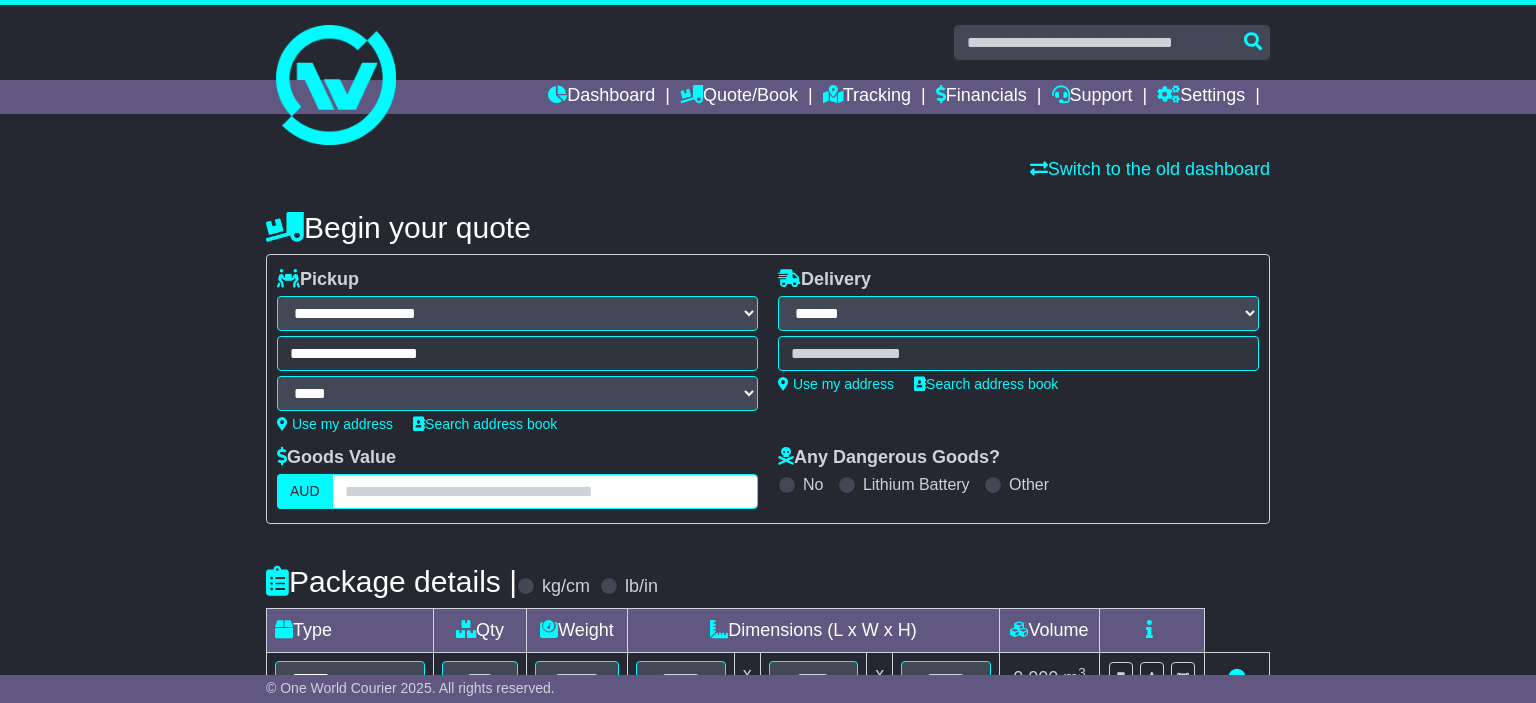 click at bounding box center (545, 491) 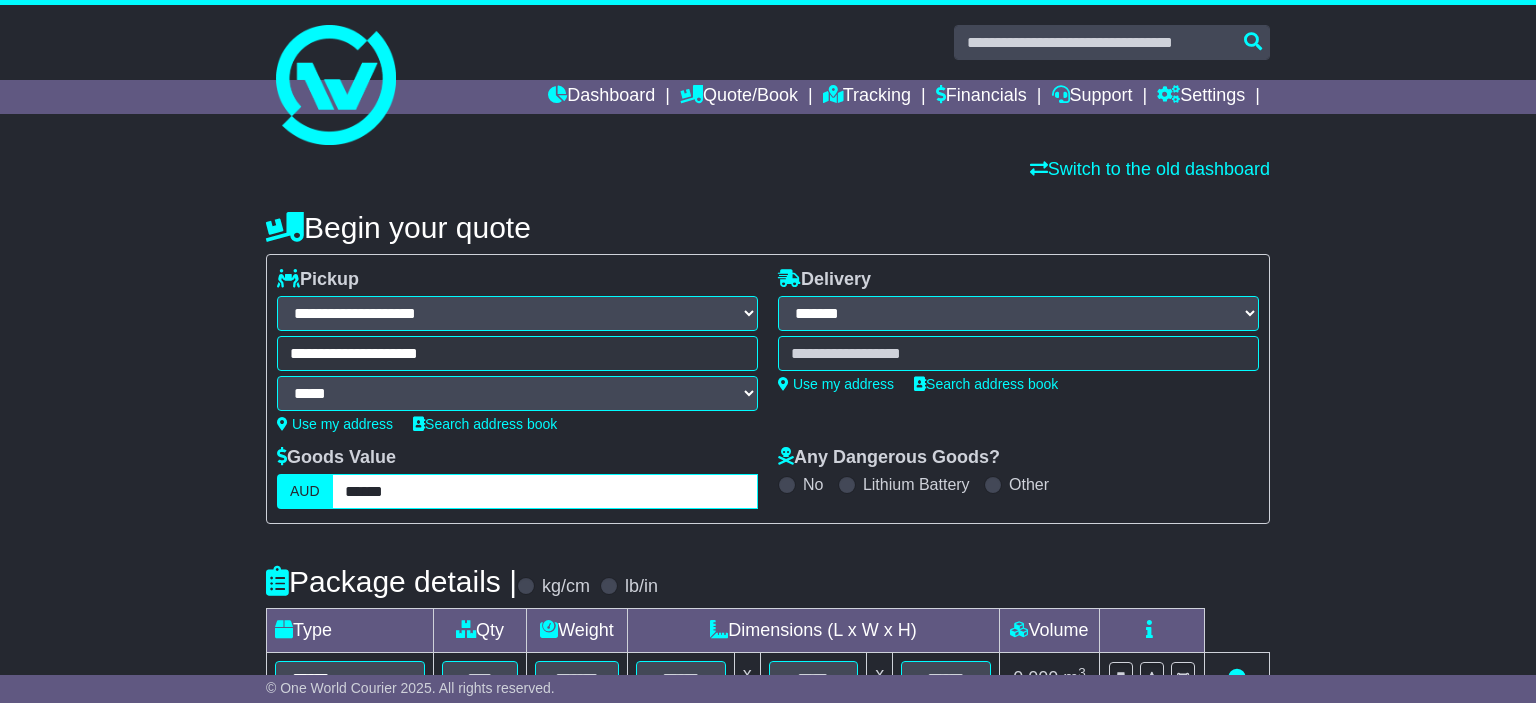 type on "******" 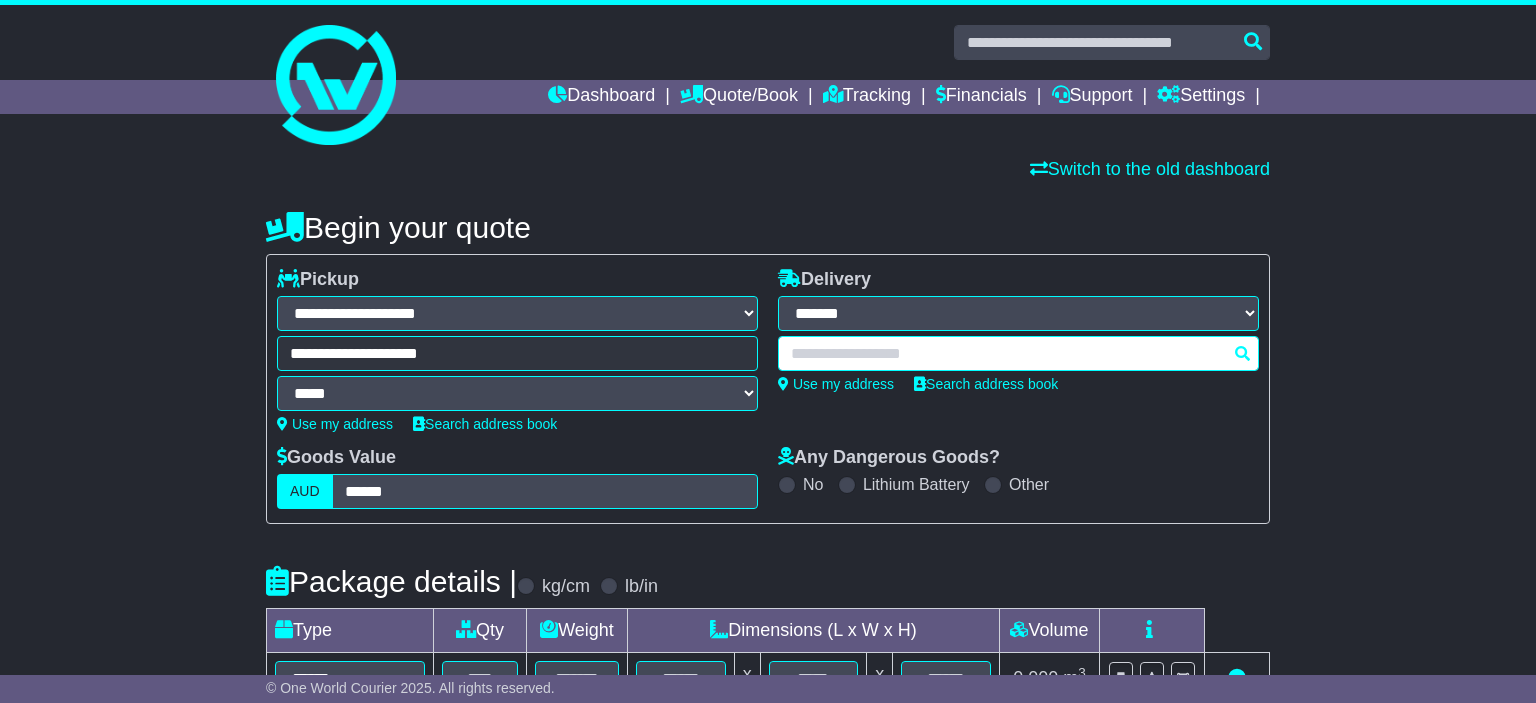 click at bounding box center (1018, 353) 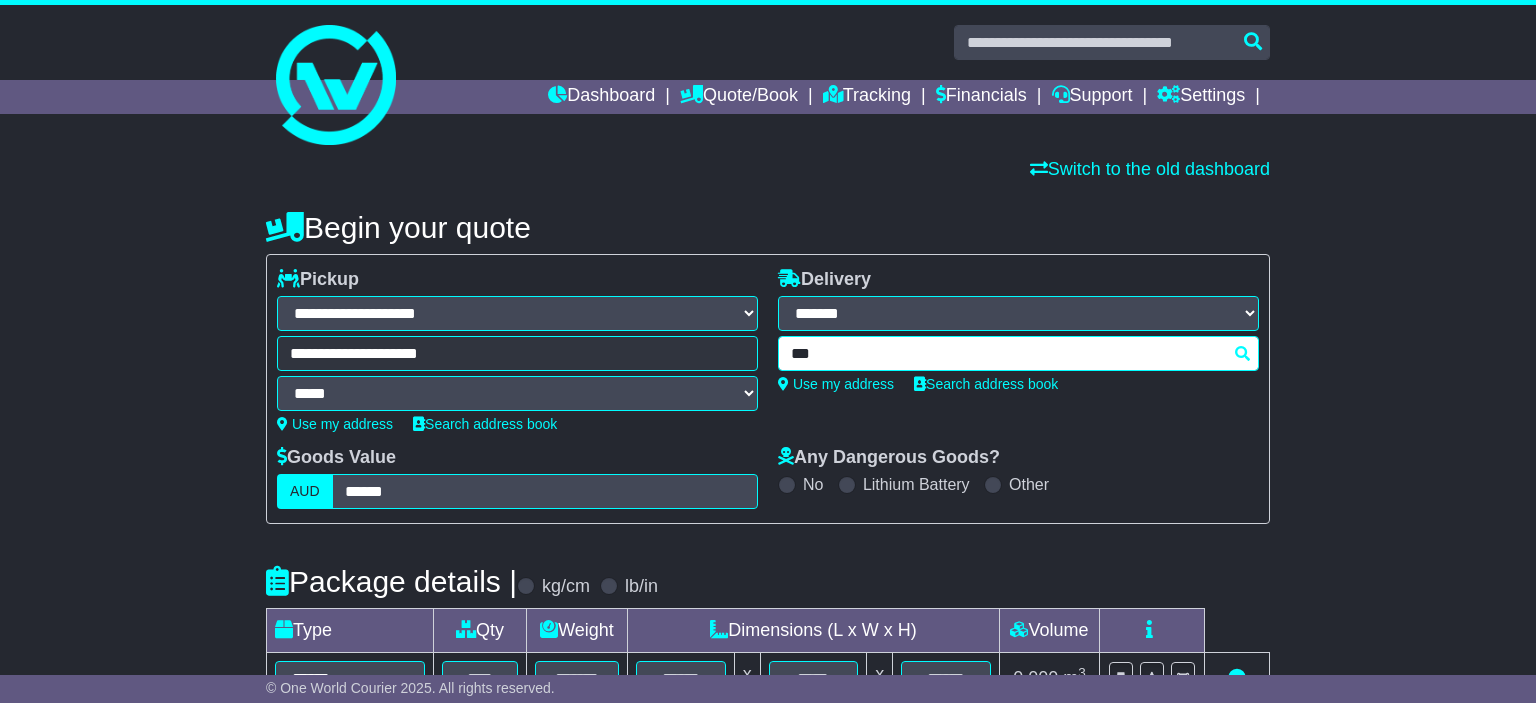 type on "****" 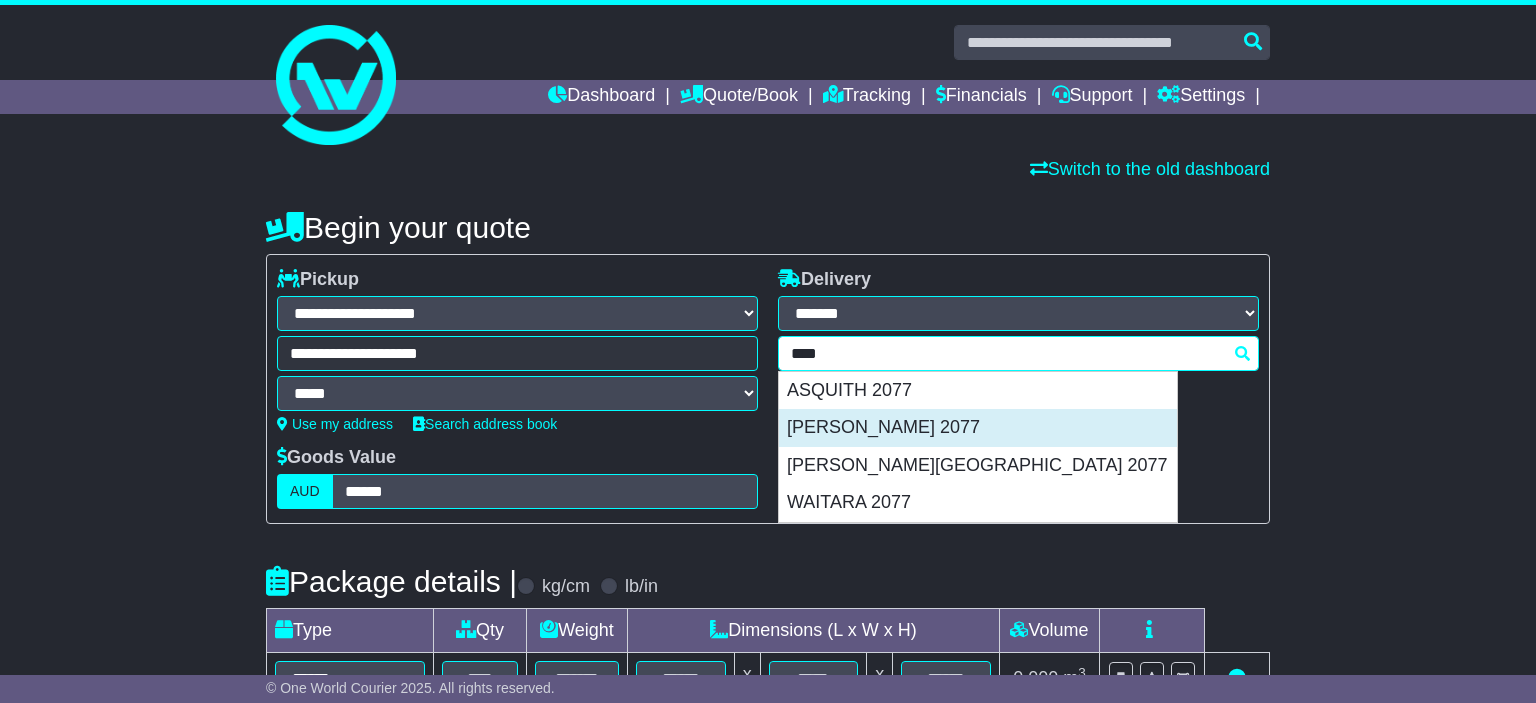 click on "HORNSBY 2077" at bounding box center [978, 428] 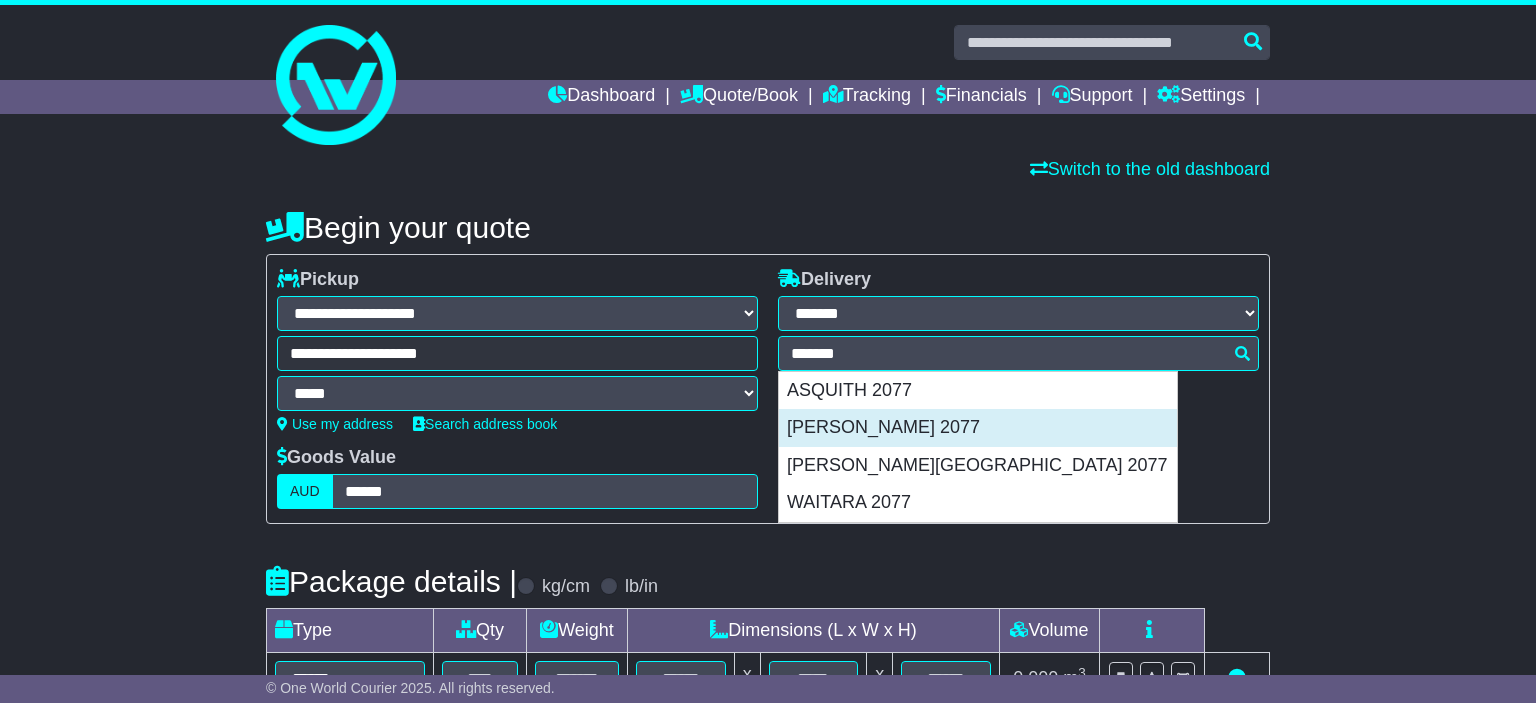 type on "**********" 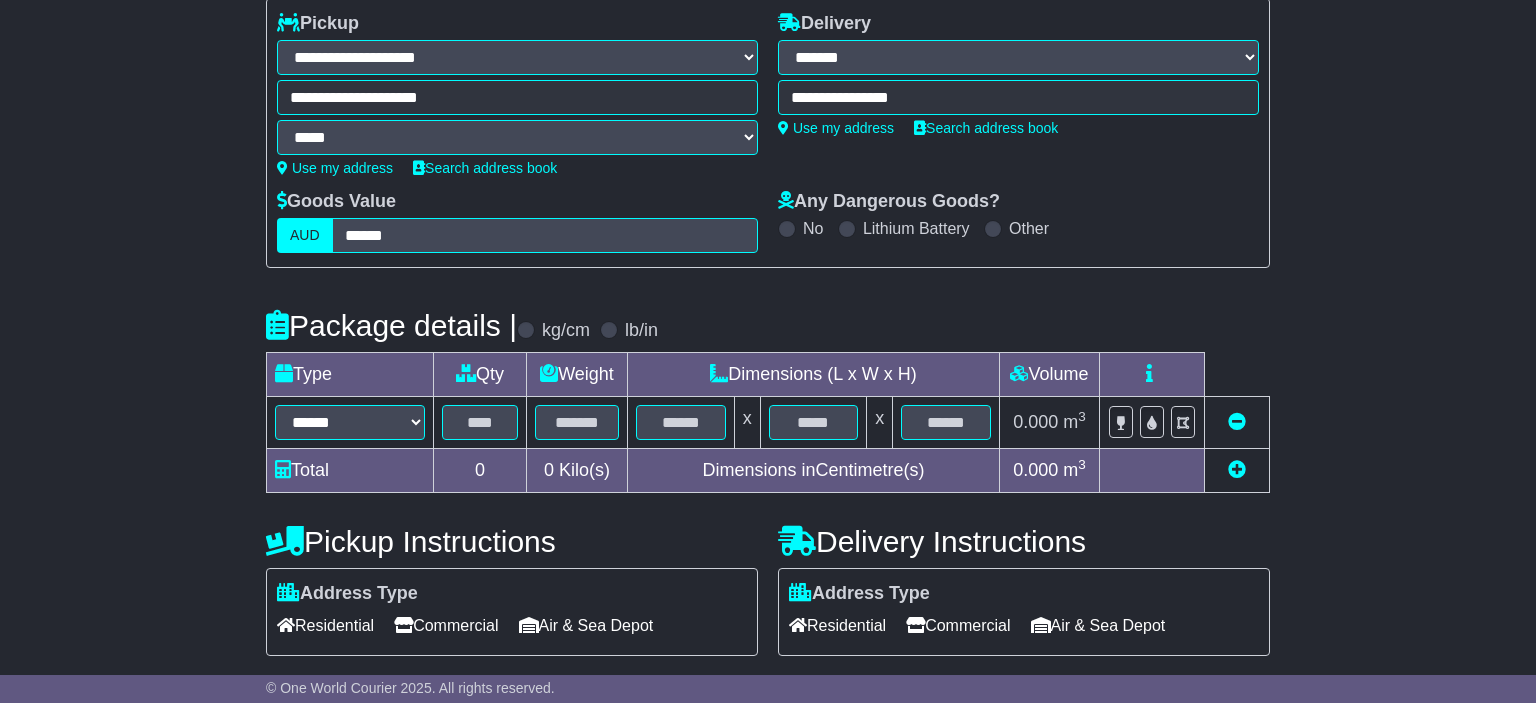 scroll, scrollTop: 316, scrollLeft: 0, axis: vertical 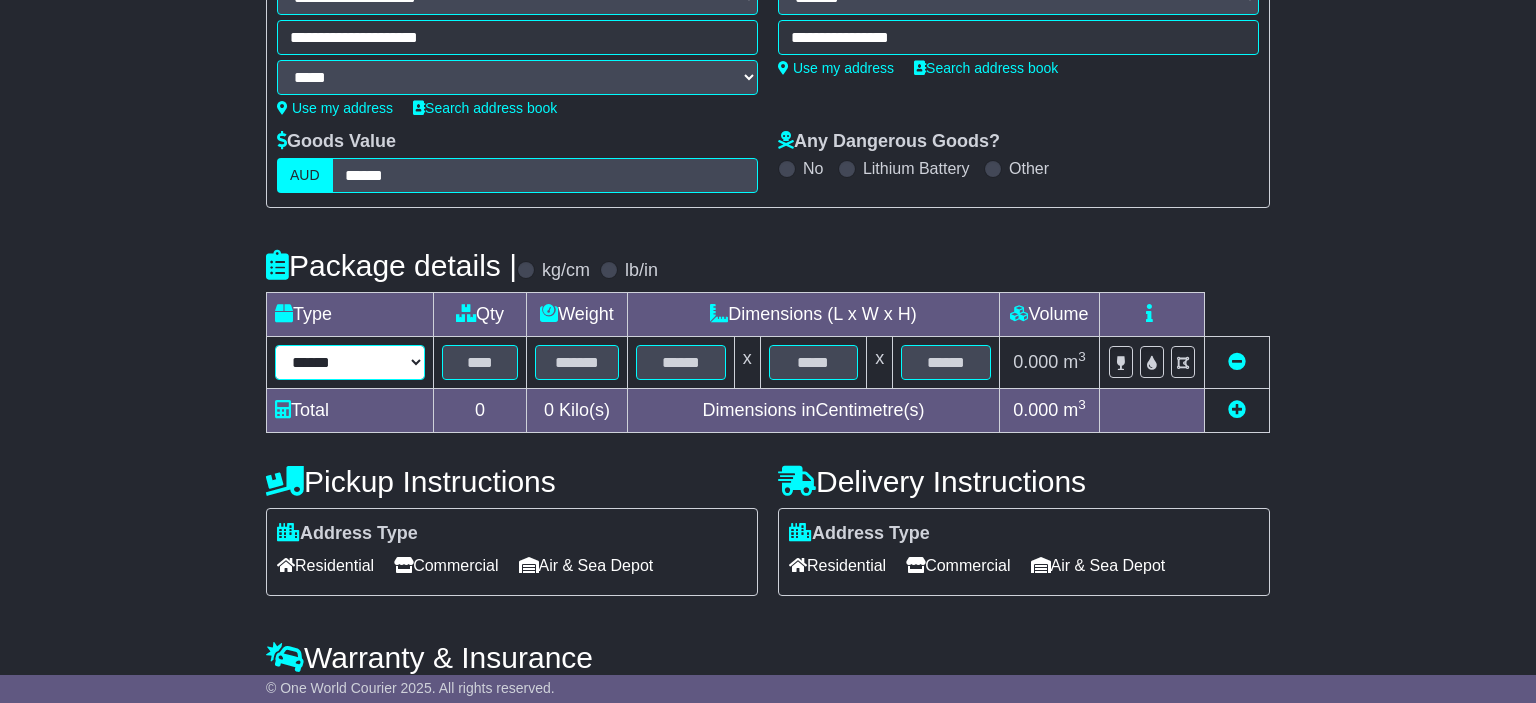 click on "****** ****** *** ******** ***** **** **** ****** *** *******" at bounding box center (350, 362) 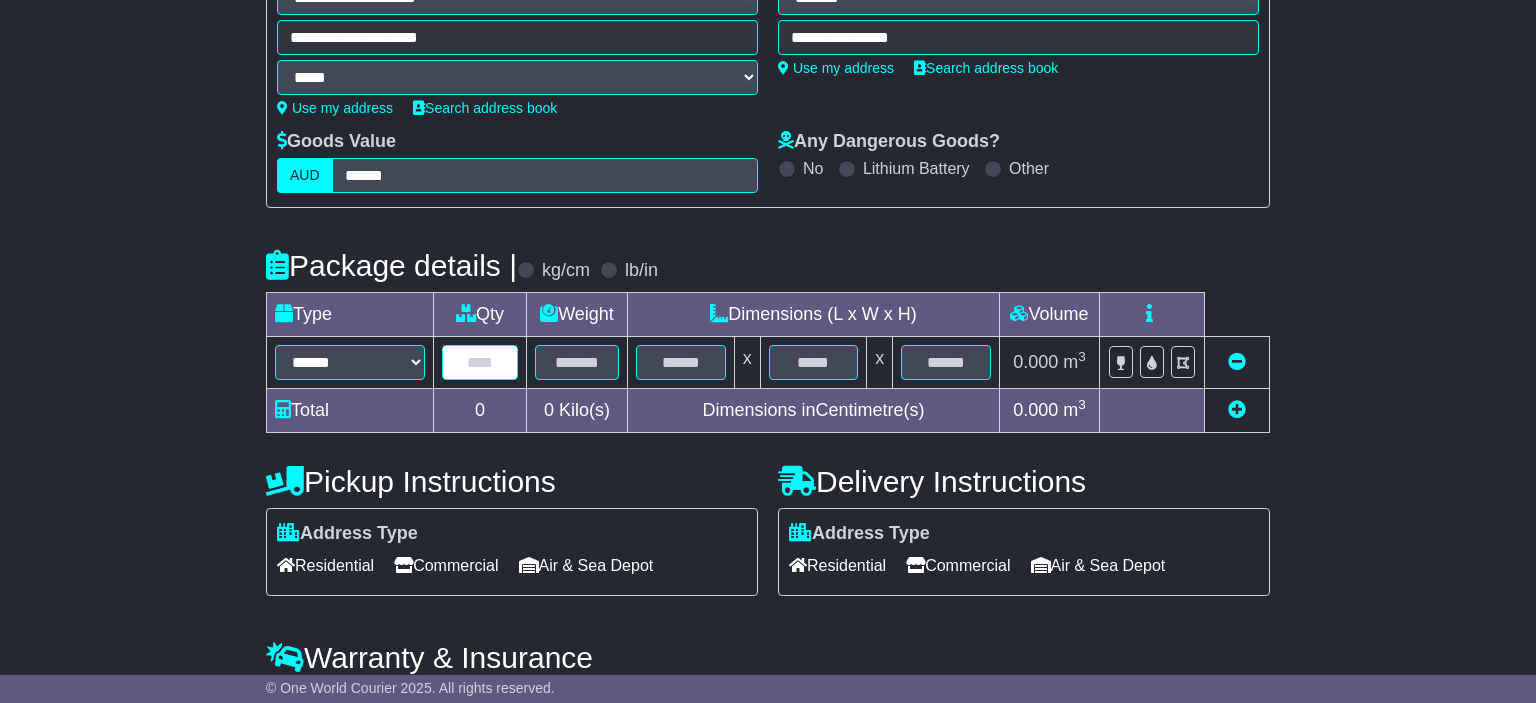 click at bounding box center [480, 362] 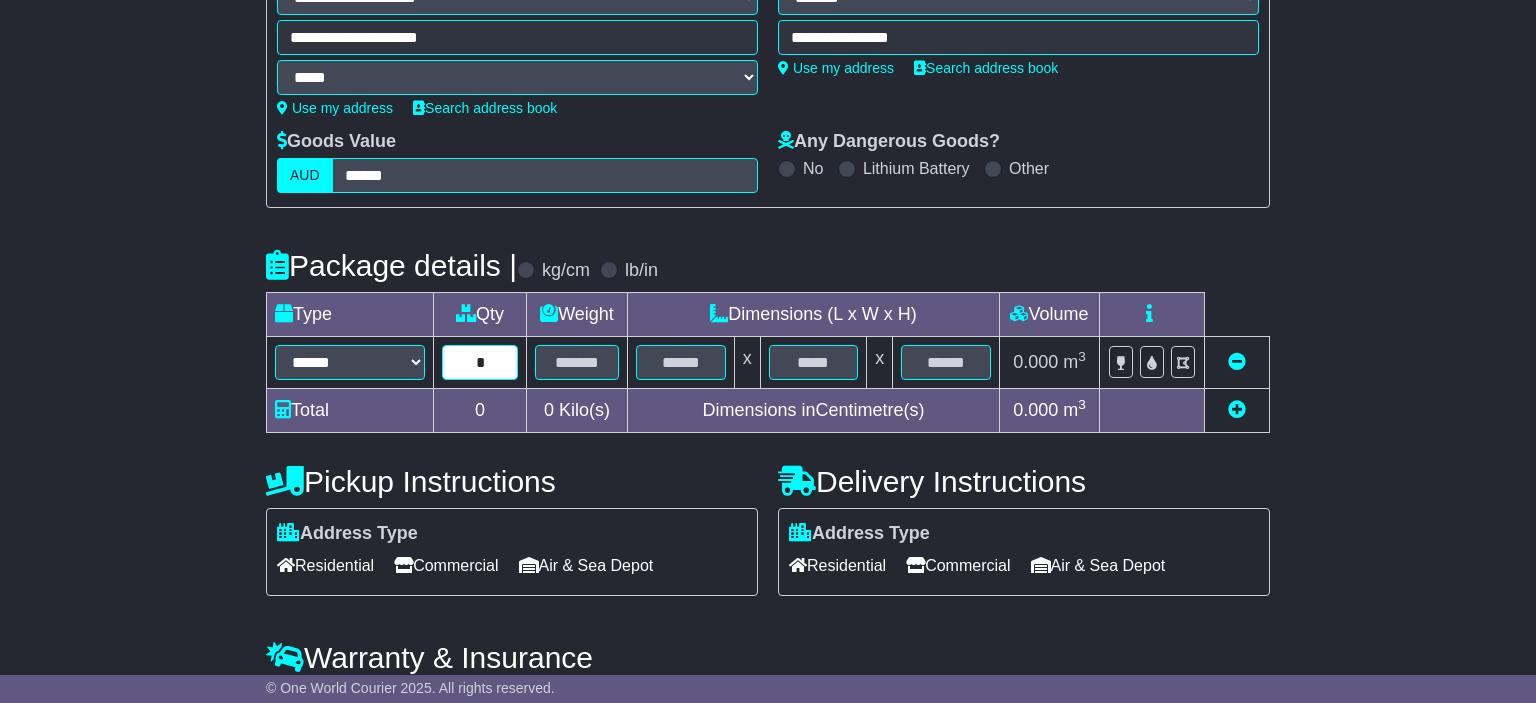 type on "*" 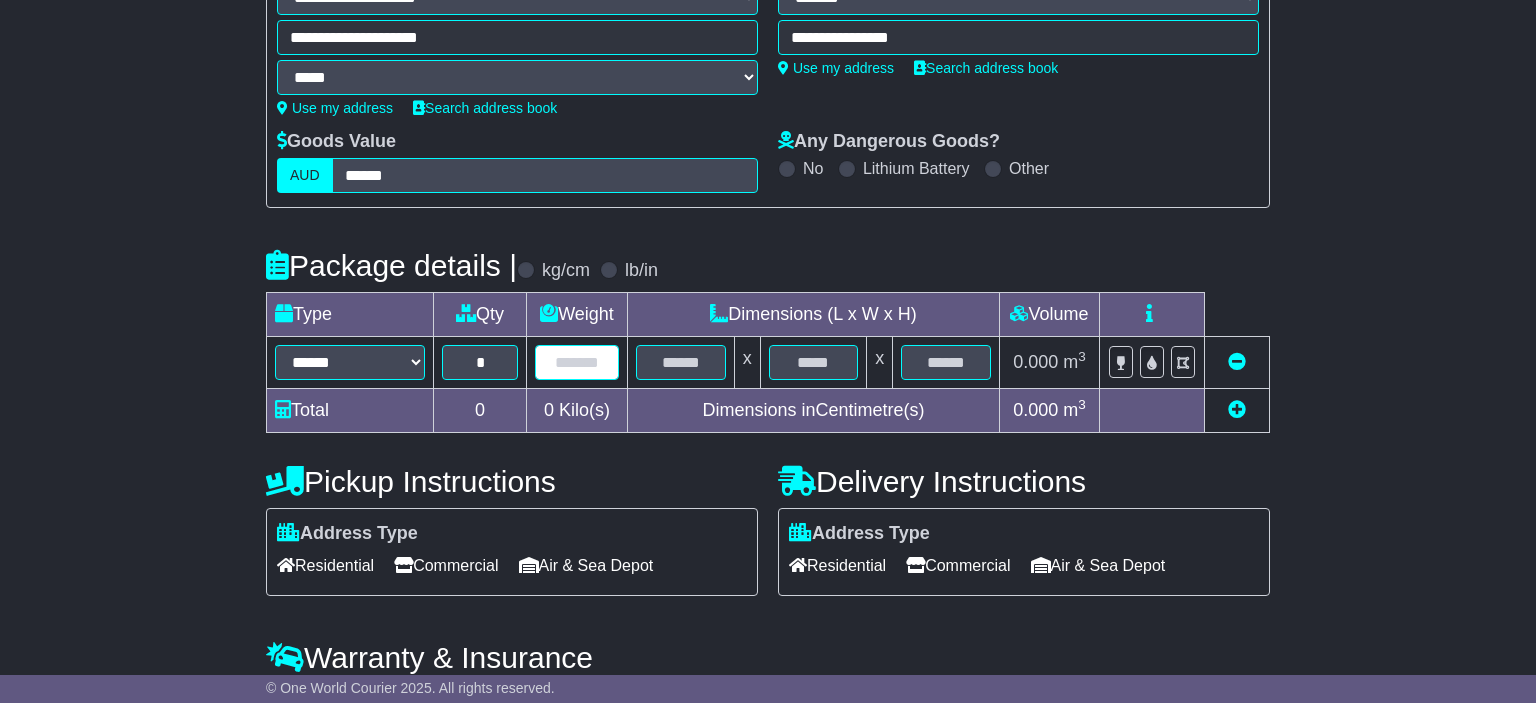 click at bounding box center (577, 362) 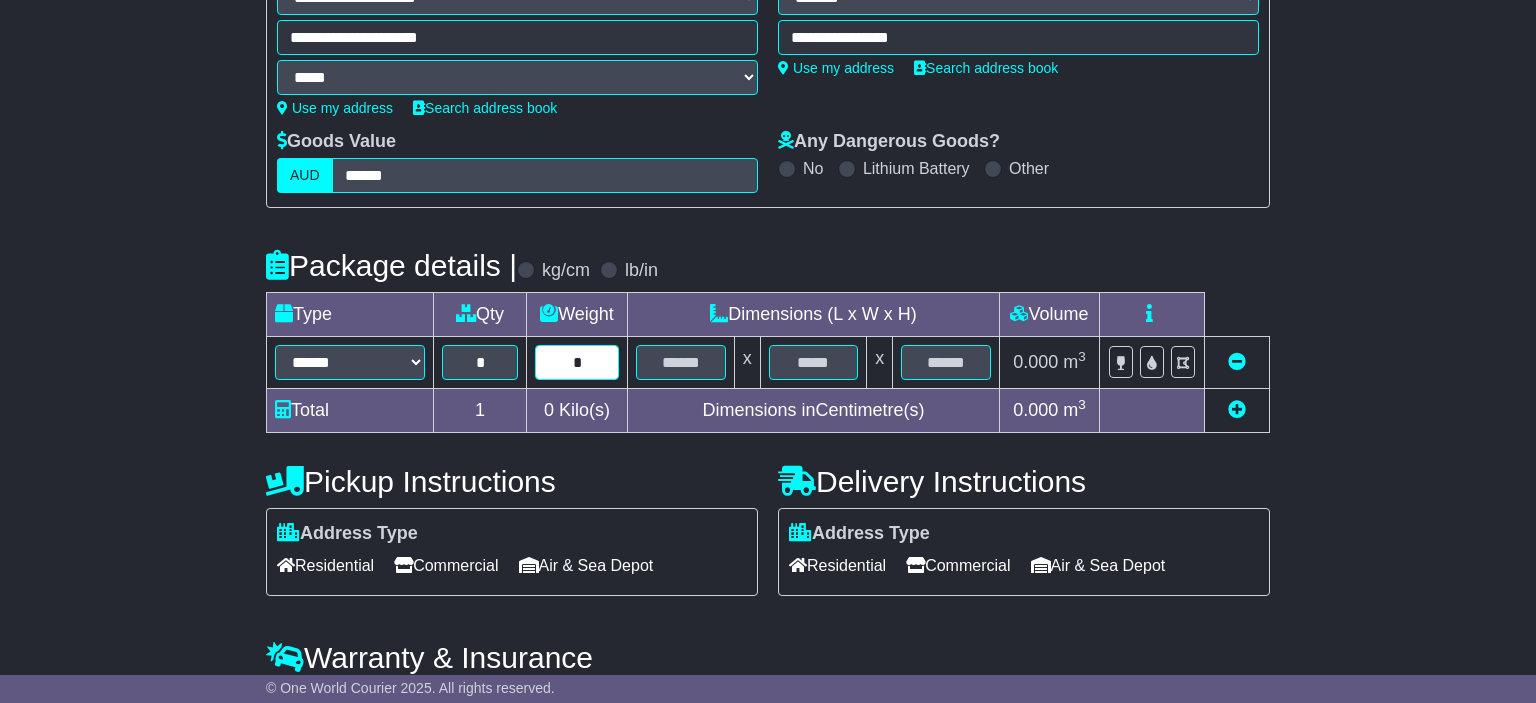 type on "*" 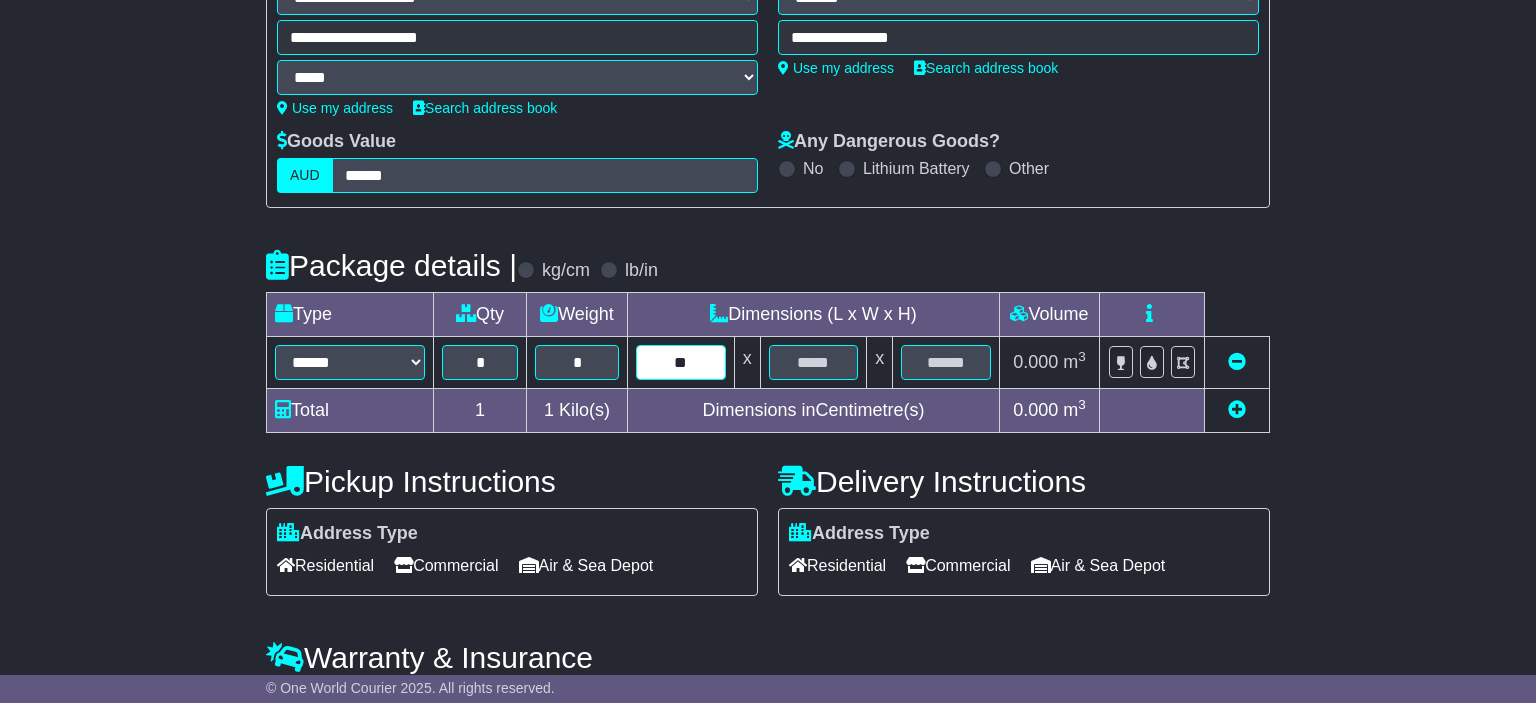 type on "**" 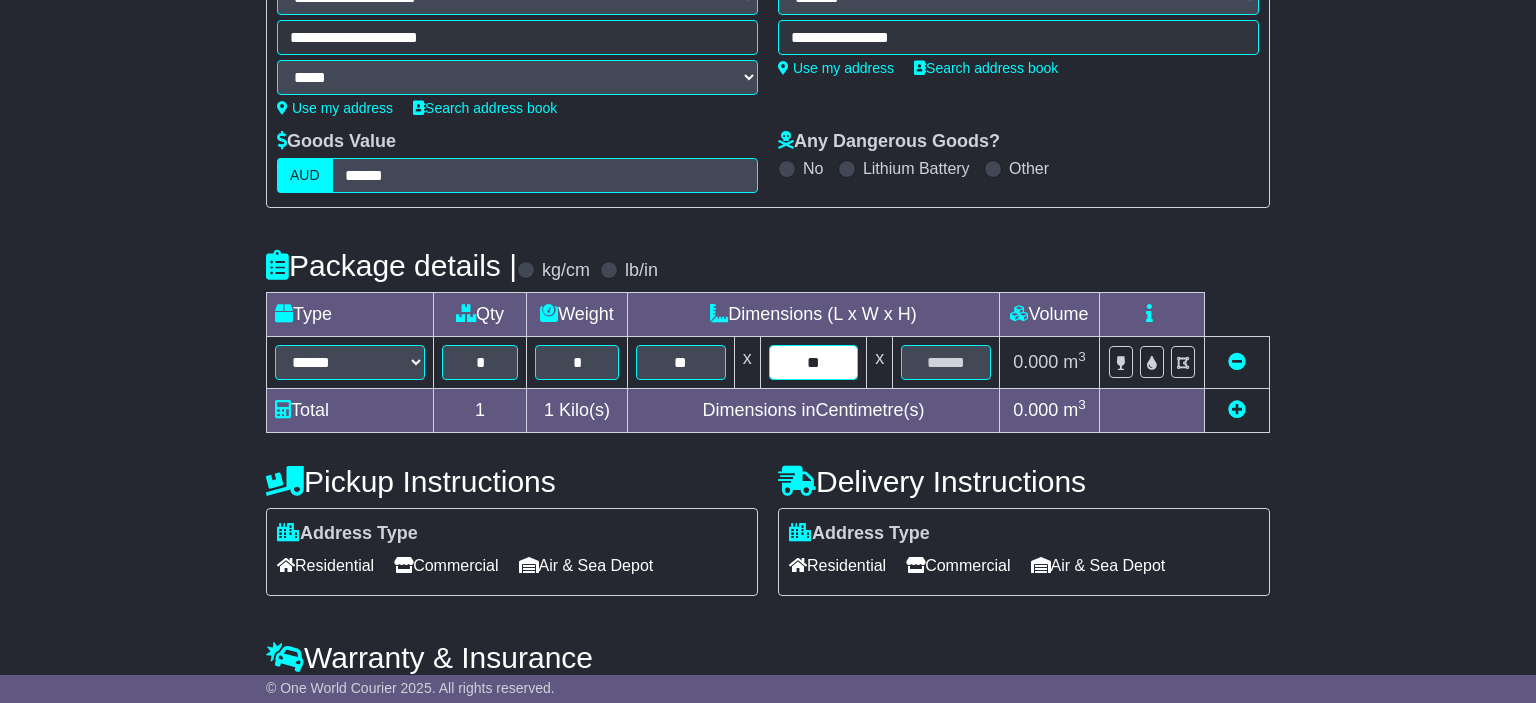 type on "**" 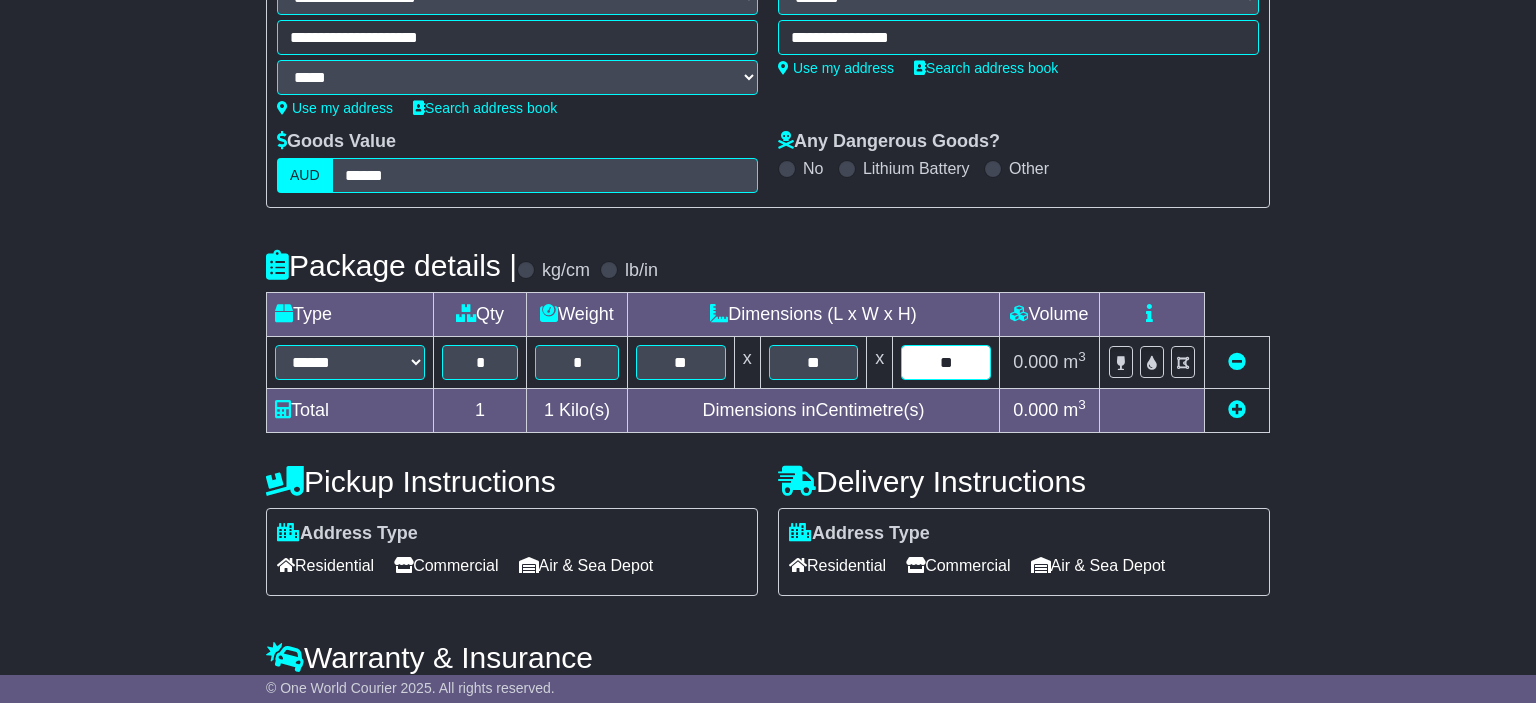 type on "**" 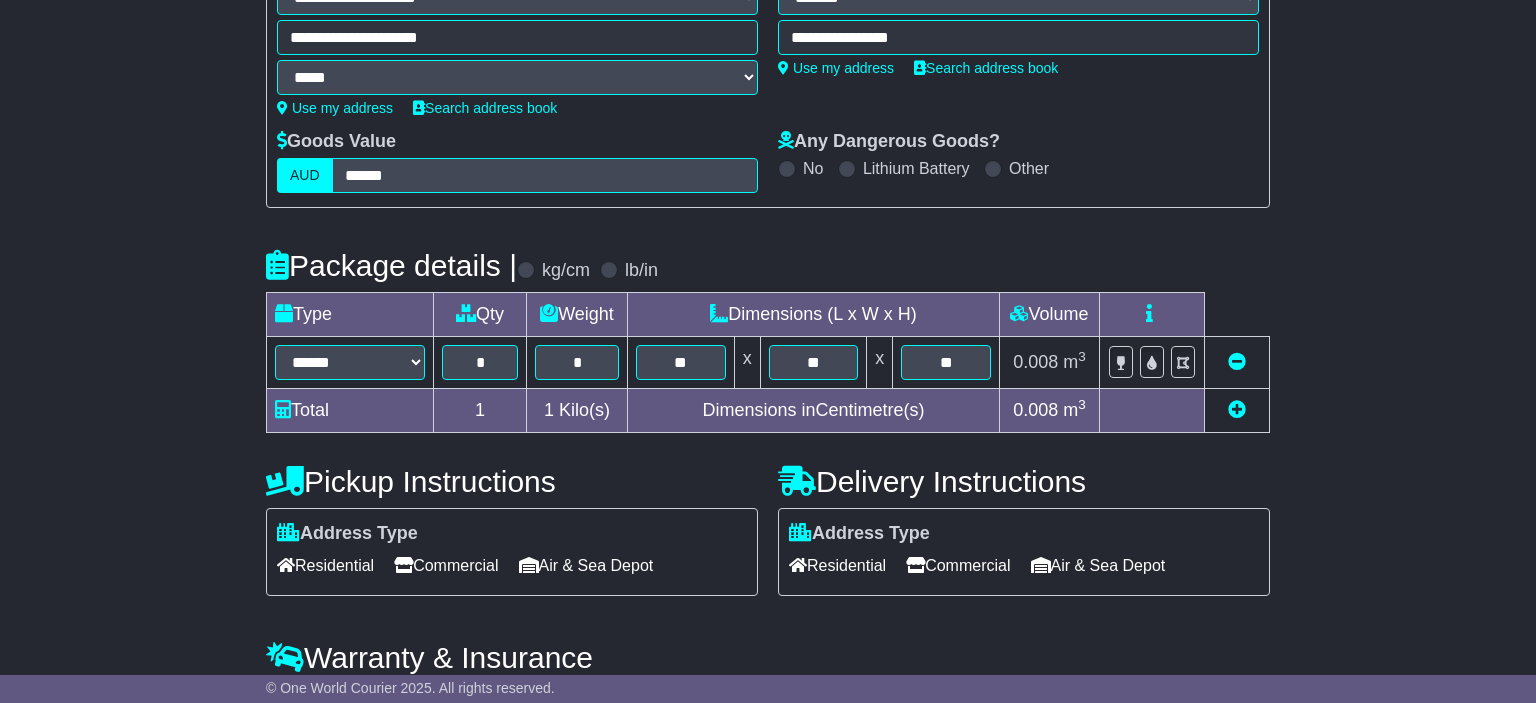 click on "**********" at bounding box center [768, 437] 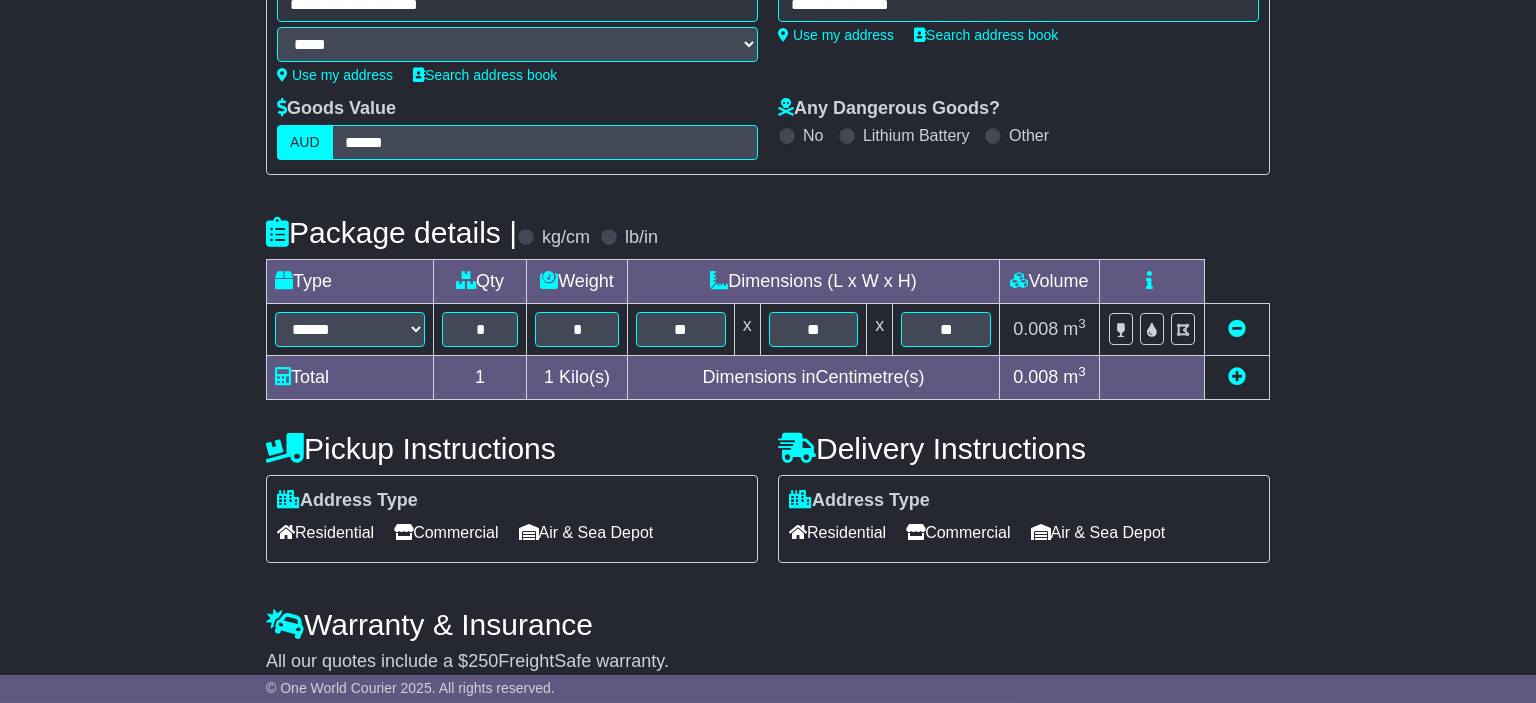 scroll, scrollTop: 422, scrollLeft: 0, axis: vertical 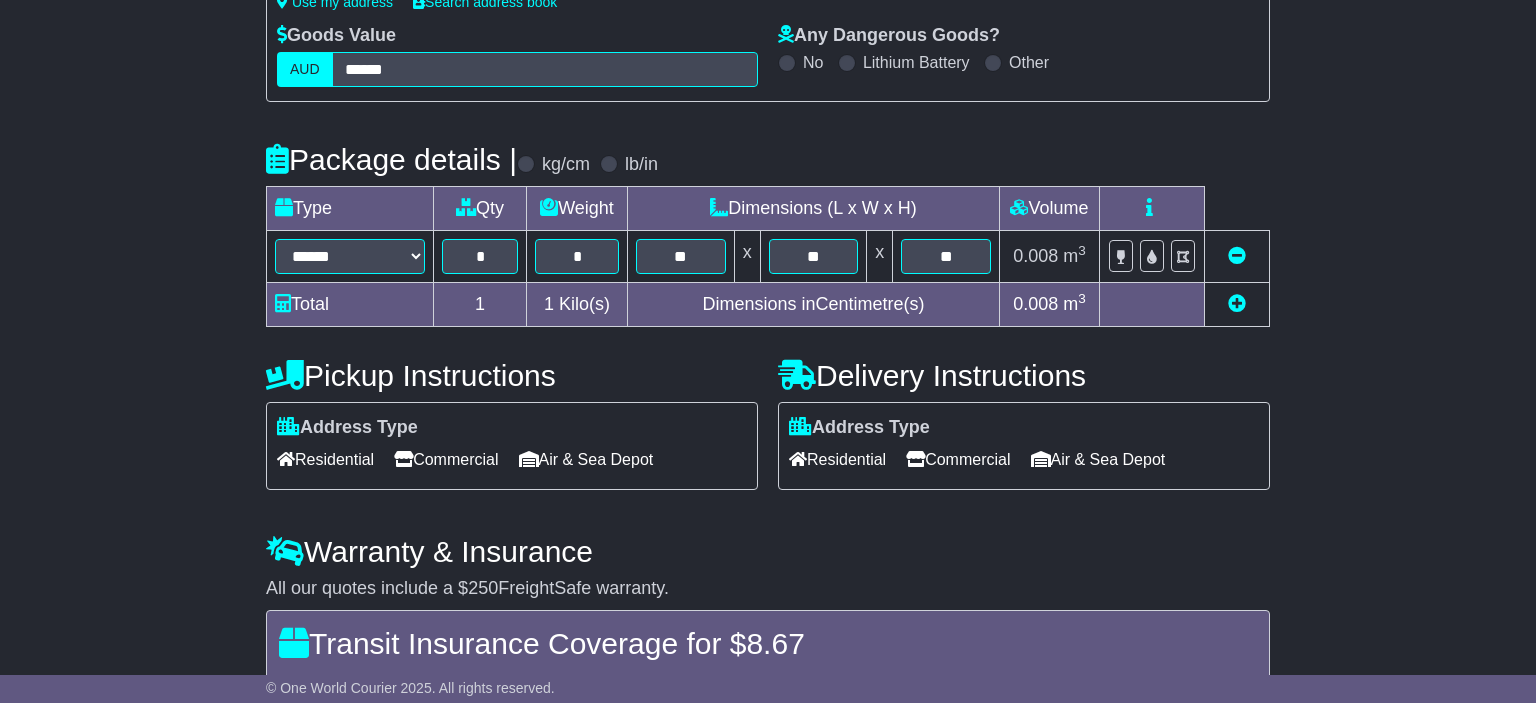 click on "Commercial" at bounding box center (446, 459) 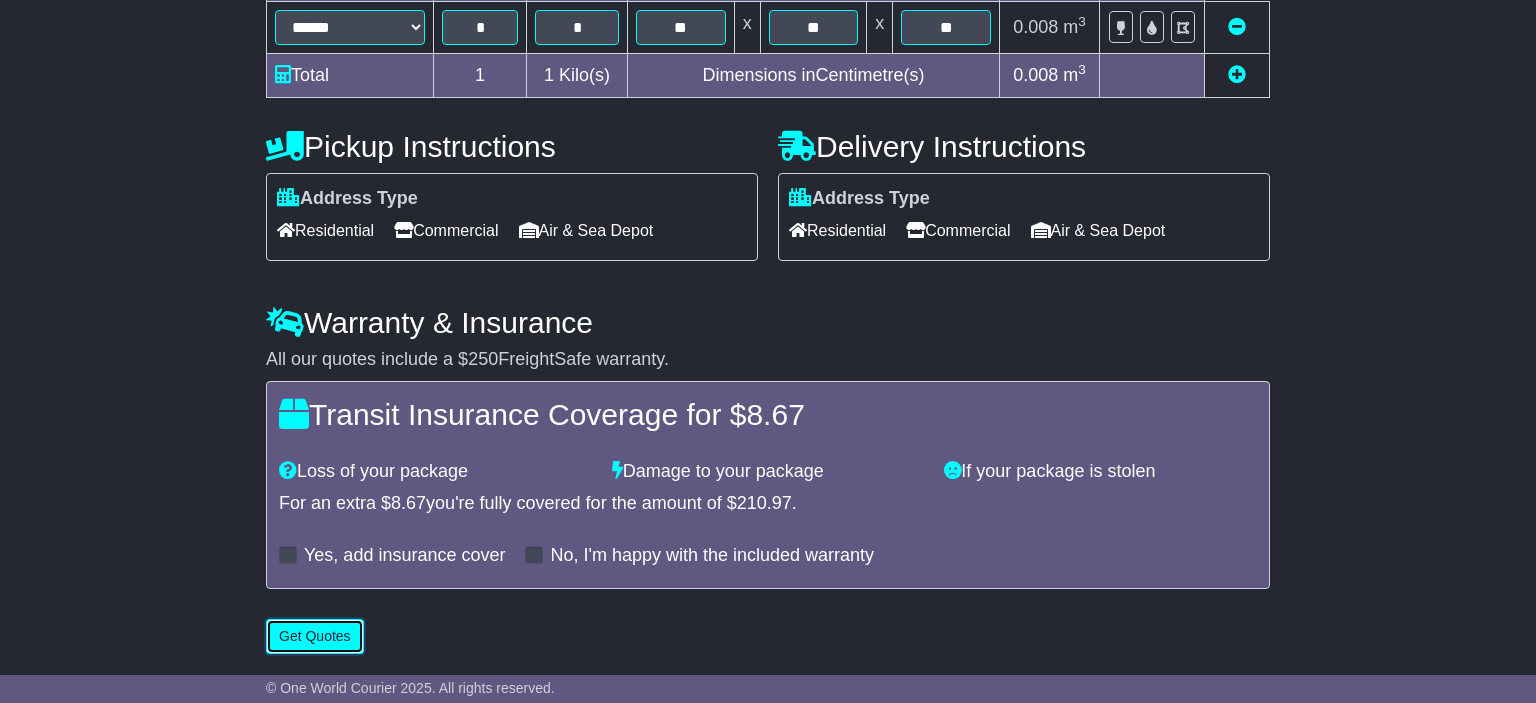 click on "Get Quotes" at bounding box center [315, 636] 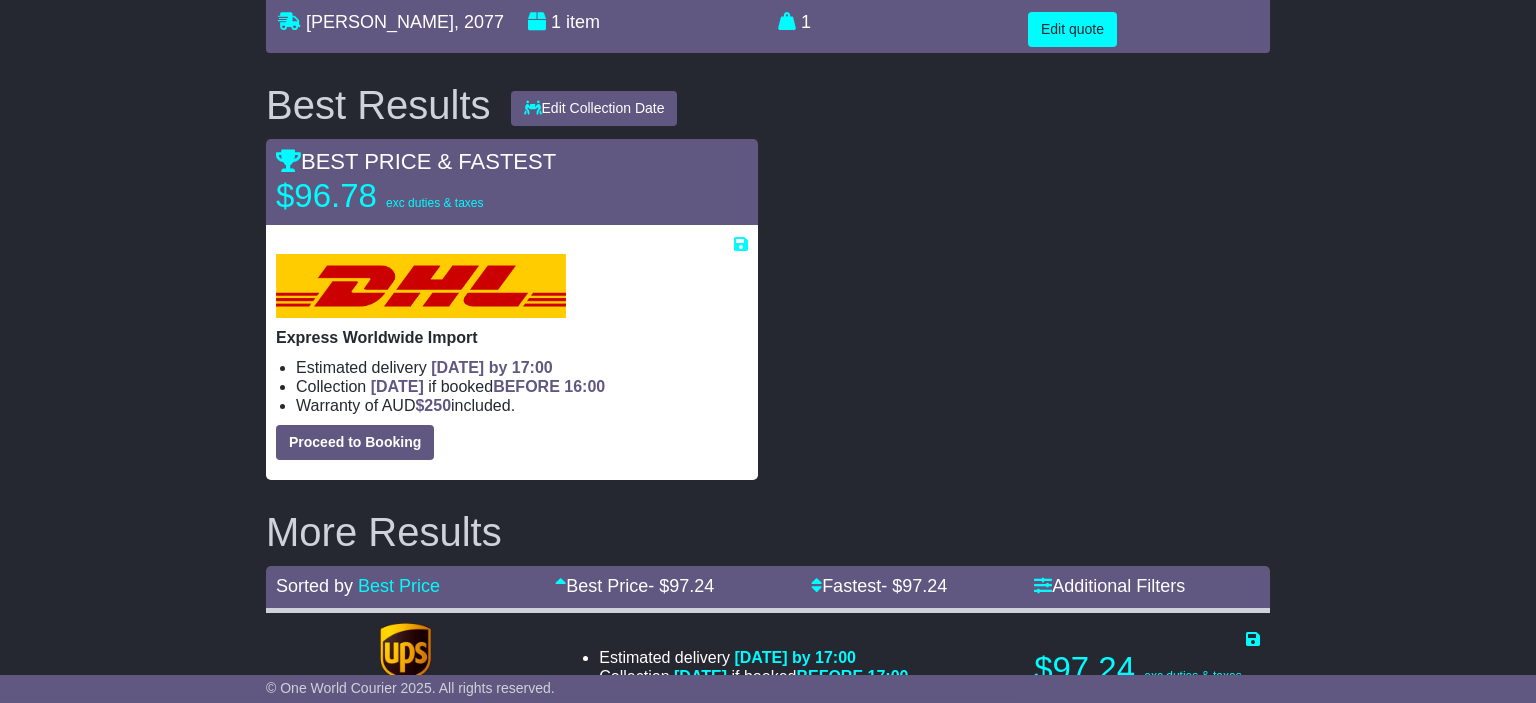 scroll, scrollTop: 422, scrollLeft: 0, axis: vertical 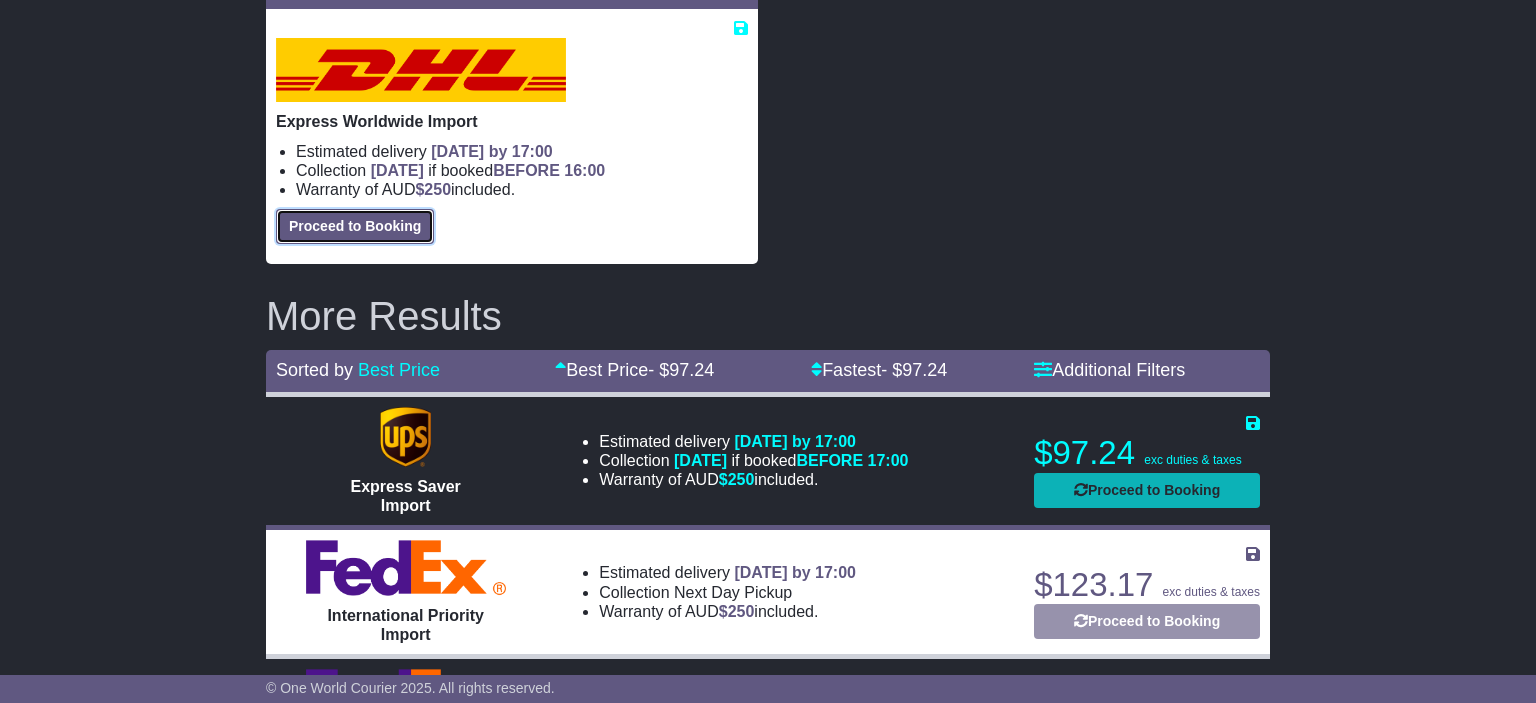 click on "Proceed to Booking" at bounding box center [355, 226] 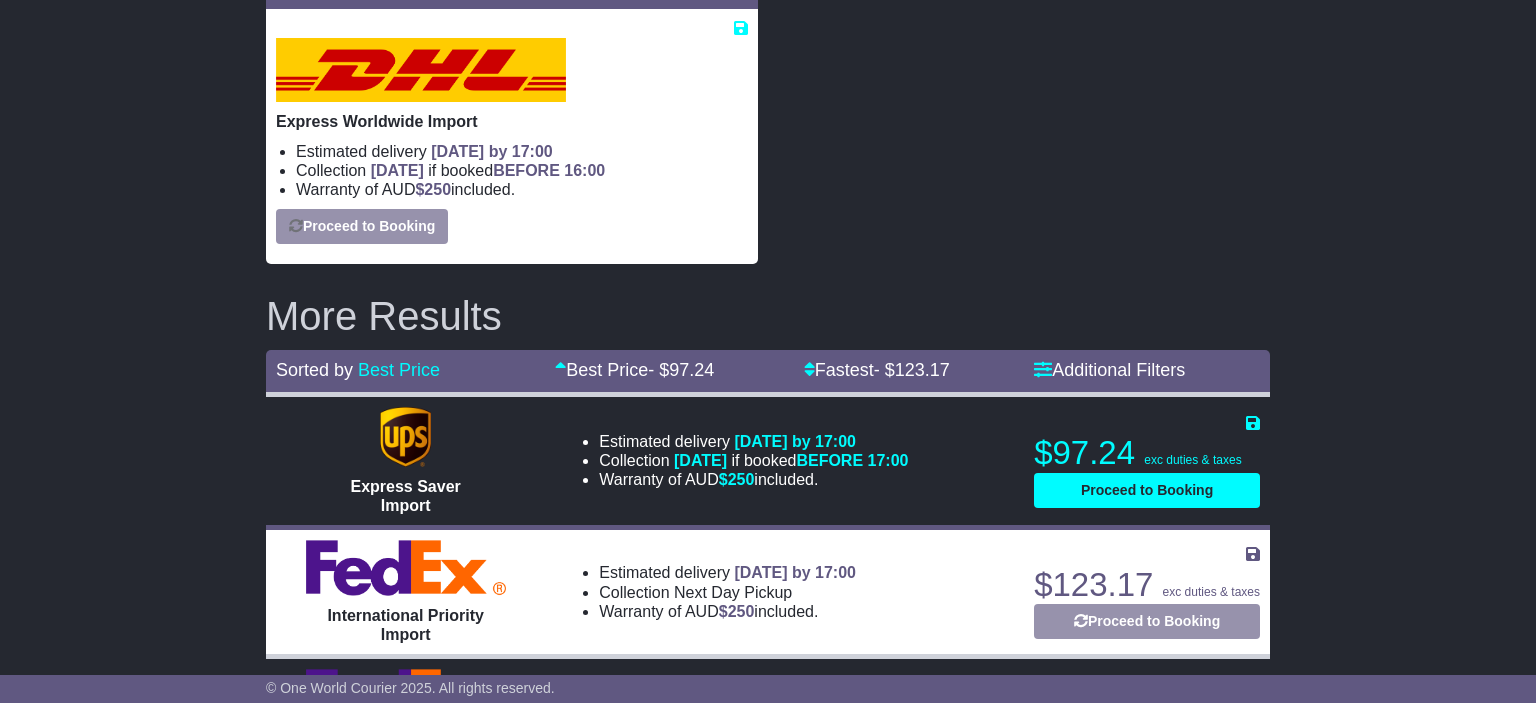 select on "***" 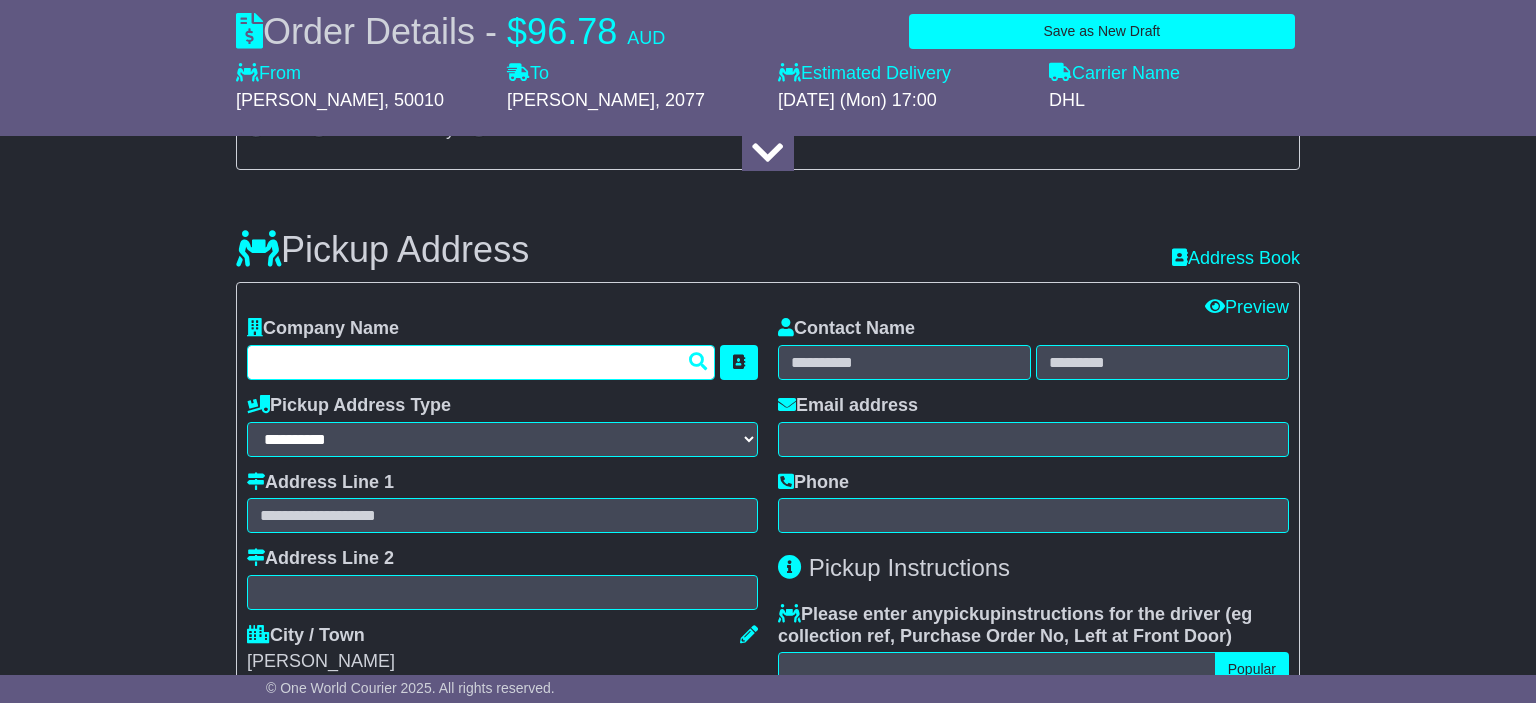 click at bounding box center [481, 362] 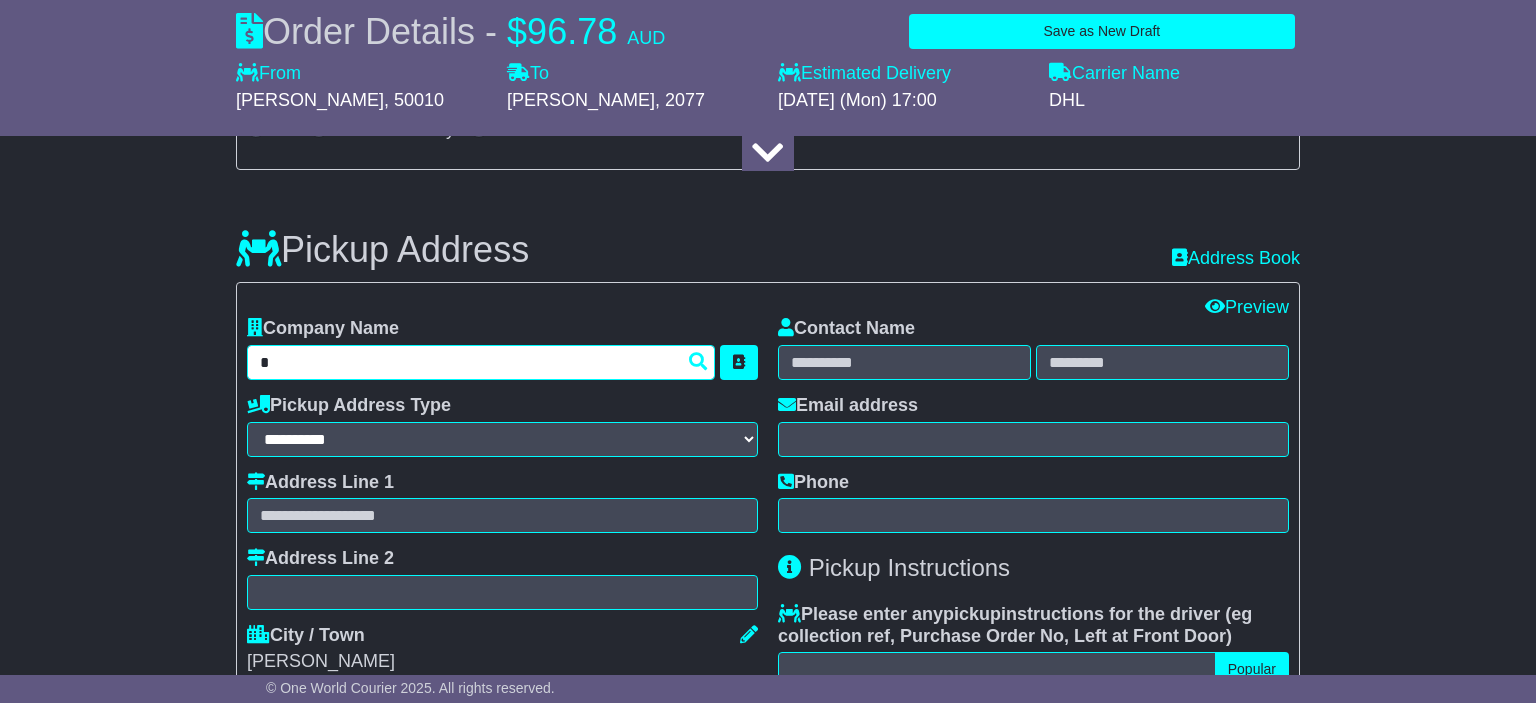 click on "*" at bounding box center [481, 362] 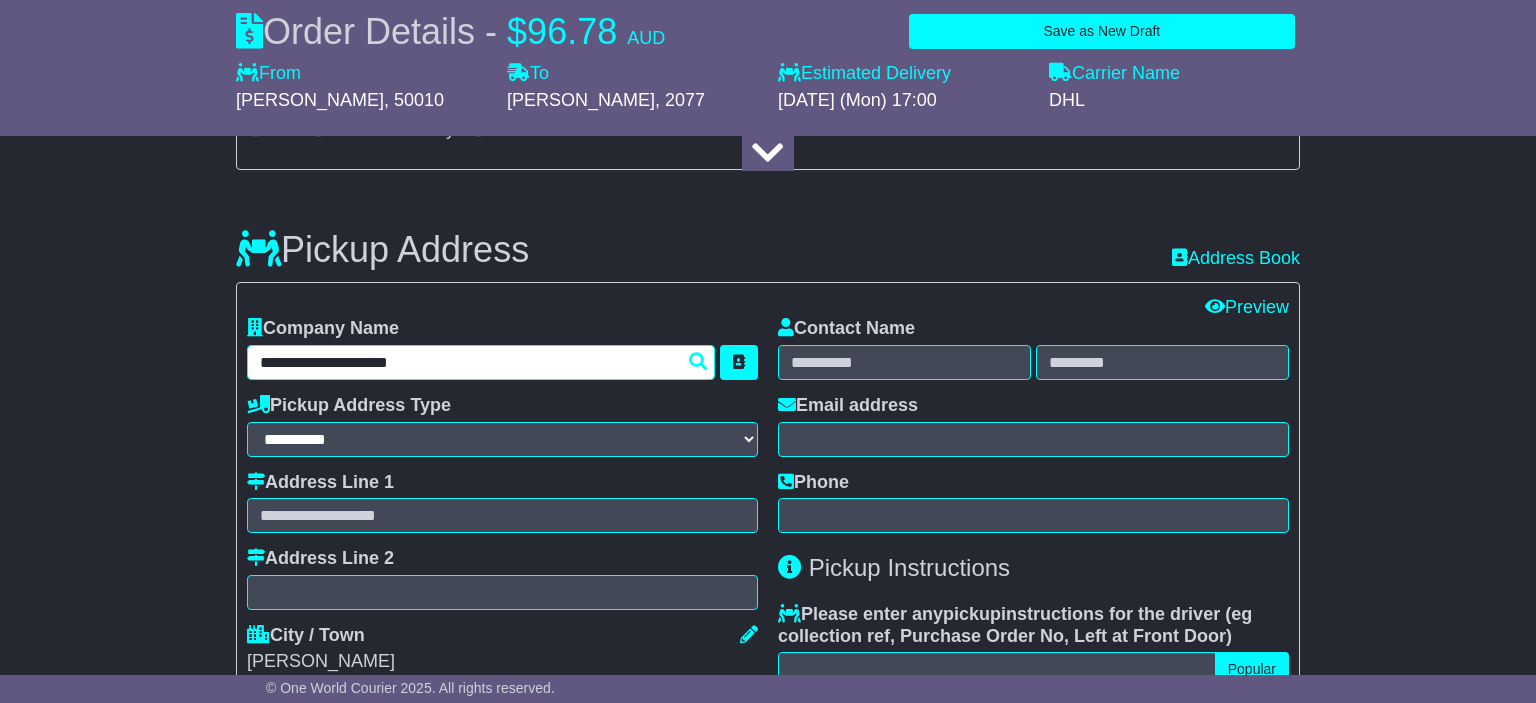 type on "**********" 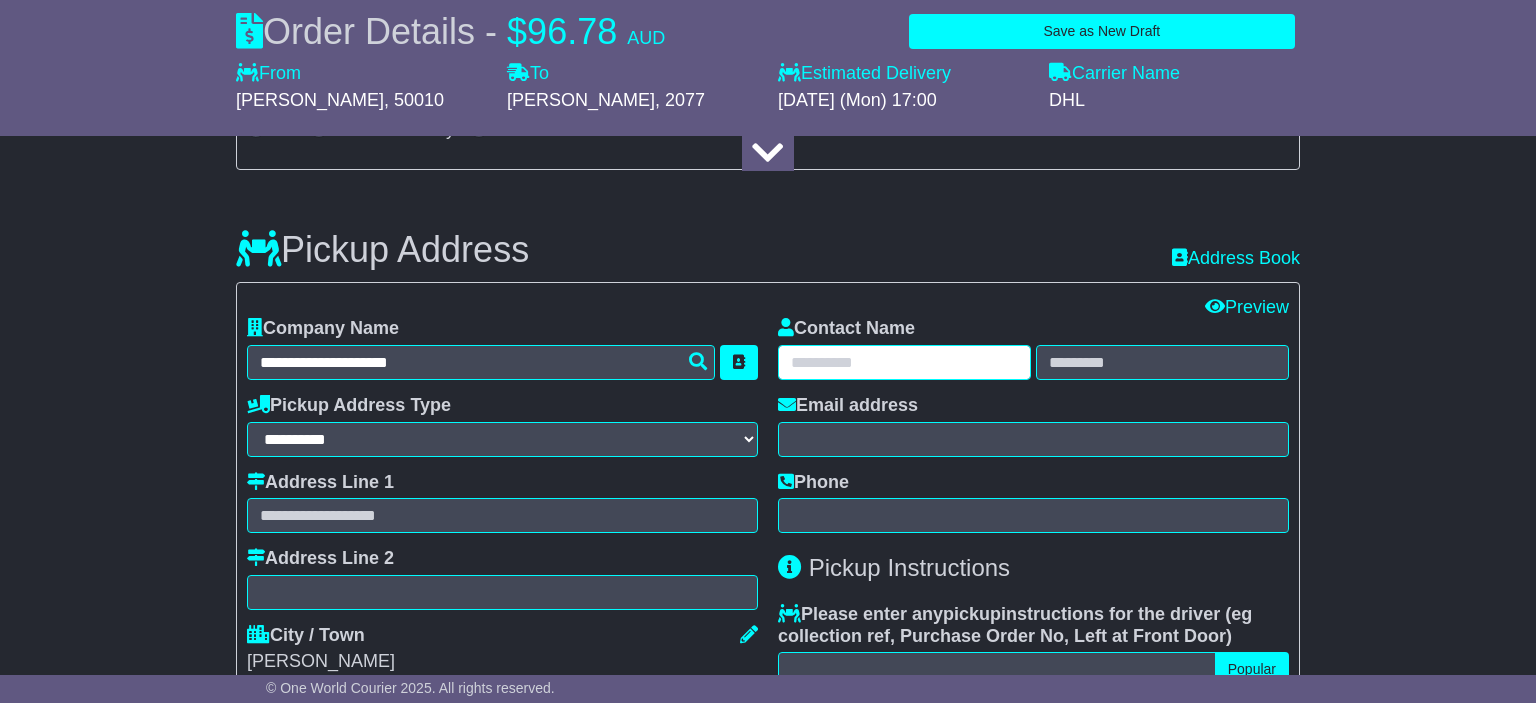 click at bounding box center [904, 362] 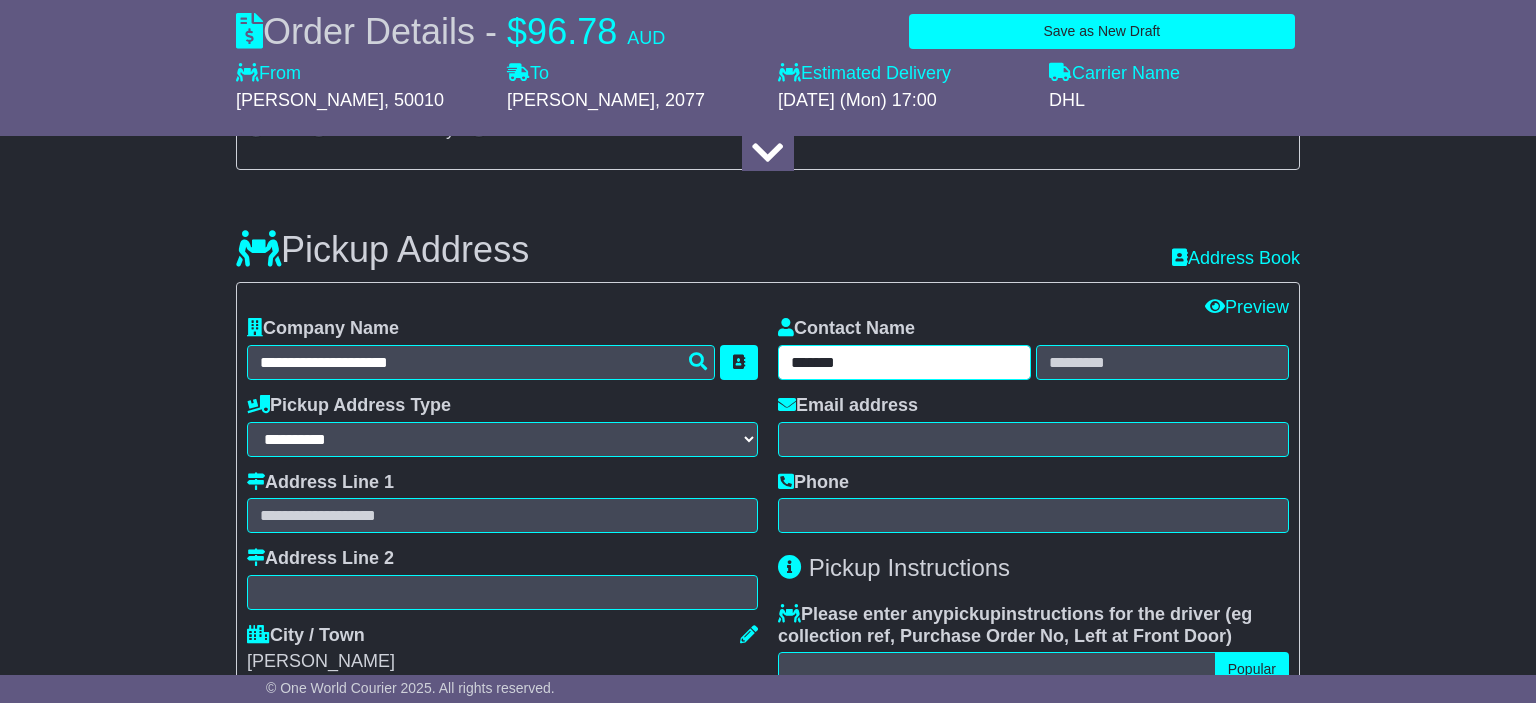 type on "*******" 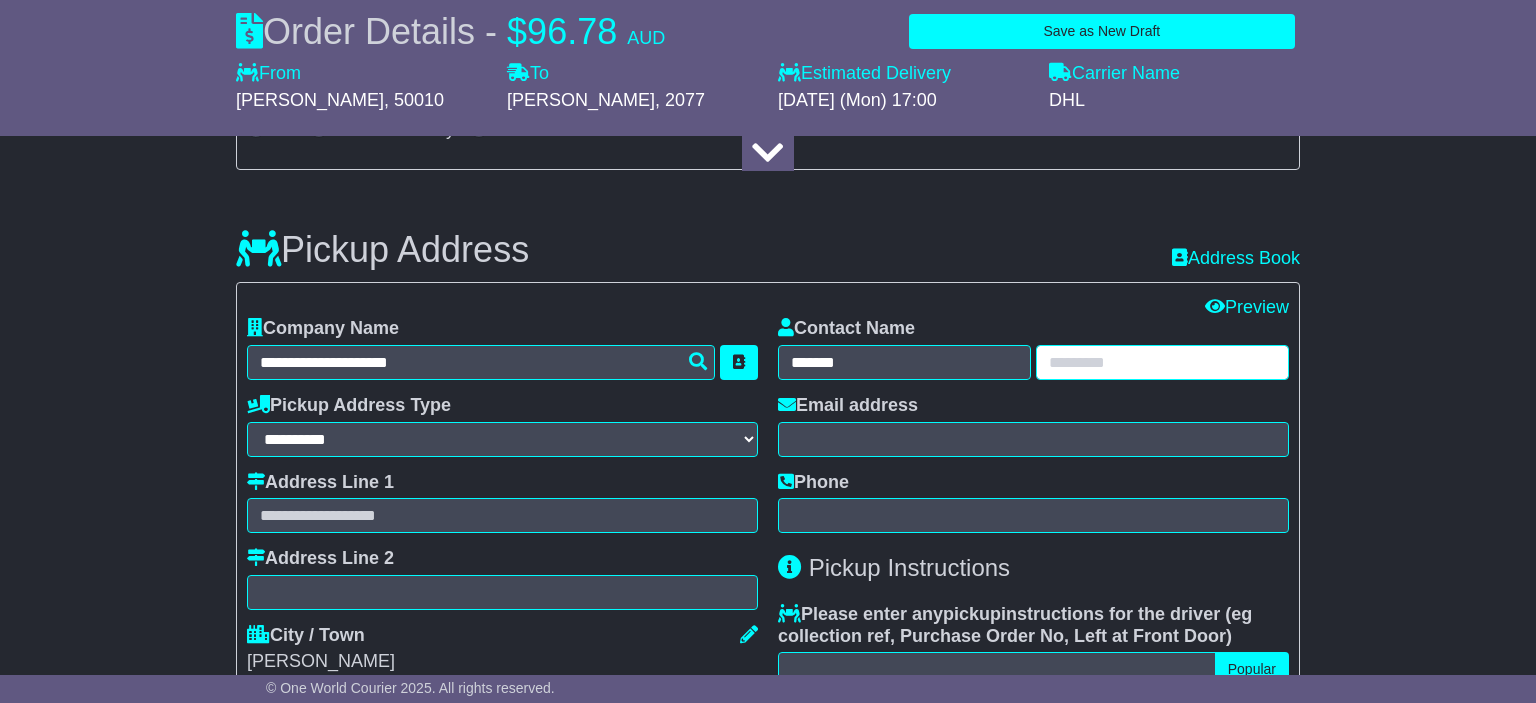 click at bounding box center [1162, 362] 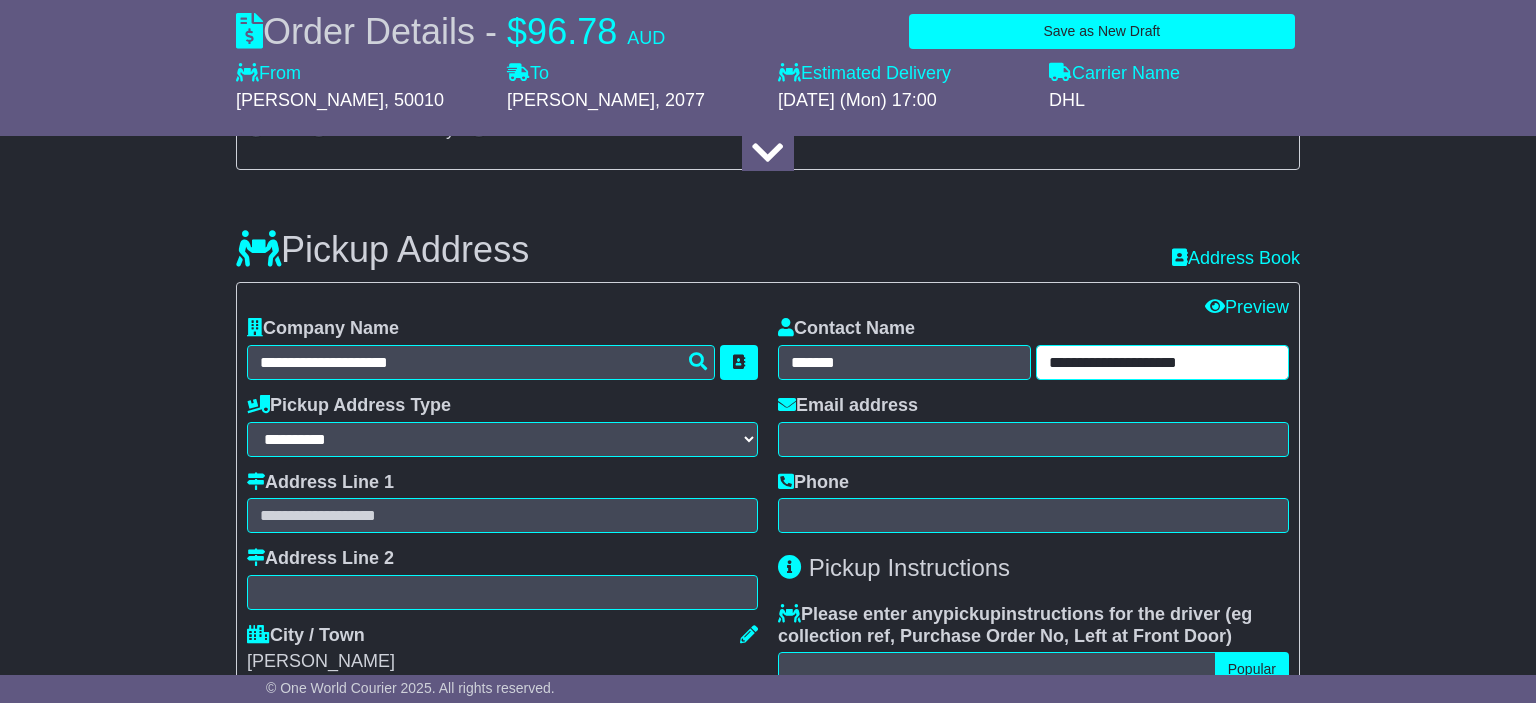 drag, startPoint x: 1131, startPoint y: 362, endPoint x: 1234, endPoint y: 356, distance: 103.17461 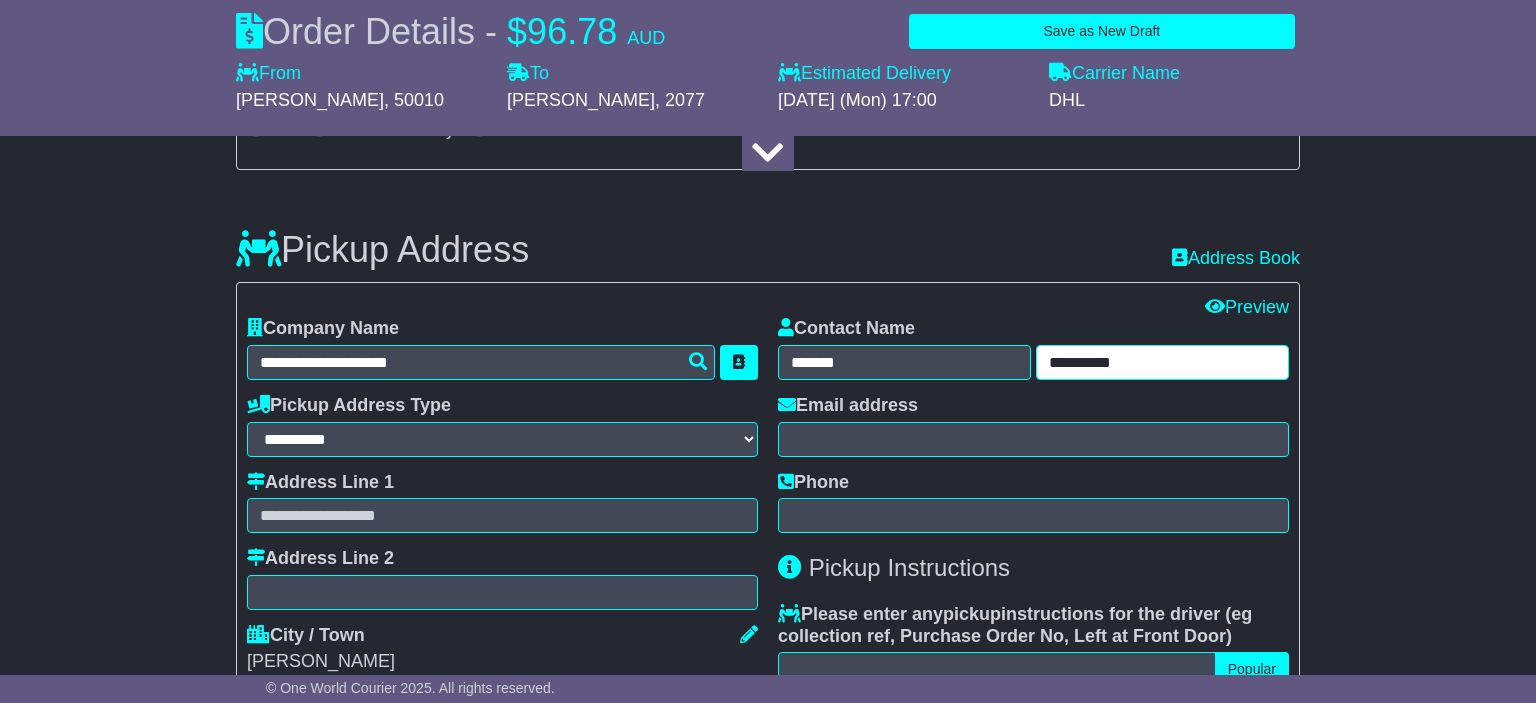 type on "*********" 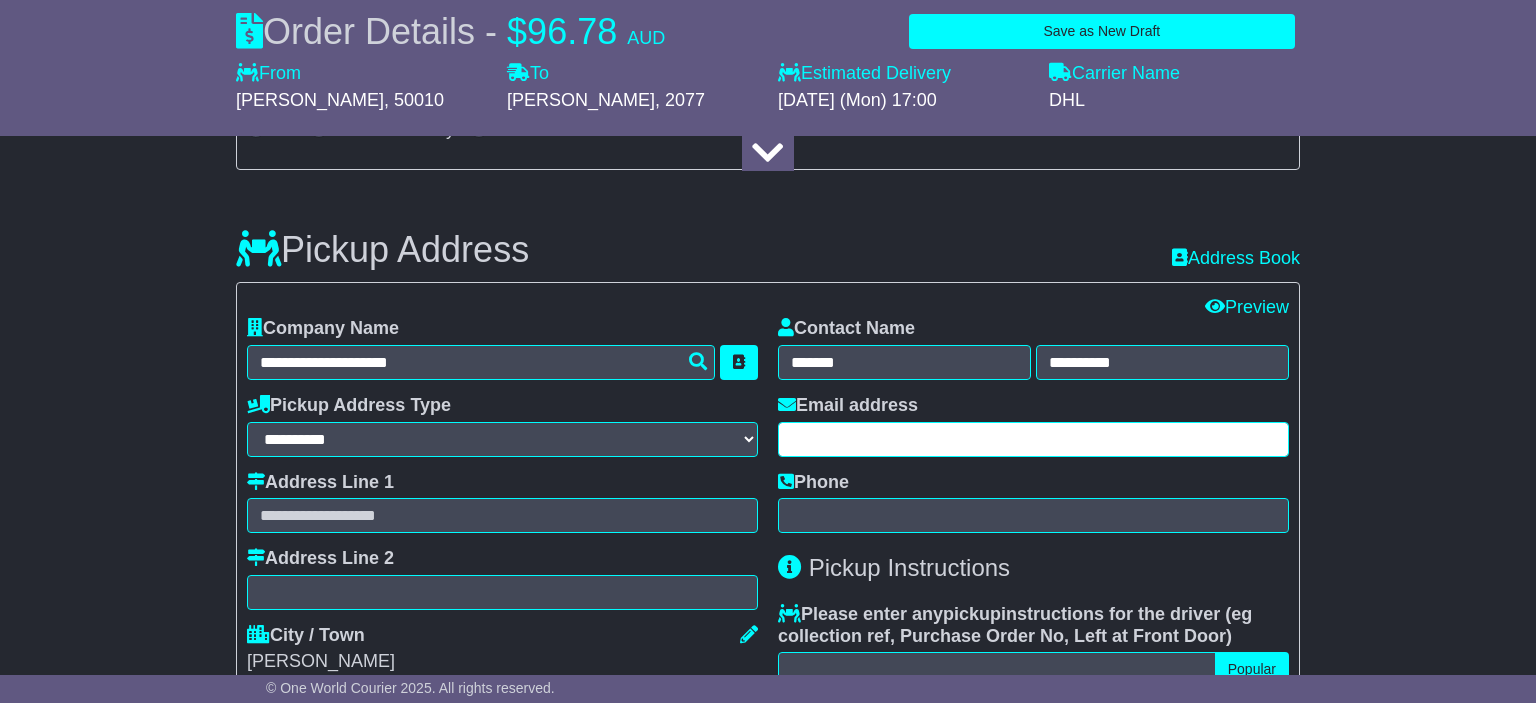 click at bounding box center [1033, 439] 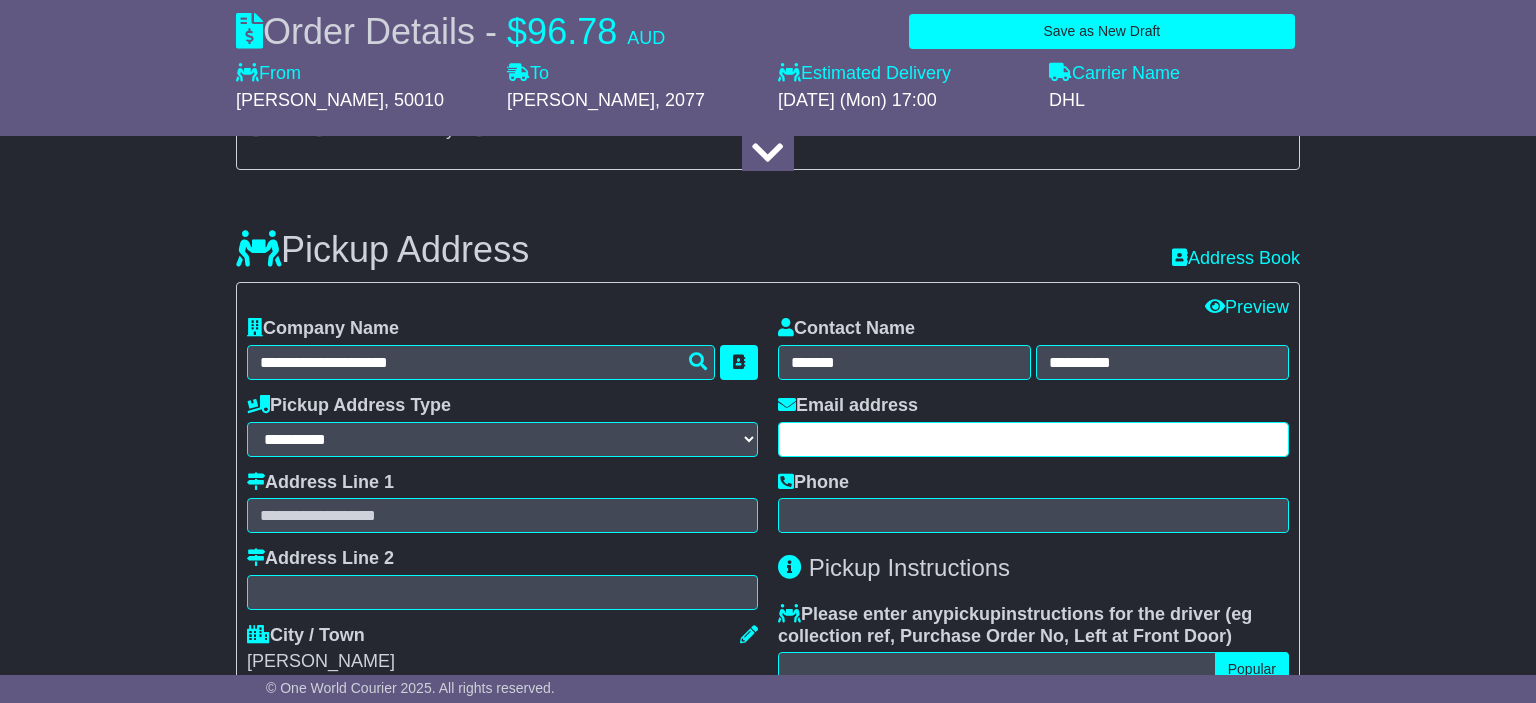 click at bounding box center (1033, 439) 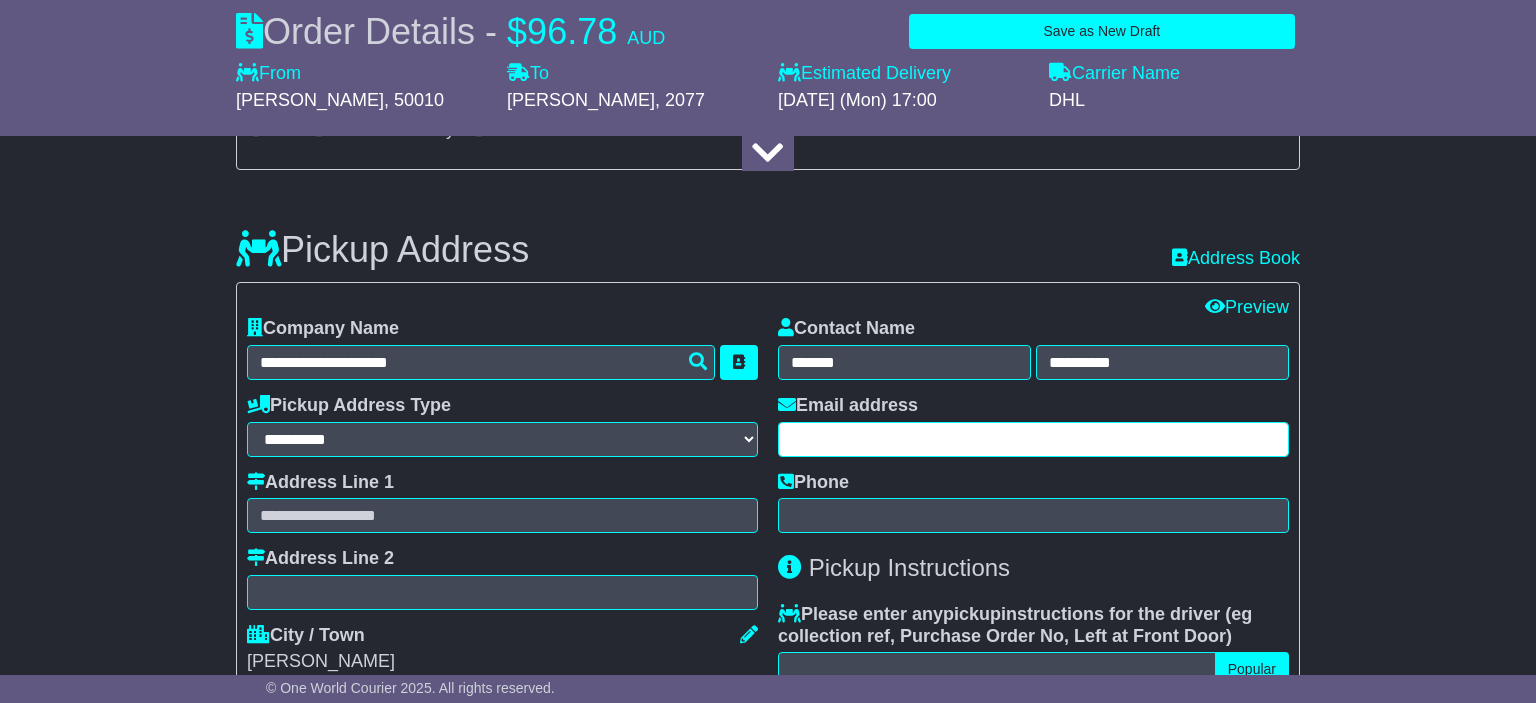 paste on "**********" 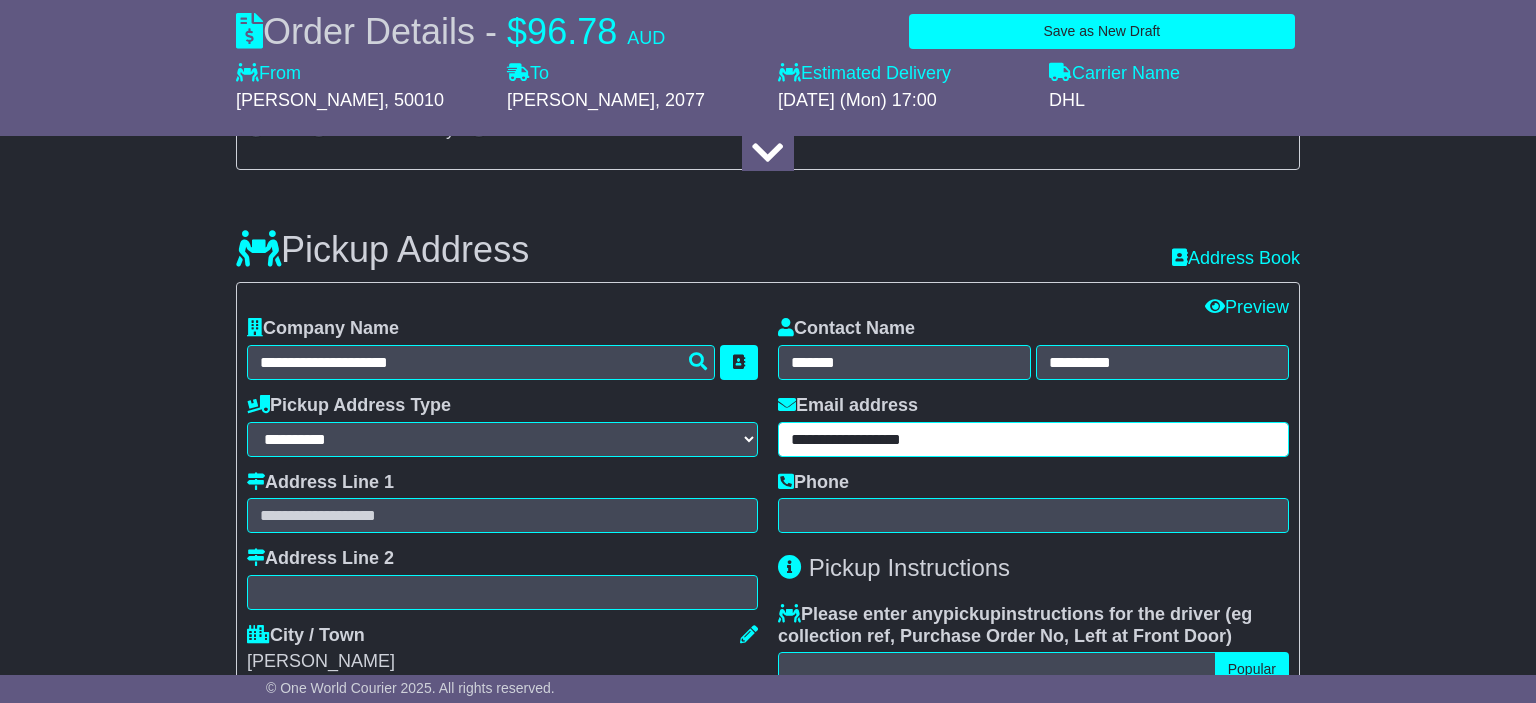 type on "**********" 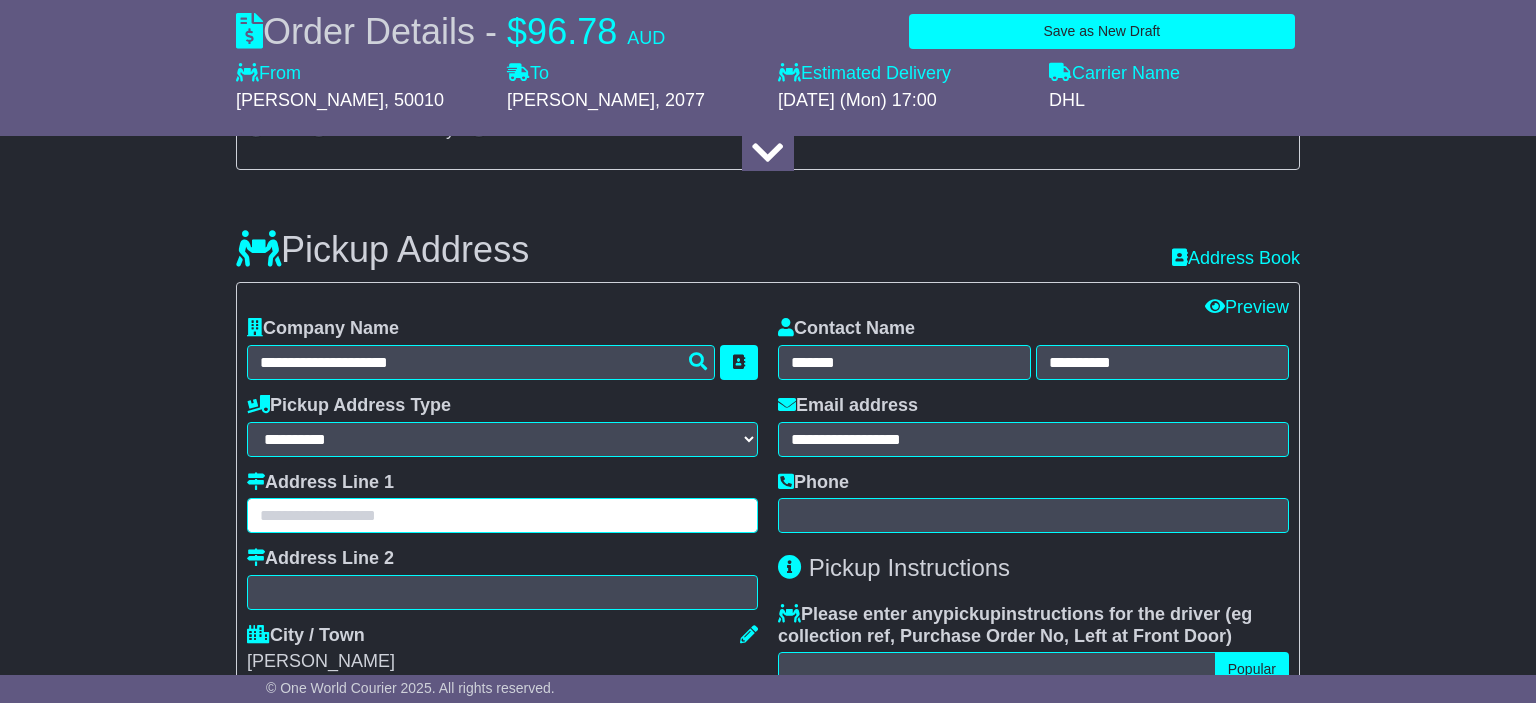 click at bounding box center (502, 515) 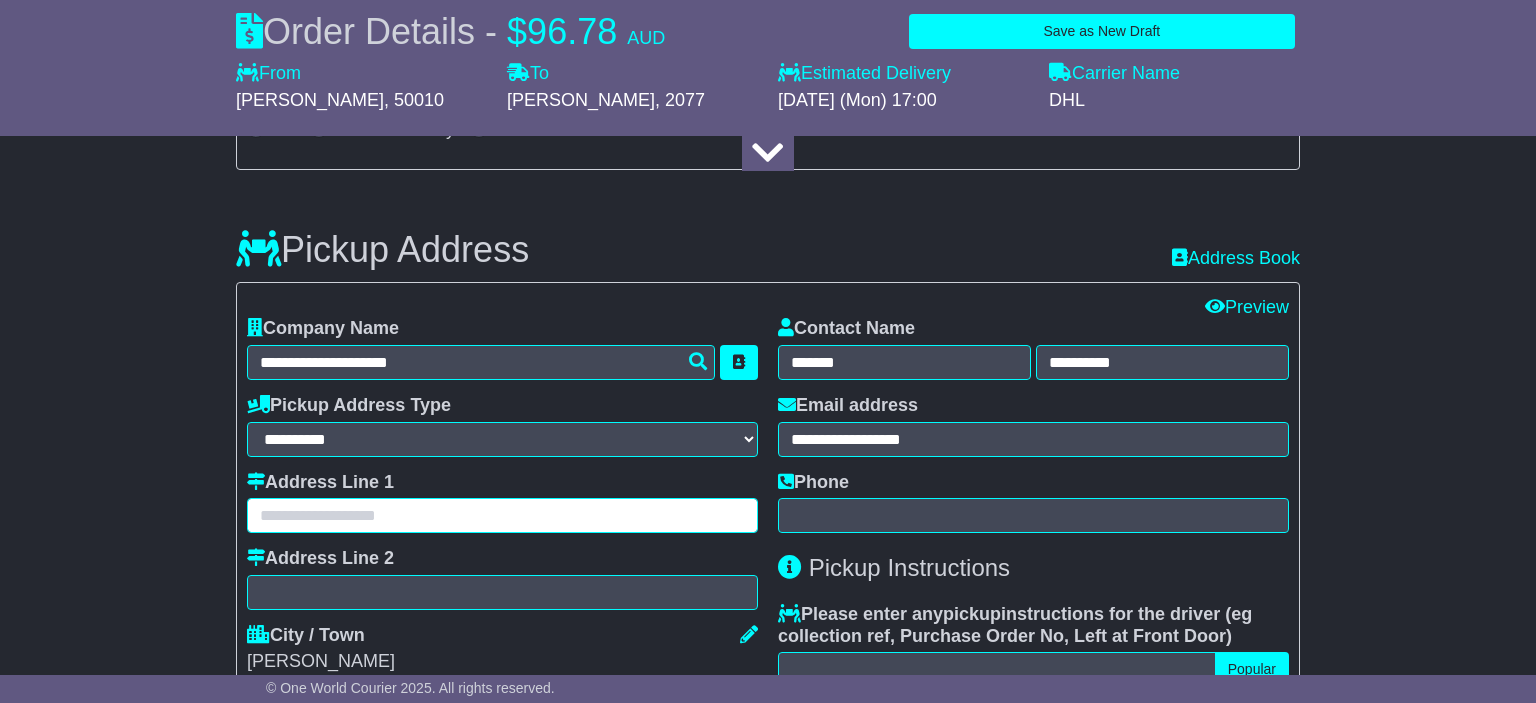 scroll, scrollTop: 528, scrollLeft: 0, axis: vertical 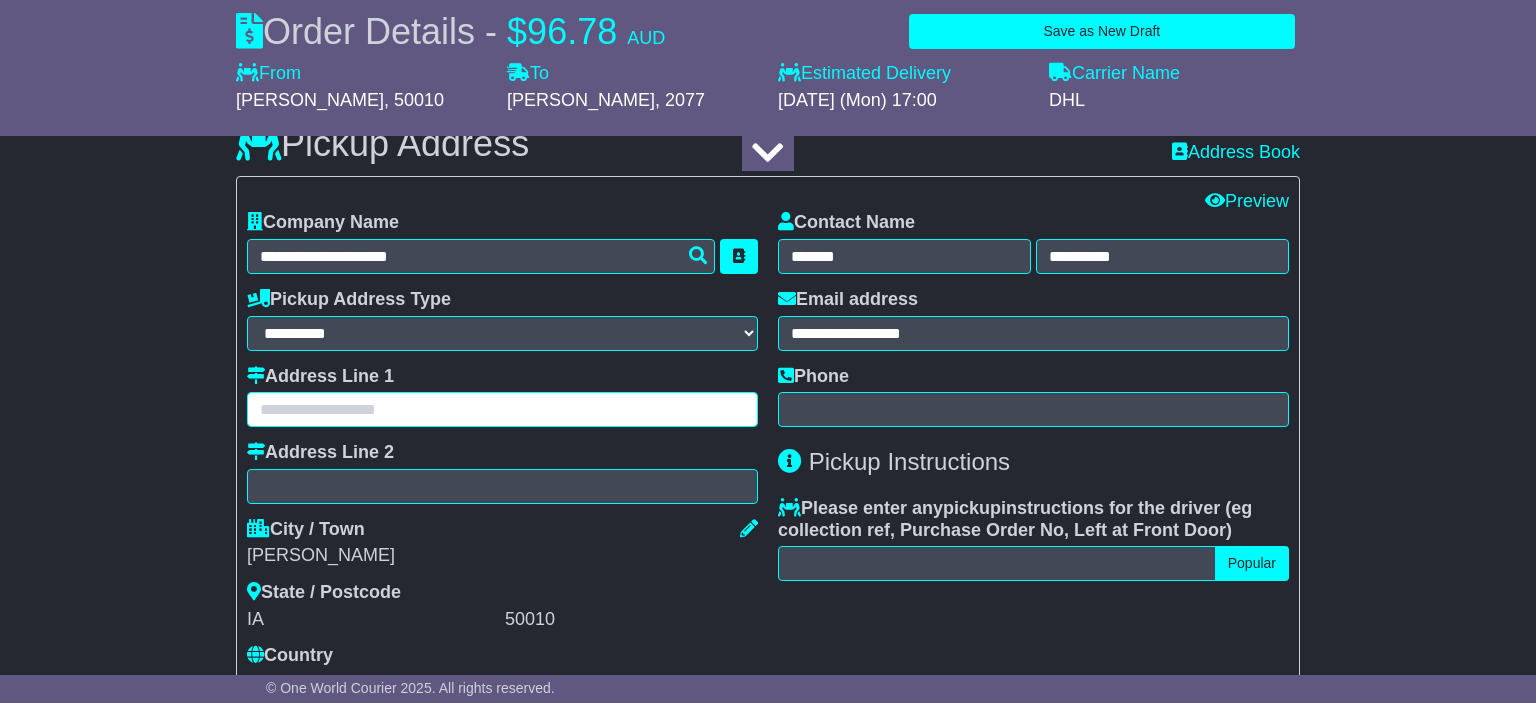 click at bounding box center [502, 409] 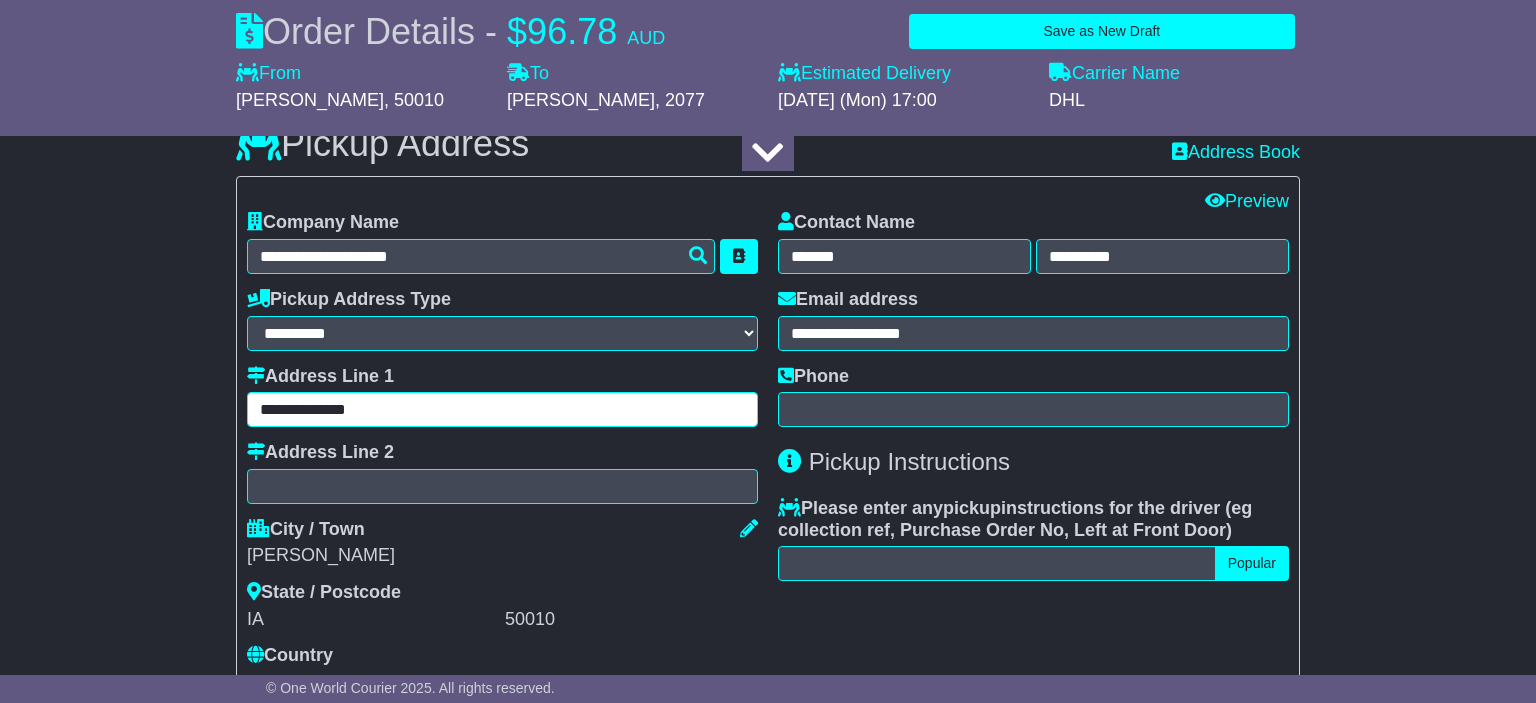 type on "**********" 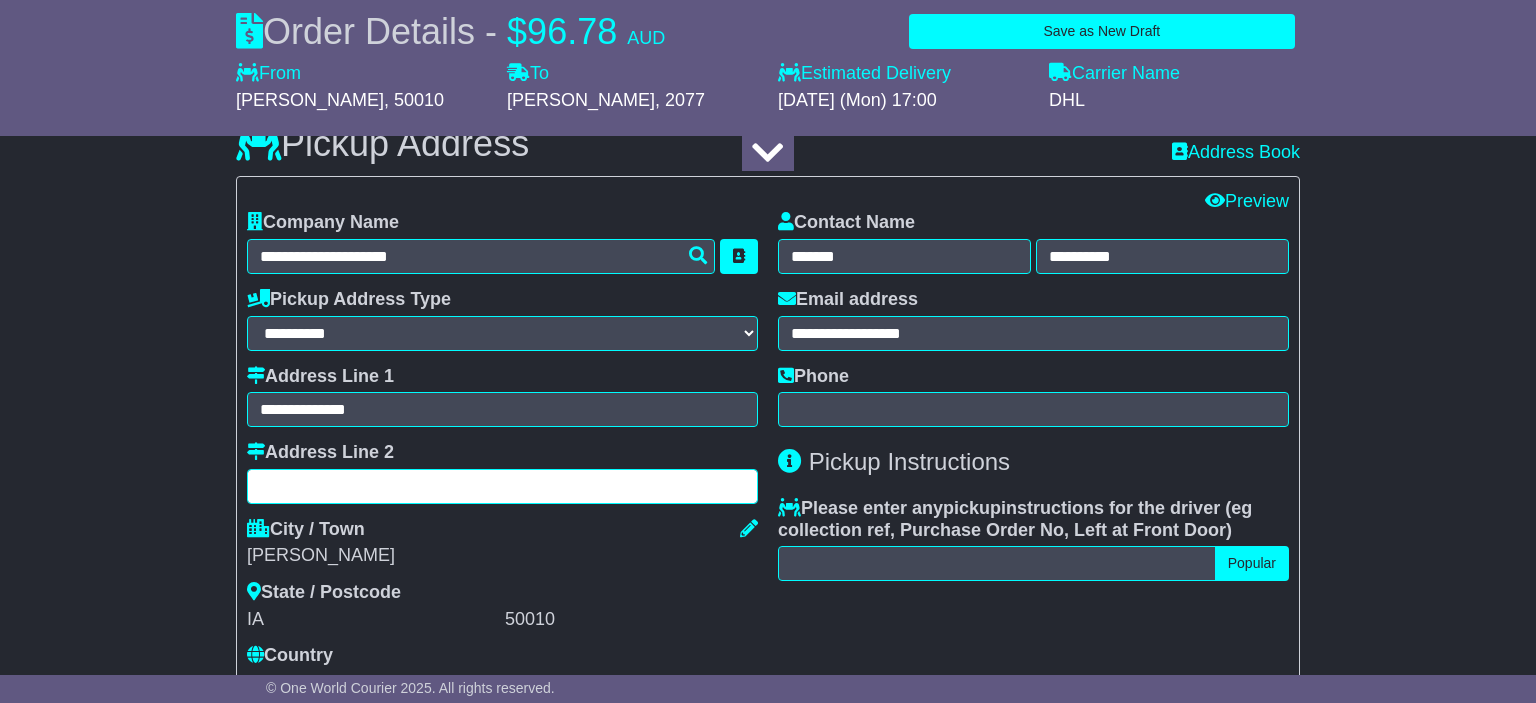 click at bounding box center (502, 486) 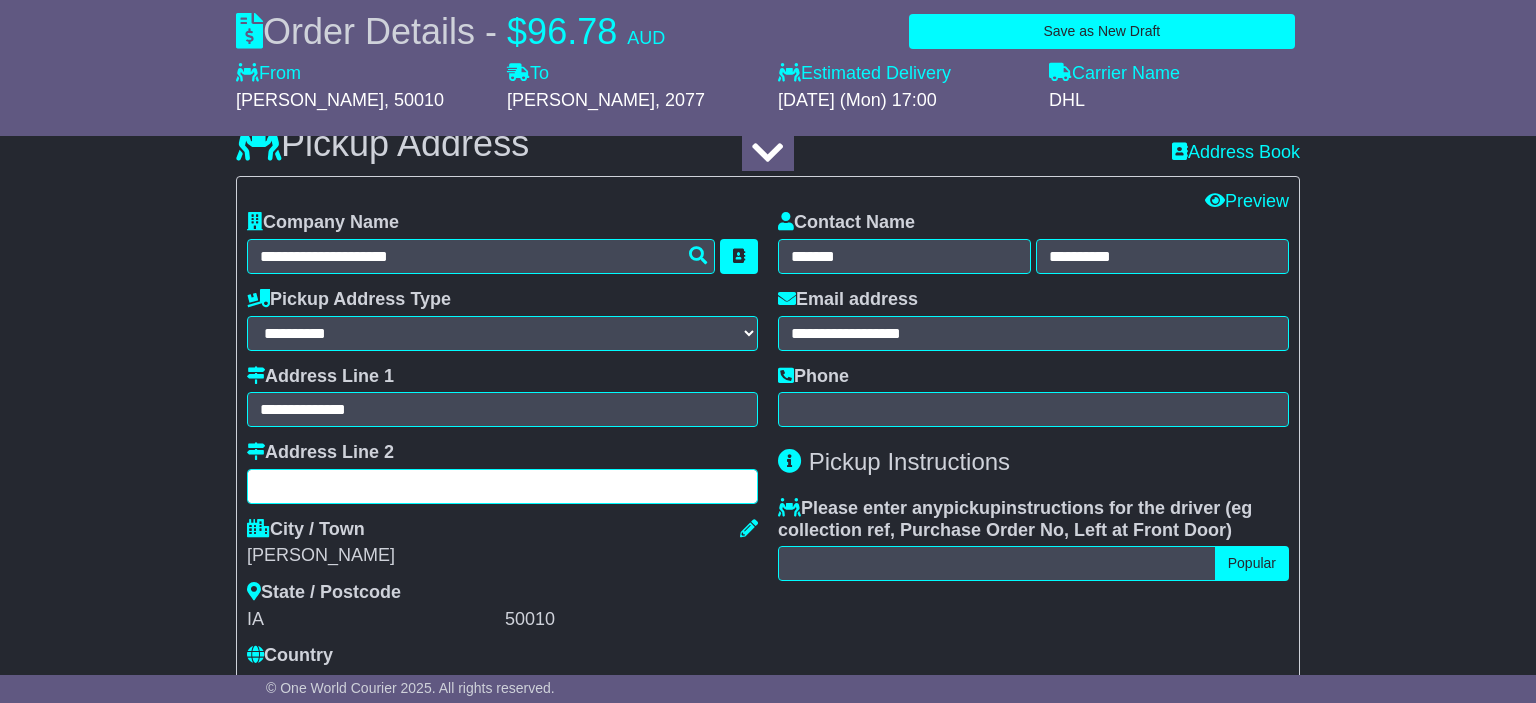 paste on "**********" 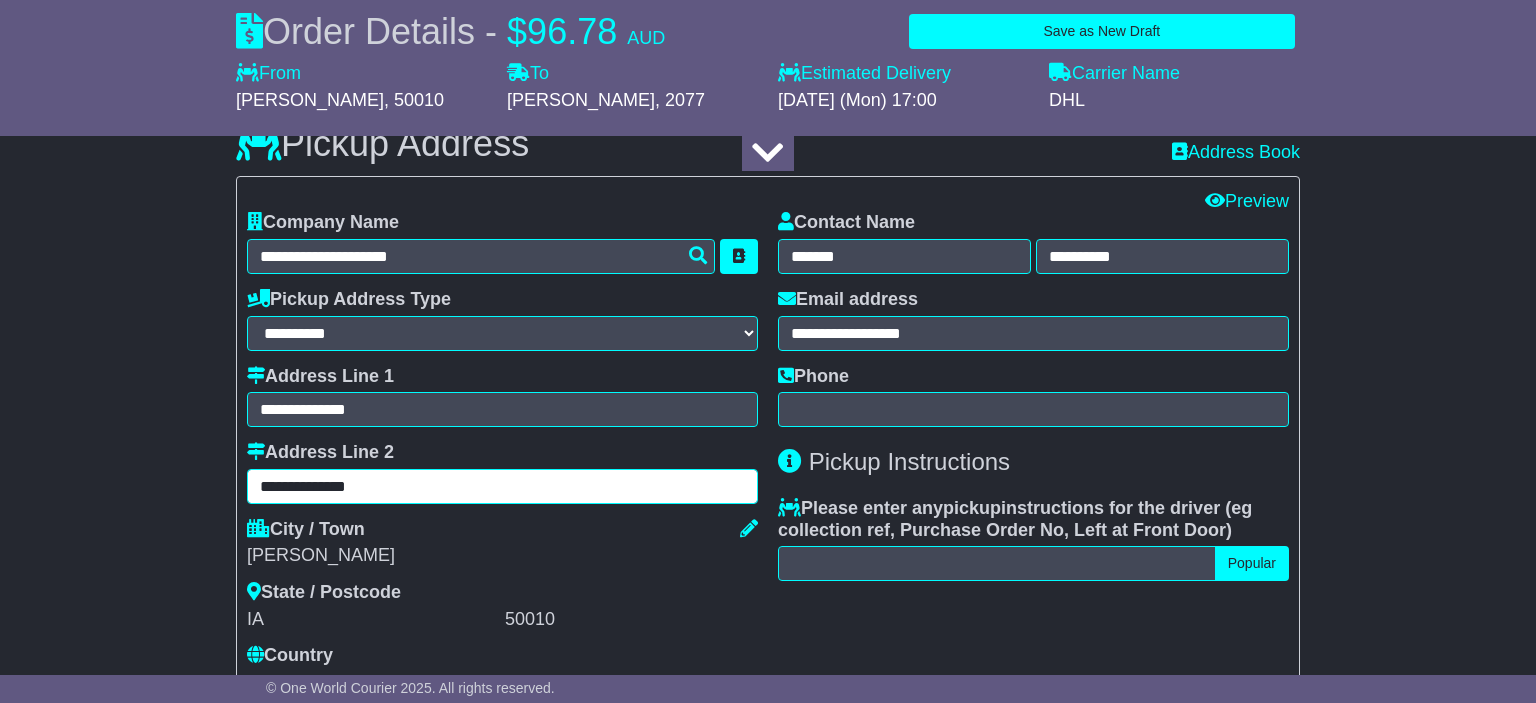 type on "**********" 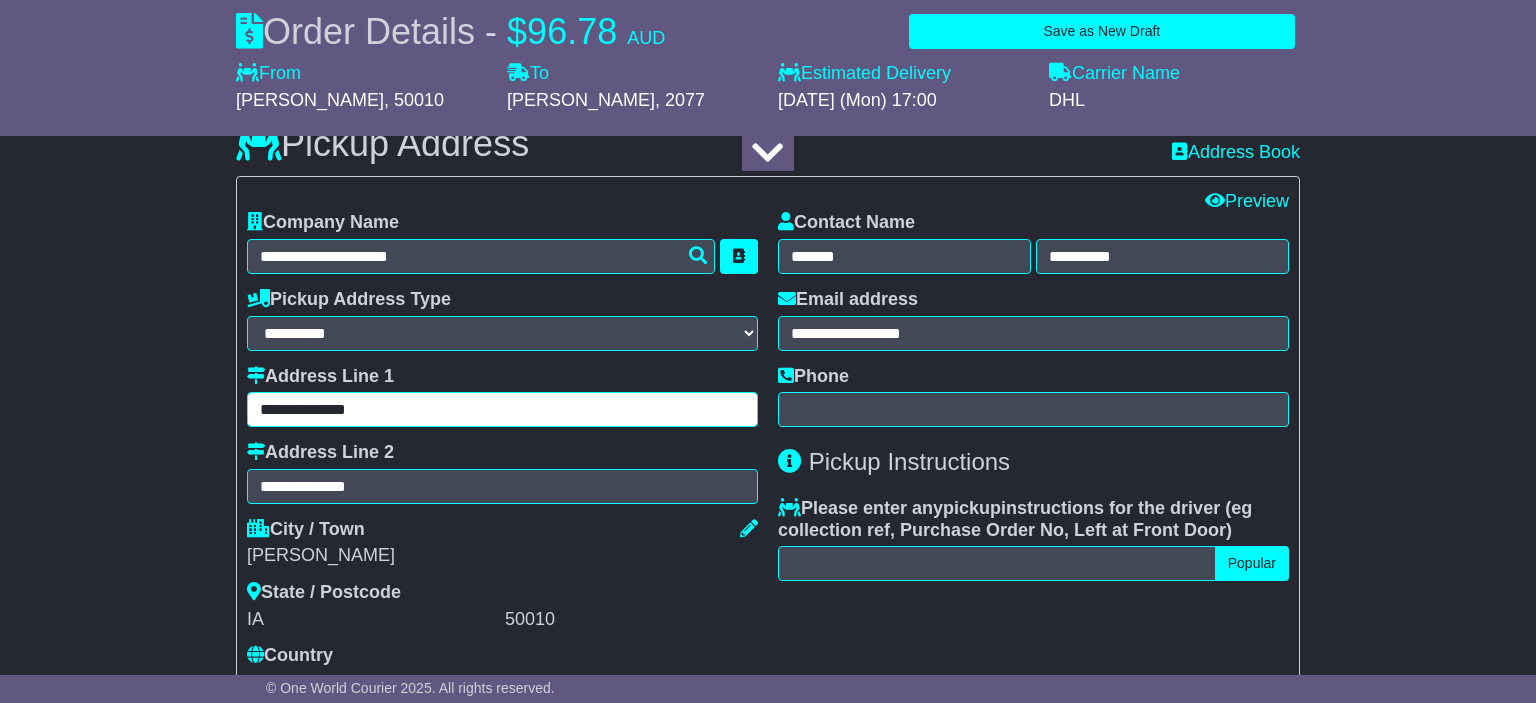 click on "**********" at bounding box center [502, 409] 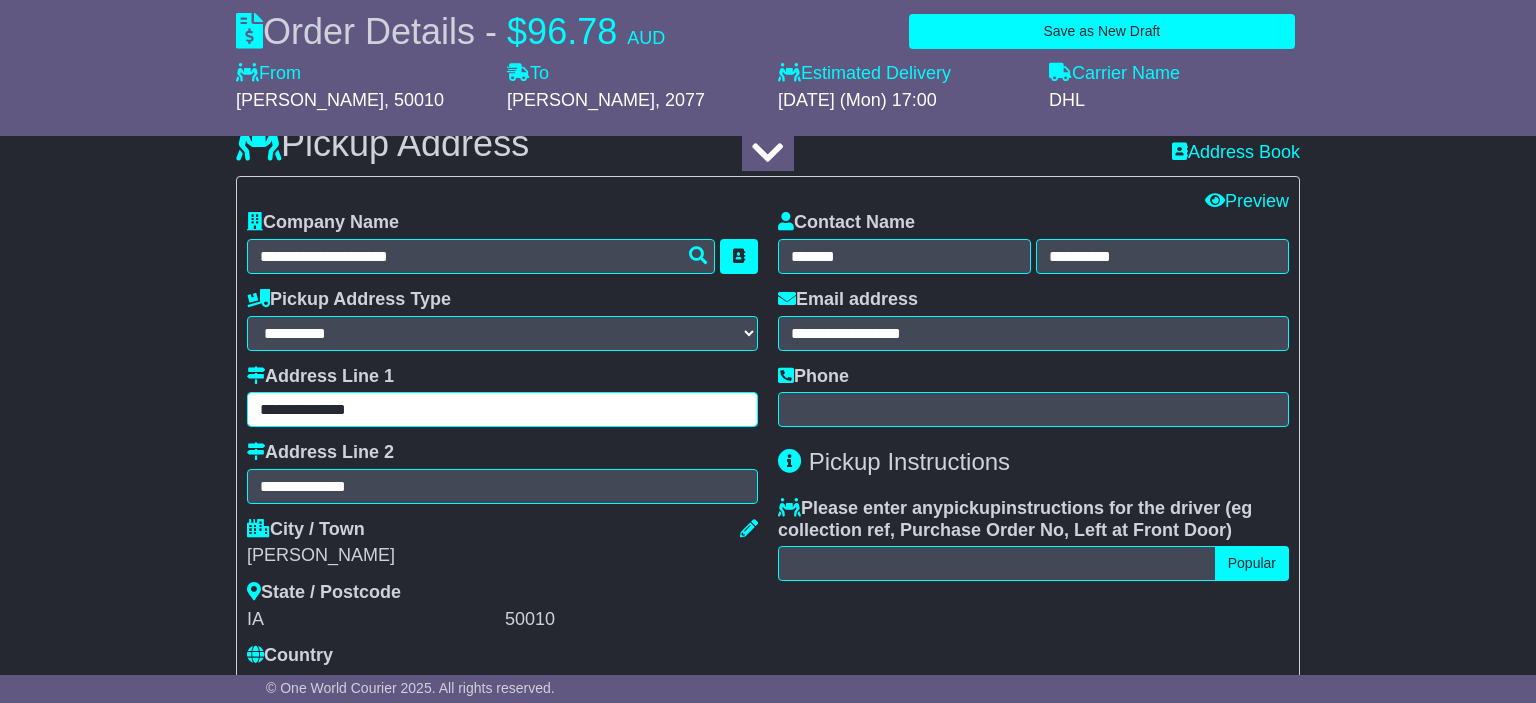 click on "**********" at bounding box center (502, 409) 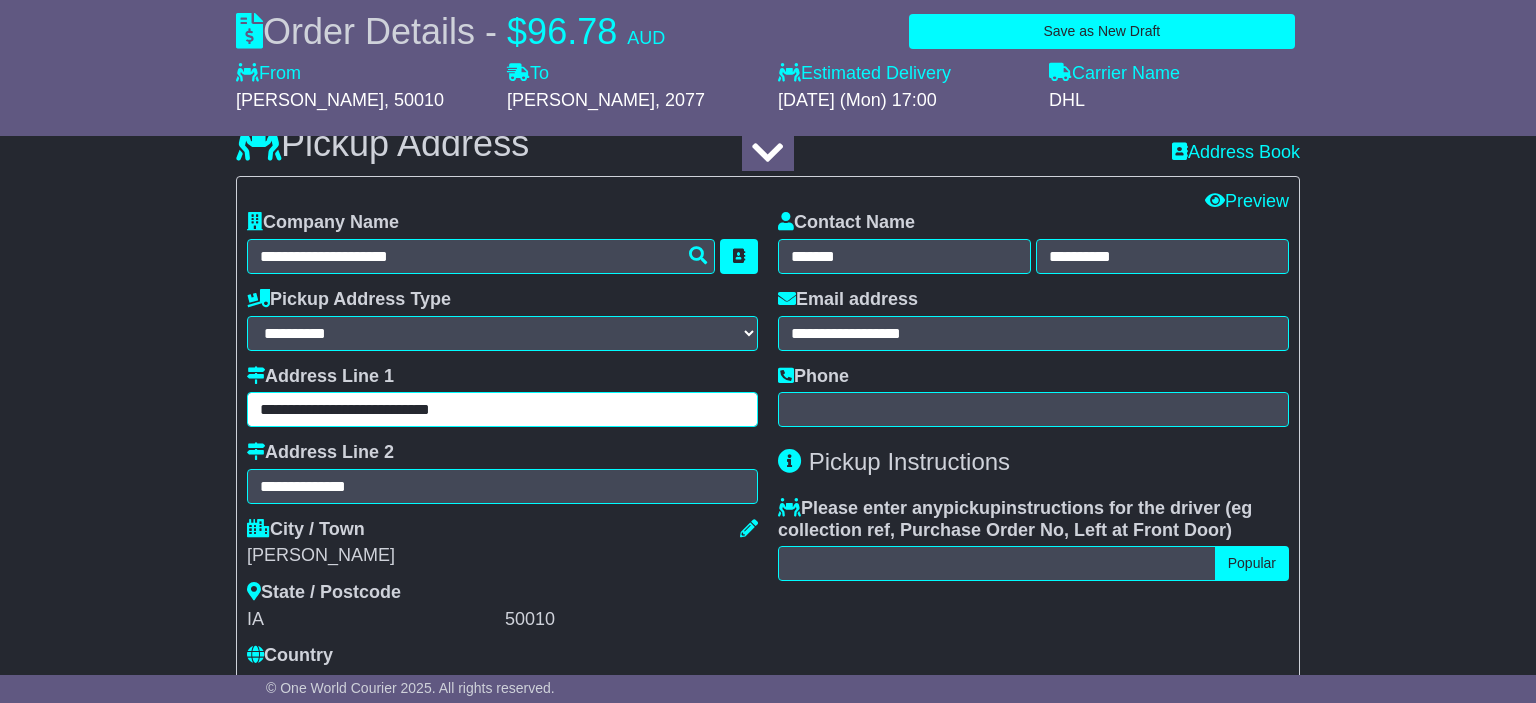 type on "**********" 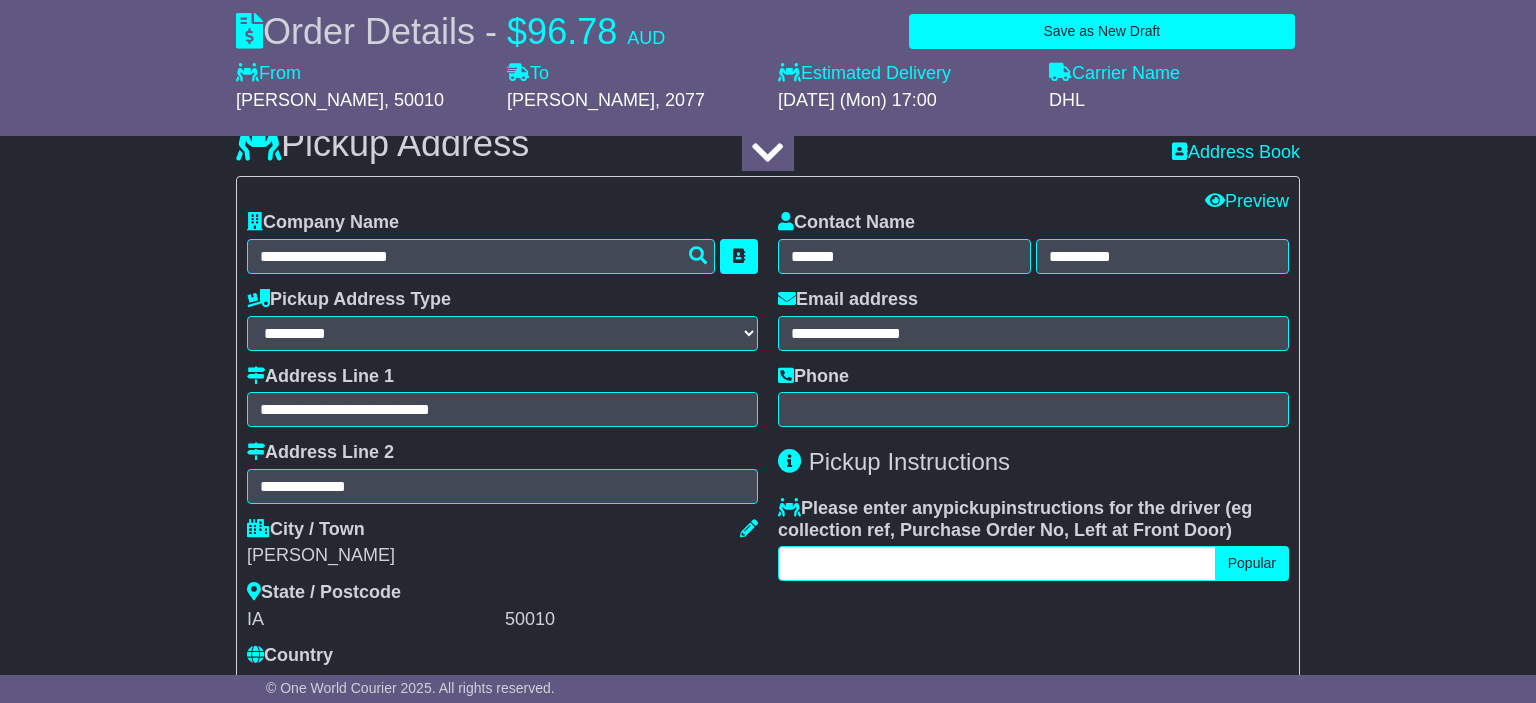click at bounding box center [997, 563] 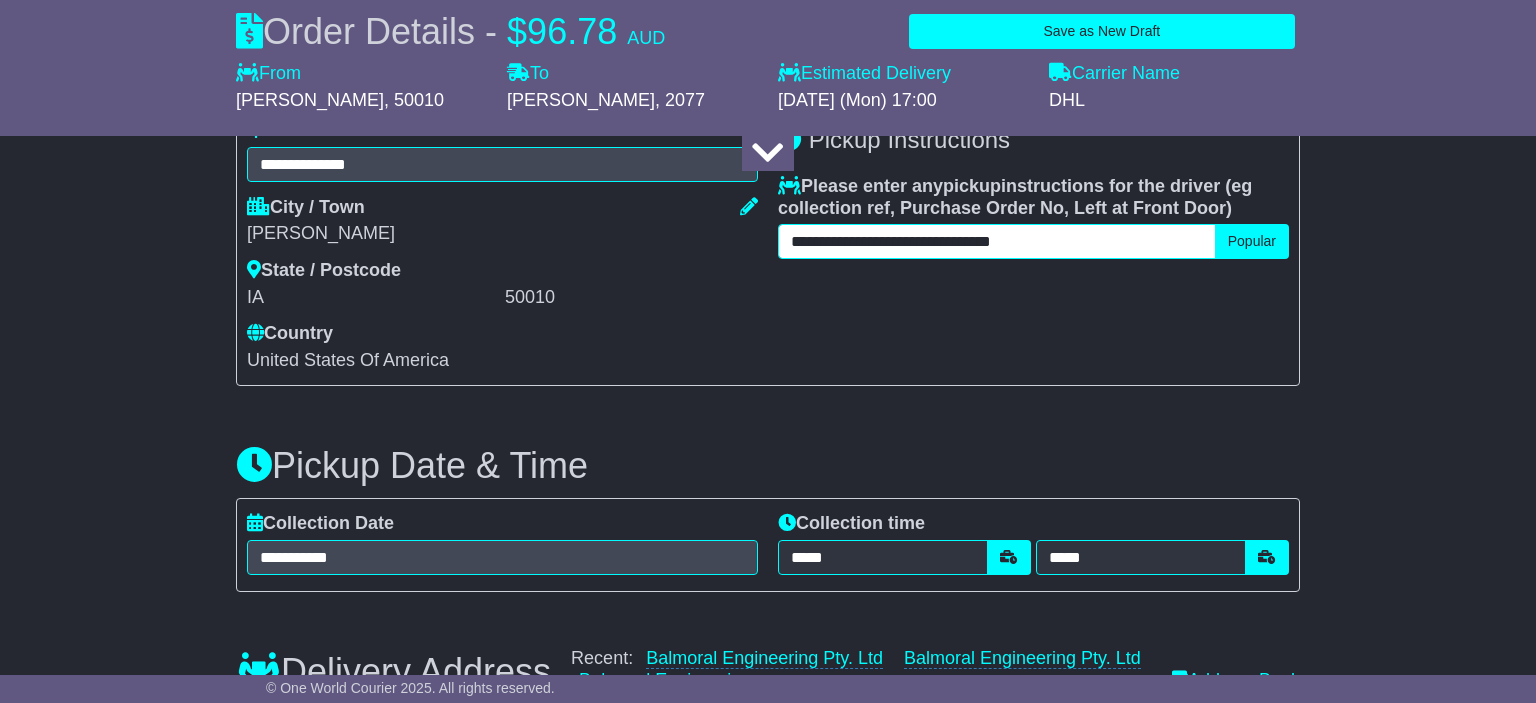 scroll, scrollTop: 950, scrollLeft: 0, axis: vertical 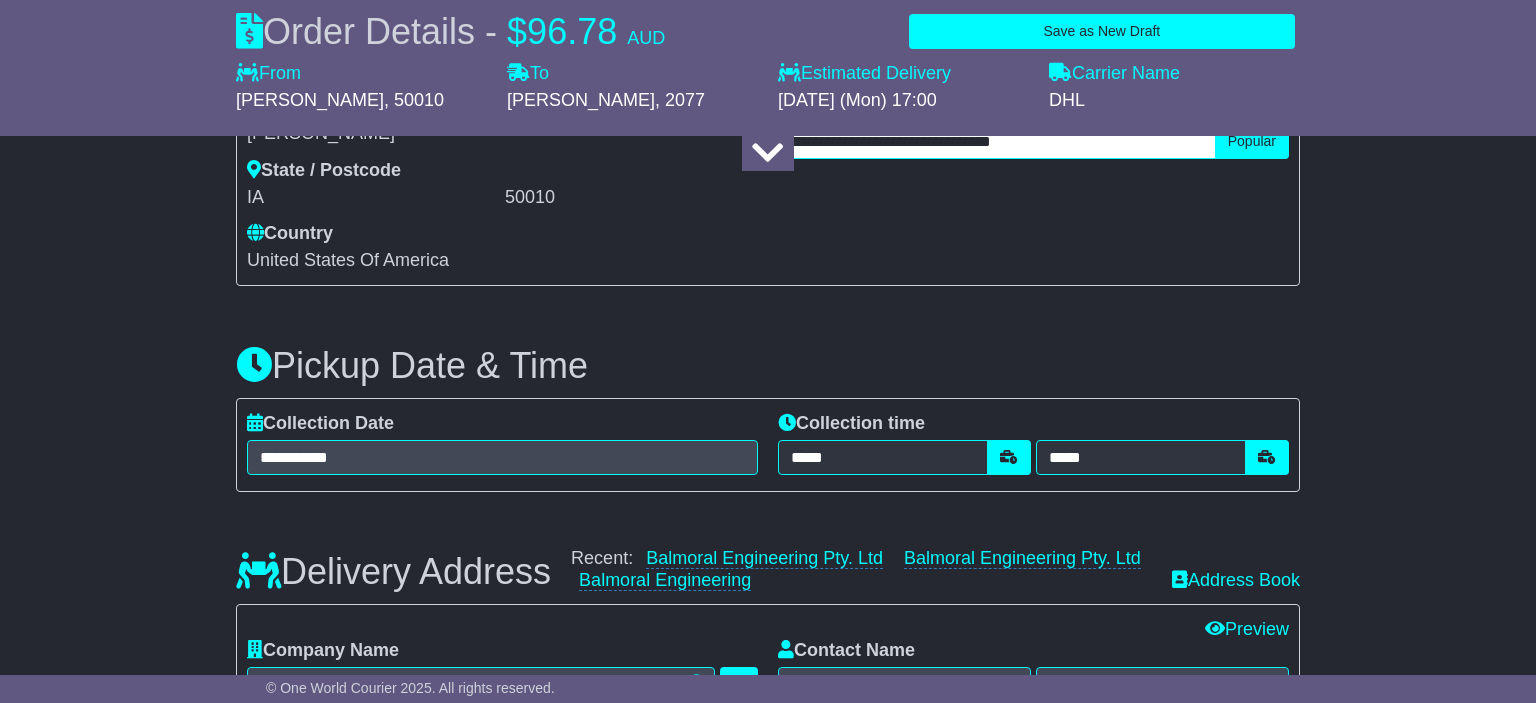 type on "**********" 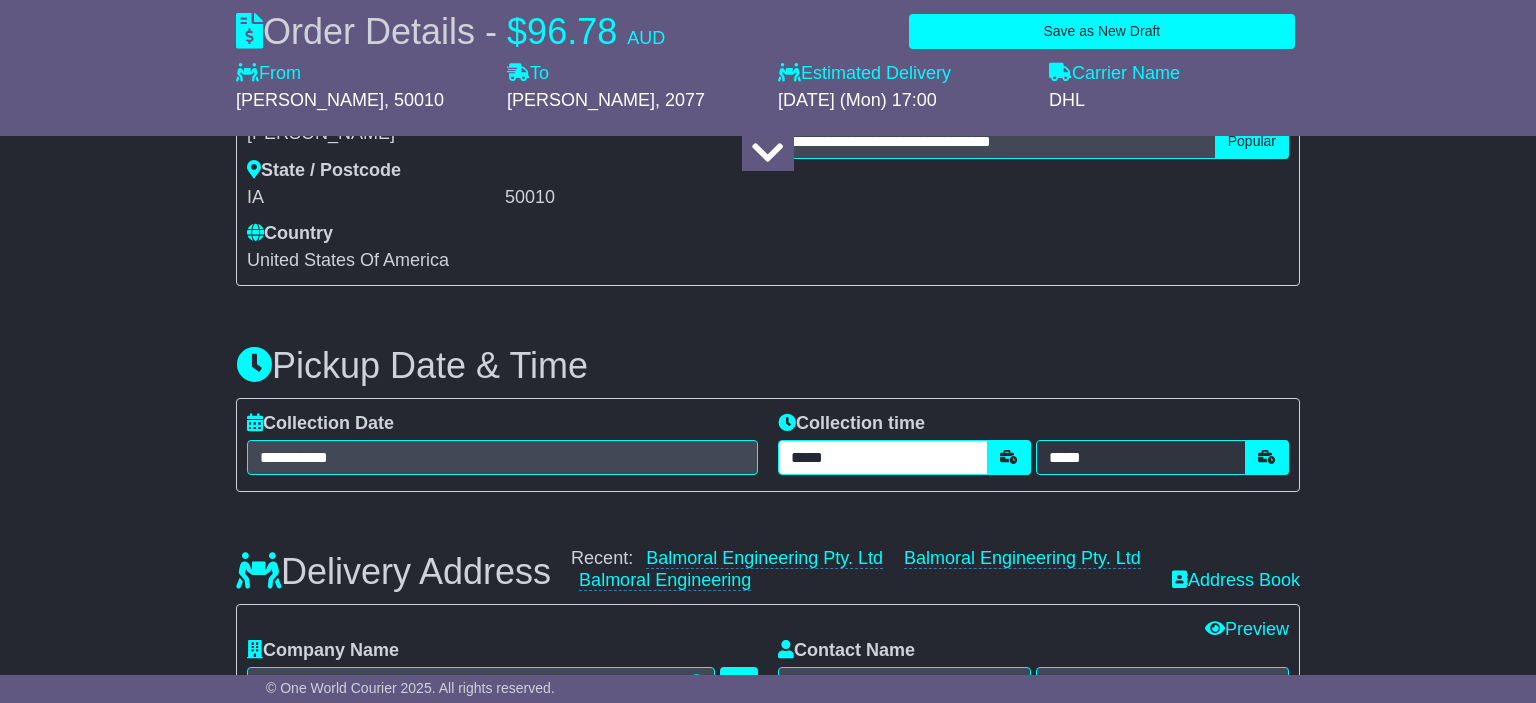 click on "*****" at bounding box center [883, 457] 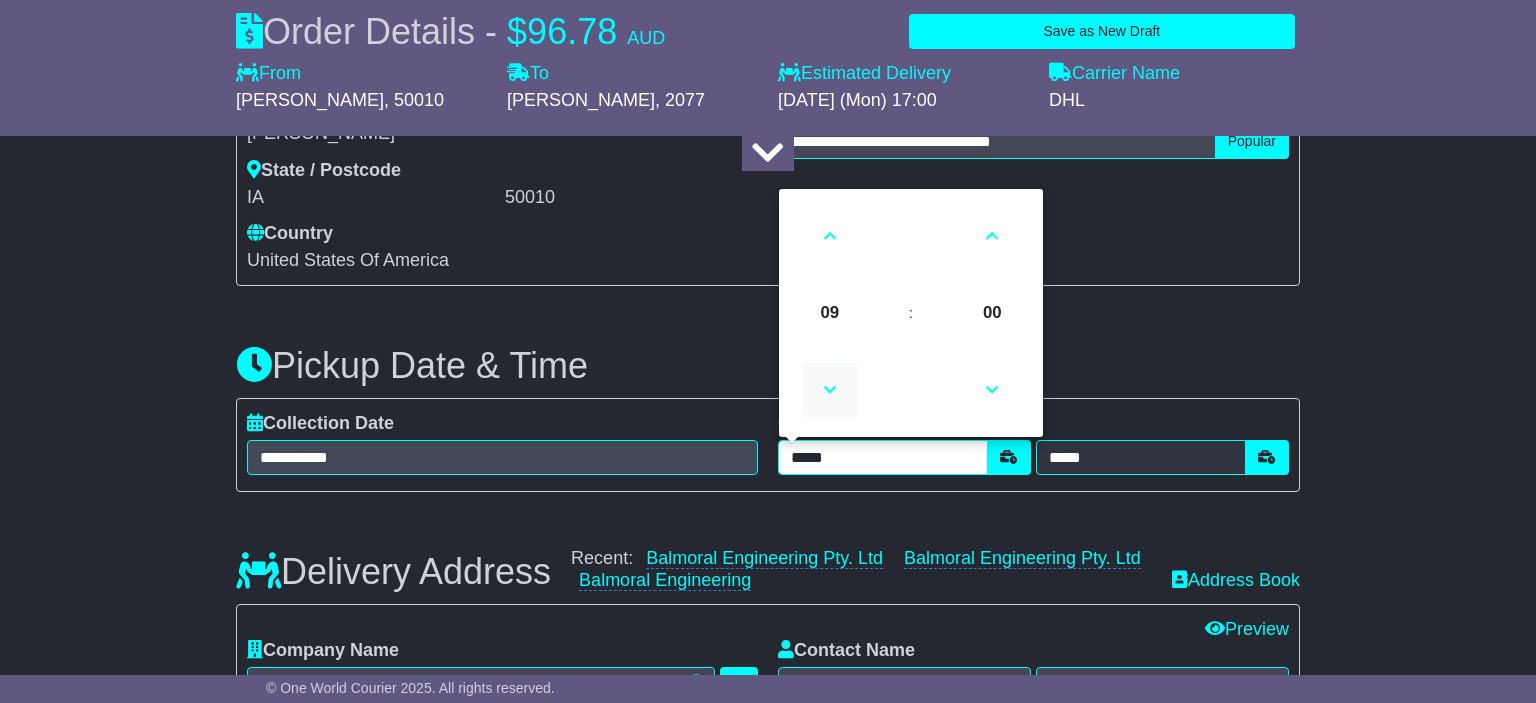 click at bounding box center [830, 390] 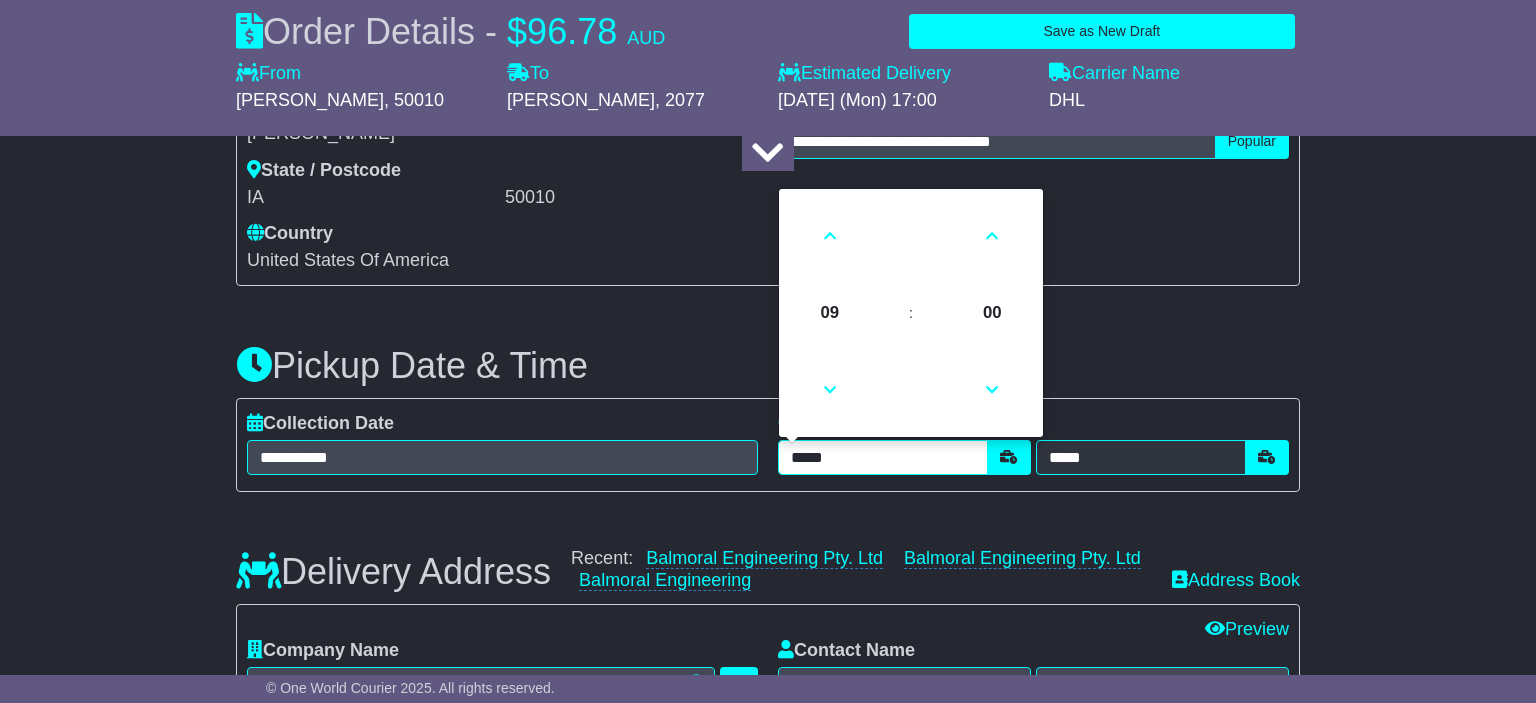 type on "*****" 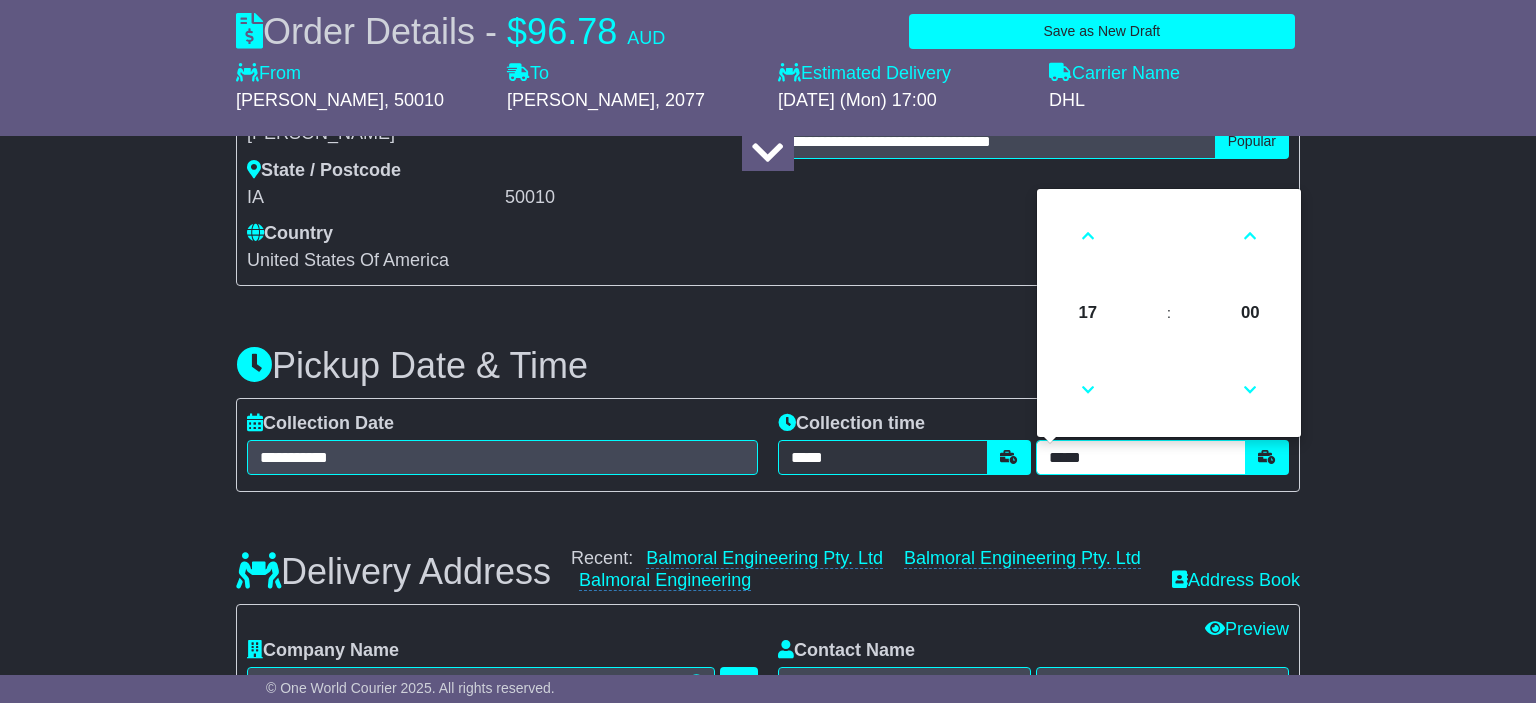 click on "*****" at bounding box center [1141, 457] 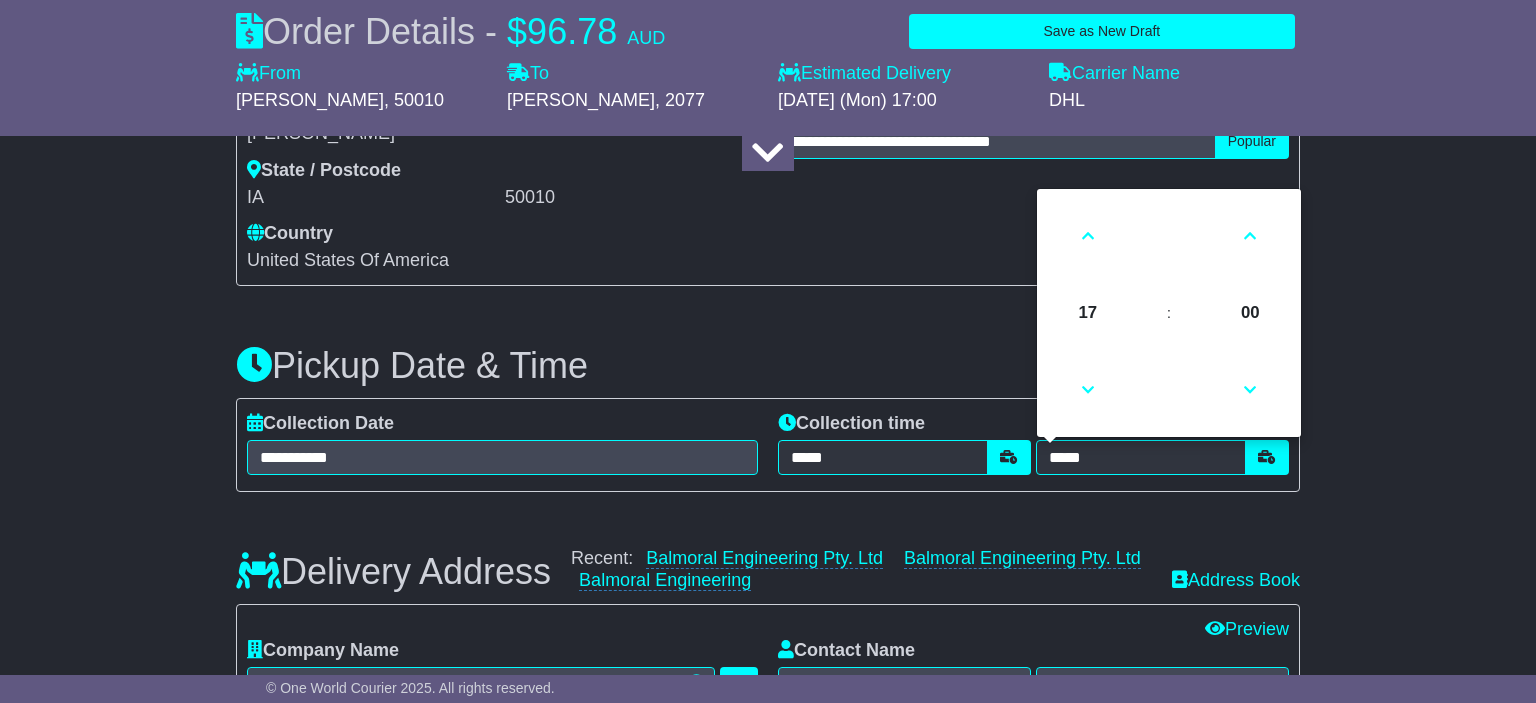 click on "About your package
What is your Package
Documents
Non-Documents
What are the Incoterms?
***
***
***
***
***
***
Description of Goods
Attention: dangerous goods are not allowed by service.
Your Internal Reference (required)
Any Dangerous Goods?
No" at bounding box center (768, 870) 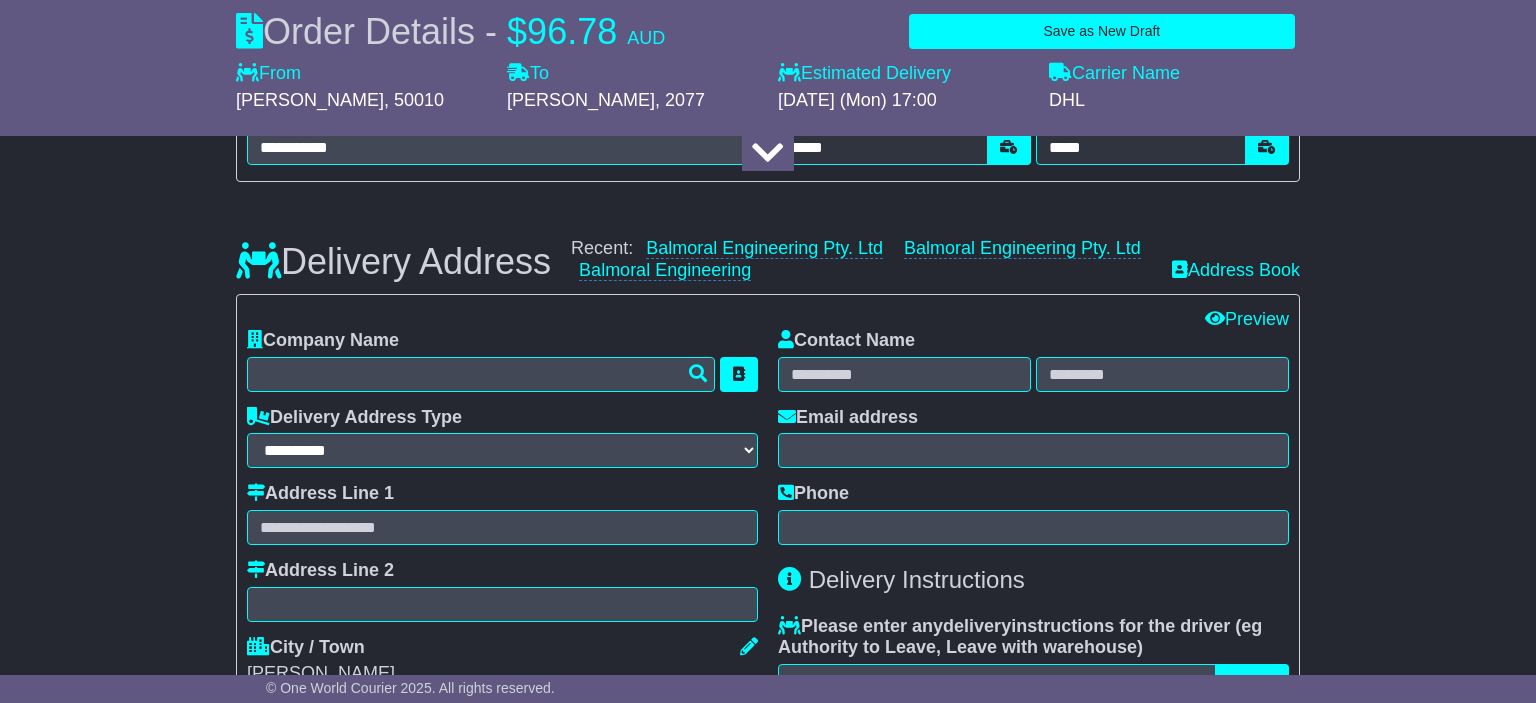 scroll, scrollTop: 1267, scrollLeft: 0, axis: vertical 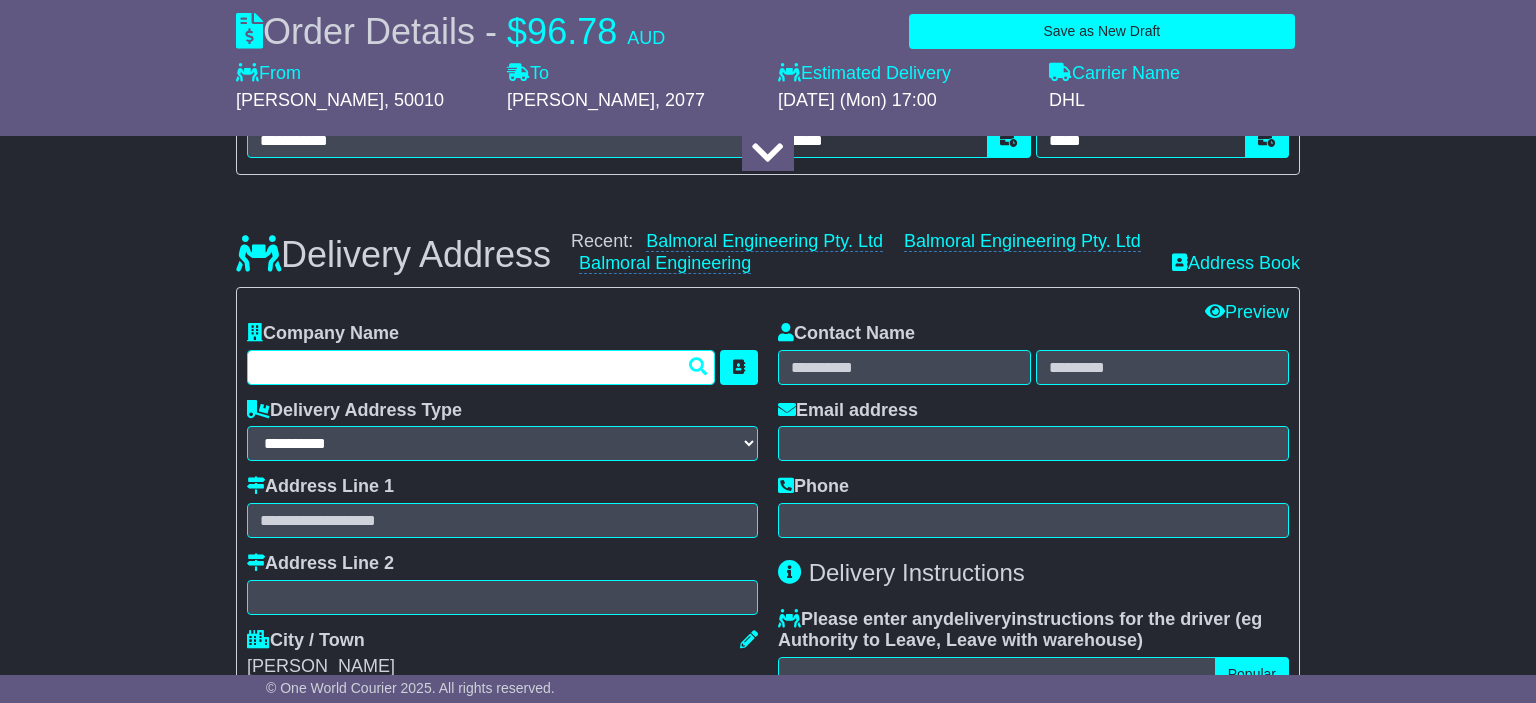 click at bounding box center (481, 367) 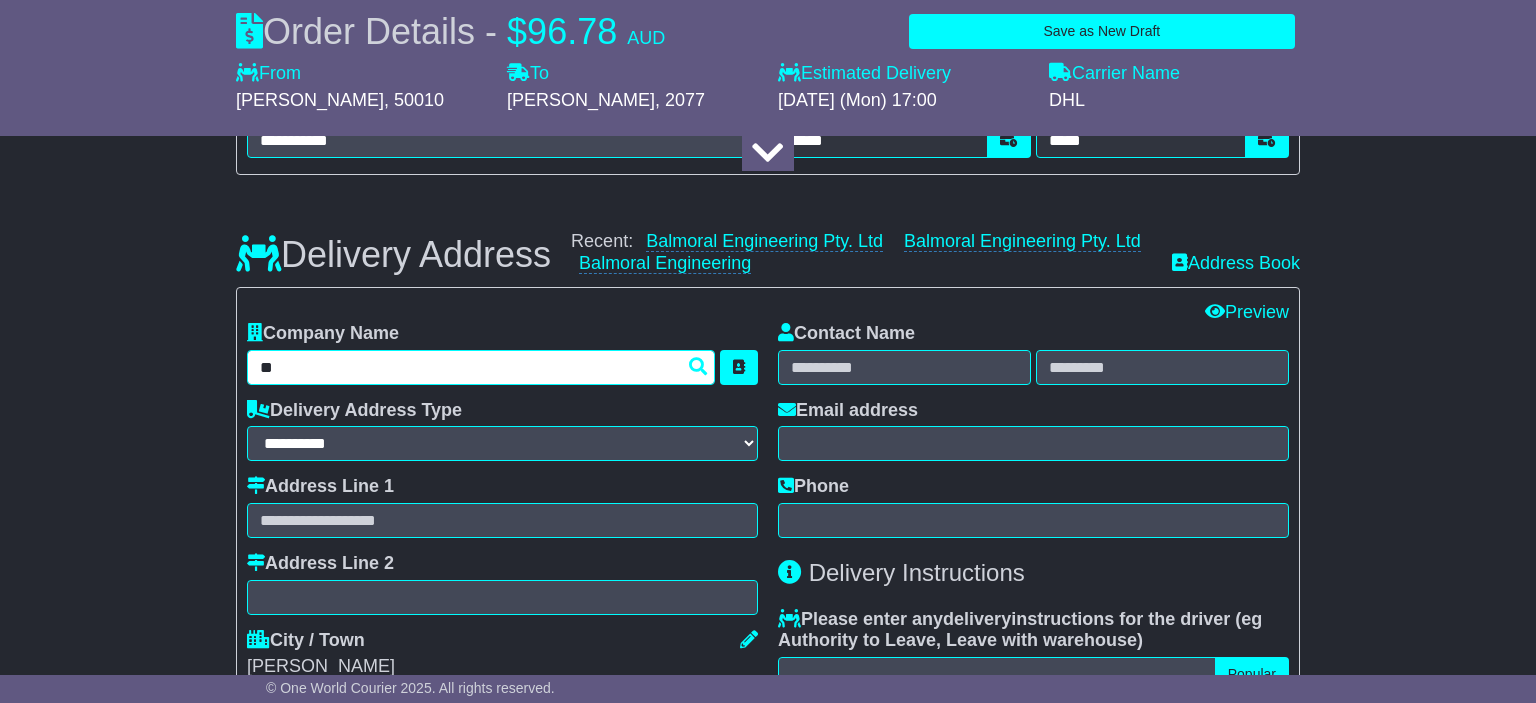 type on "***" 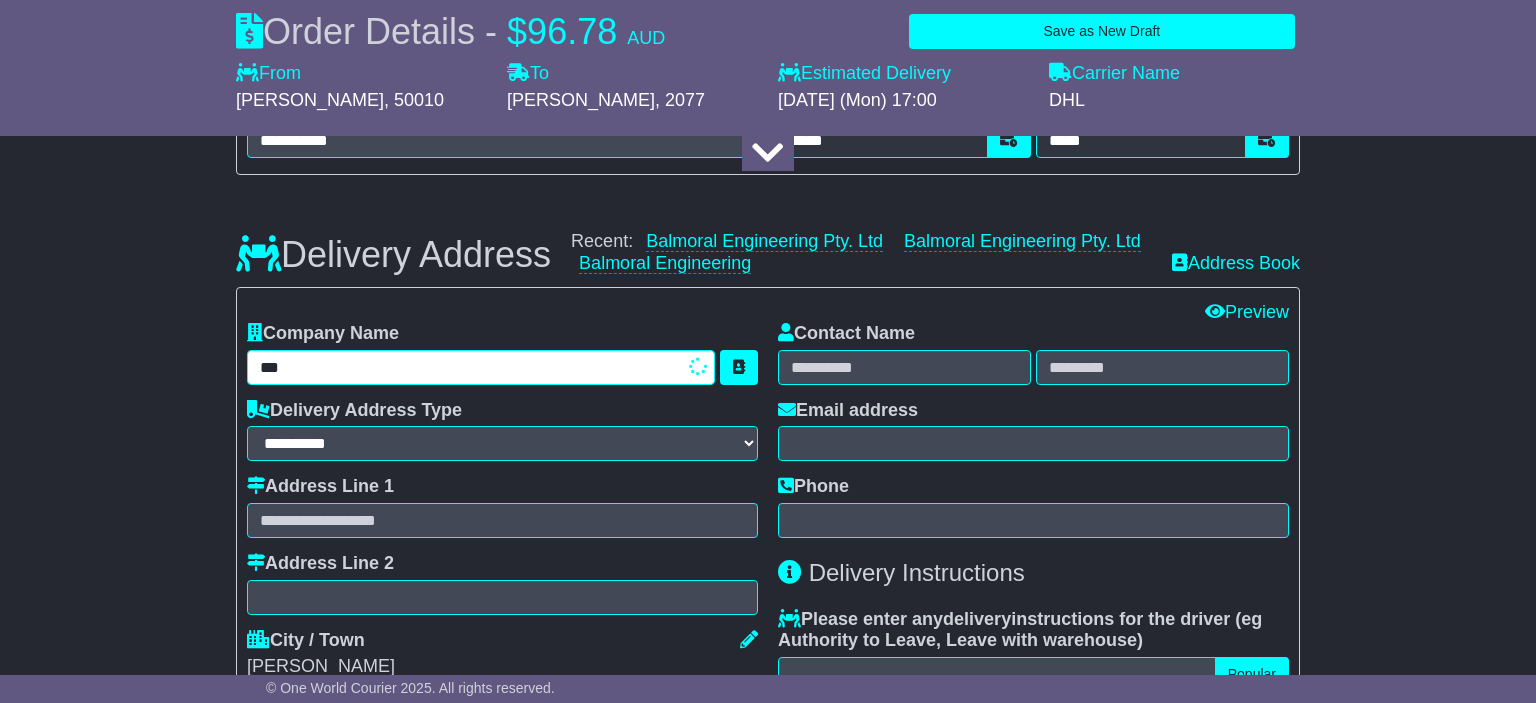 type on "**********" 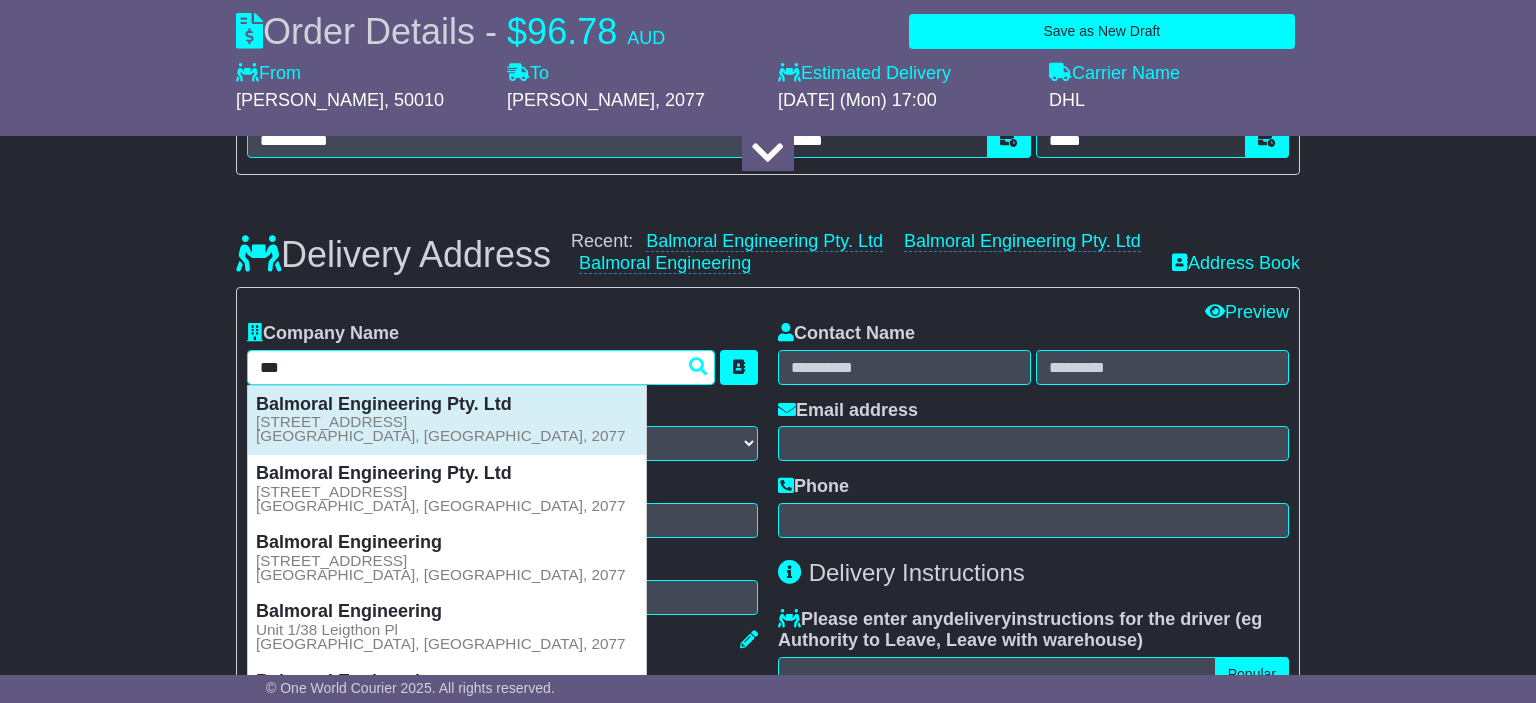 click on "Balmoral Engineering Pty. Ltd" at bounding box center (384, 404) 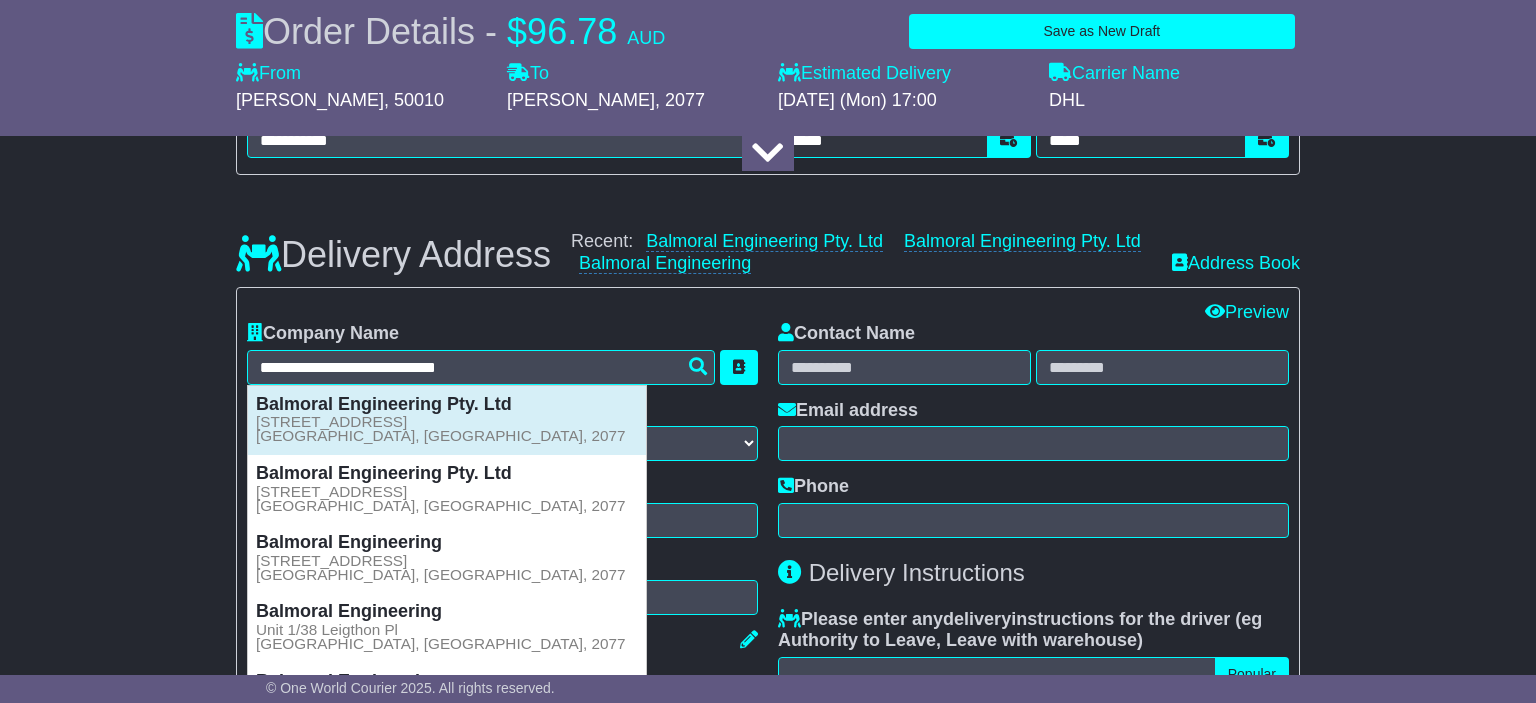 type 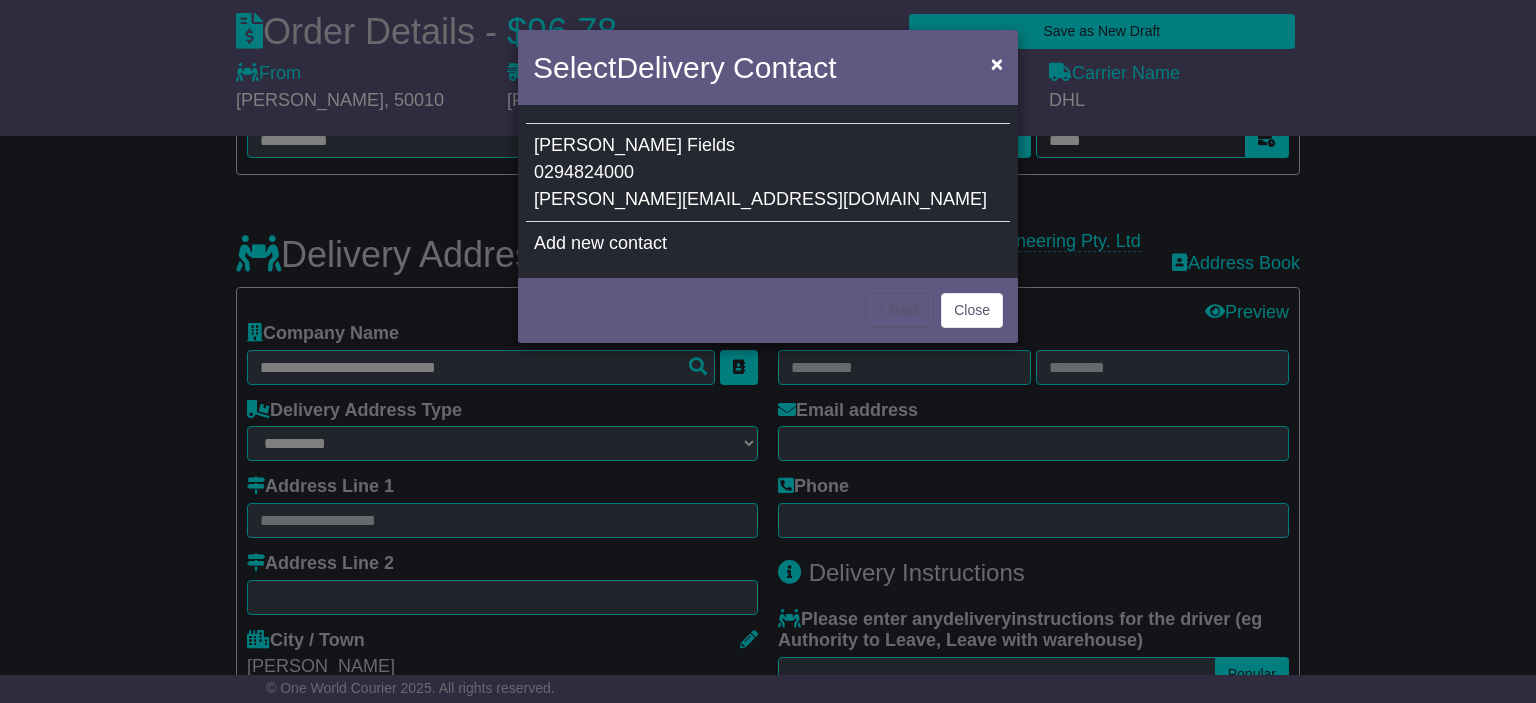 click on "marilou@balmoralengineering.com.au" at bounding box center (760, 199) 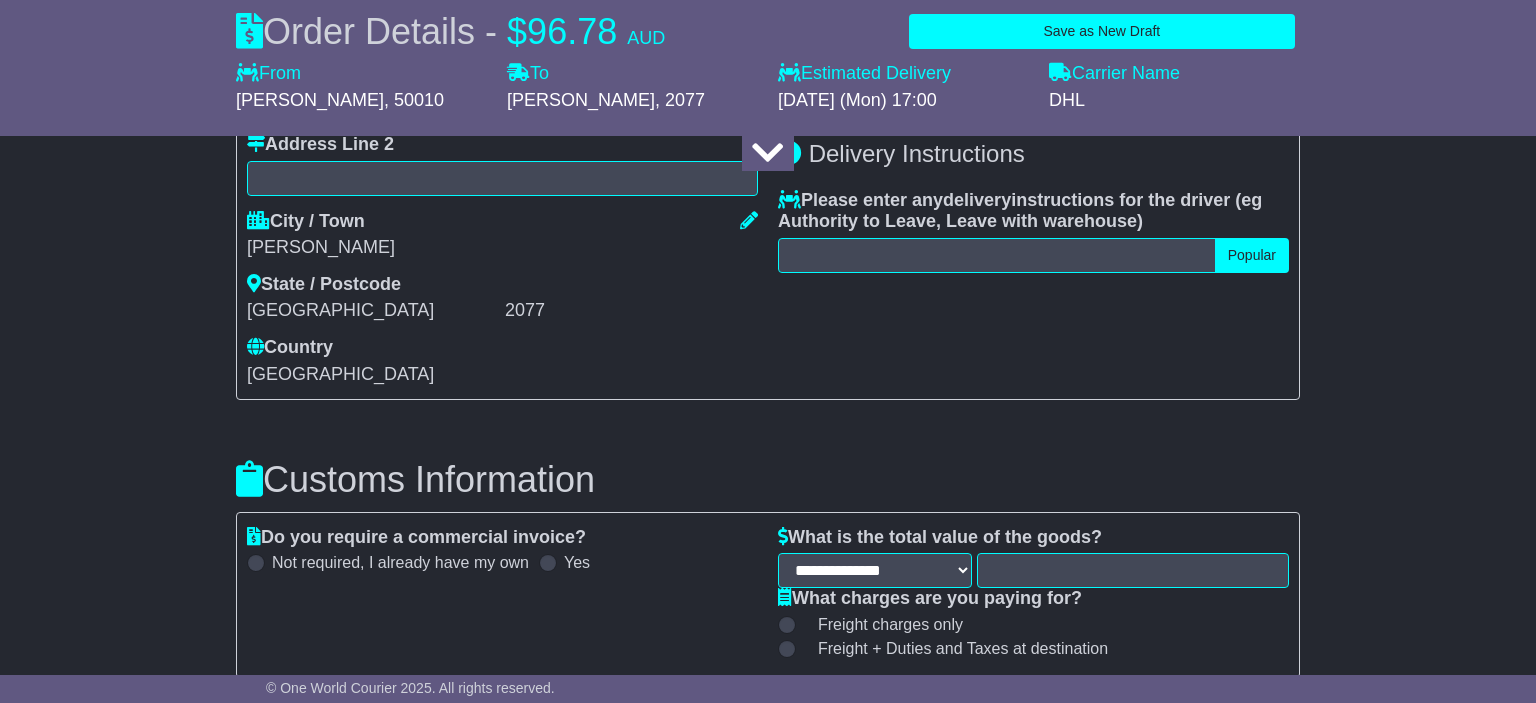 scroll, scrollTop: 1689, scrollLeft: 0, axis: vertical 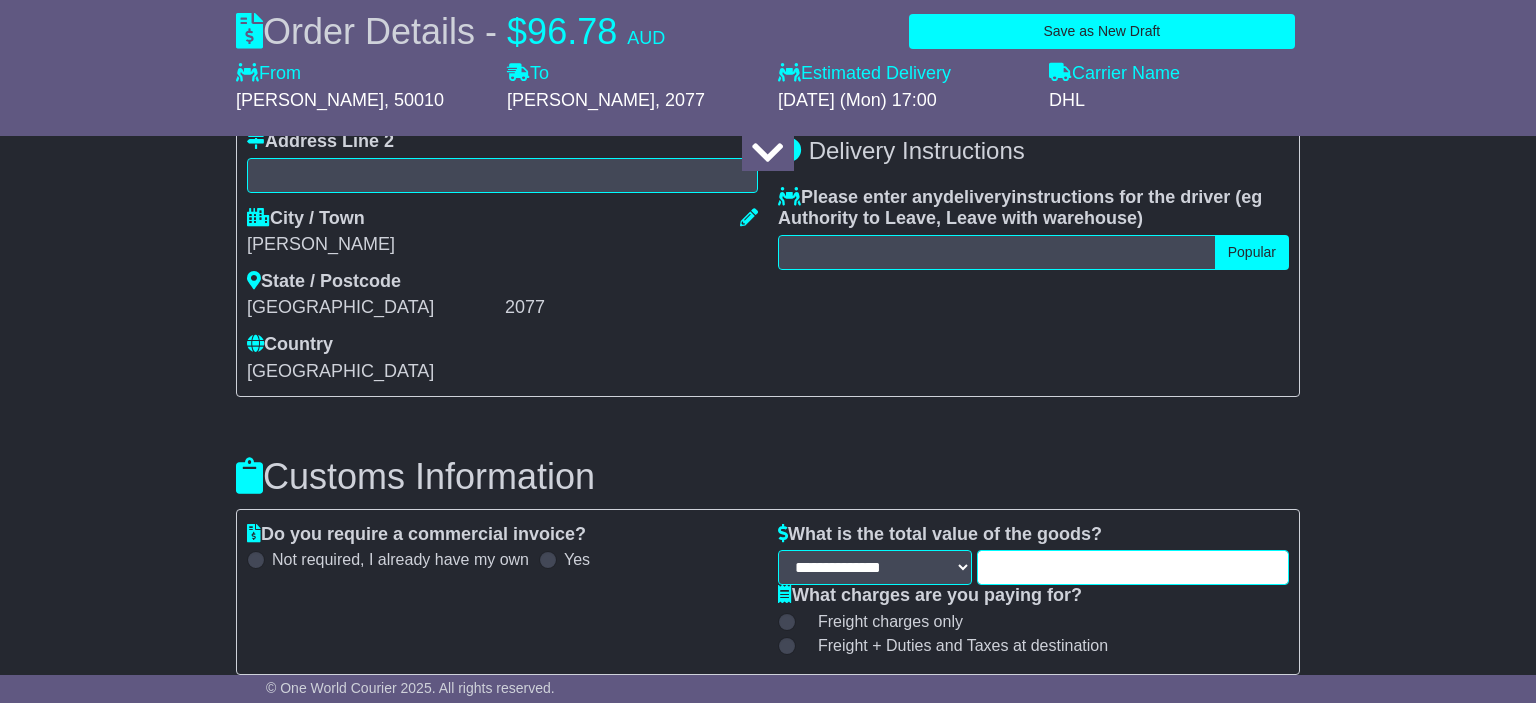 click at bounding box center (1133, 567) 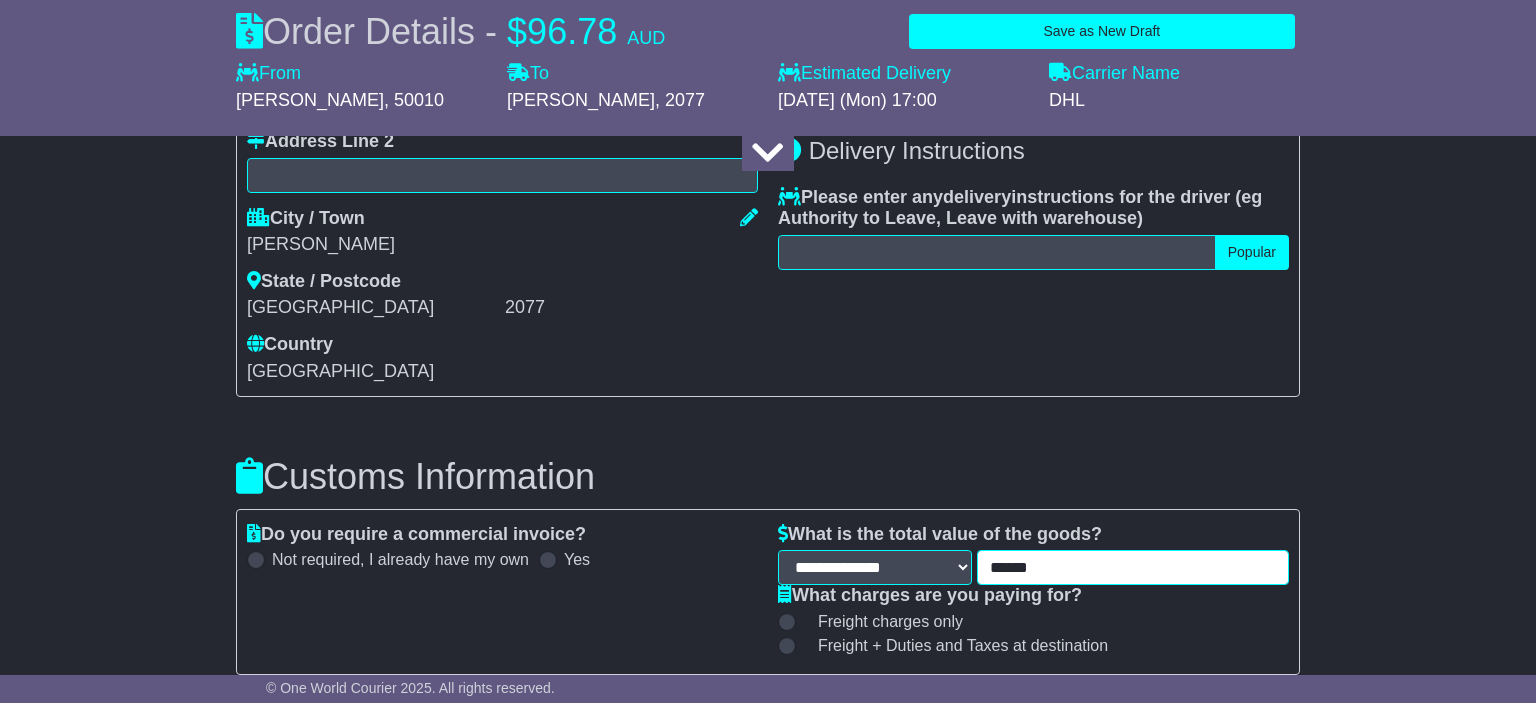 type on "******" 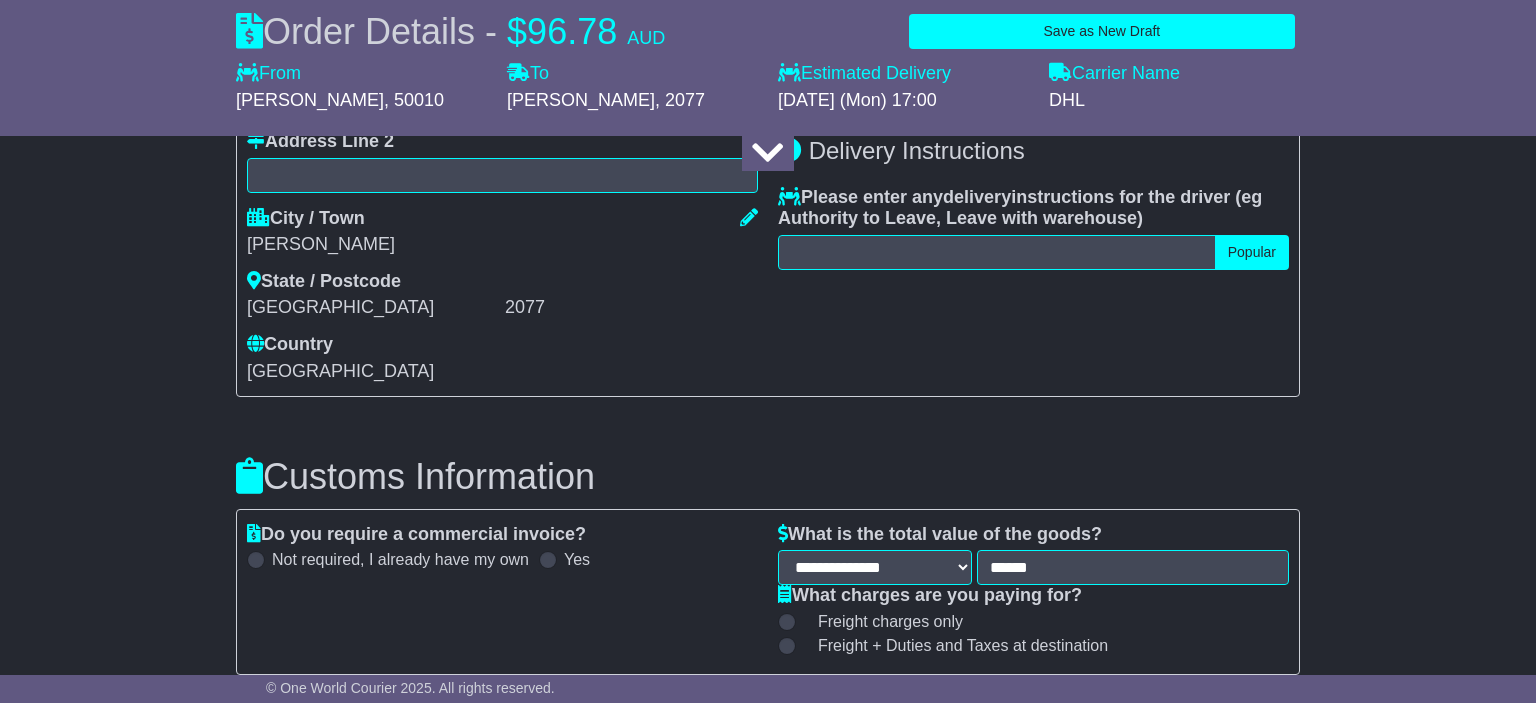 click on "About your package
What is your Package
Documents
Non-Documents
What are the Incoterms?
***
***
***
***
***
***
Description of Goods
Attention: dangerous goods are not allowed by service.
Your Internal Reference (required)
Any Dangerous Goods?
No" at bounding box center (768, 131) 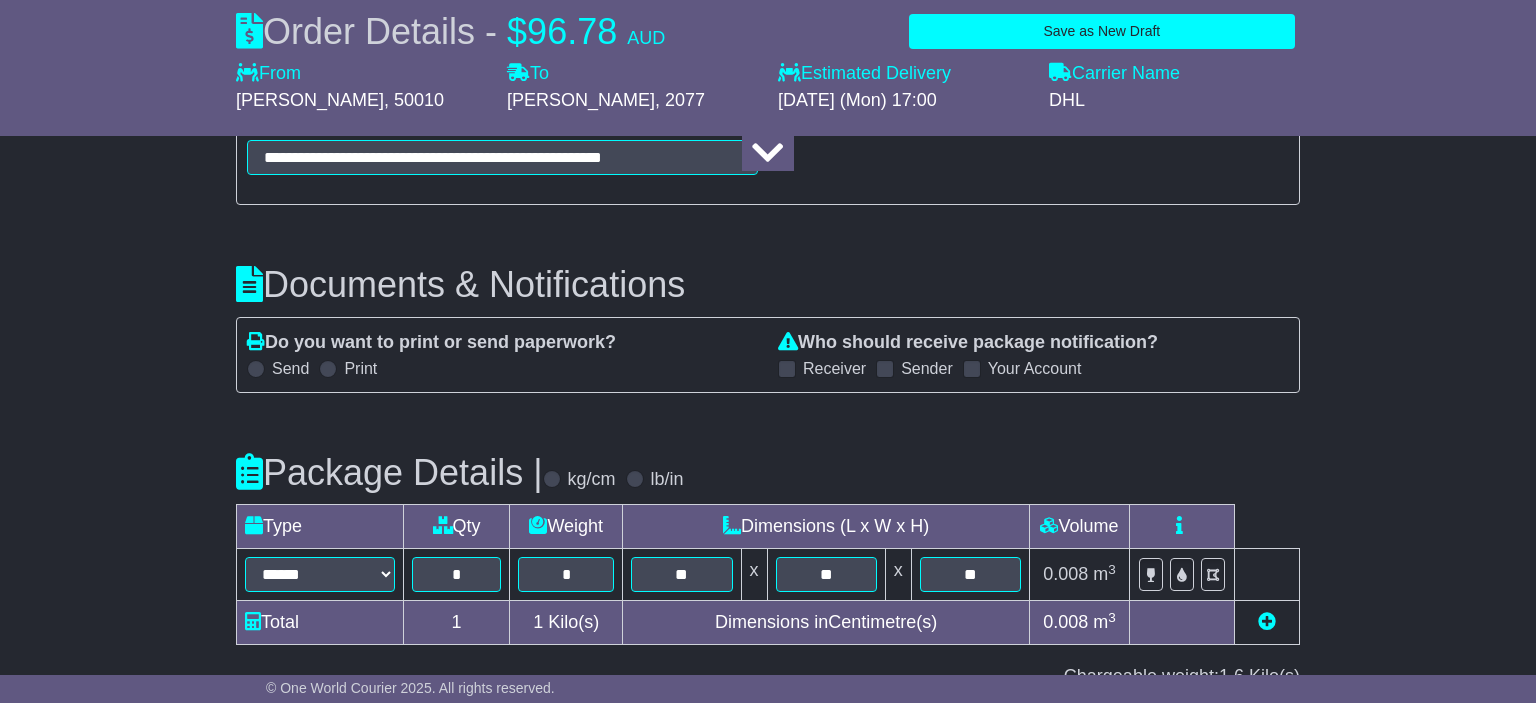 scroll, scrollTop: 2428, scrollLeft: 0, axis: vertical 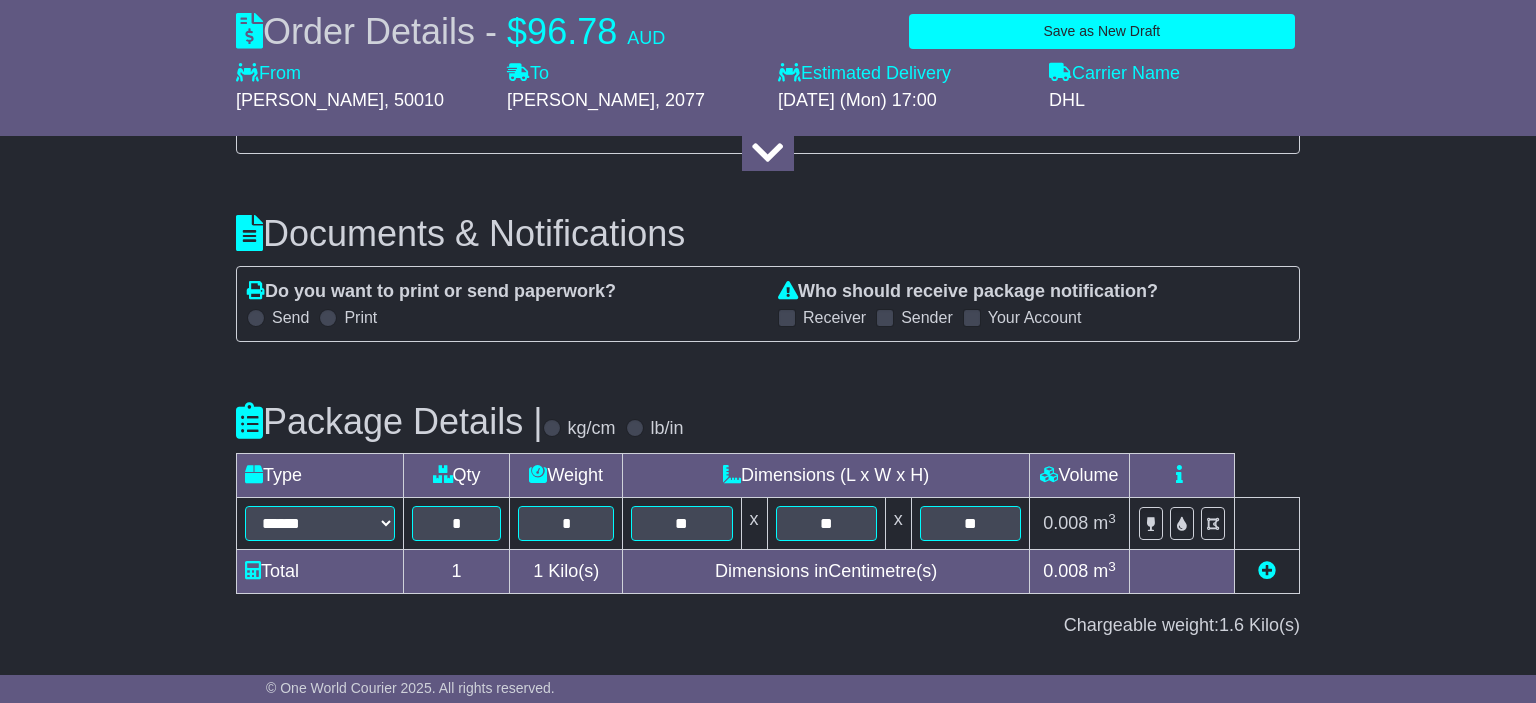 click at bounding box center [256, 318] 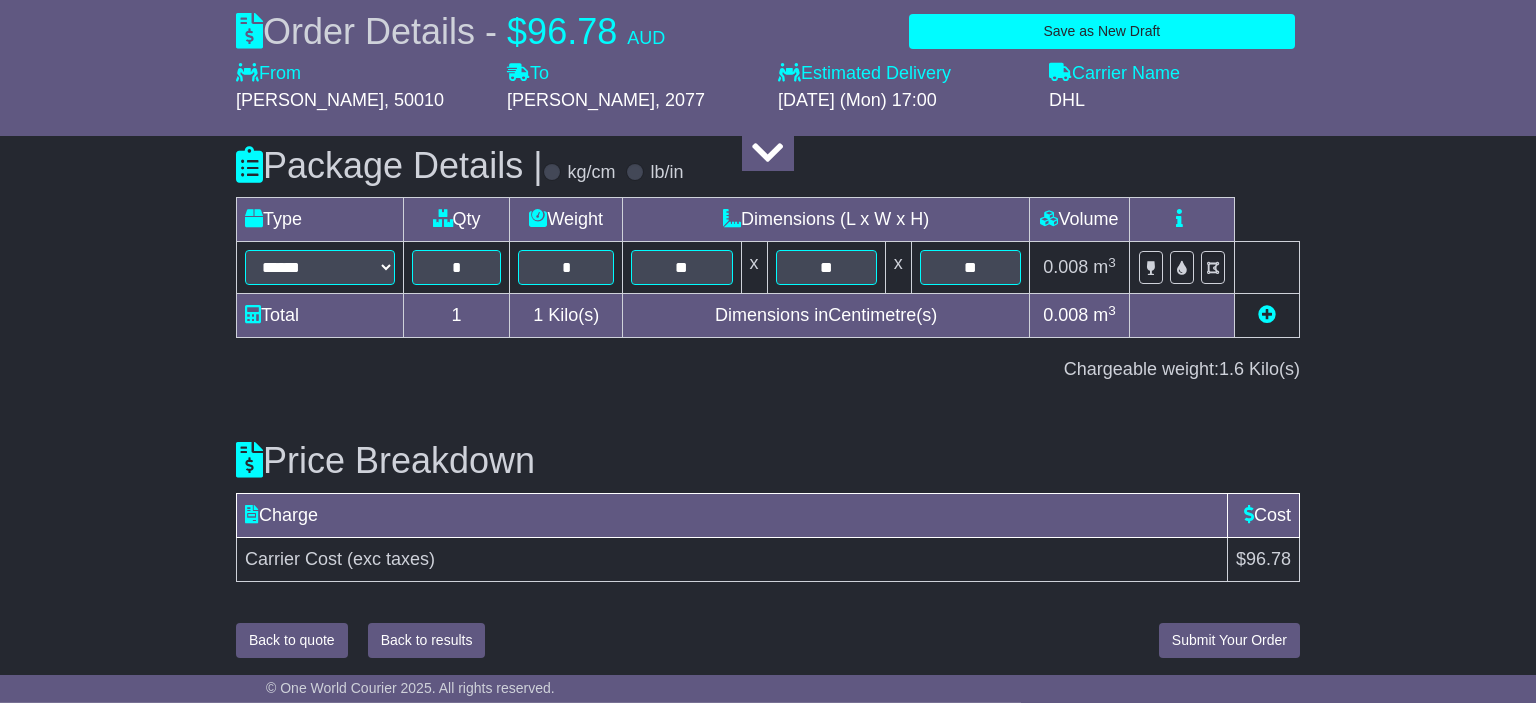 scroll, scrollTop: 2684, scrollLeft: 0, axis: vertical 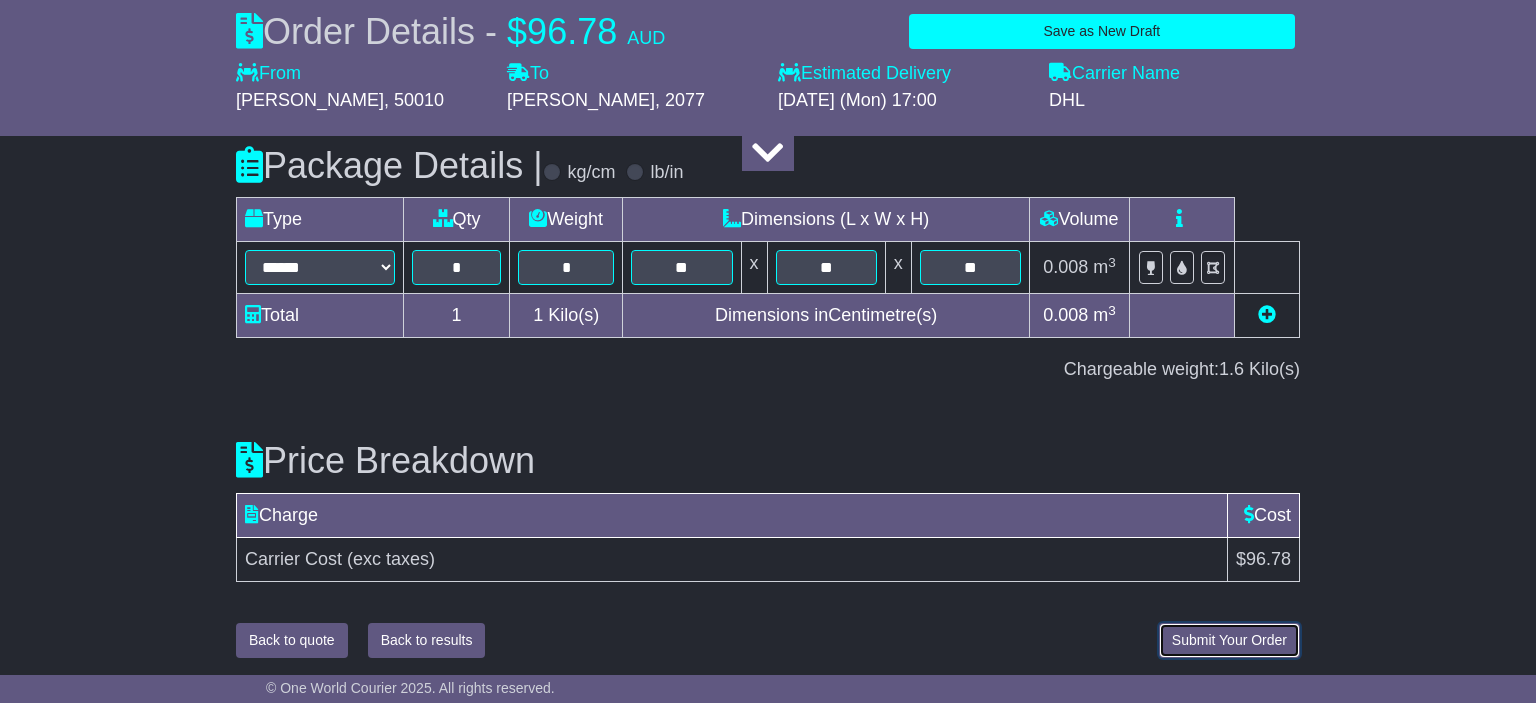 click on "Submit Your Order" at bounding box center [1229, 640] 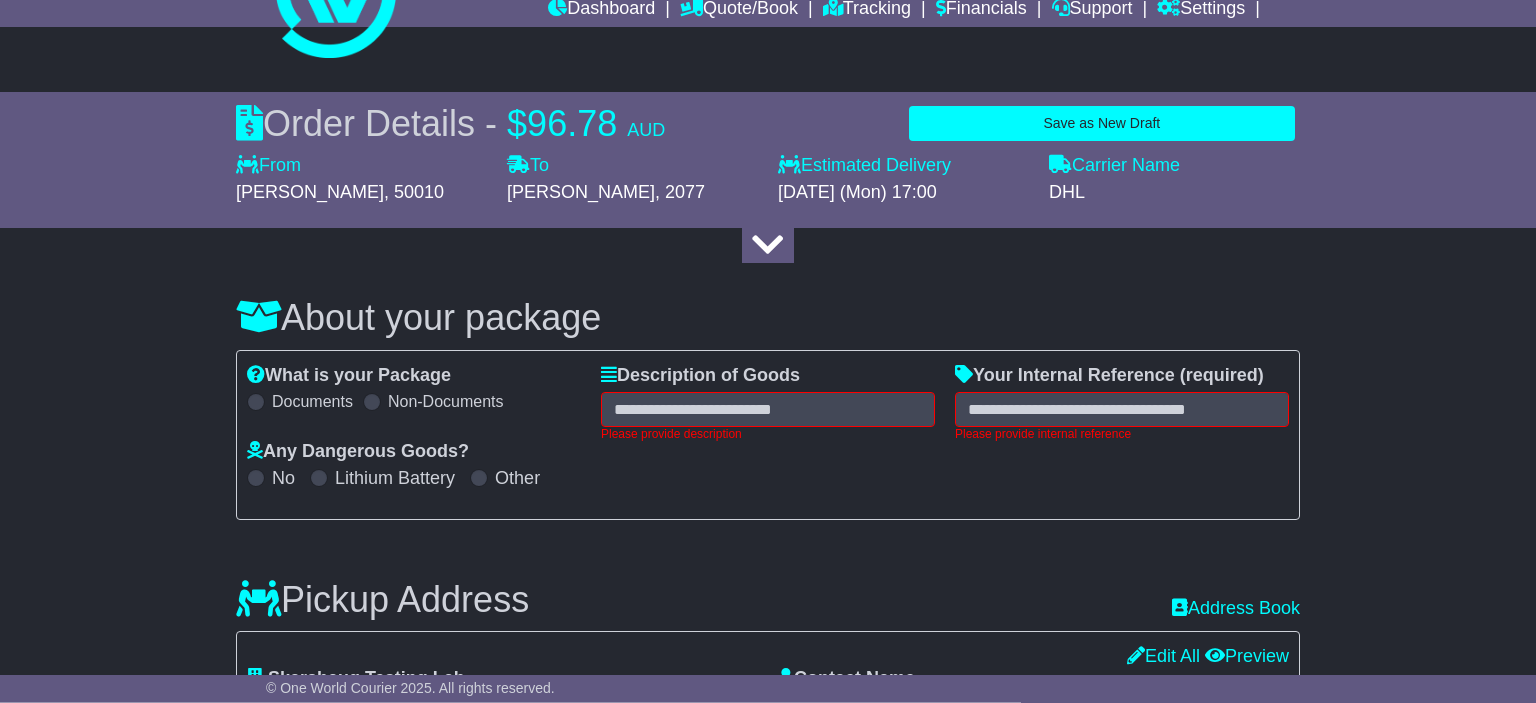 scroll, scrollTop: 79, scrollLeft: 0, axis: vertical 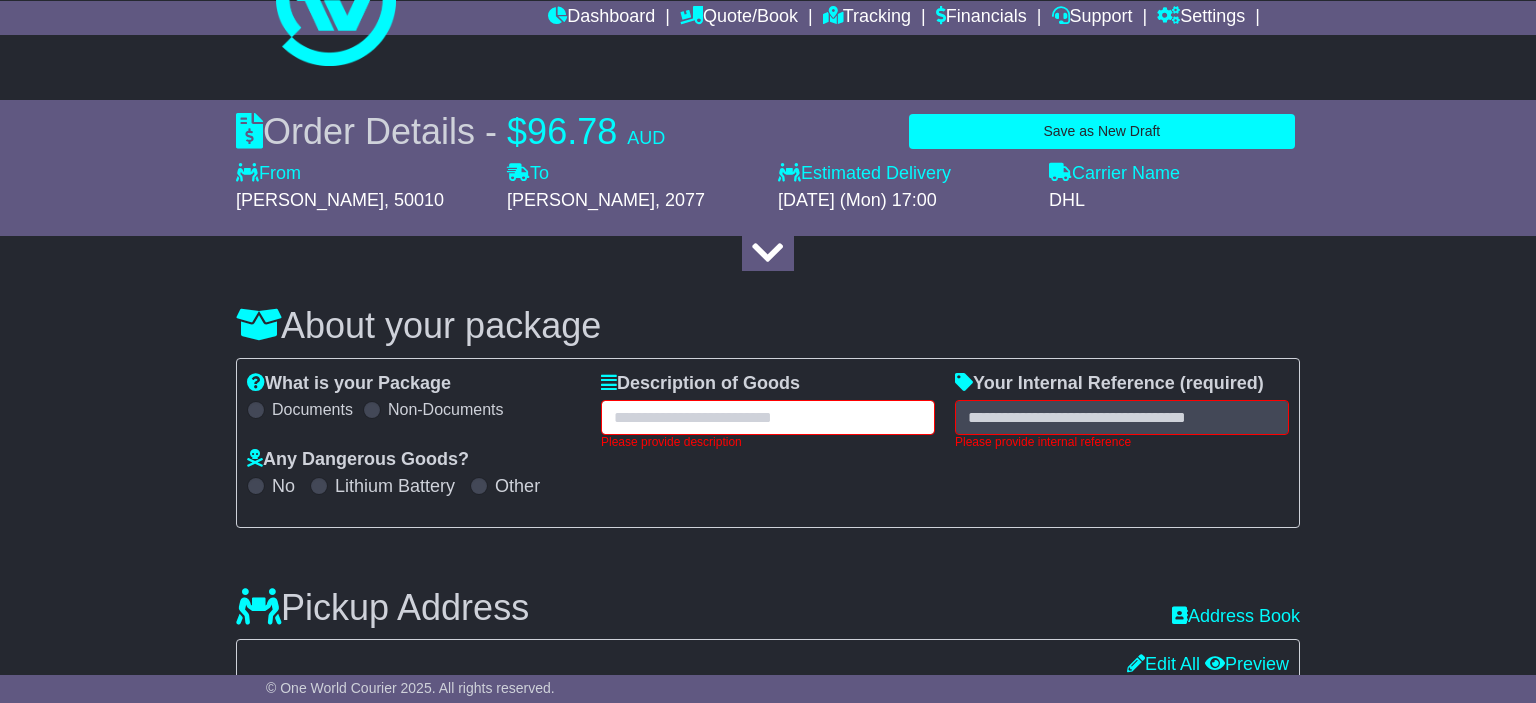 click at bounding box center (768, 417) 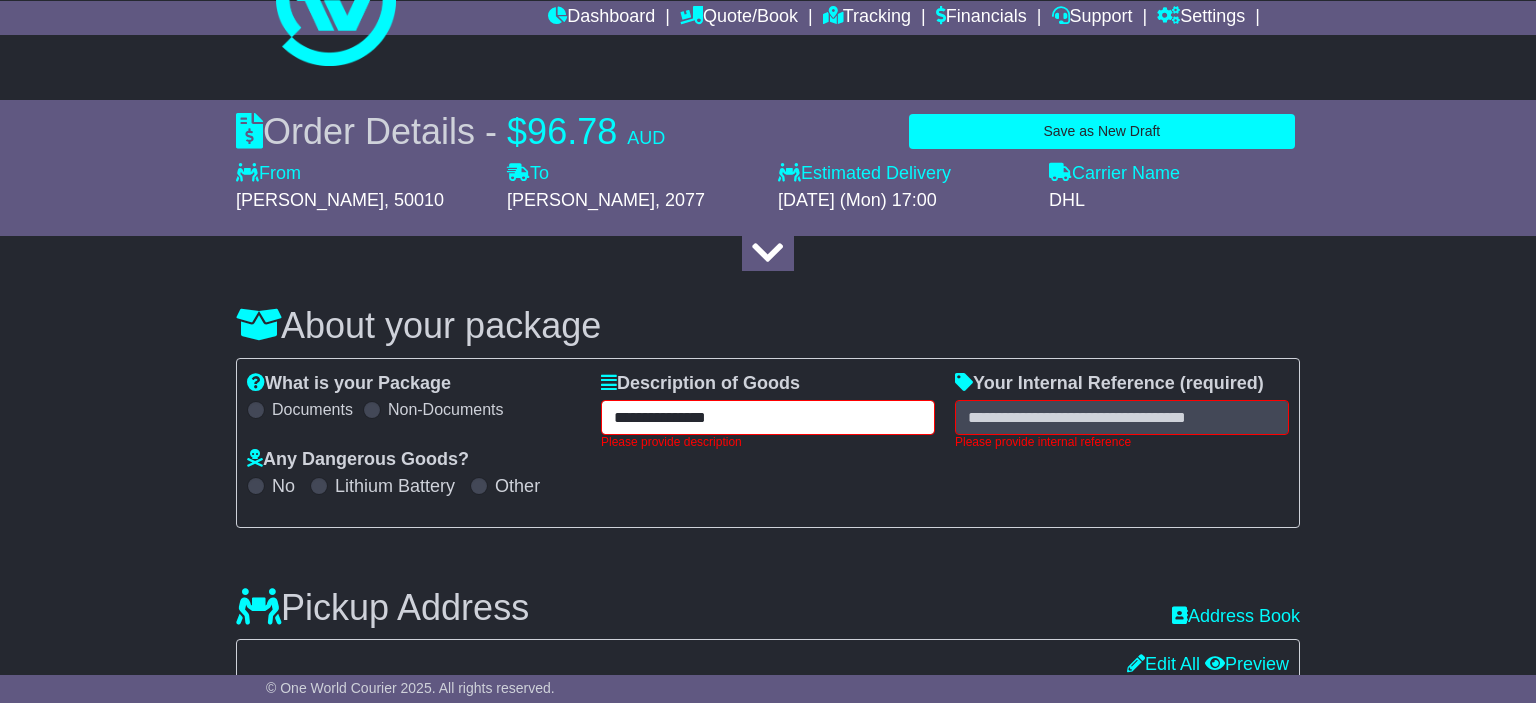 type on "**********" 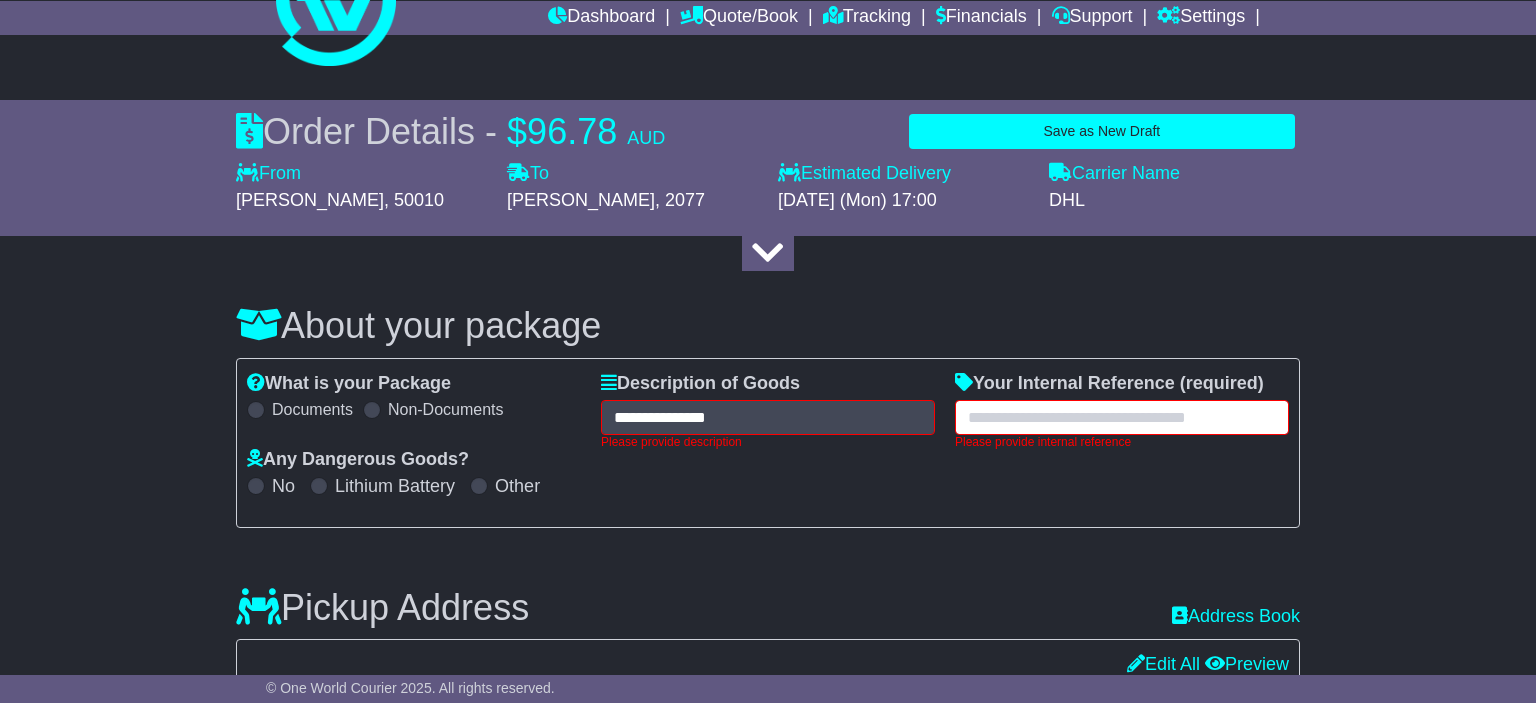 click at bounding box center (1122, 417) 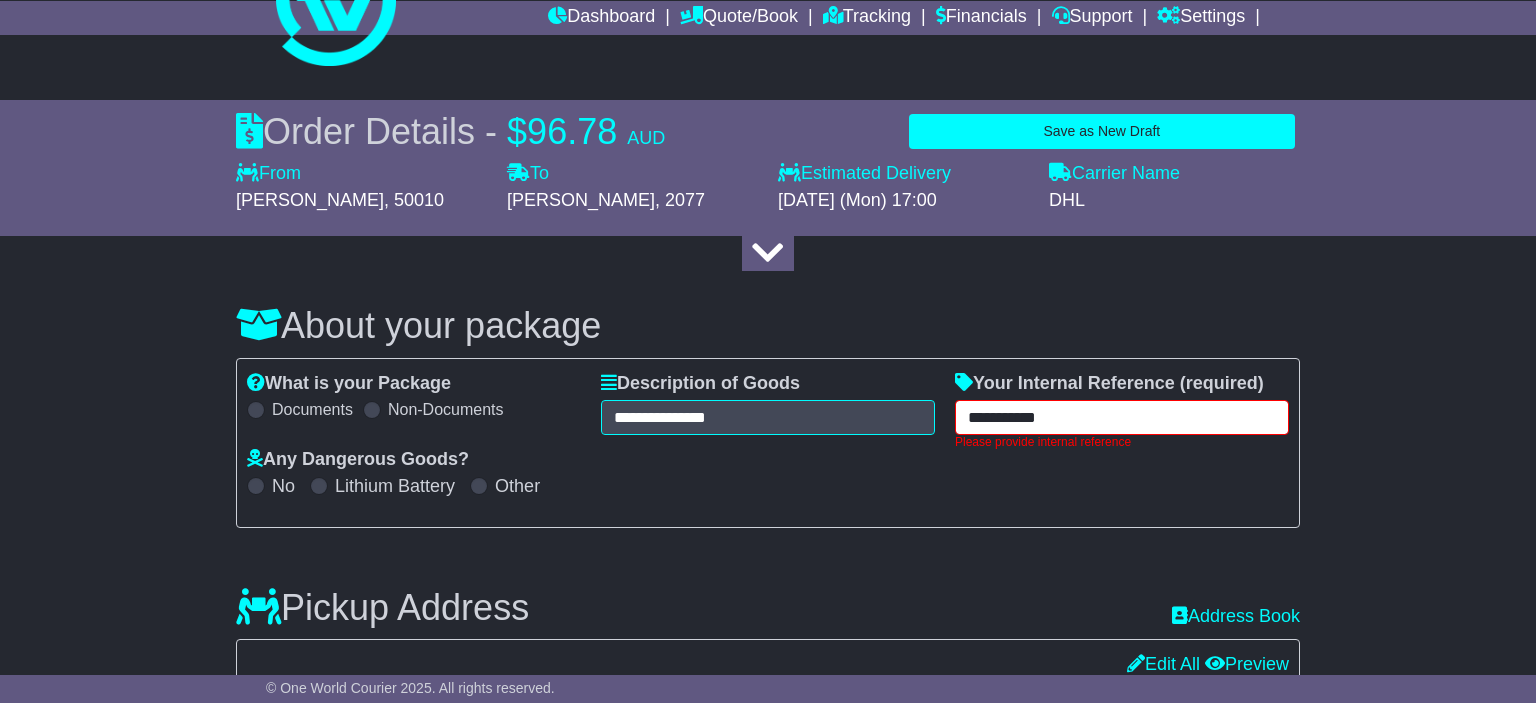 type on "**********" 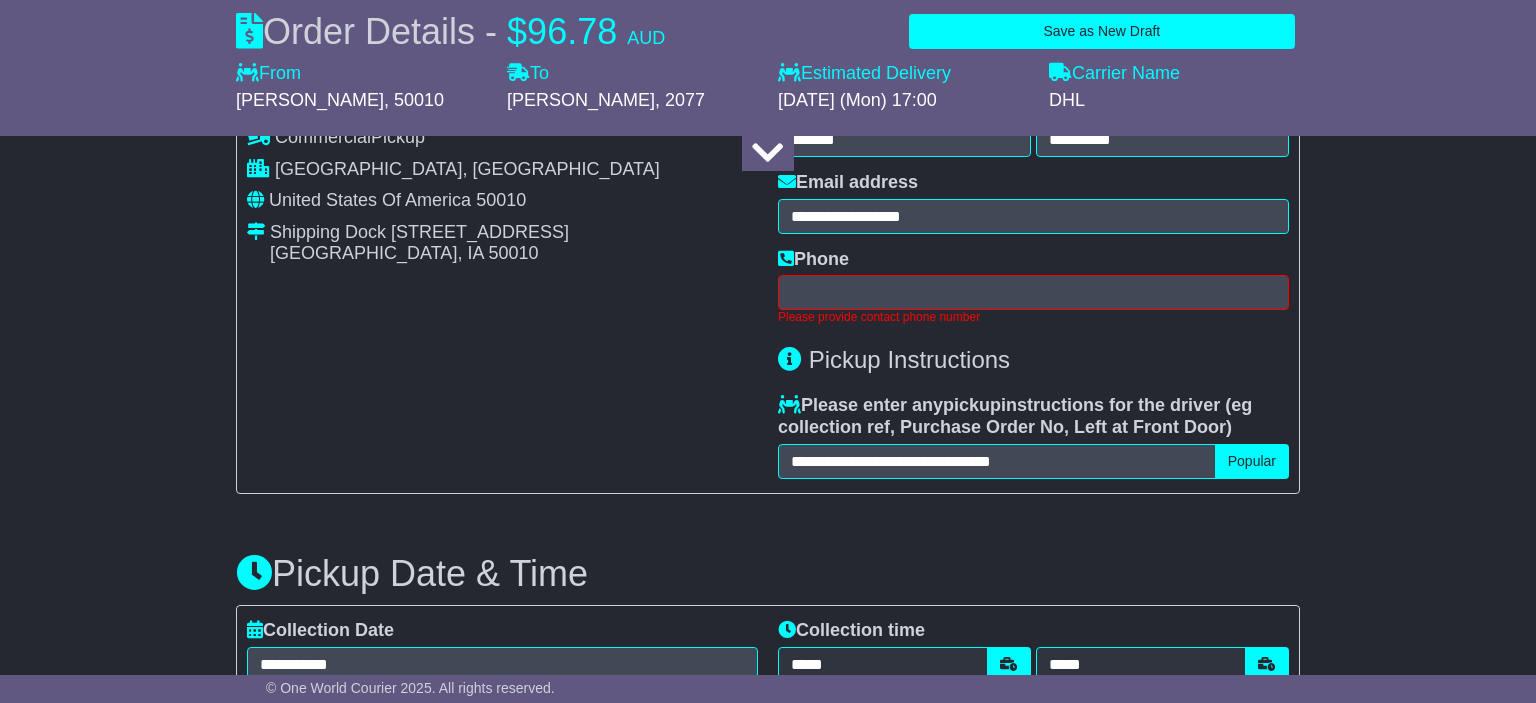 scroll, scrollTop: 502, scrollLeft: 0, axis: vertical 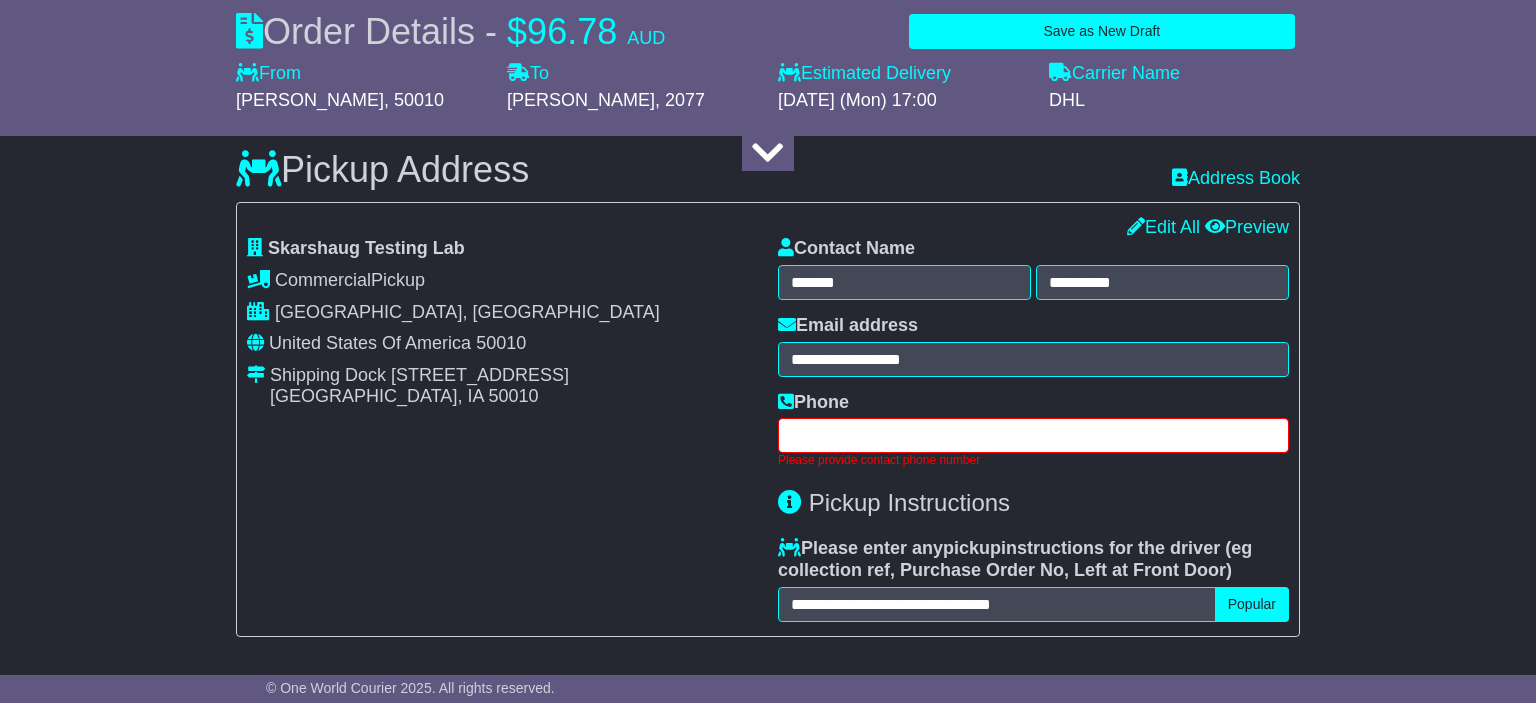 click at bounding box center [1033, 435] 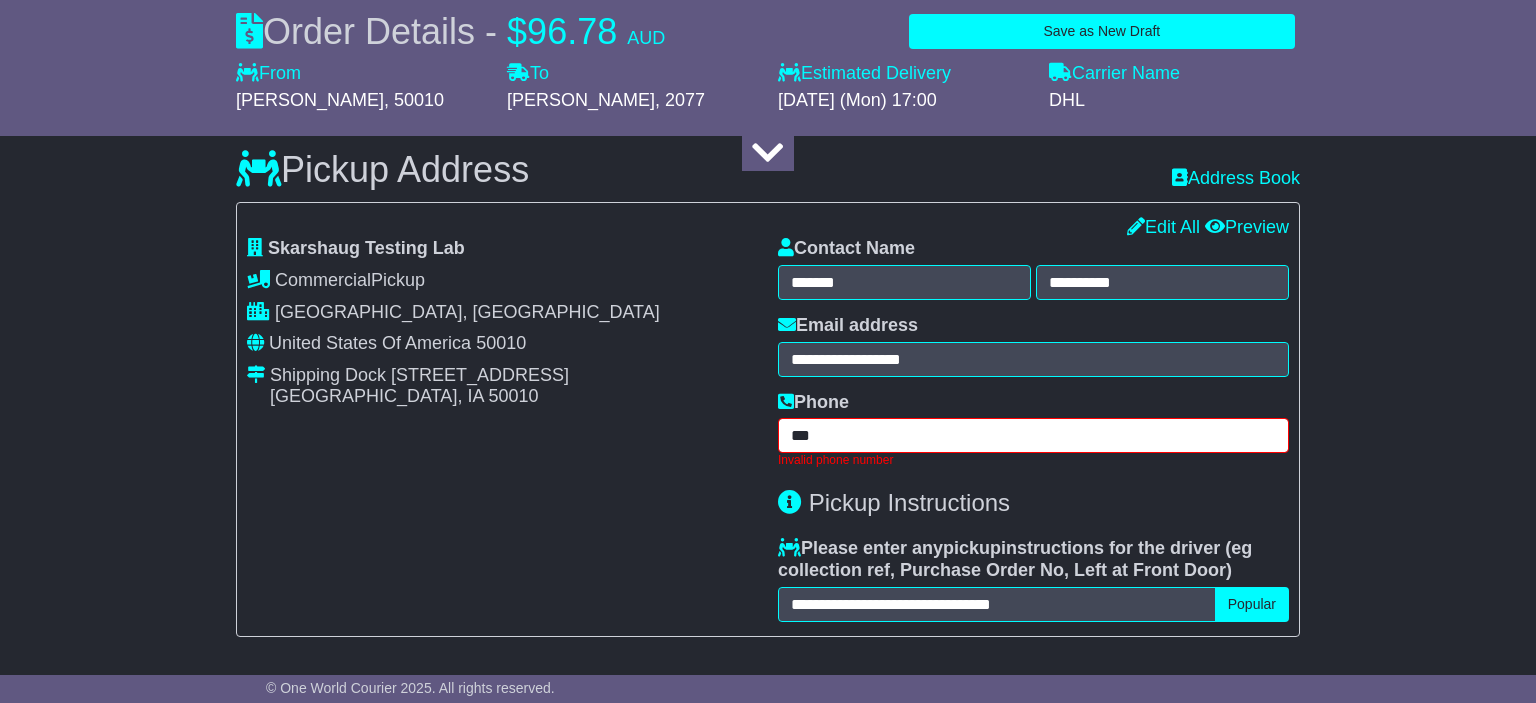 click on "***" at bounding box center (1033, 435) 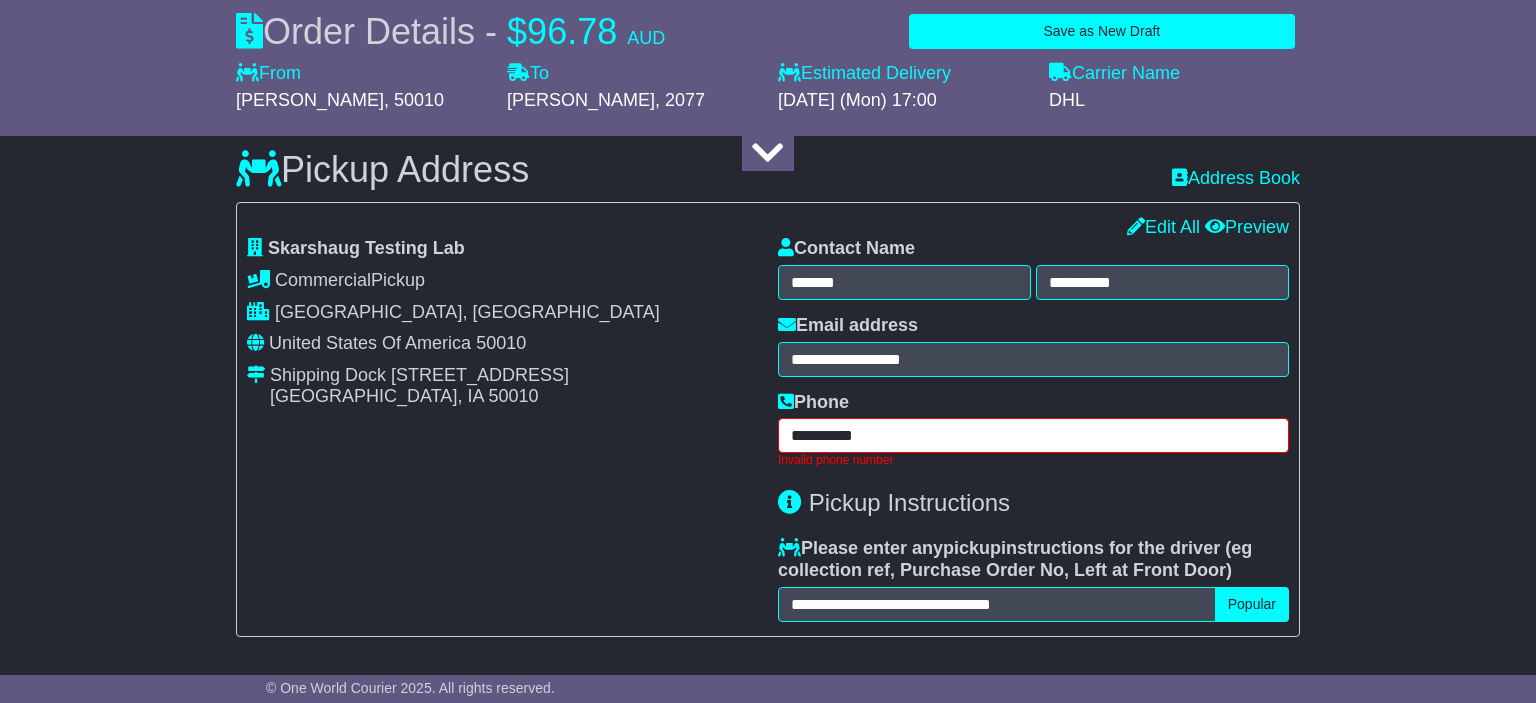 type on "**********" 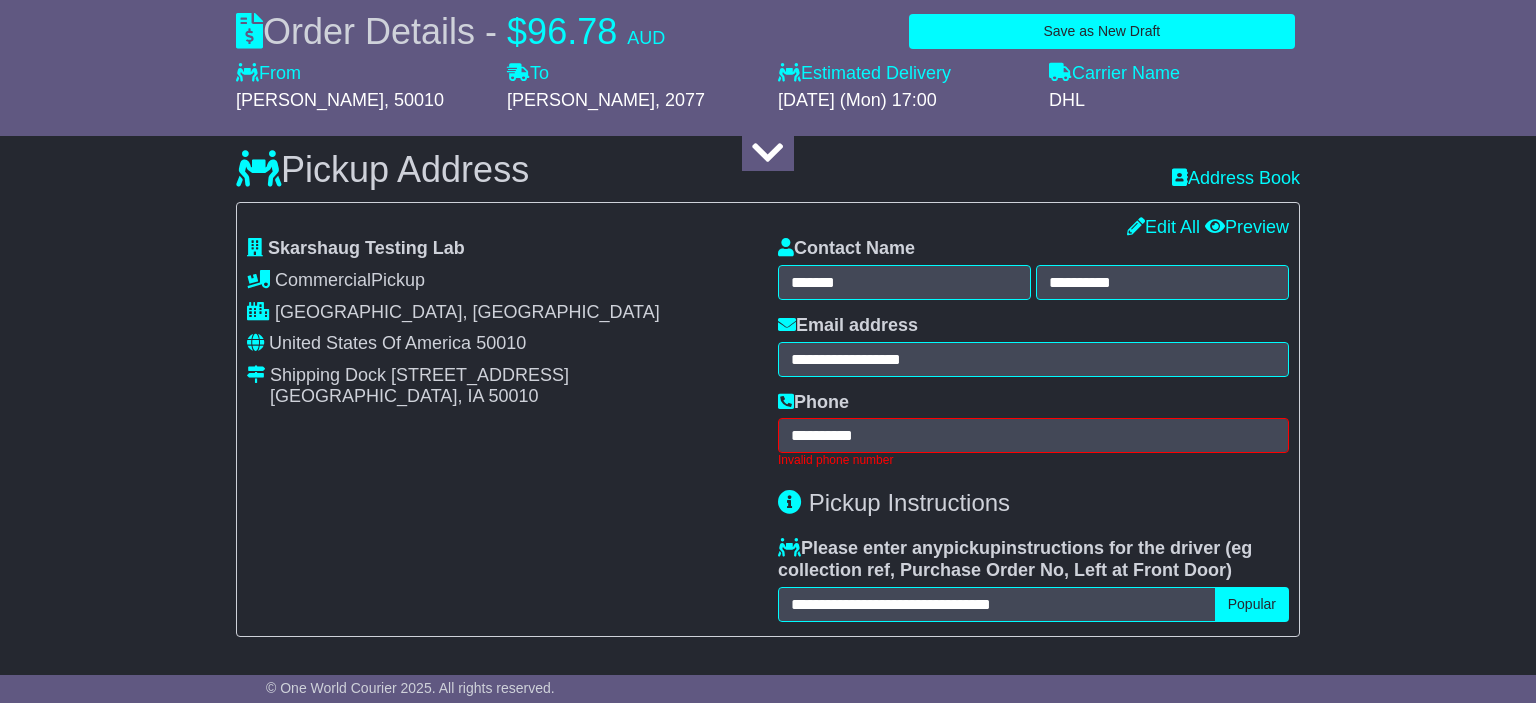 click on "**********" at bounding box center (502, 429) 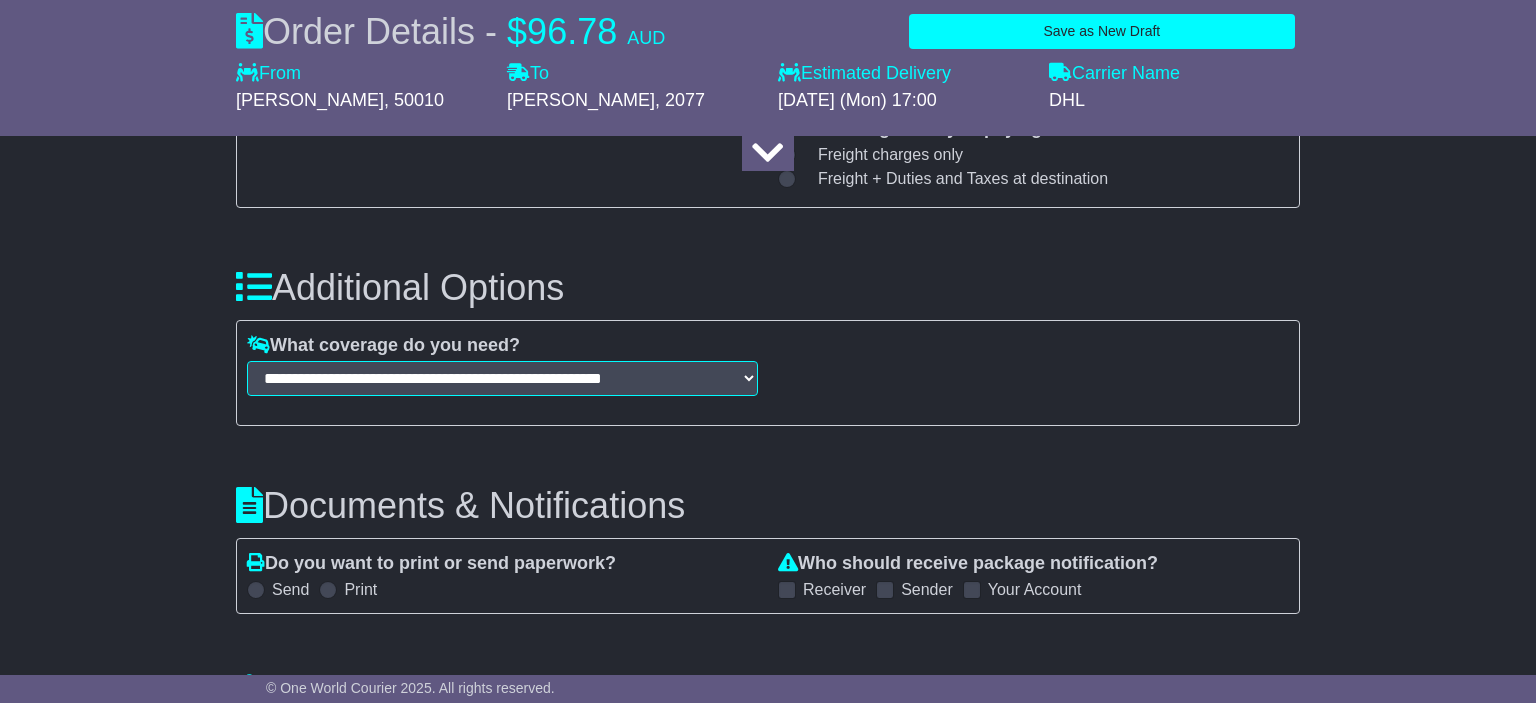 scroll, scrollTop: 2150, scrollLeft: 0, axis: vertical 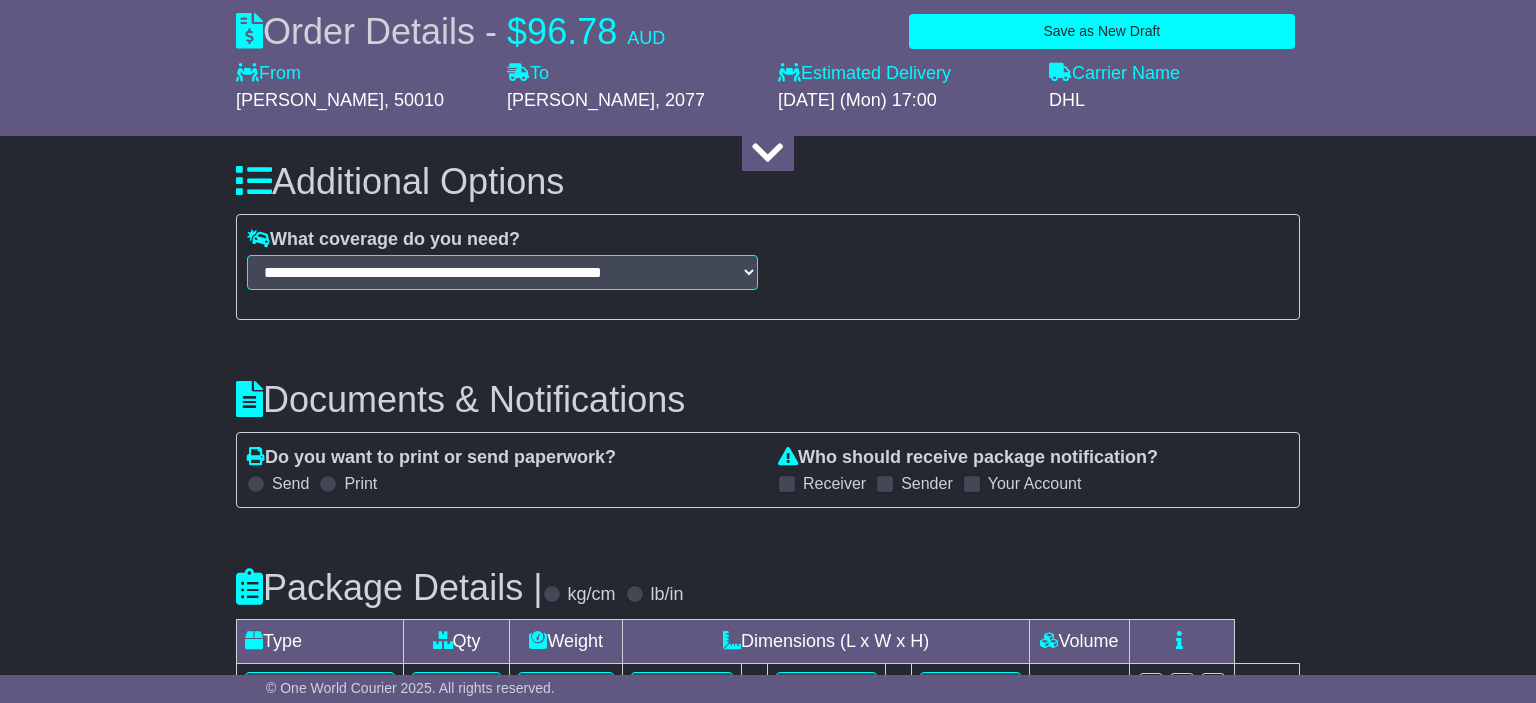 click at bounding box center [328, 484] 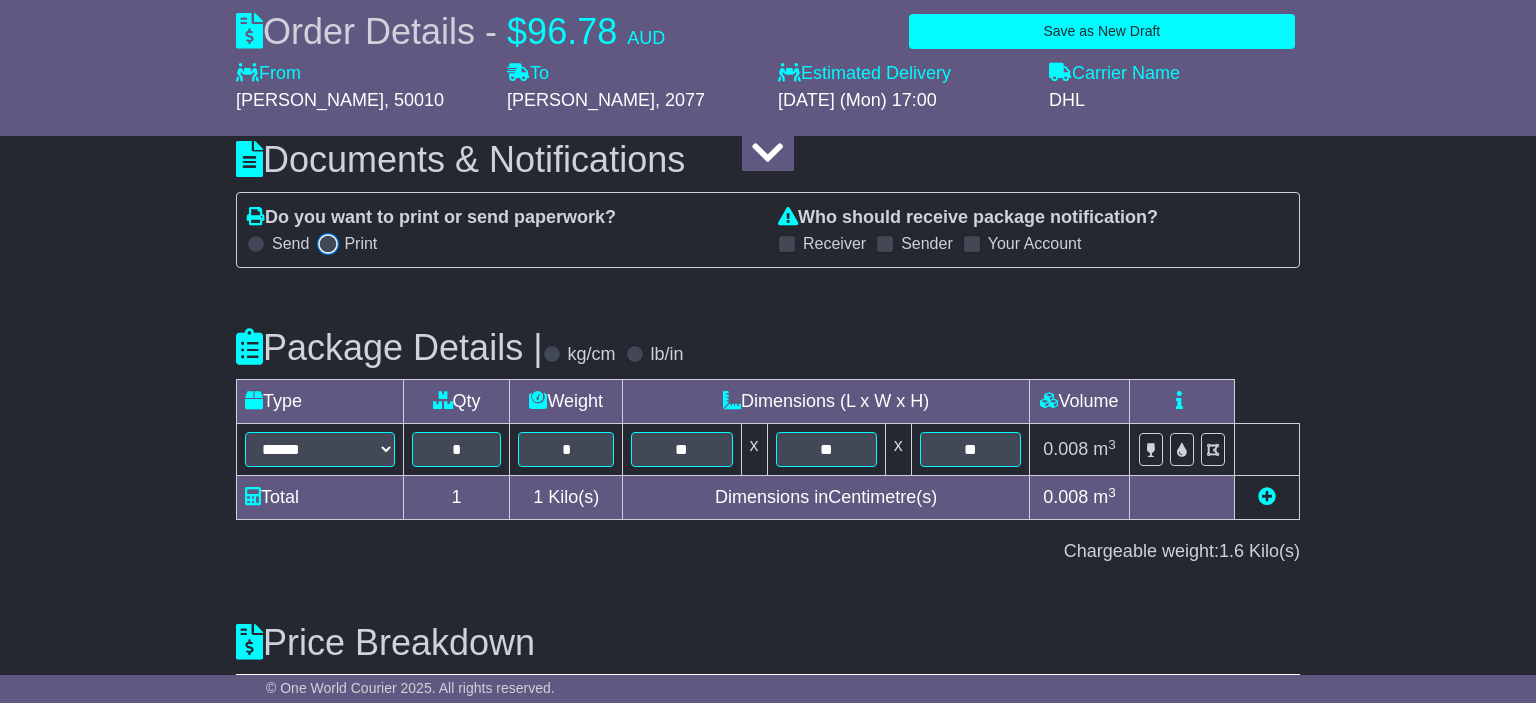scroll, scrollTop: 2572, scrollLeft: 0, axis: vertical 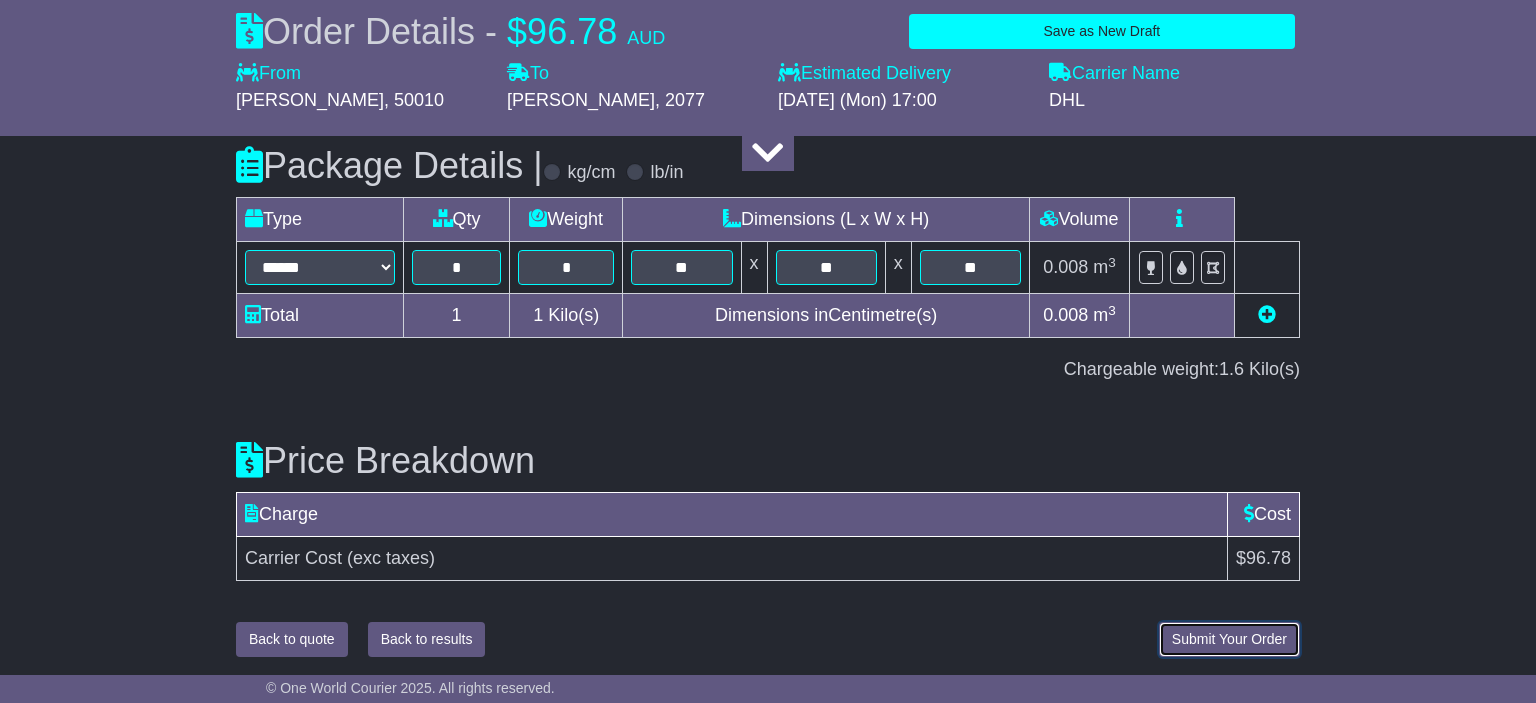 click on "Submit Your Order" at bounding box center (1229, 639) 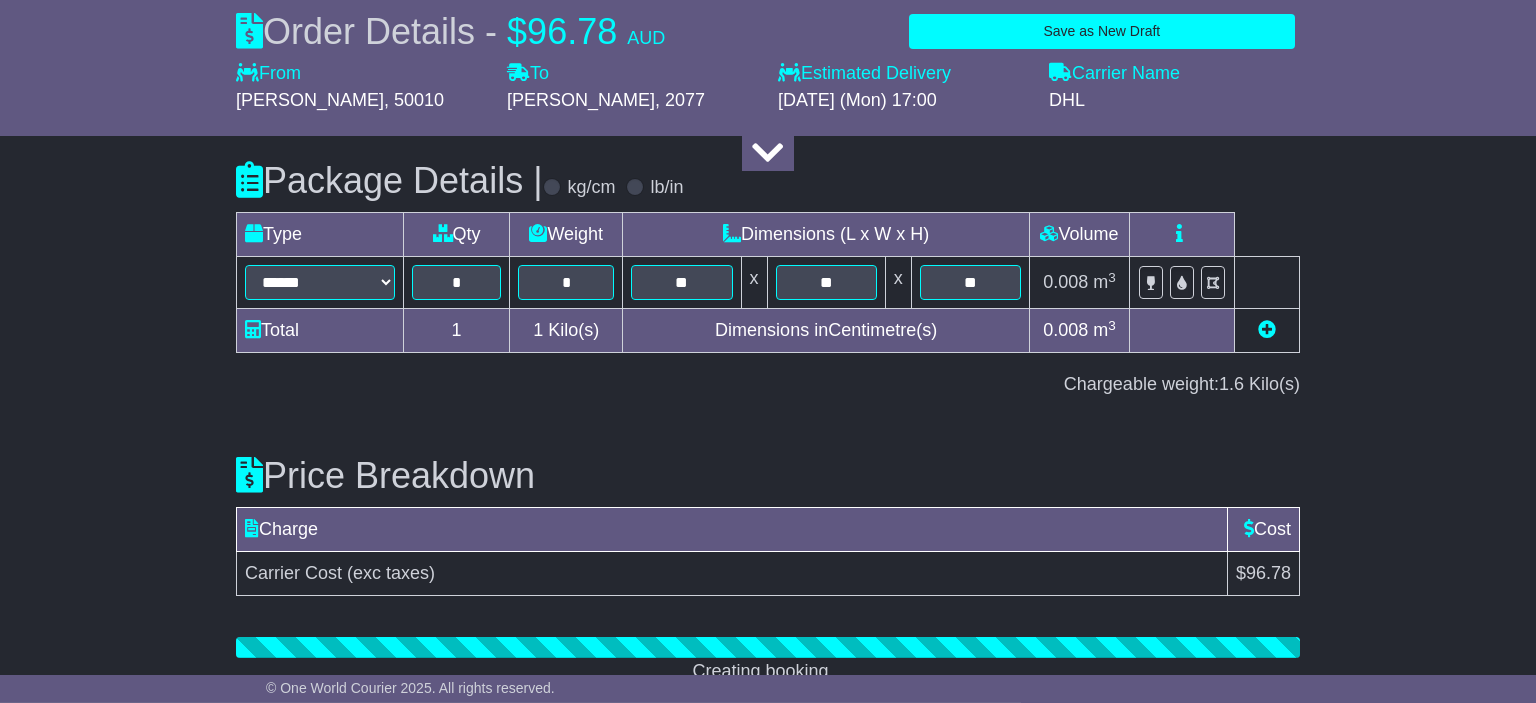 scroll, scrollTop: 2648, scrollLeft: 0, axis: vertical 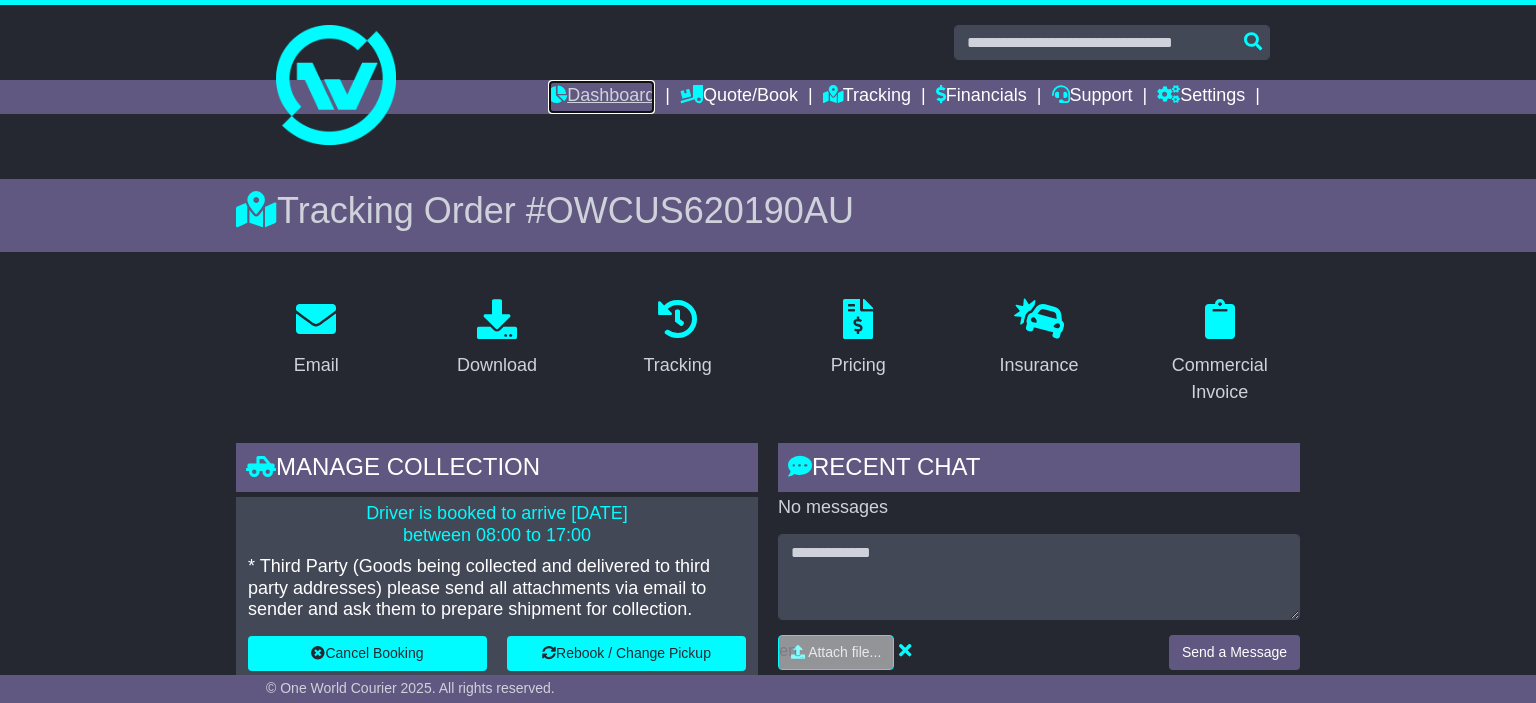 click on "Dashboard" at bounding box center (601, 97) 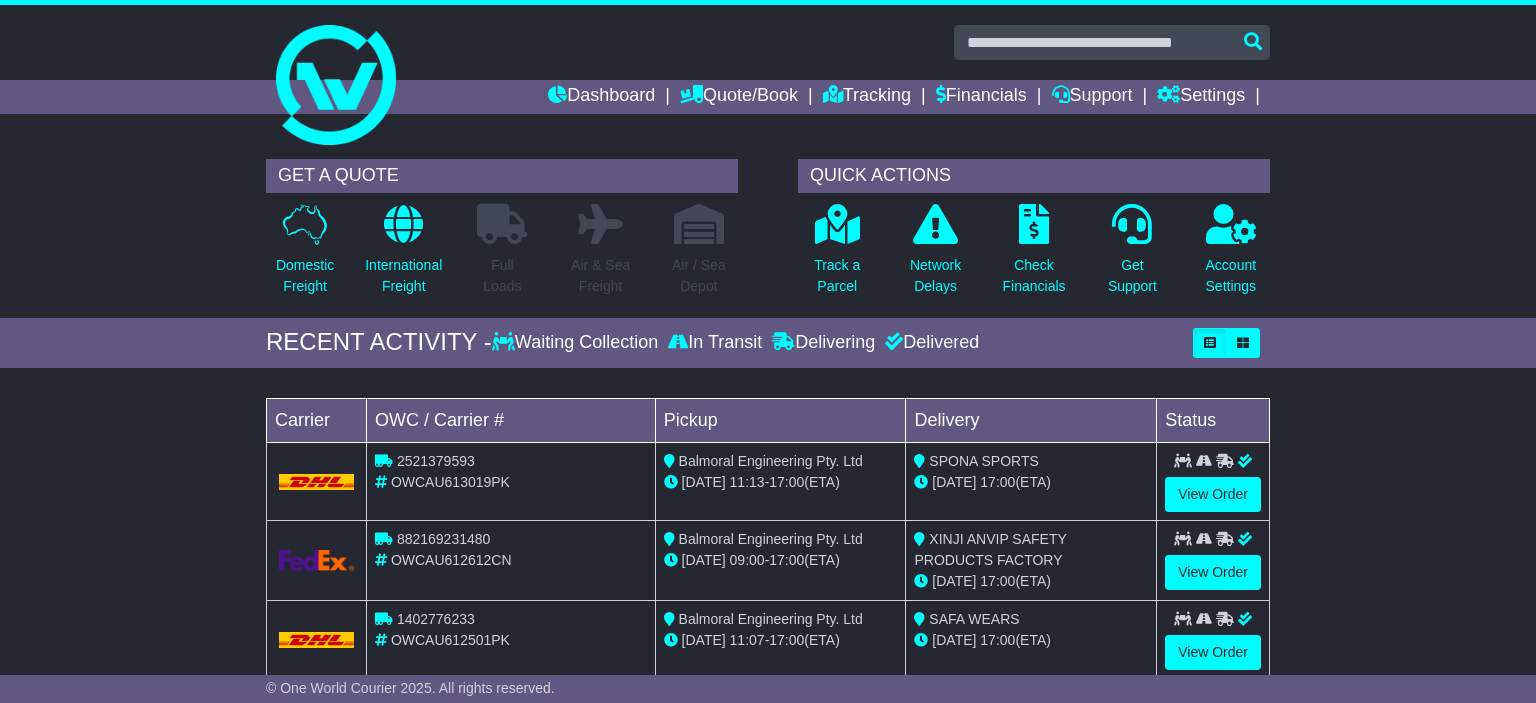 scroll, scrollTop: 0, scrollLeft: 0, axis: both 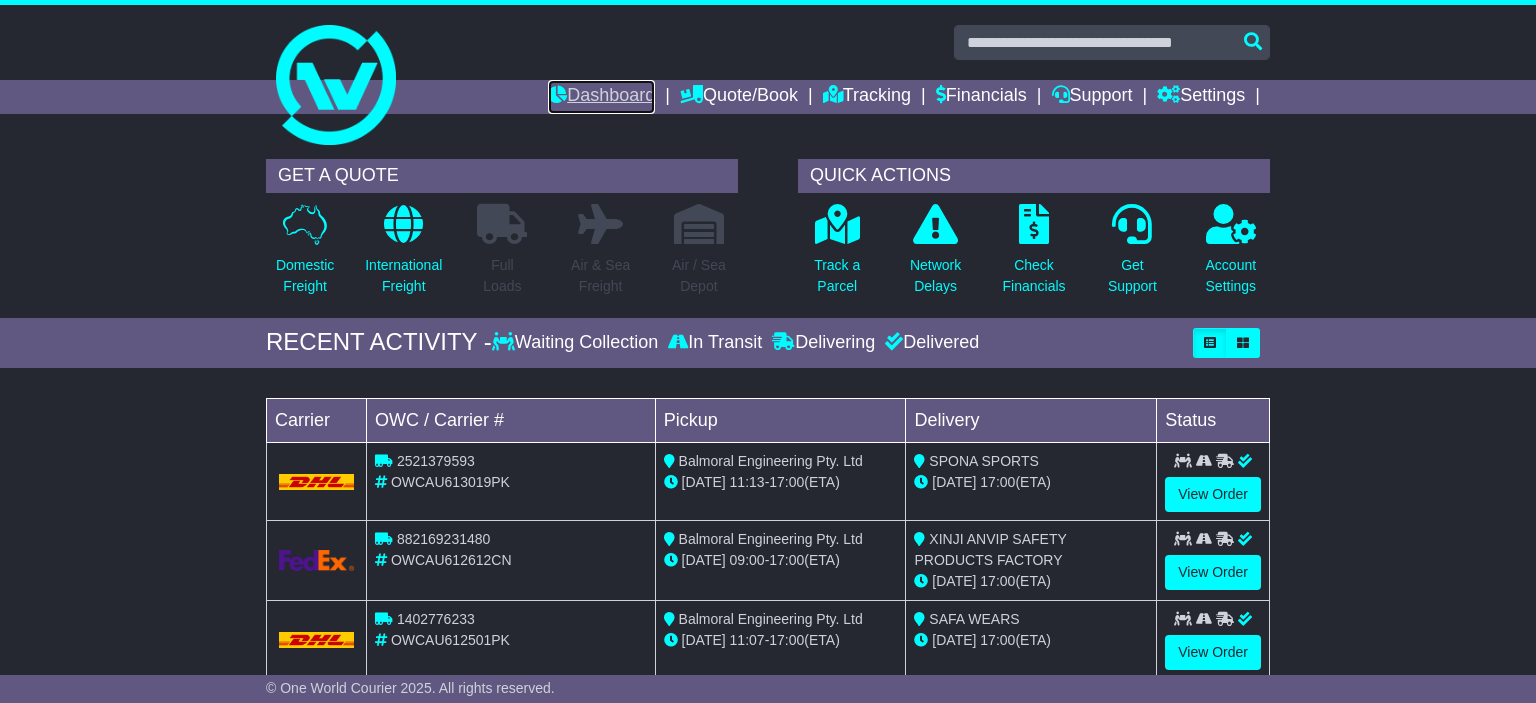 click on "Dashboard" at bounding box center (601, 97) 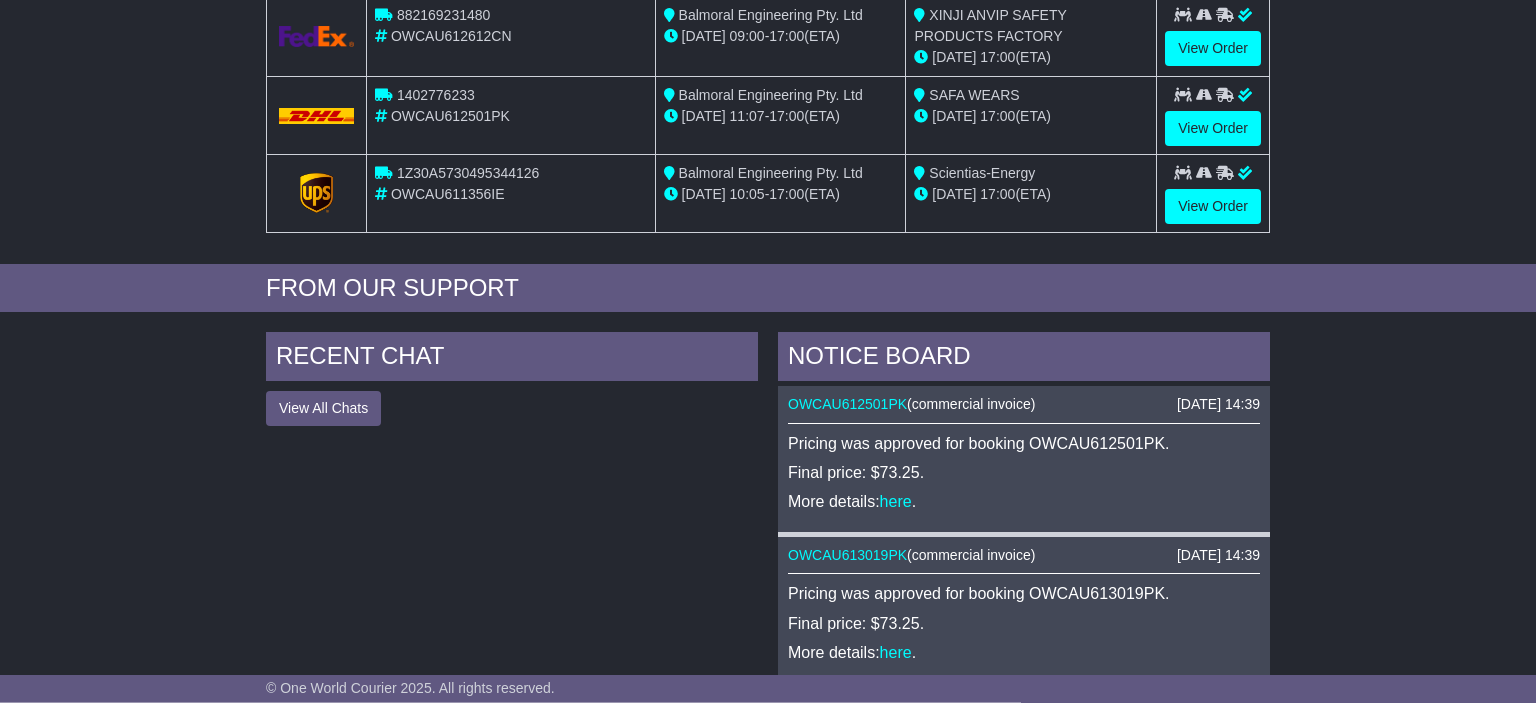 scroll, scrollTop: 616, scrollLeft: 0, axis: vertical 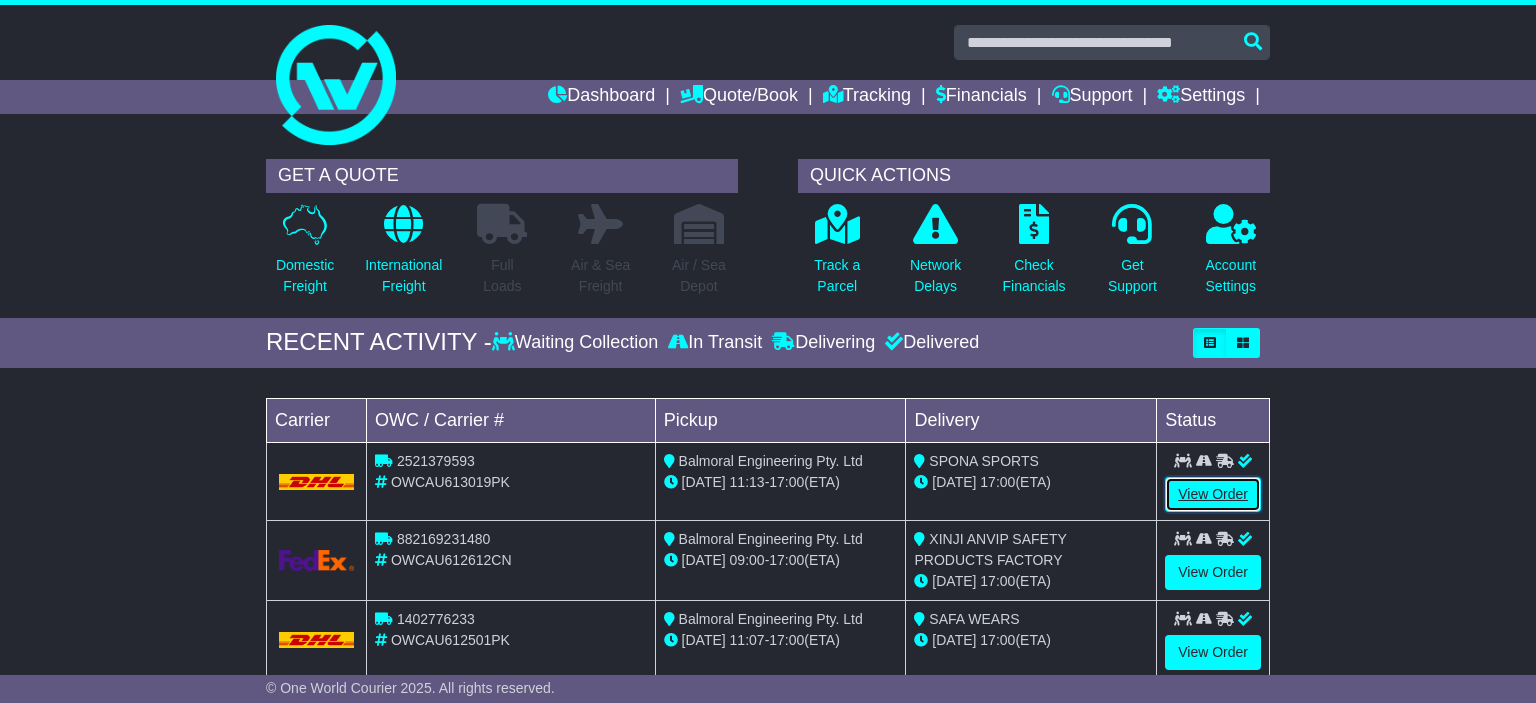 click on "View Order" at bounding box center (1213, 494) 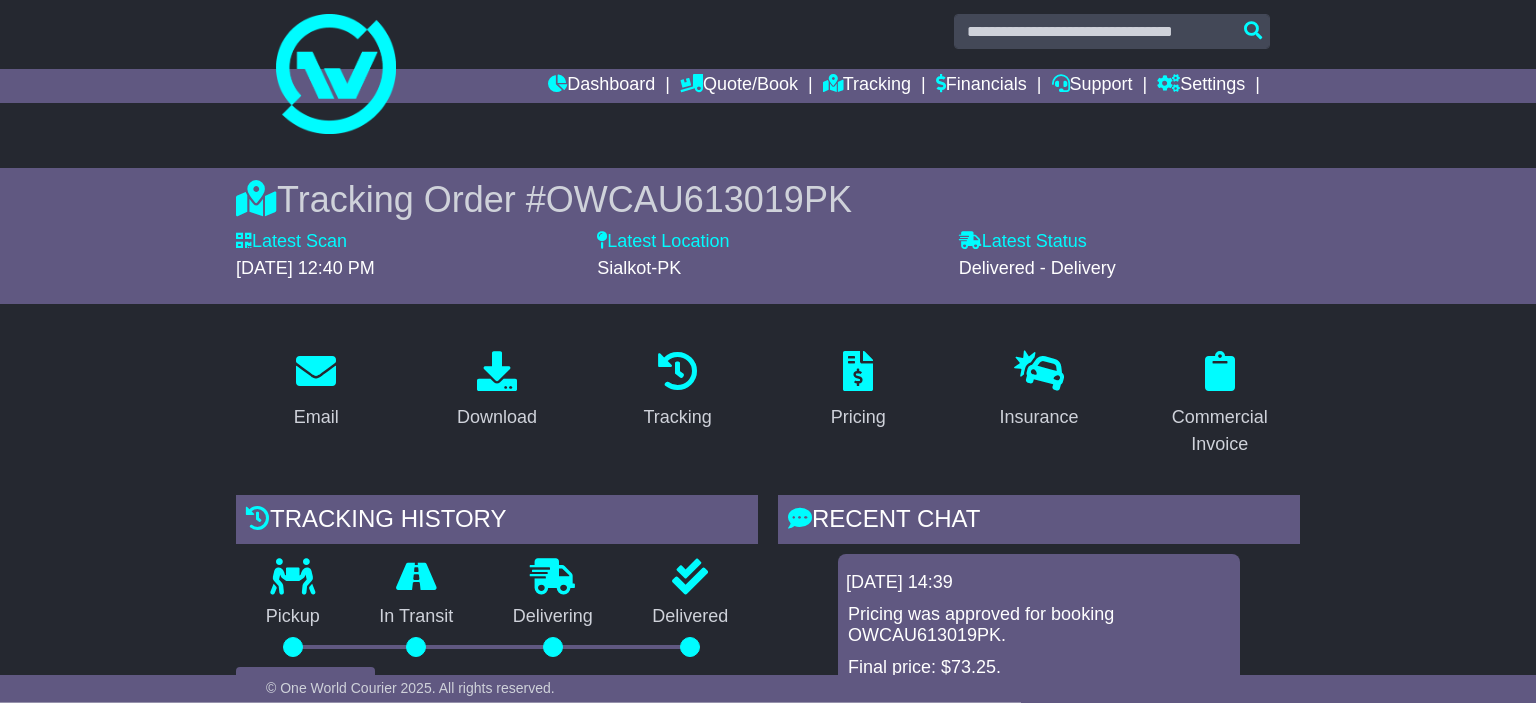scroll, scrollTop: 0, scrollLeft: 0, axis: both 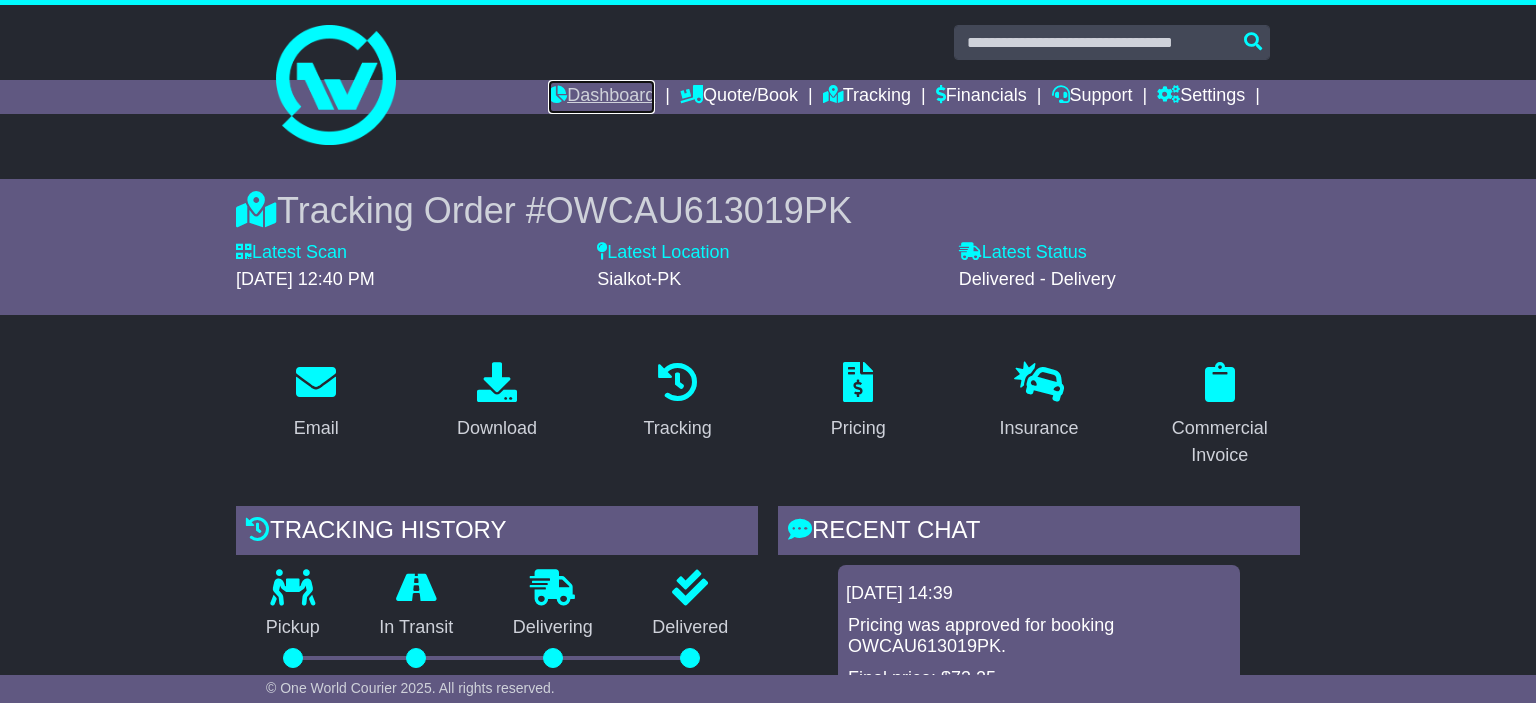 click on "Dashboard" at bounding box center [601, 97] 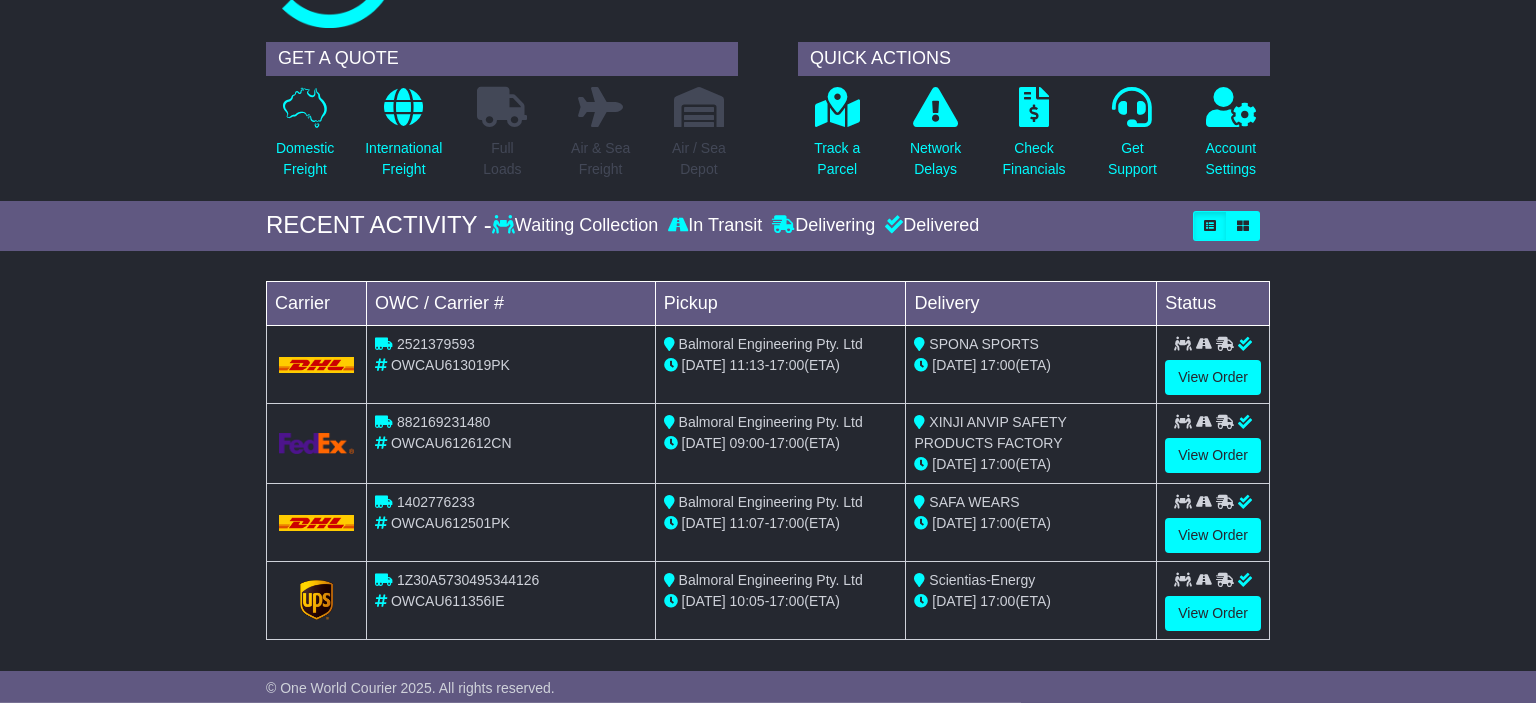 scroll, scrollTop: 105, scrollLeft: 0, axis: vertical 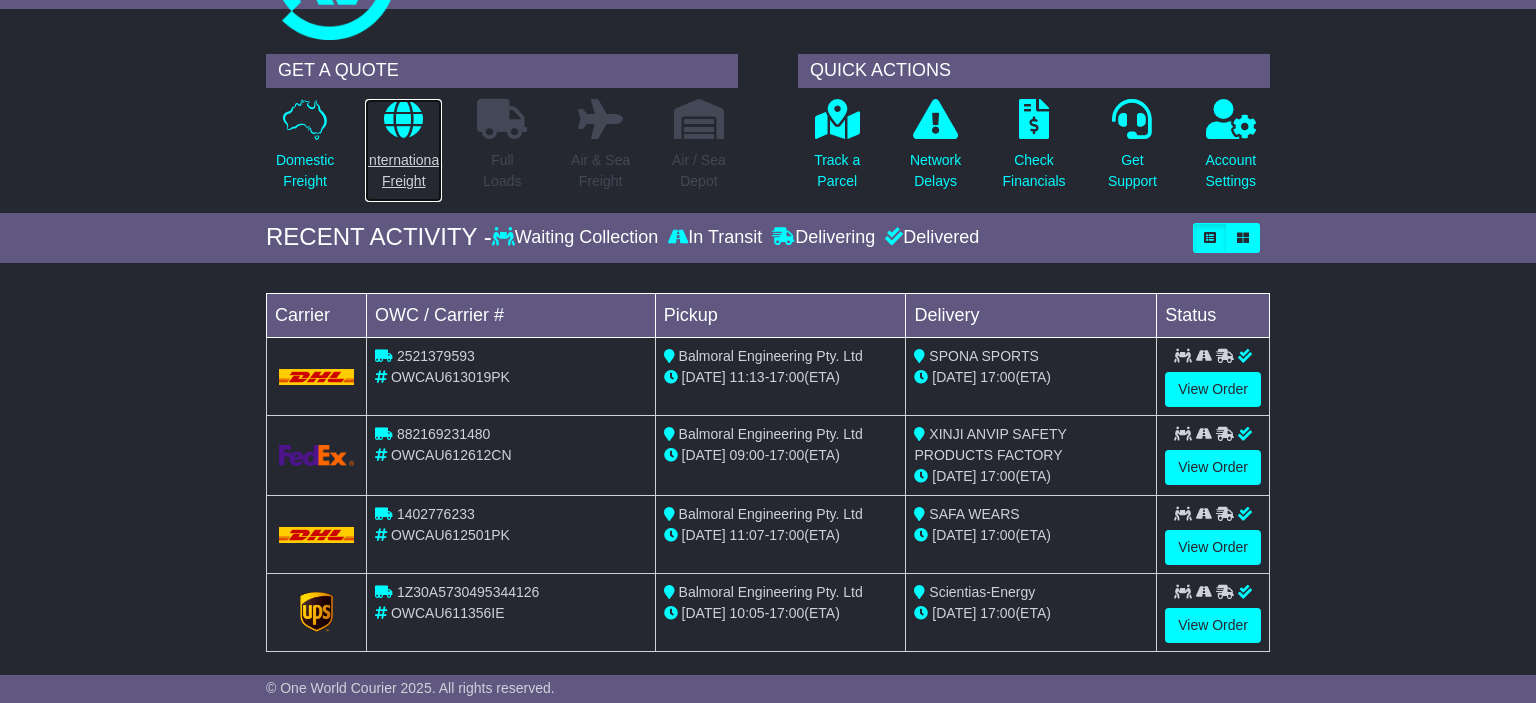 click at bounding box center [403, 119] 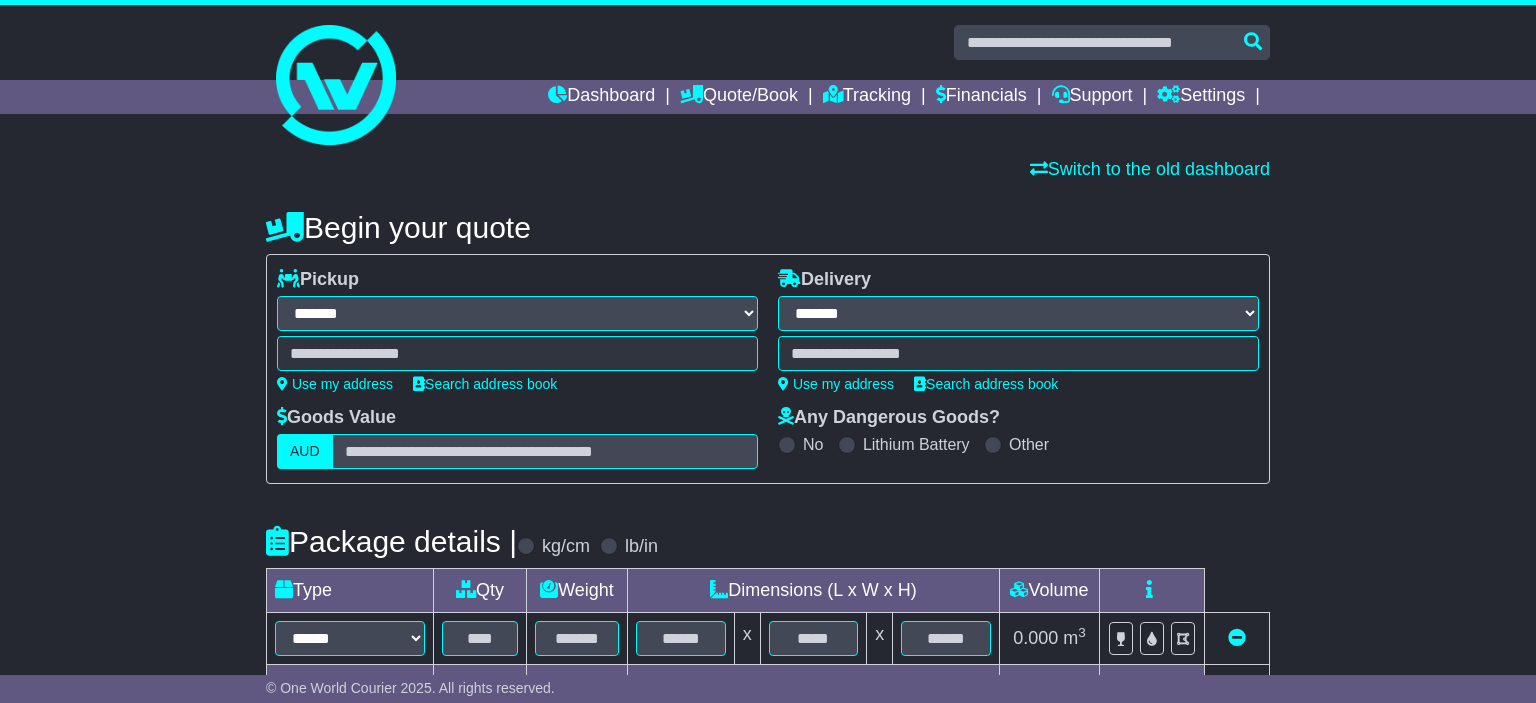 select on "**" 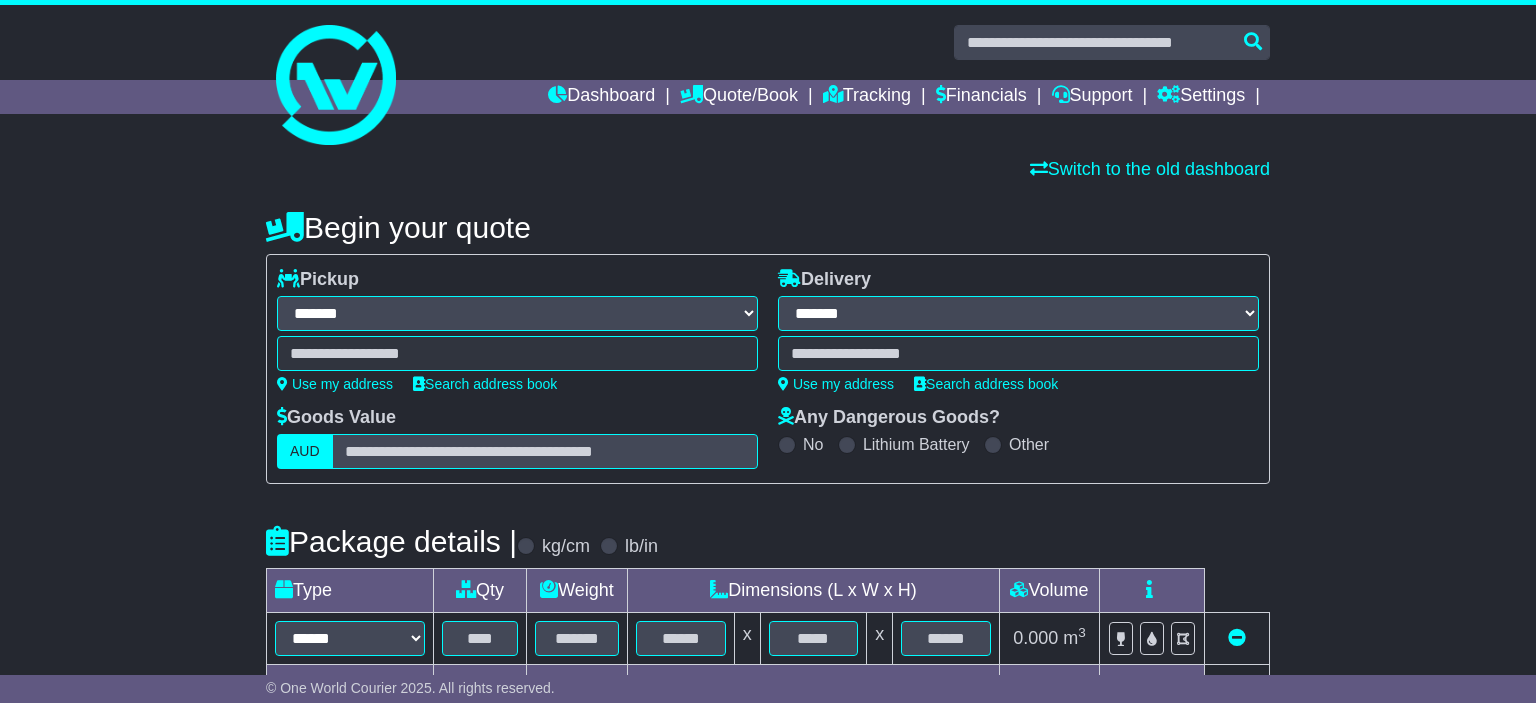 scroll, scrollTop: 0, scrollLeft: 0, axis: both 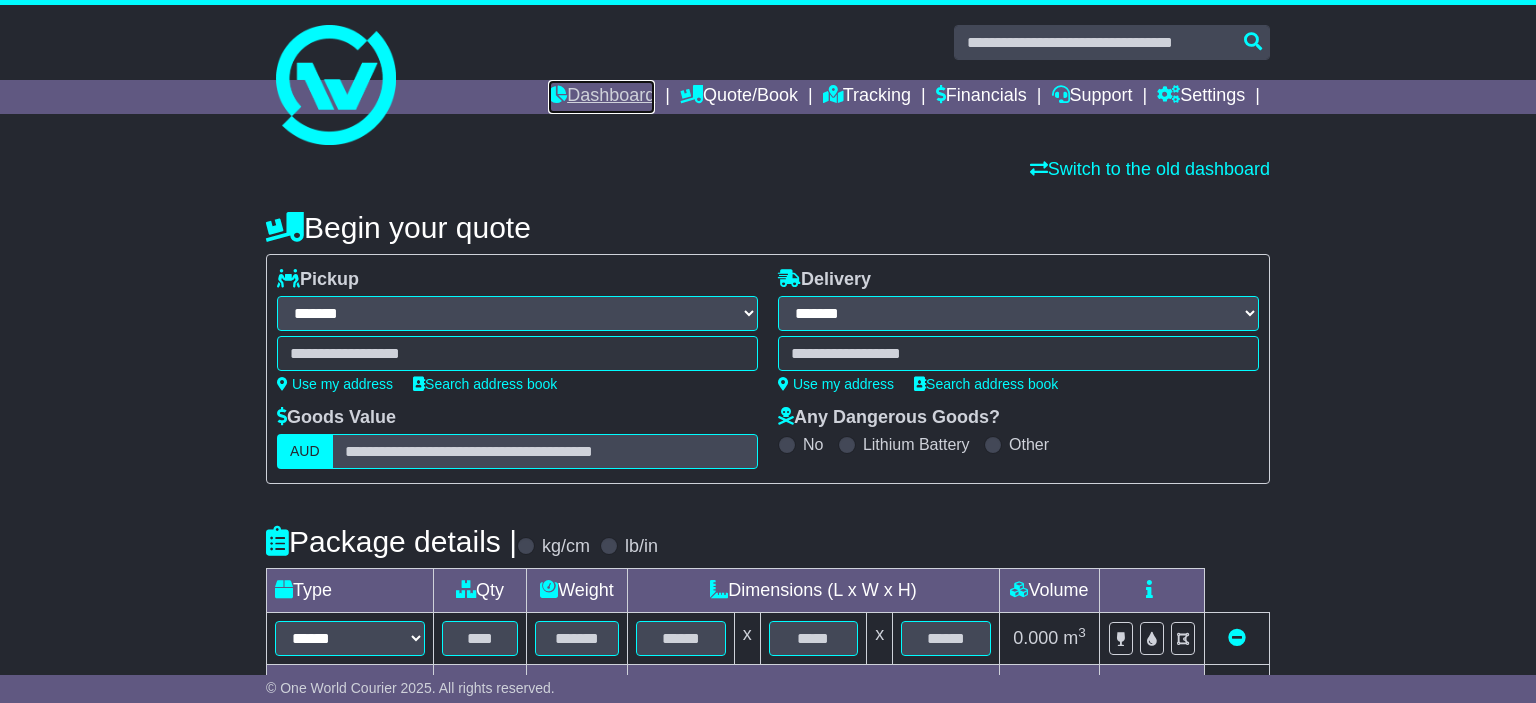 click on "Dashboard" 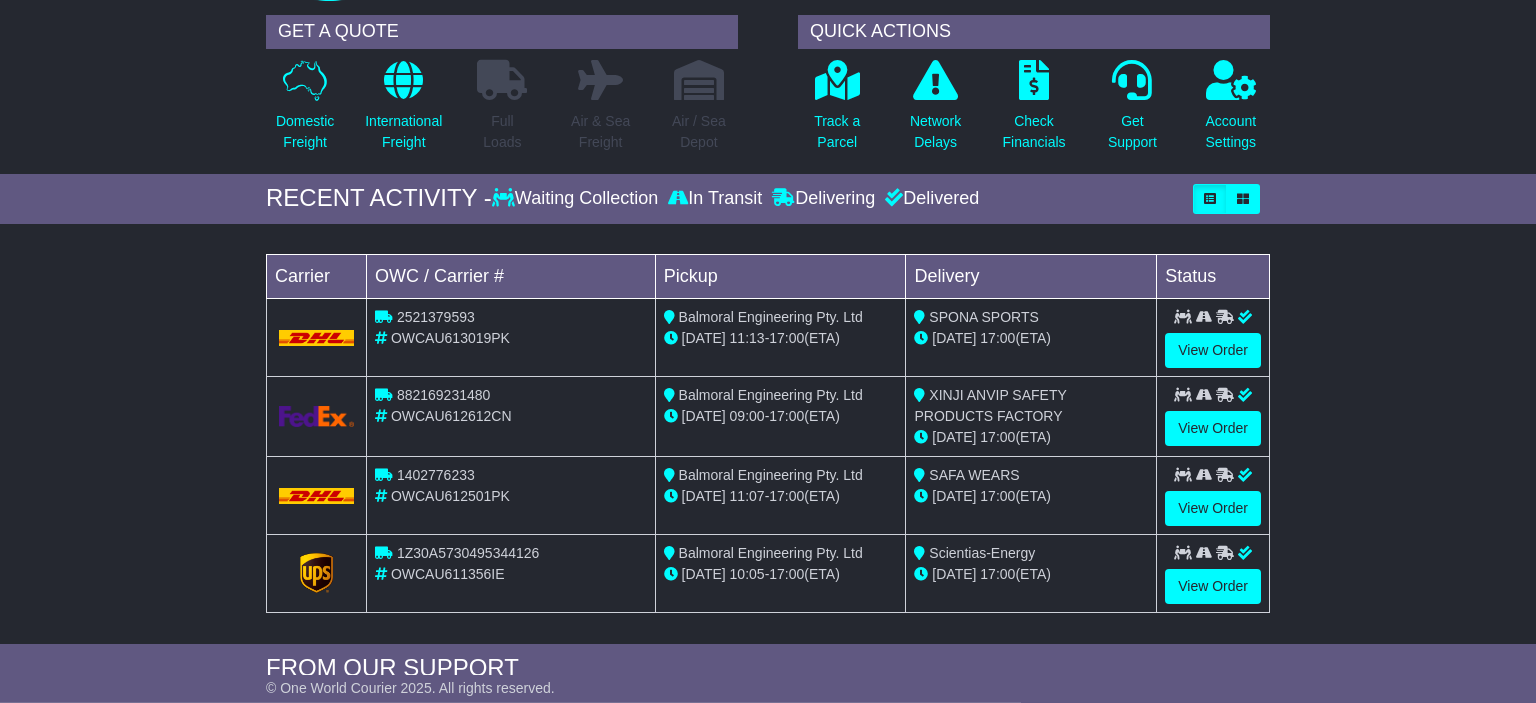 scroll, scrollTop: 0, scrollLeft: 0, axis: both 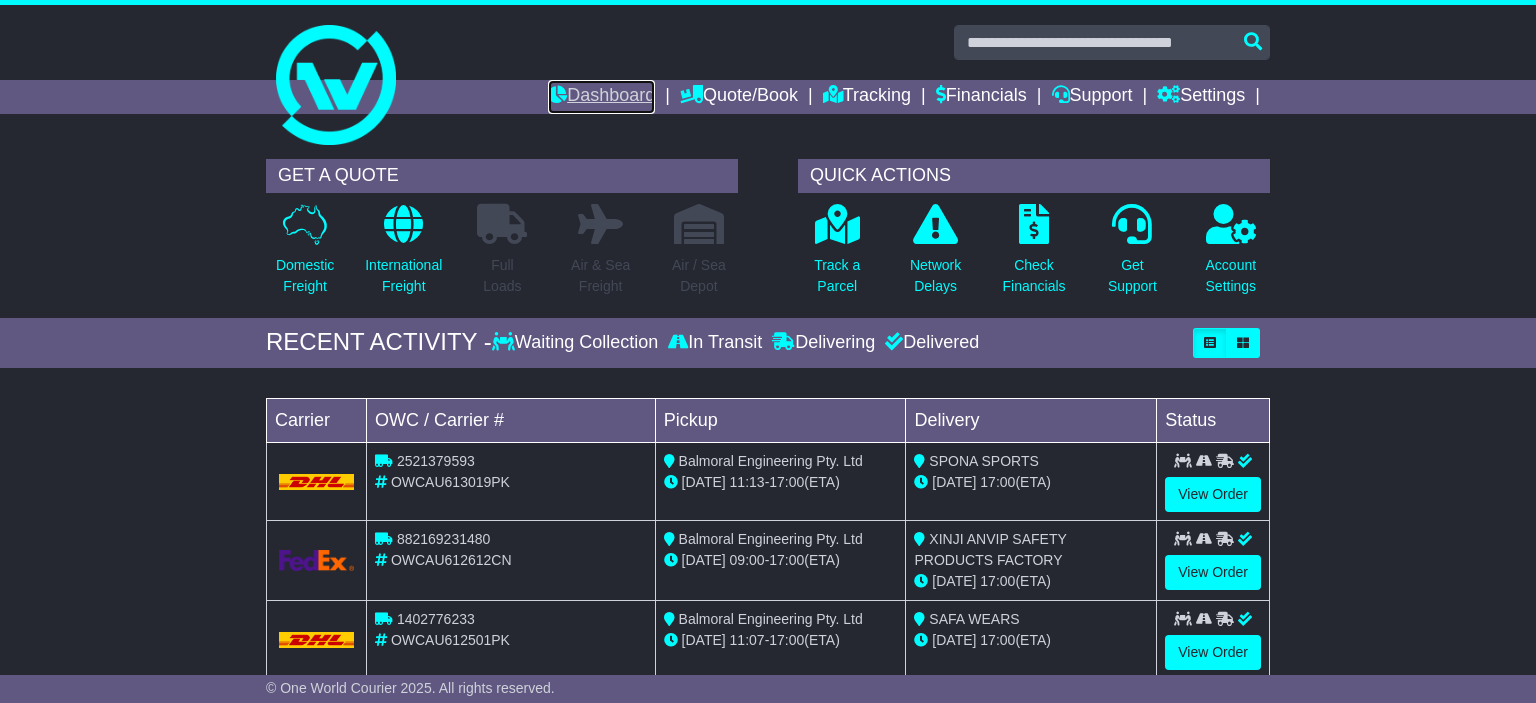 click on "Dashboard" at bounding box center [601, 97] 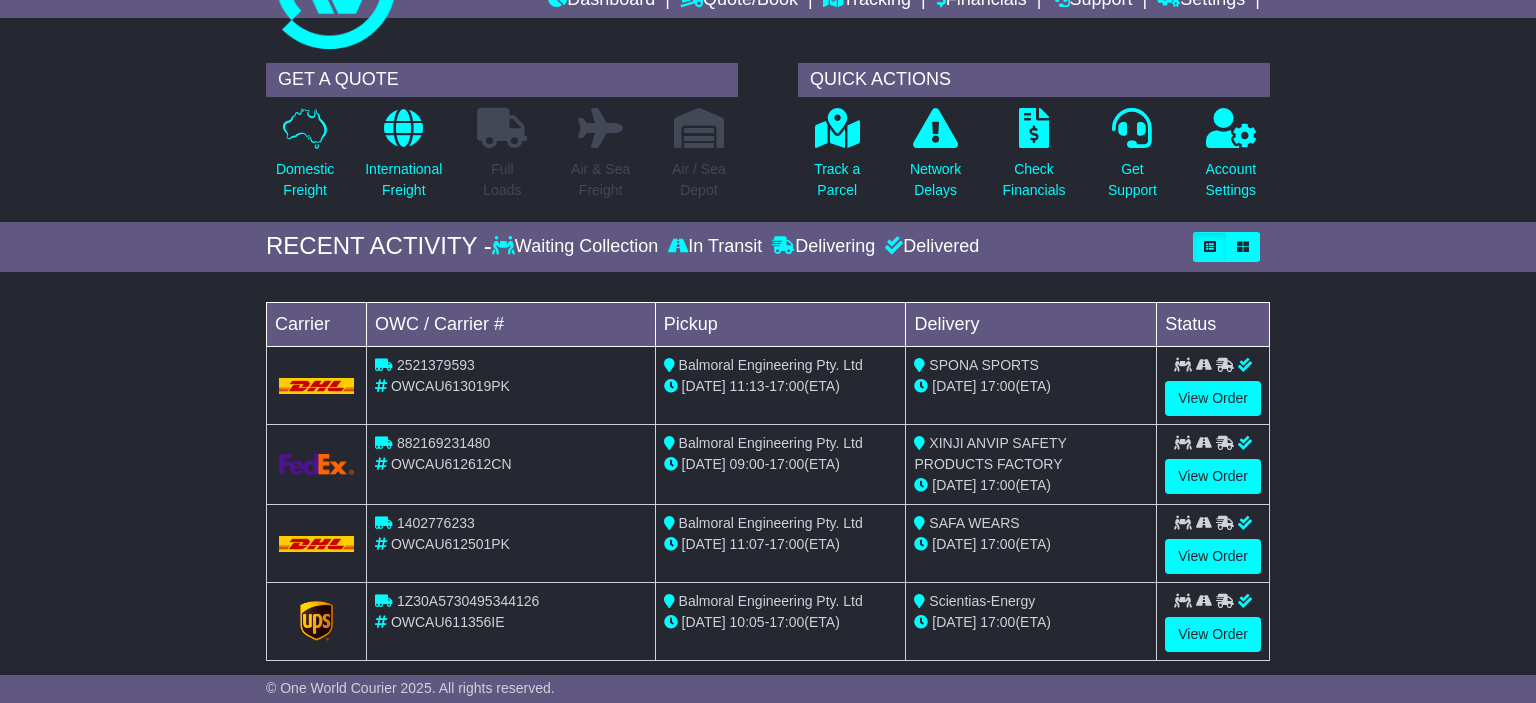scroll, scrollTop: 0, scrollLeft: 0, axis: both 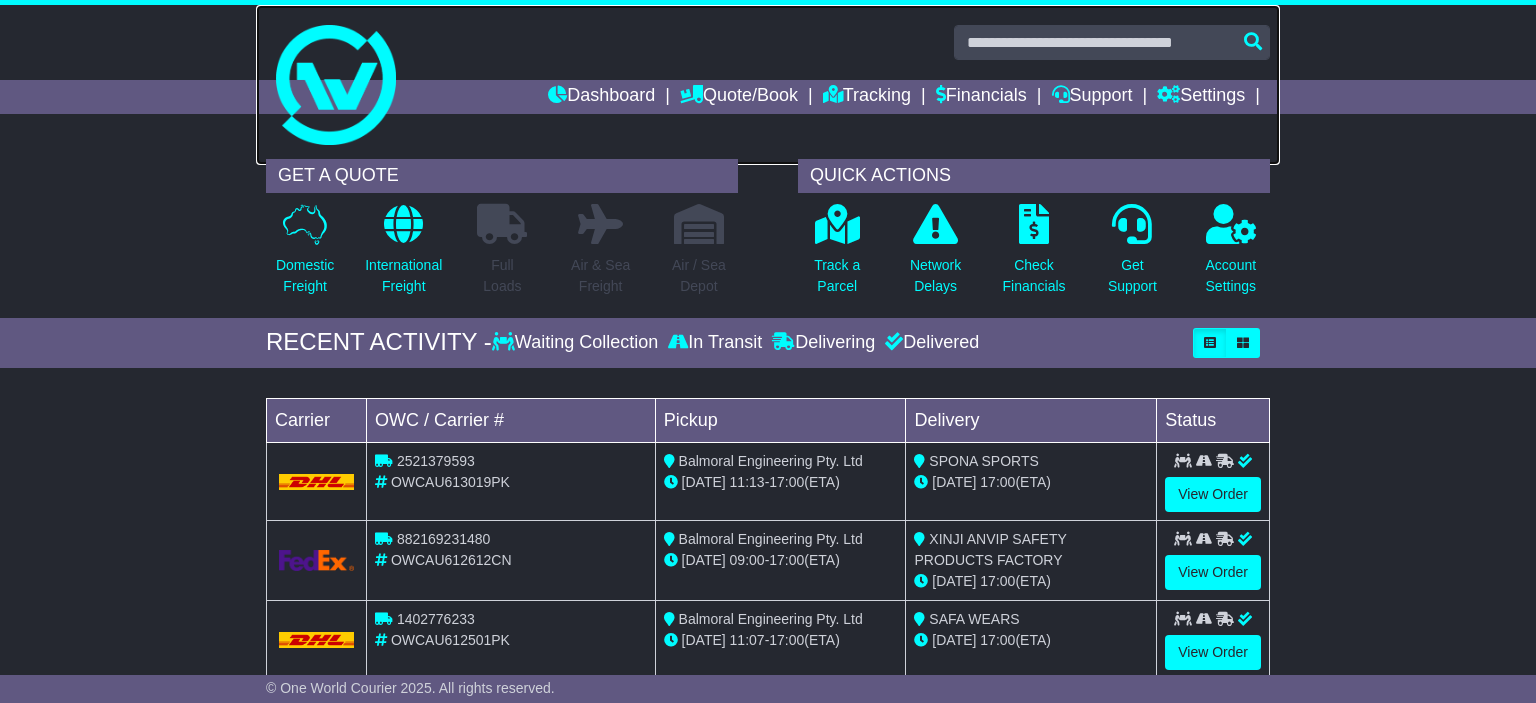 click at bounding box center [336, 85] 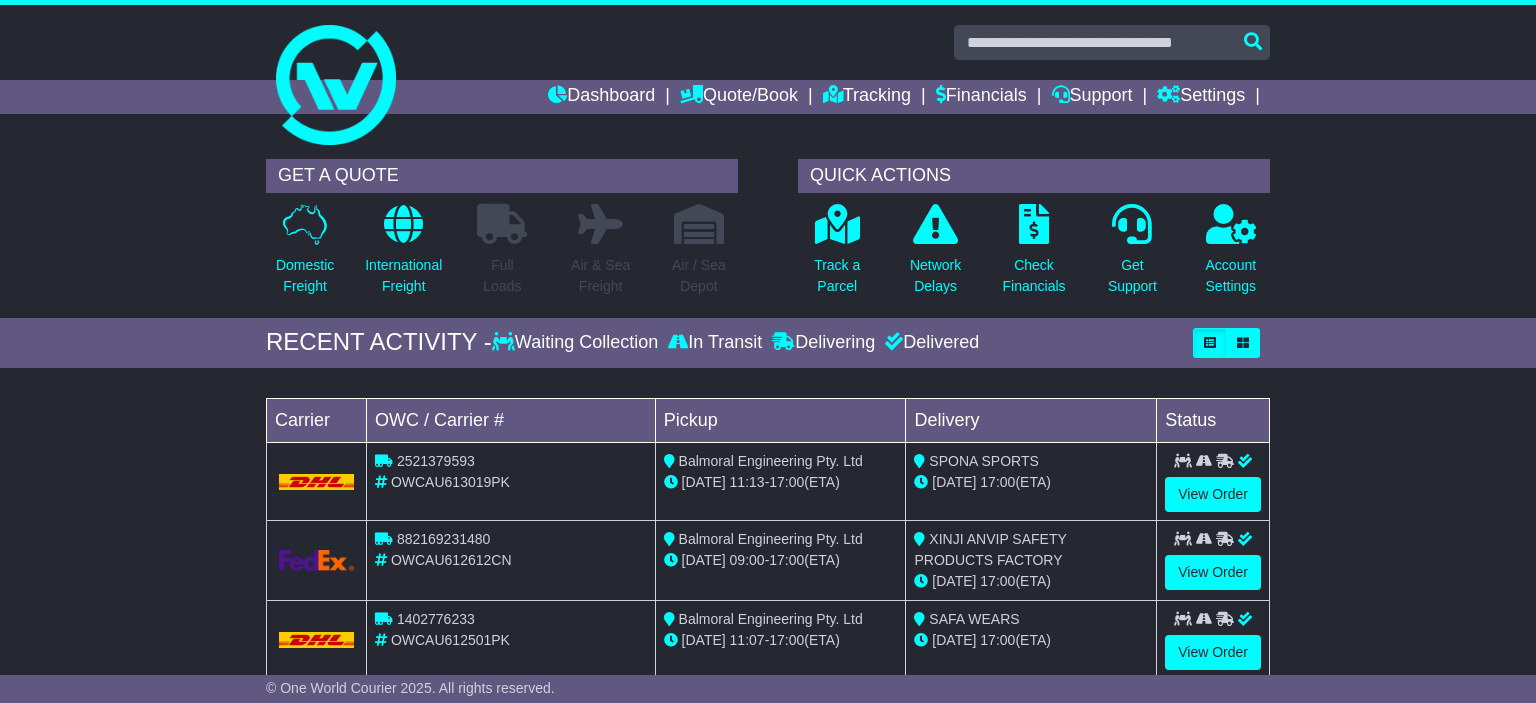 scroll, scrollTop: 0, scrollLeft: 0, axis: both 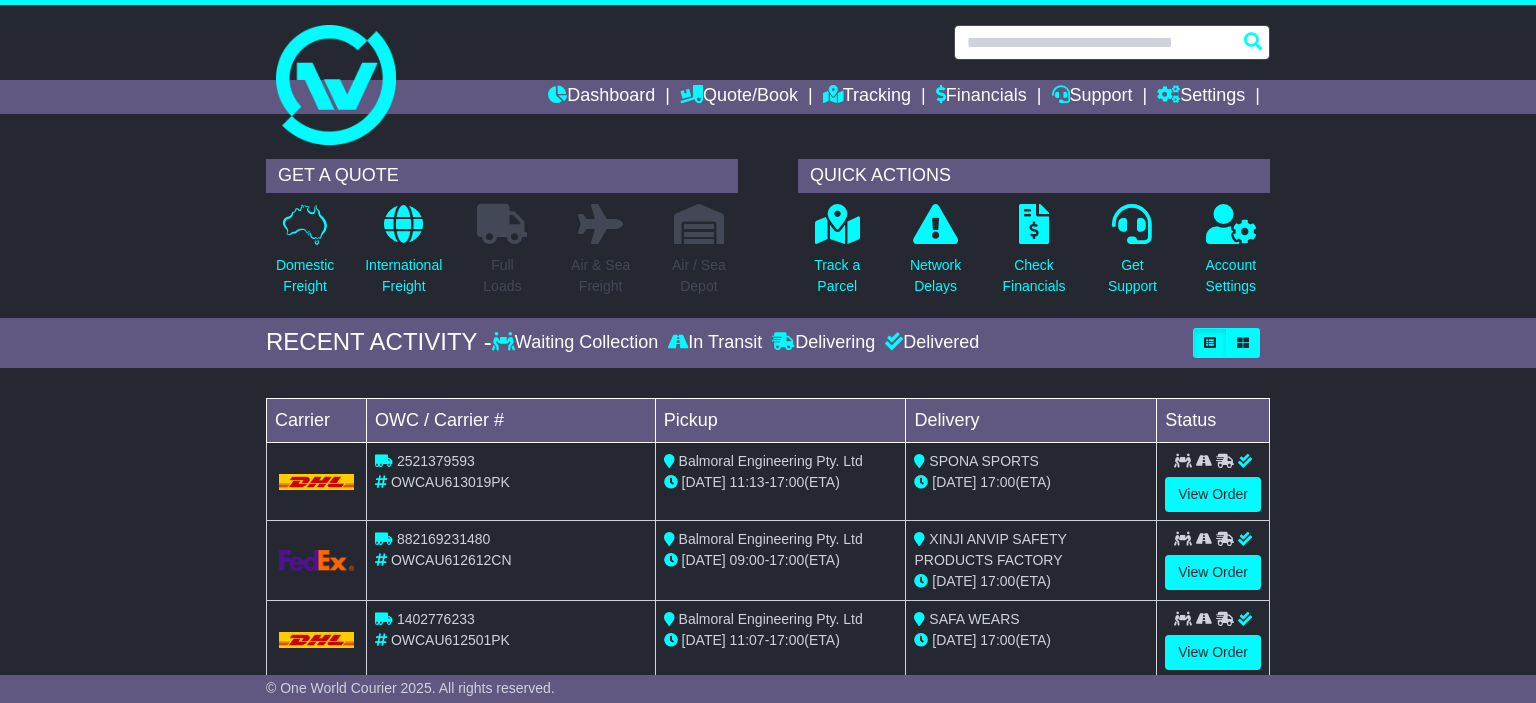 click at bounding box center (1112, 42) 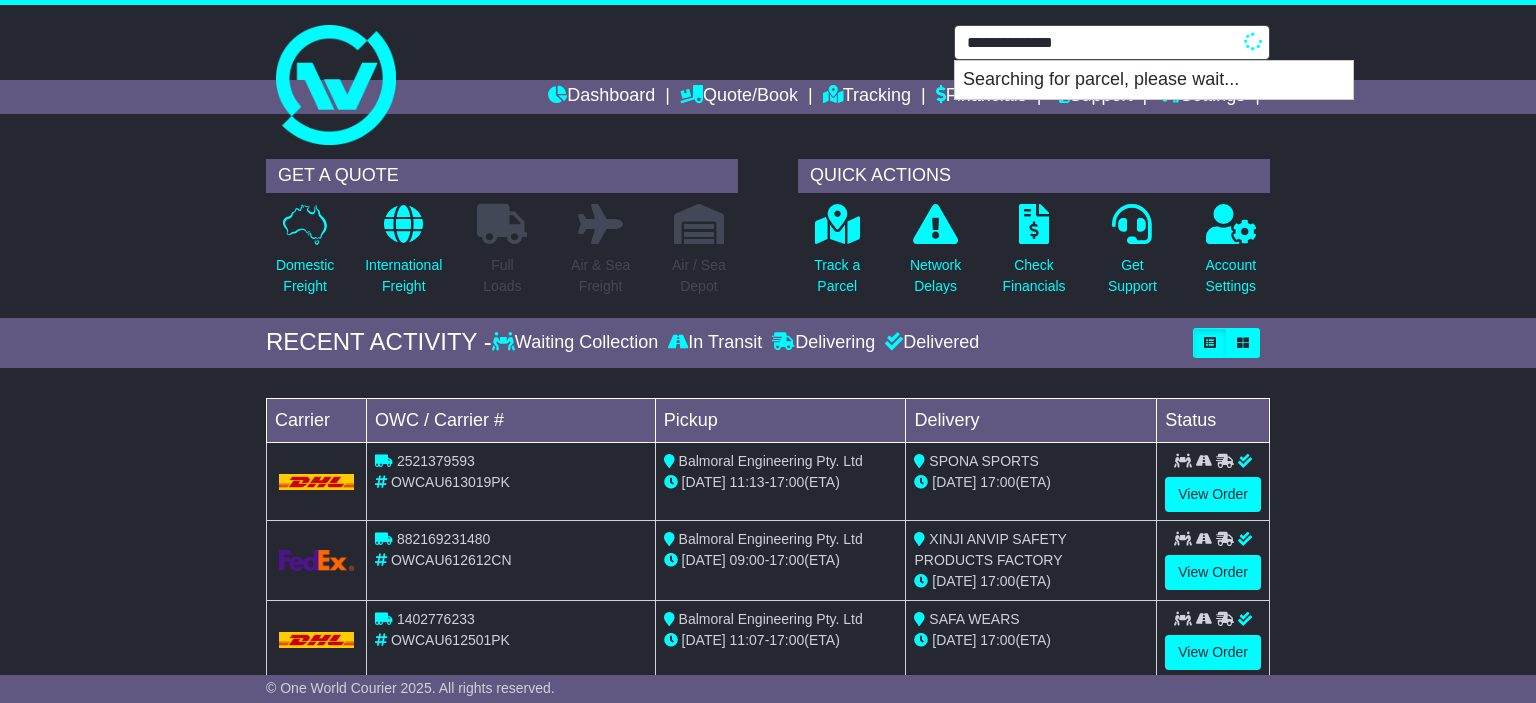 type on "**********" 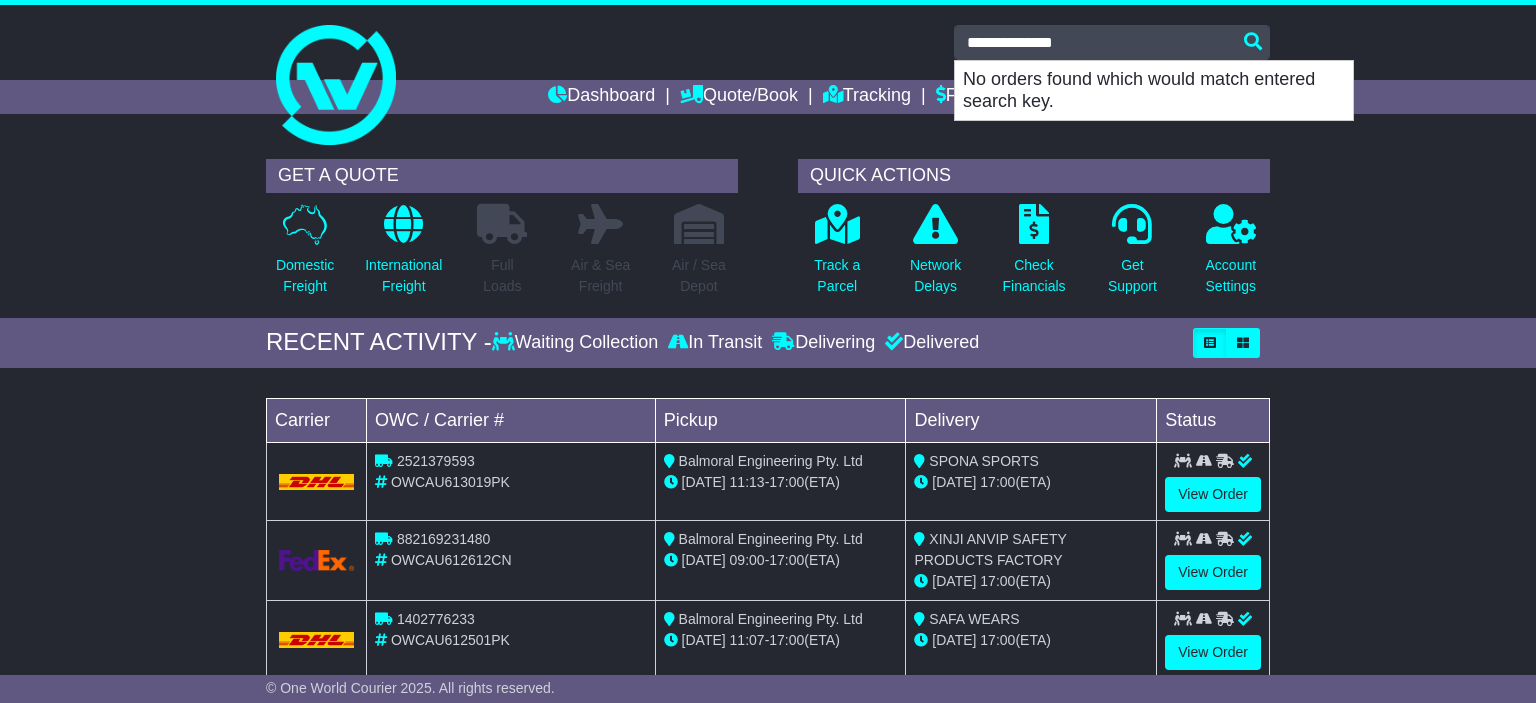 click on "GET A QUOTE
Domestic Freight
International Freight
Full Loads
Air & Sea Freight
Air / Sea" at bounding box center [768, 233] 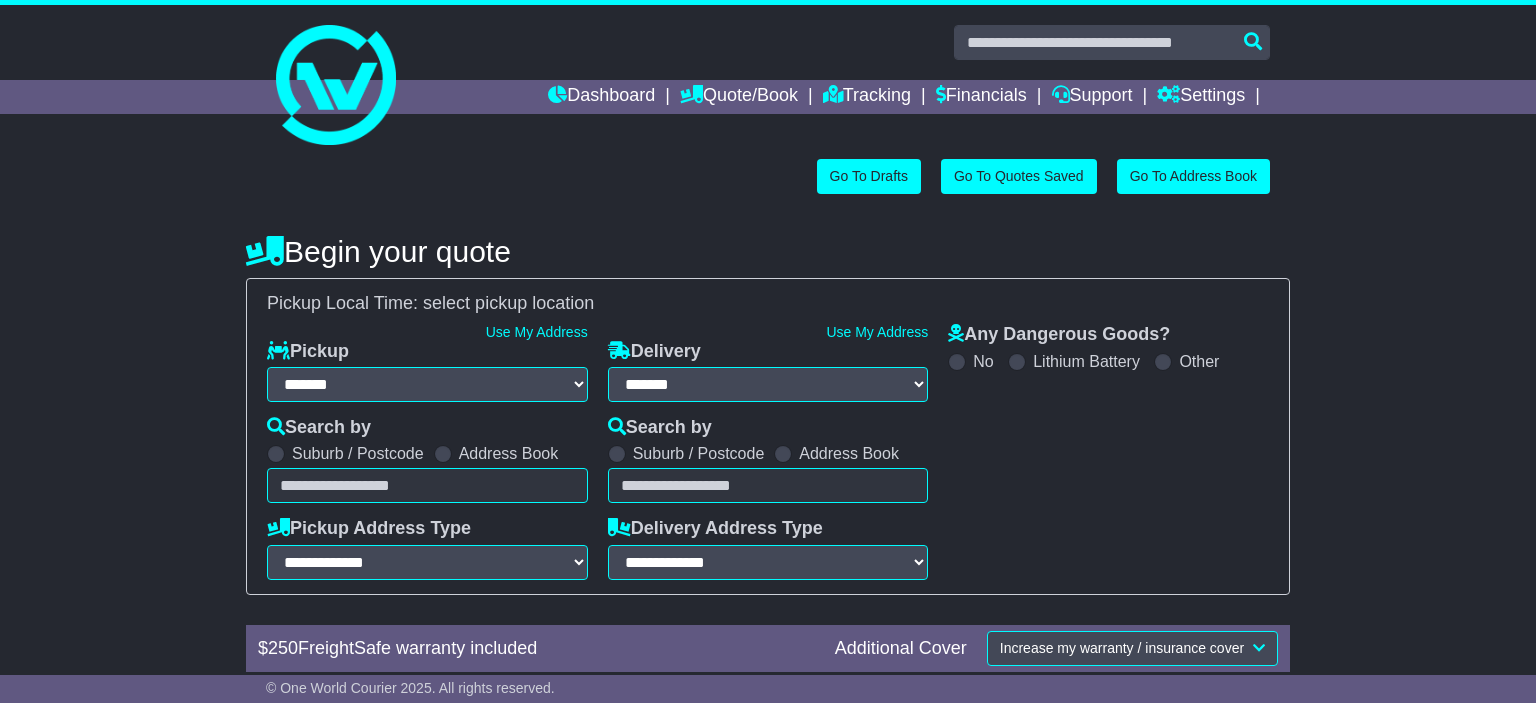 select on "**" 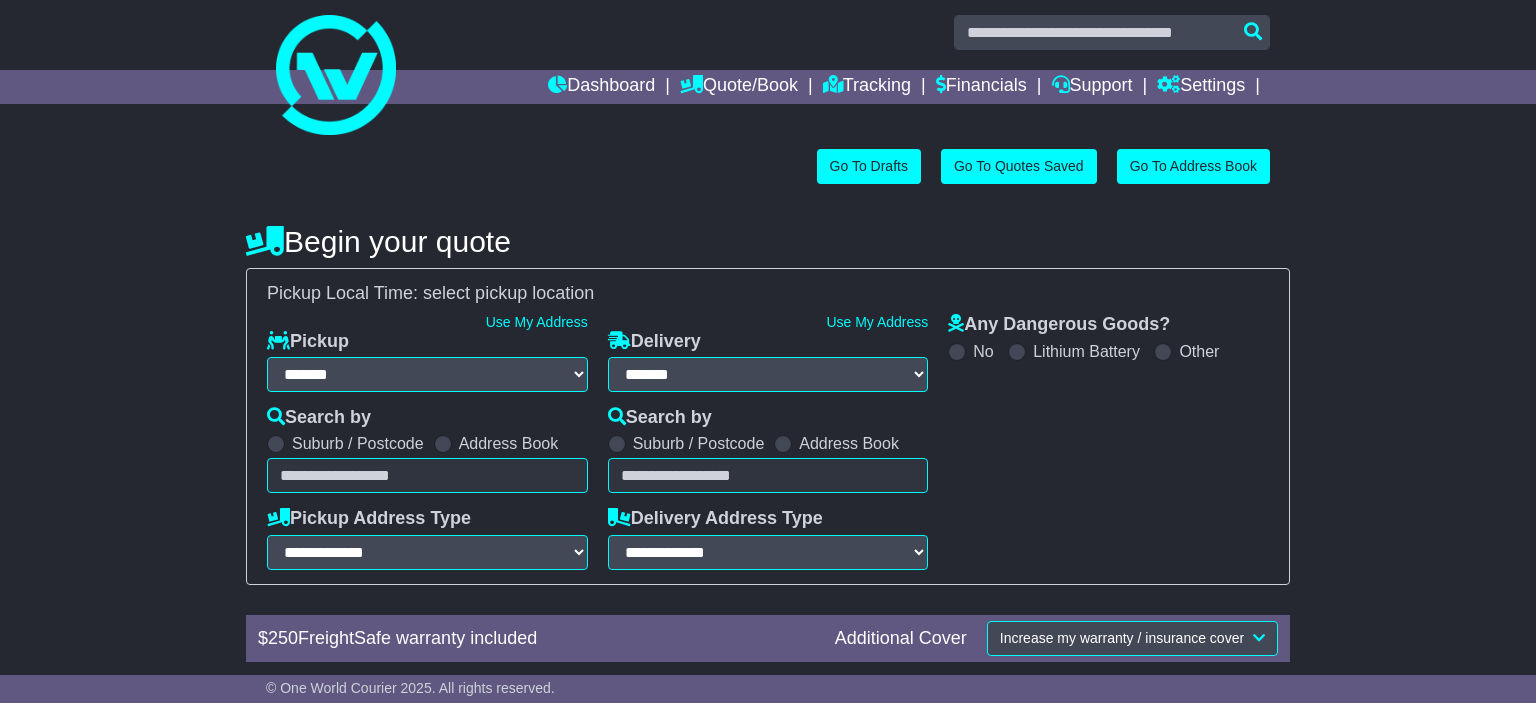 scroll, scrollTop: 0, scrollLeft: 0, axis: both 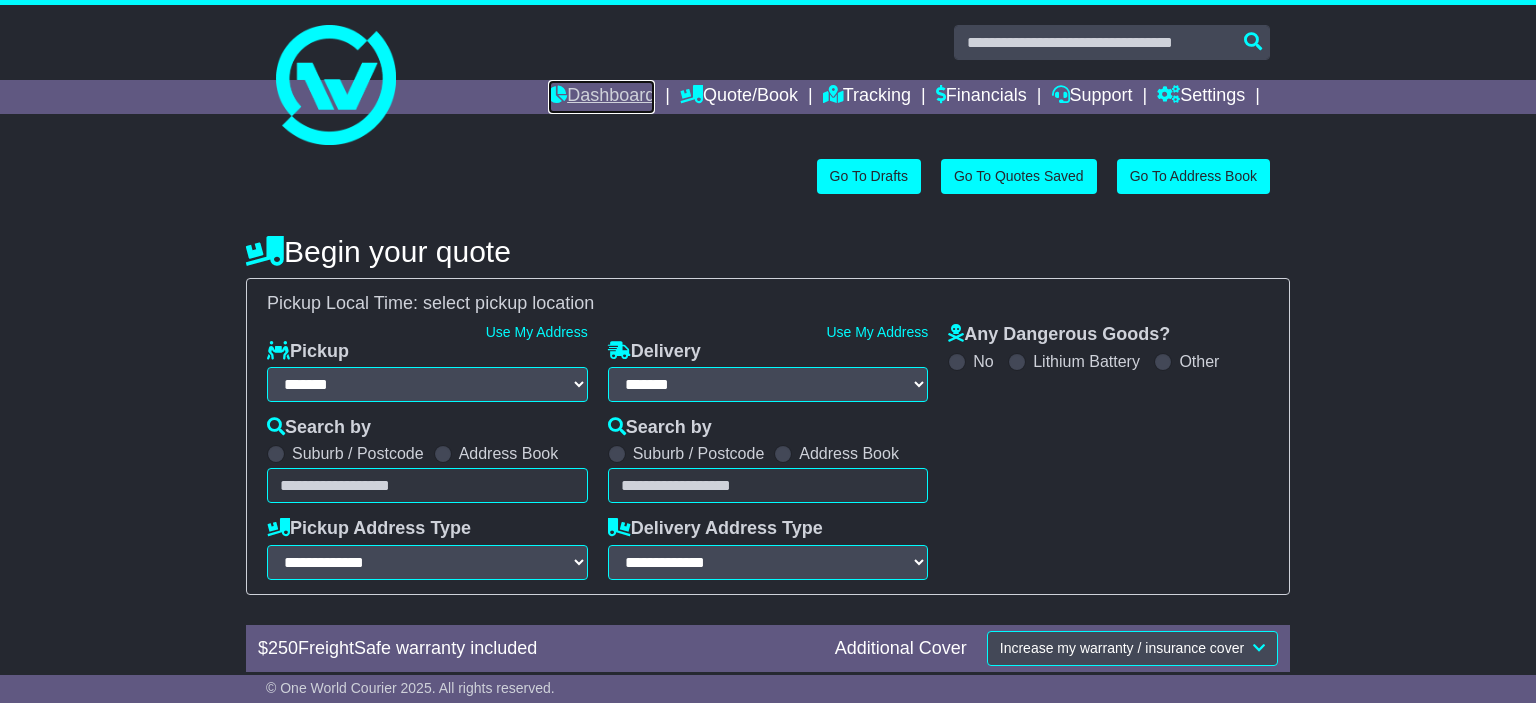 click on "Dashboard" at bounding box center (601, 97) 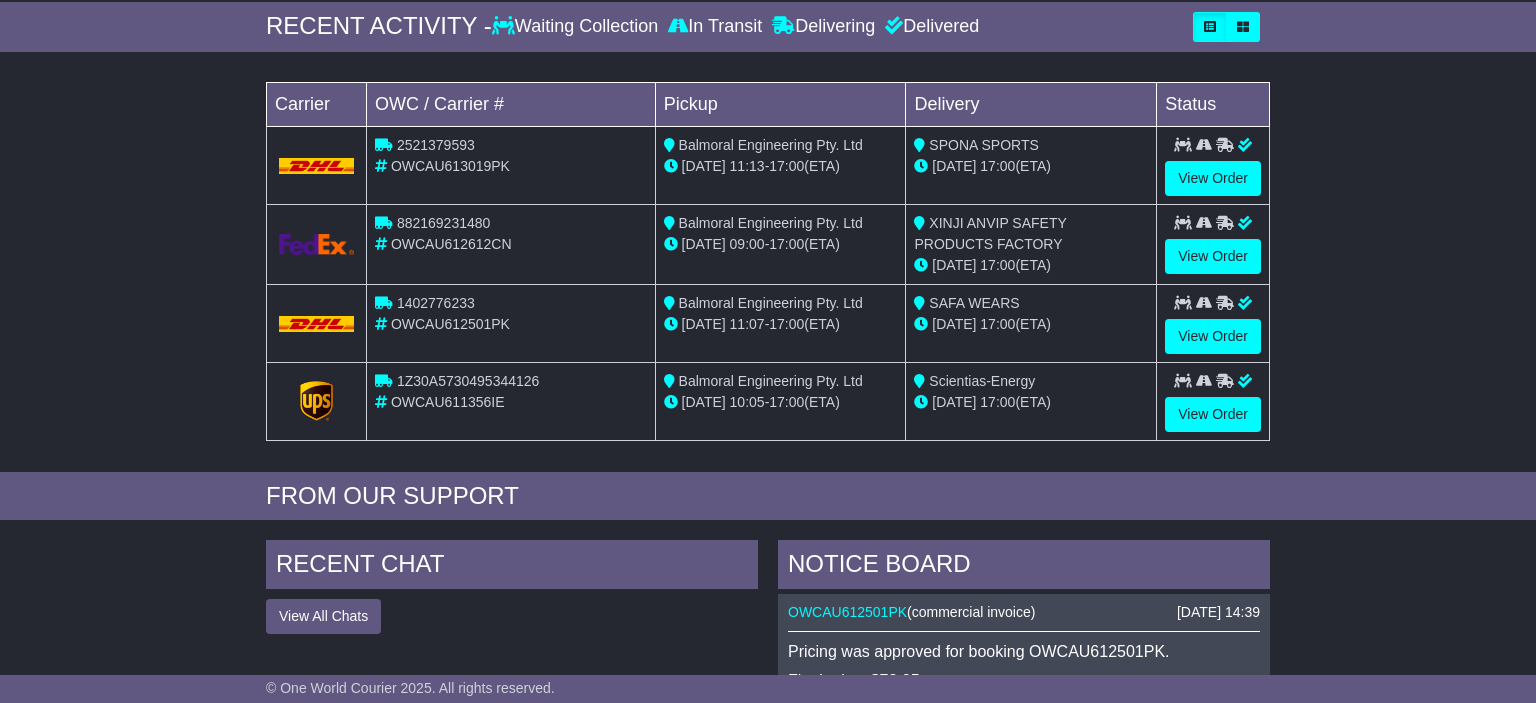 scroll, scrollTop: 211, scrollLeft: 0, axis: vertical 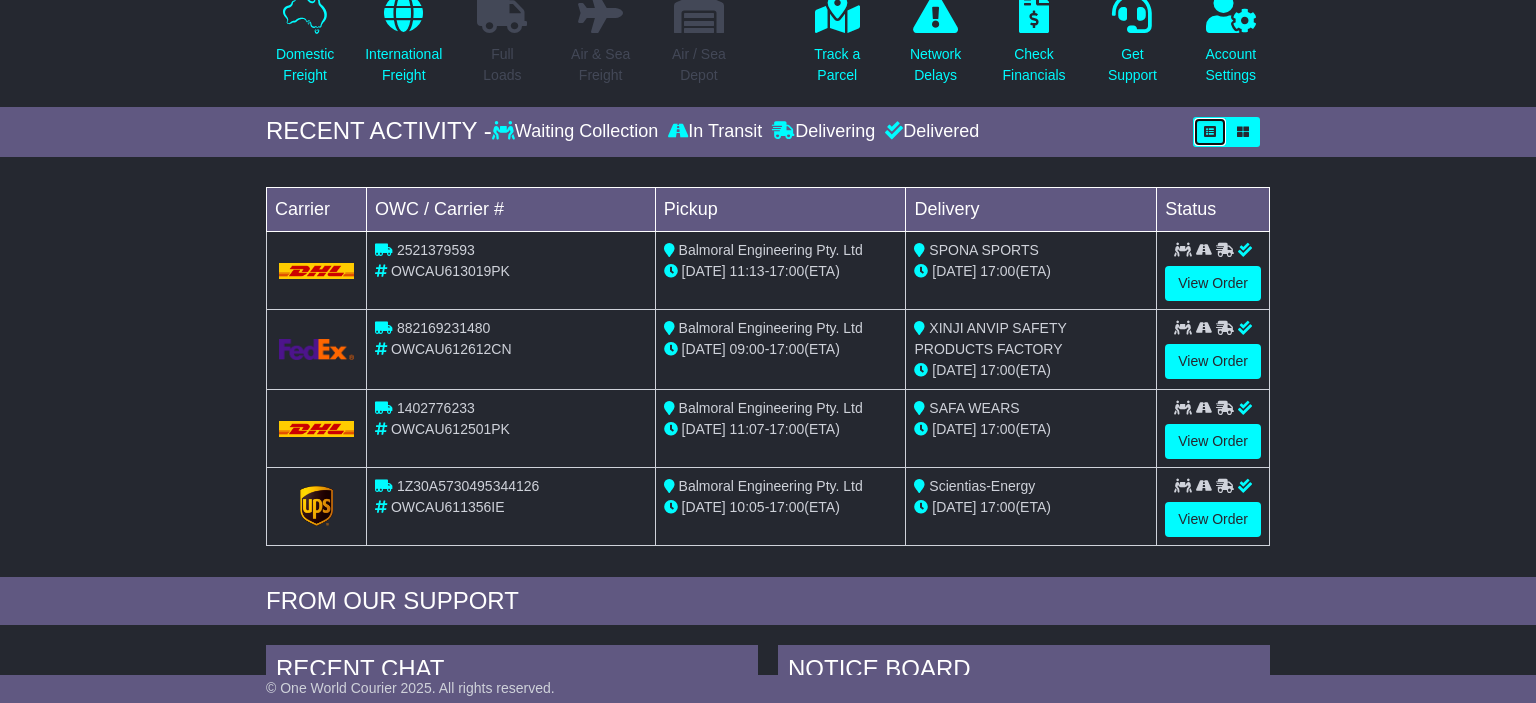 click at bounding box center (1210, 132) 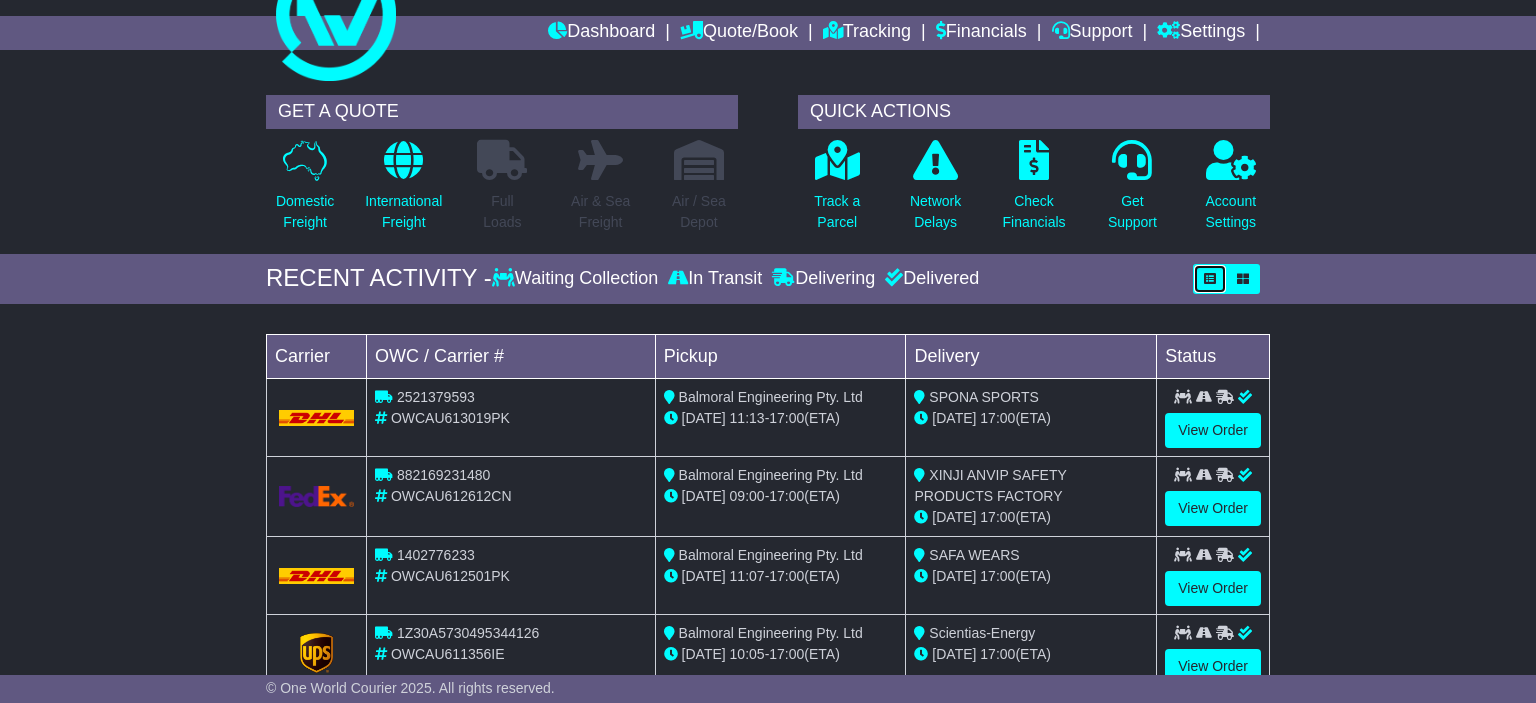 scroll, scrollTop: 0, scrollLeft: 0, axis: both 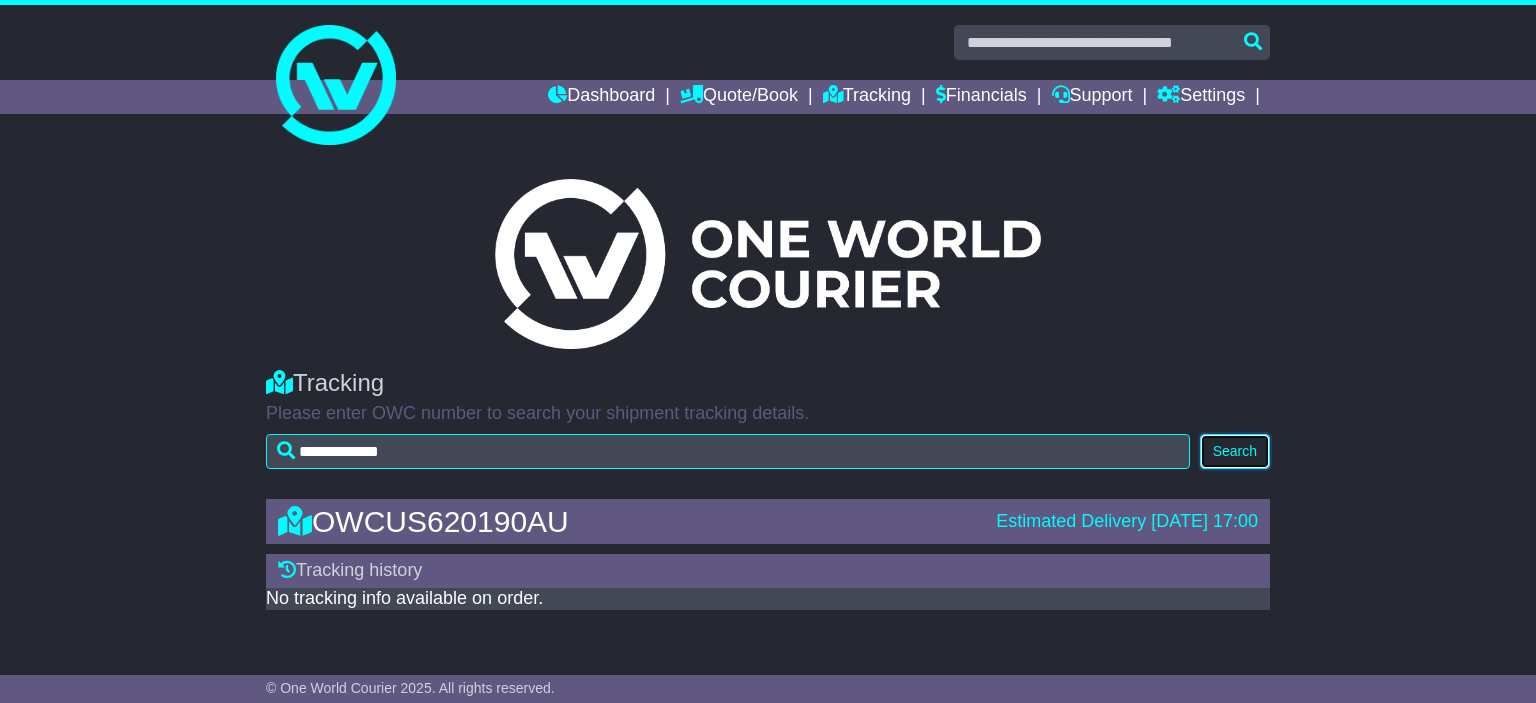 click on "Search" at bounding box center (1235, 451) 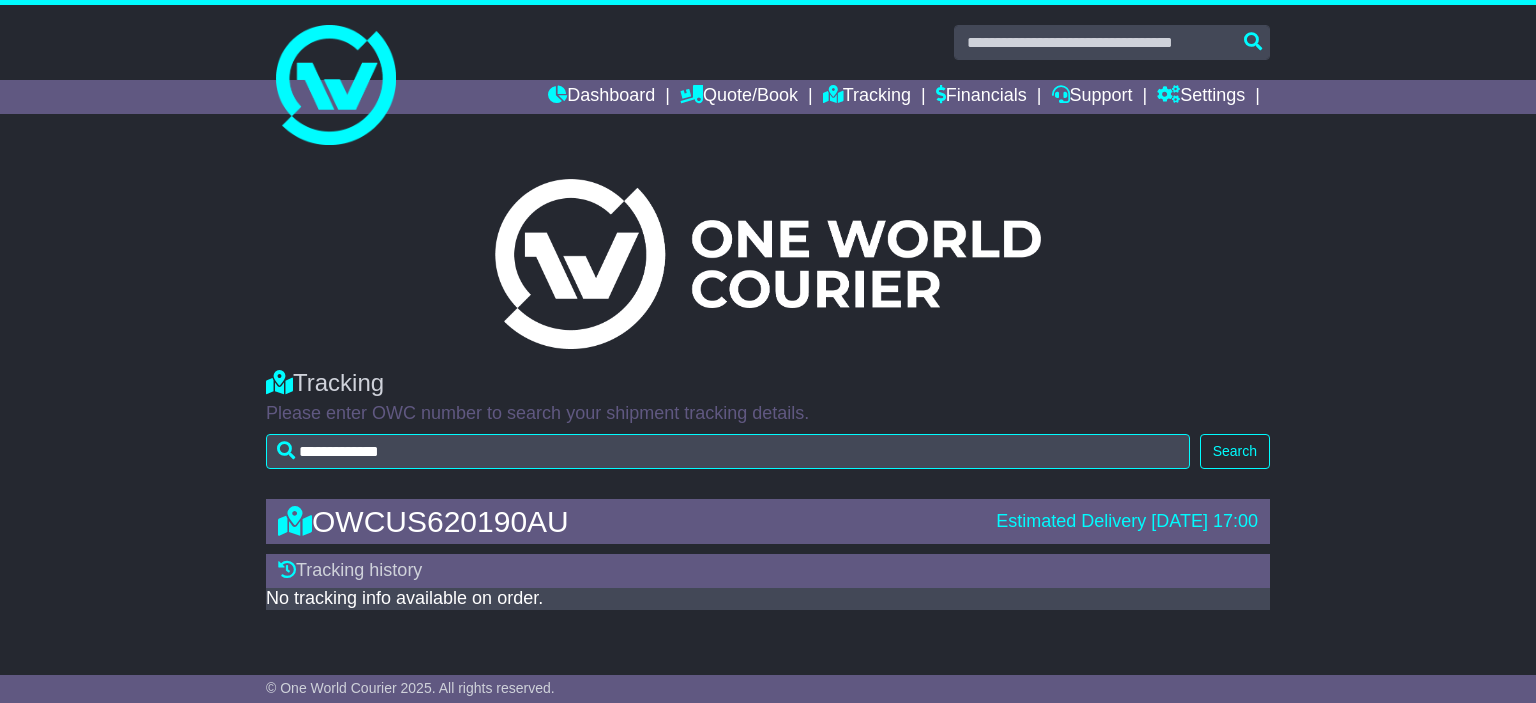scroll, scrollTop: 0, scrollLeft: 0, axis: both 